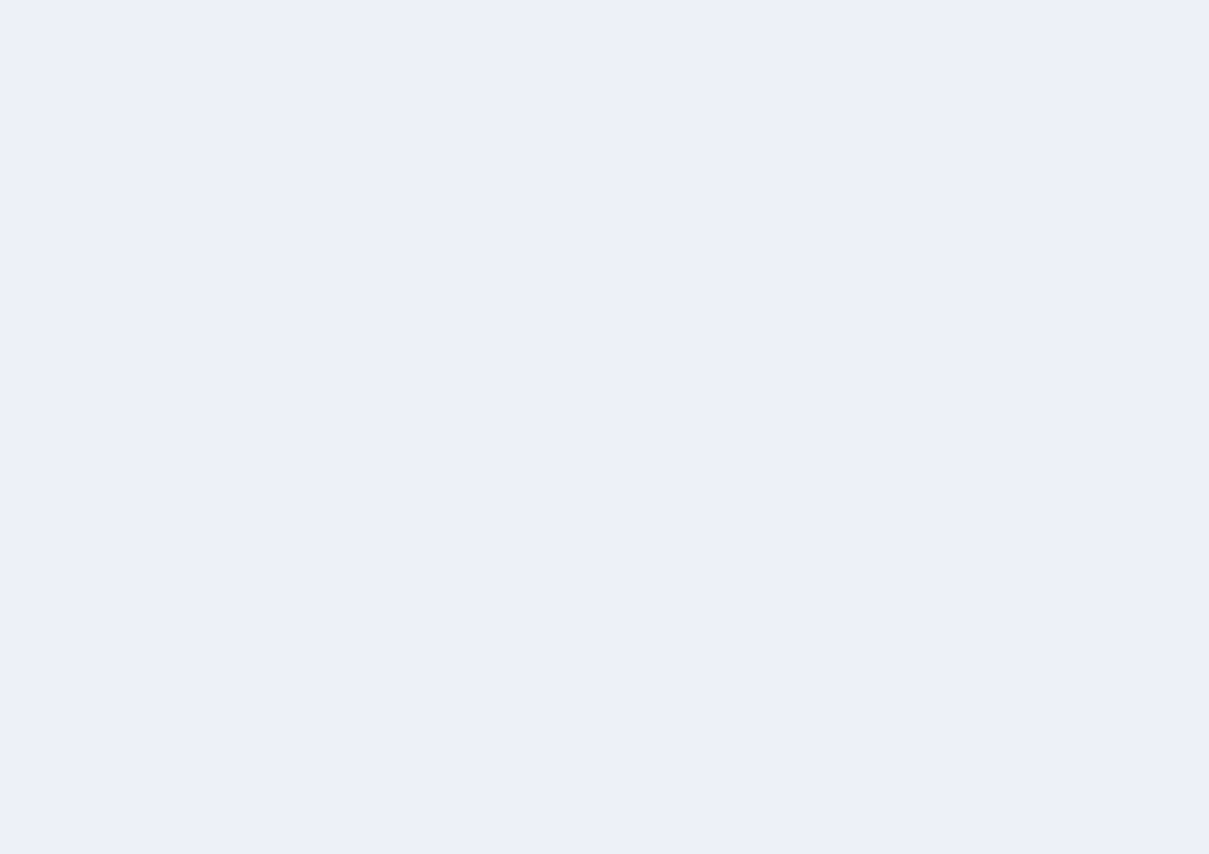 scroll, scrollTop: 0, scrollLeft: 0, axis: both 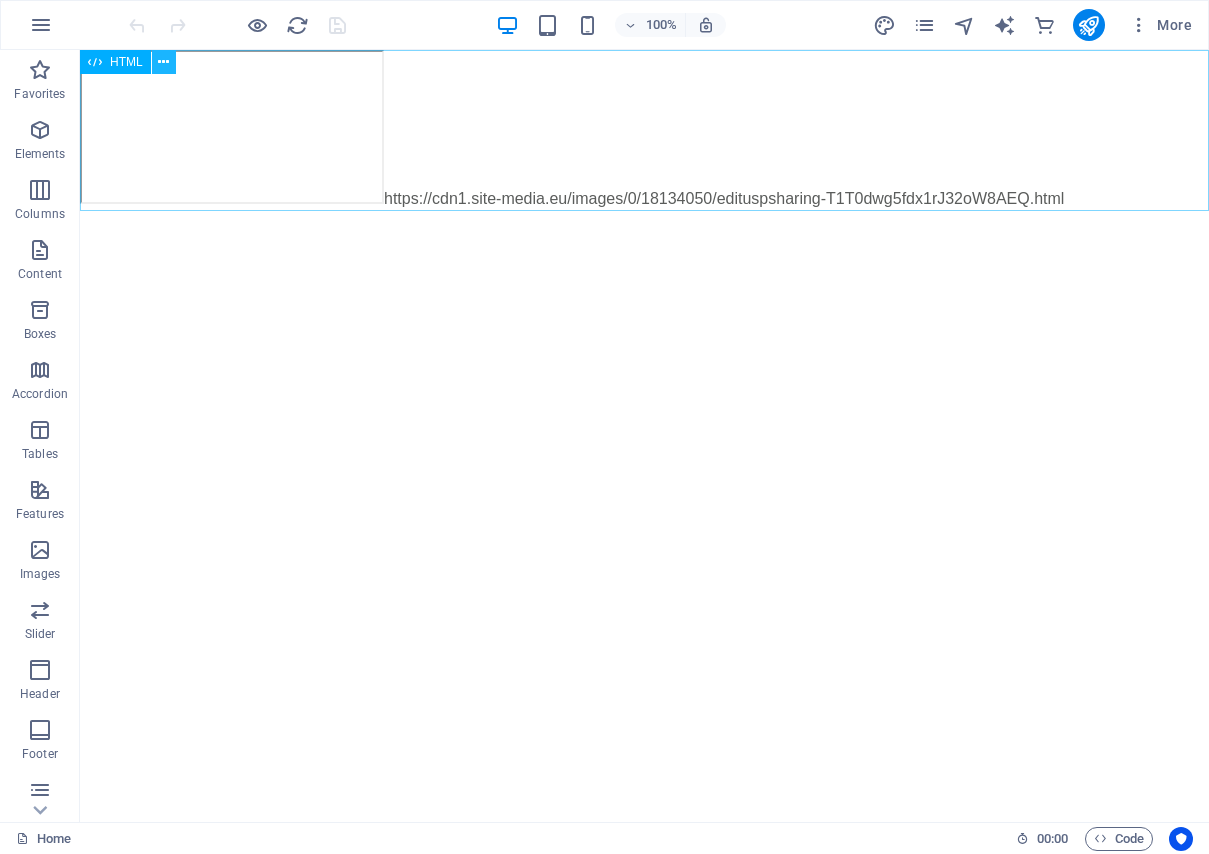 click at bounding box center [163, 62] 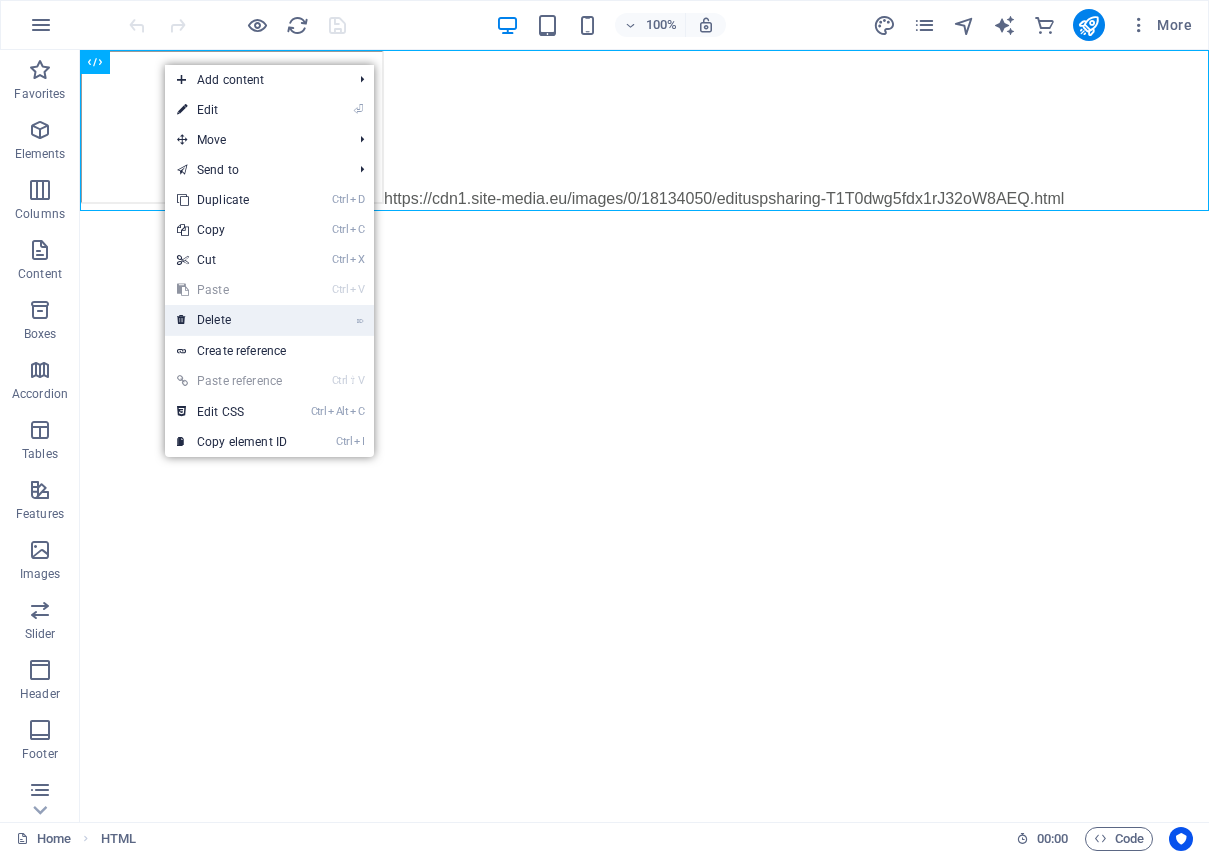 click on "⌦  Delete" at bounding box center [232, 320] 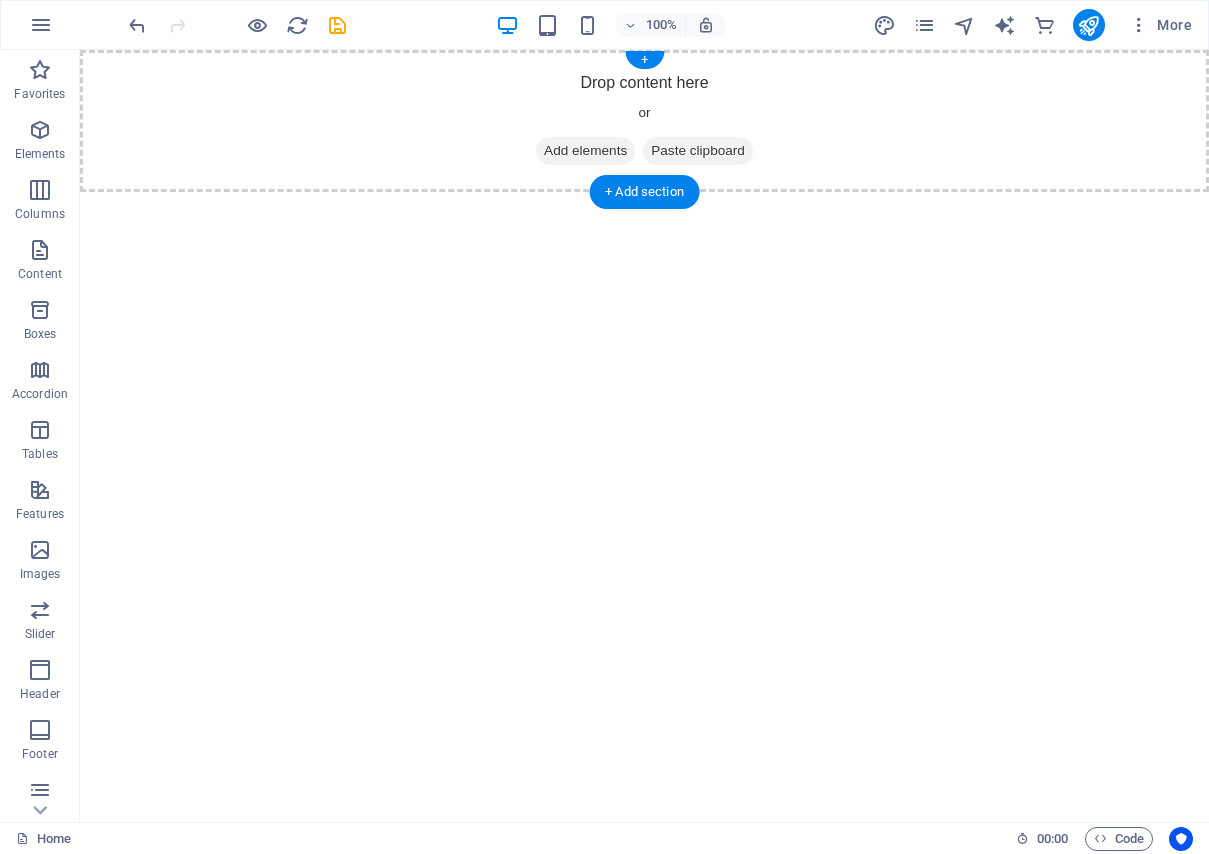 click on "Add elements" at bounding box center [585, 151] 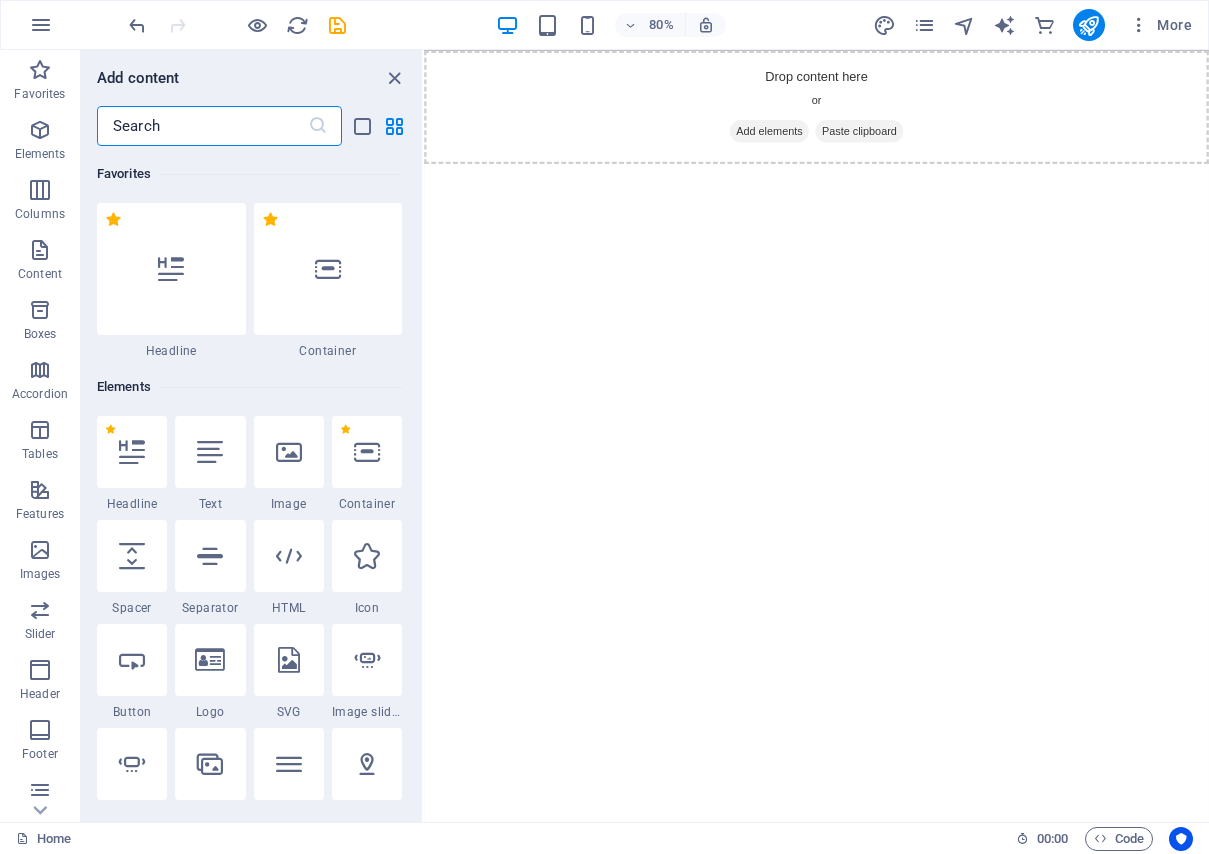 click at bounding box center [202, 126] 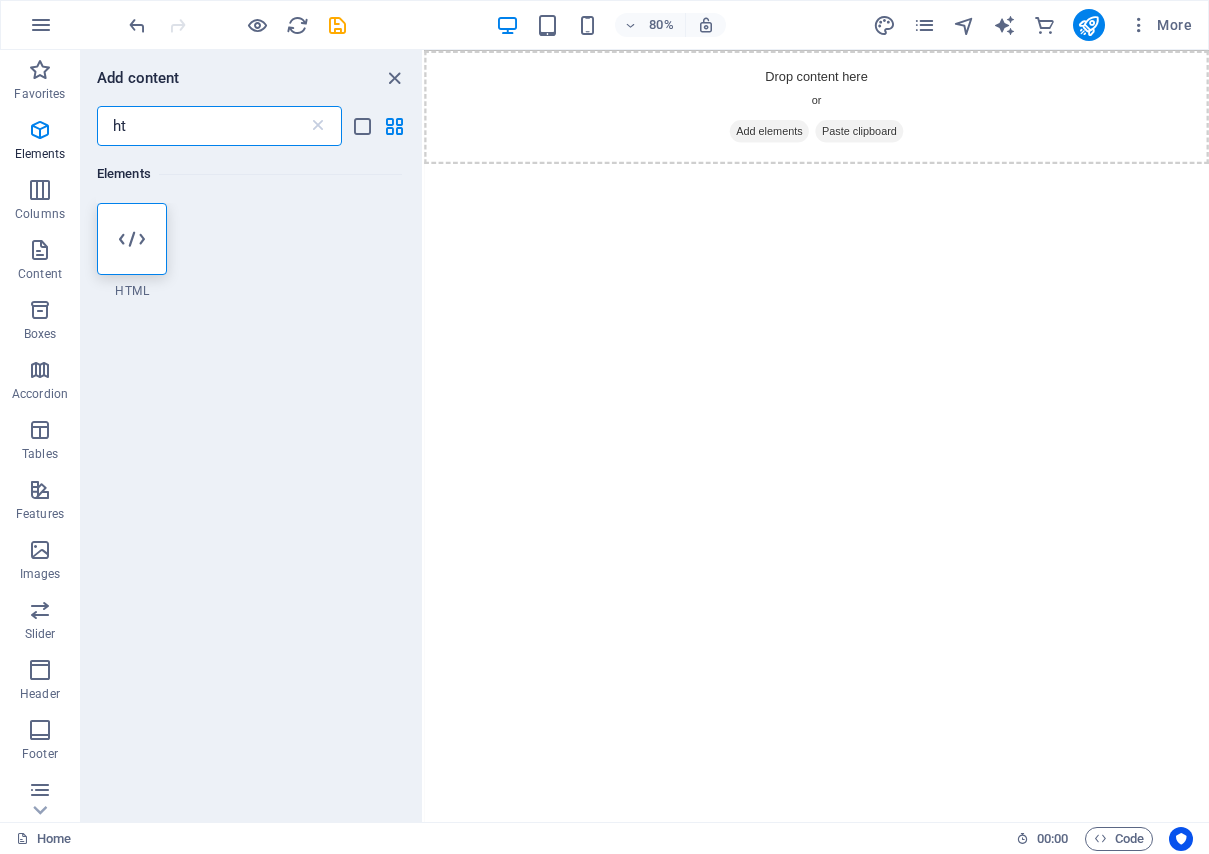 type on "h" 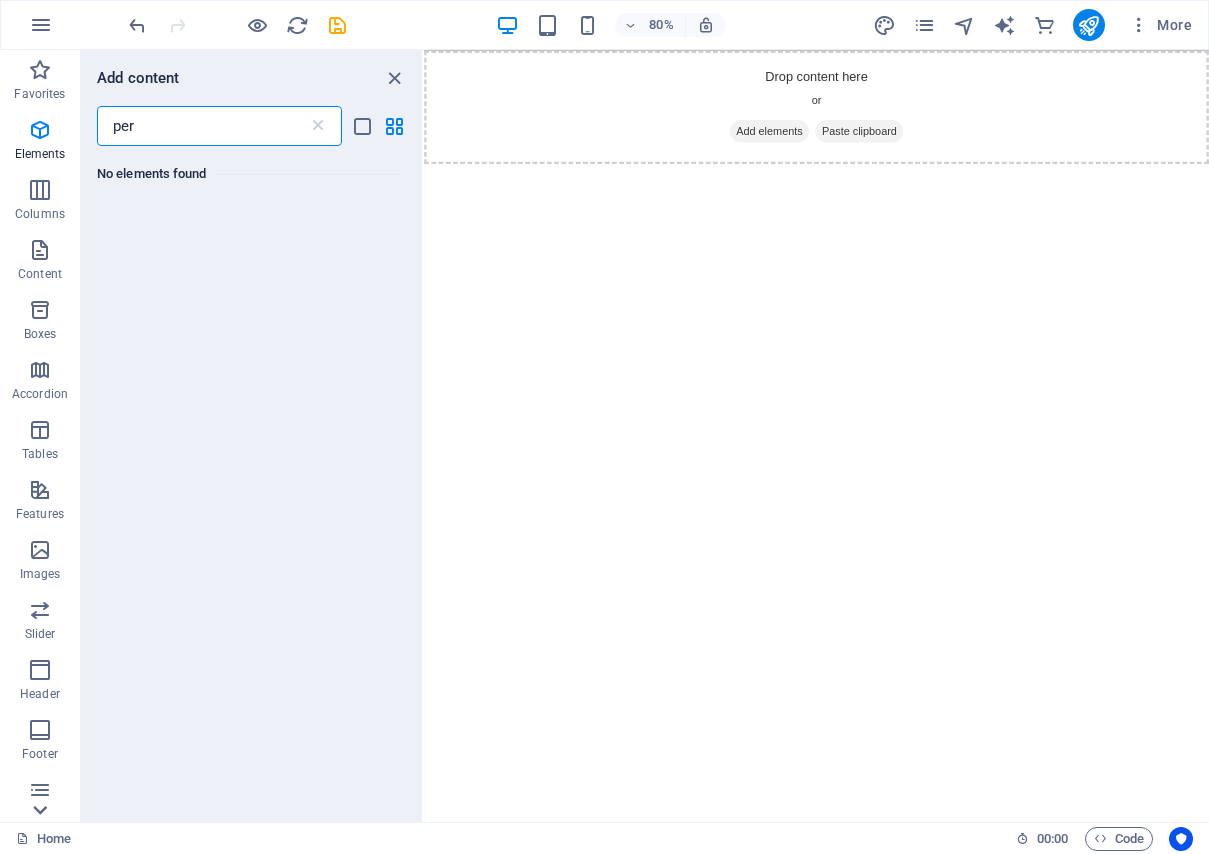 type on "per" 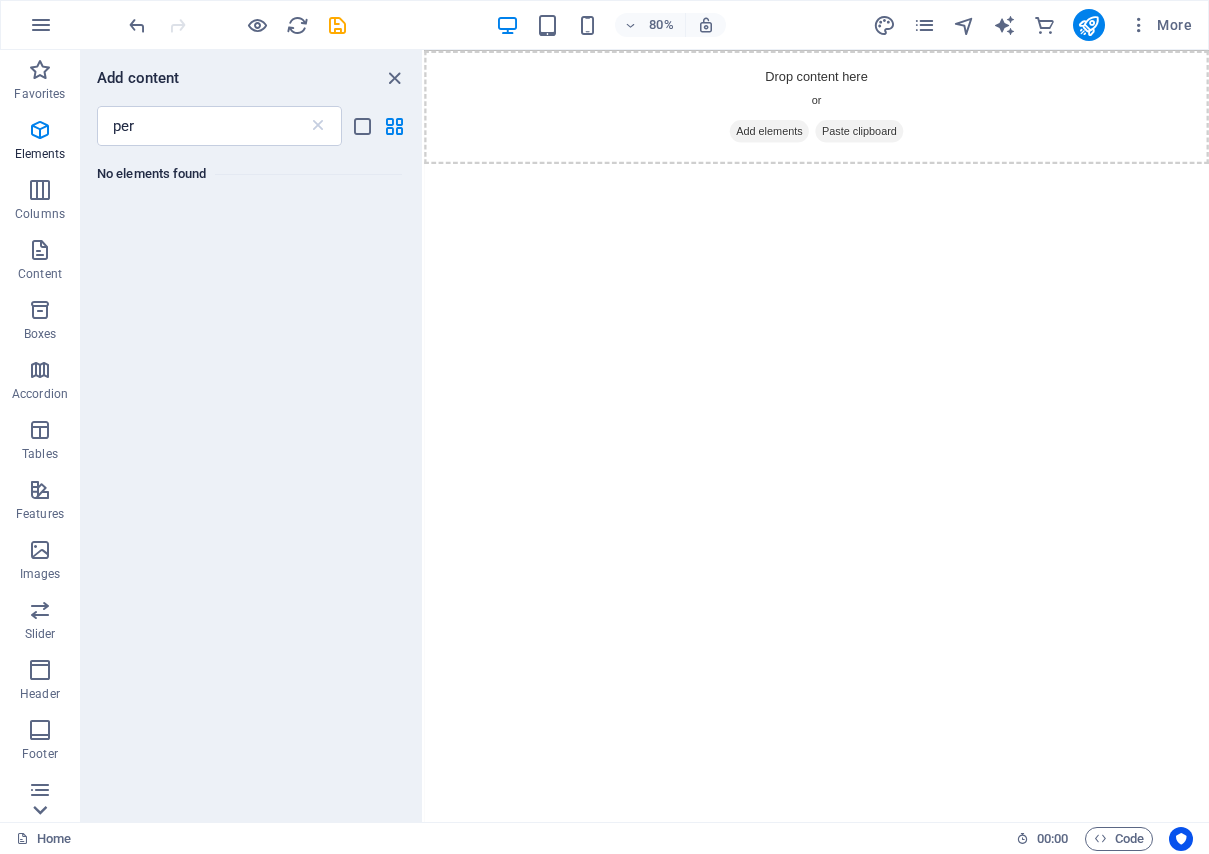 scroll, scrollTop: 188, scrollLeft: 0, axis: vertical 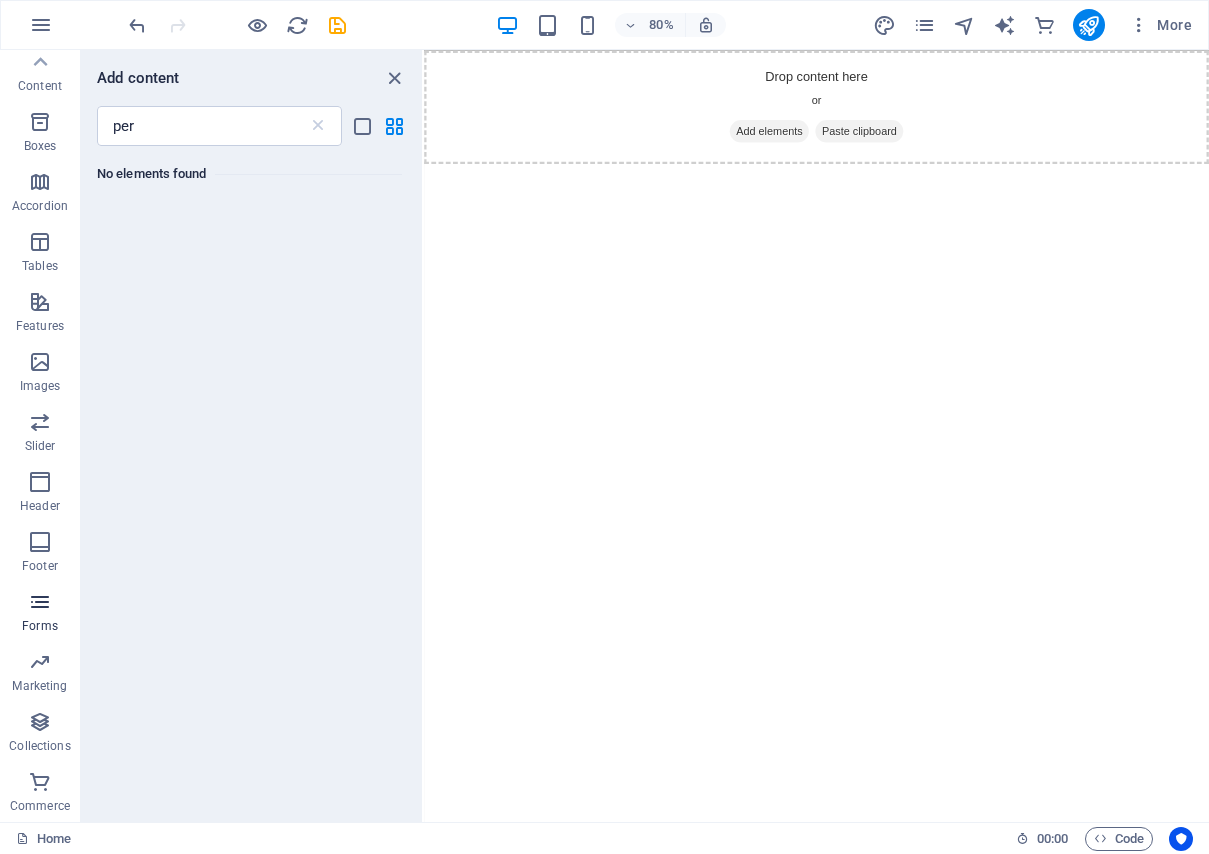 click at bounding box center (40, 602) 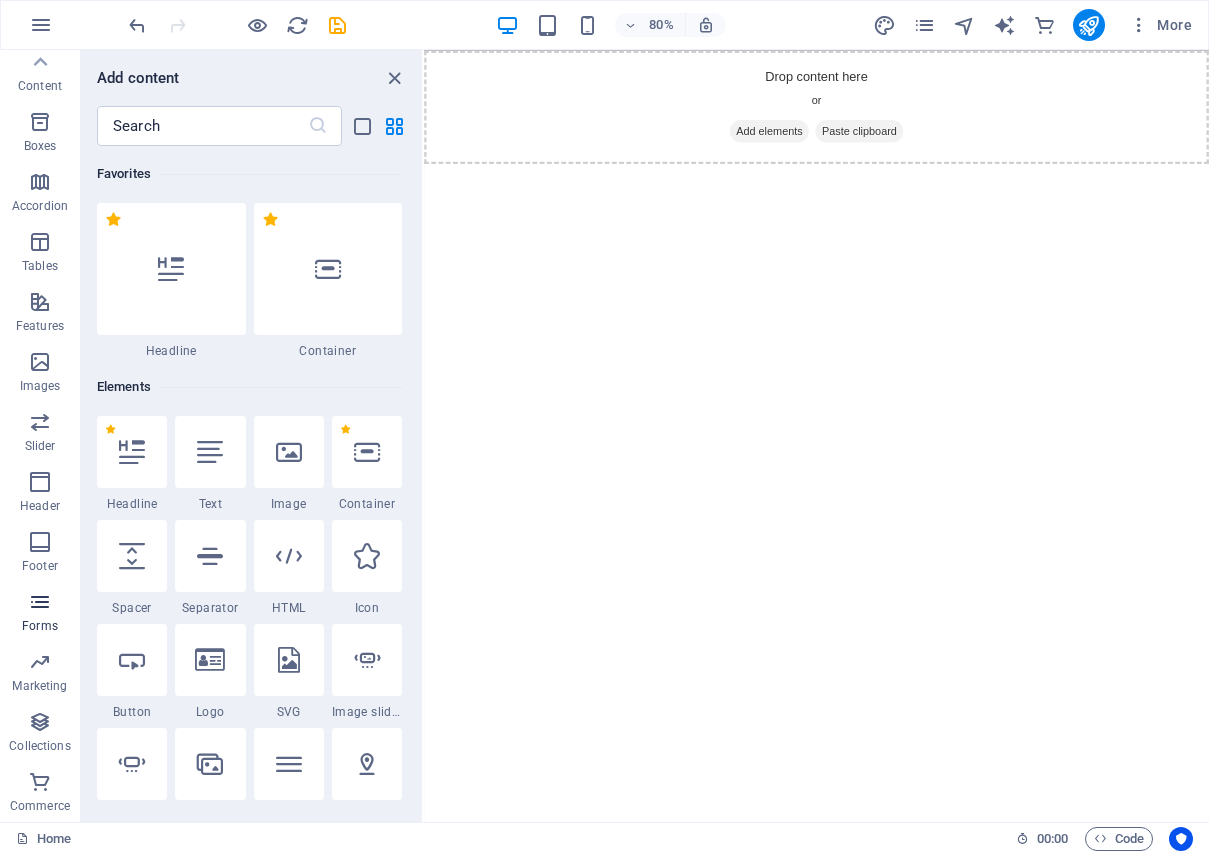 scroll, scrollTop: 14600, scrollLeft: 0, axis: vertical 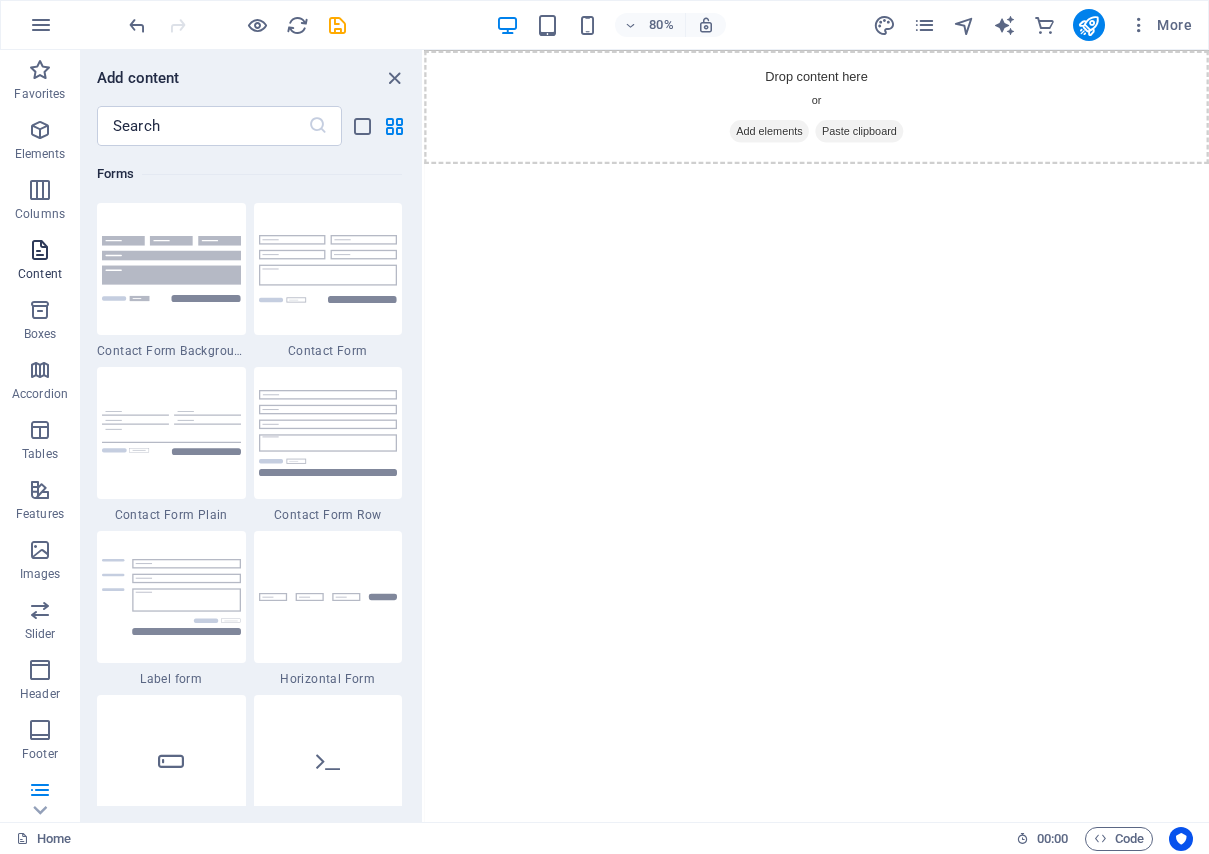 click at bounding box center (40, 250) 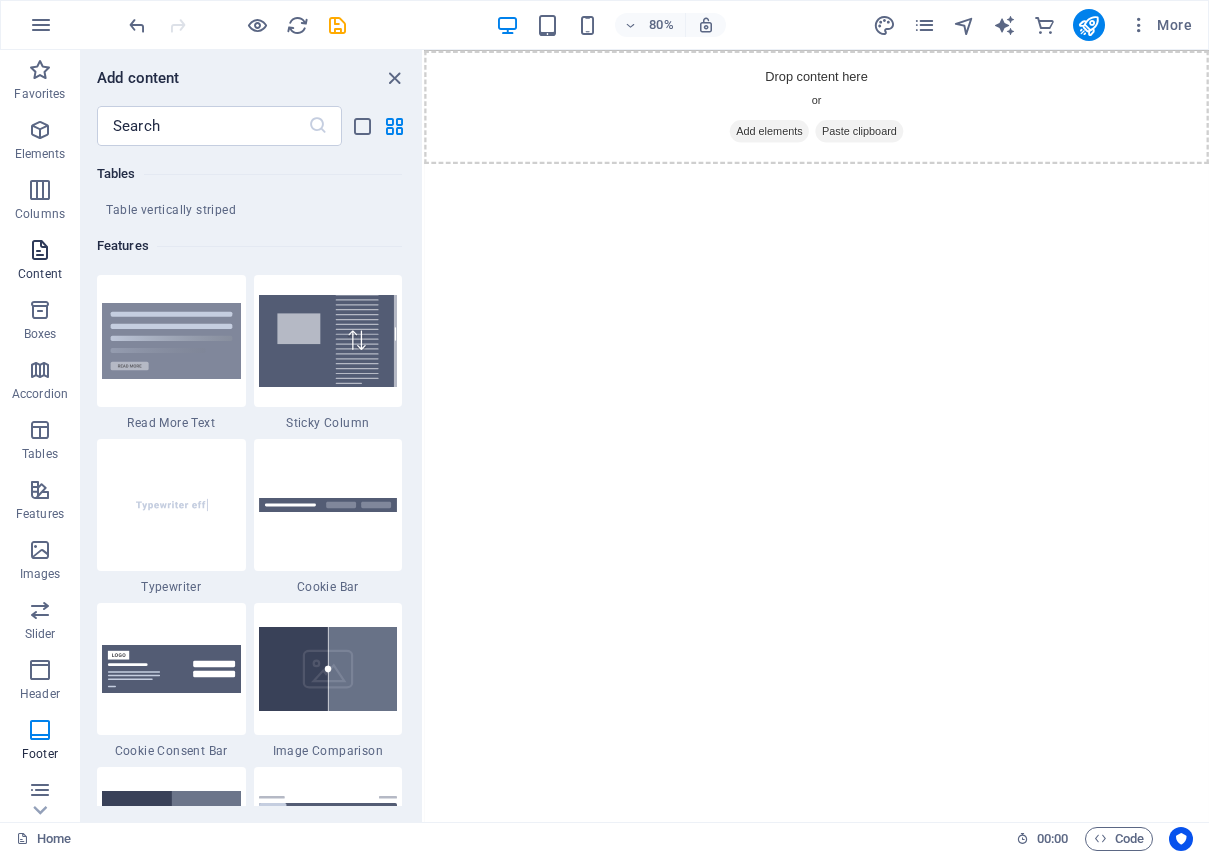 scroll, scrollTop: 3499, scrollLeft: 0, axis: vertical 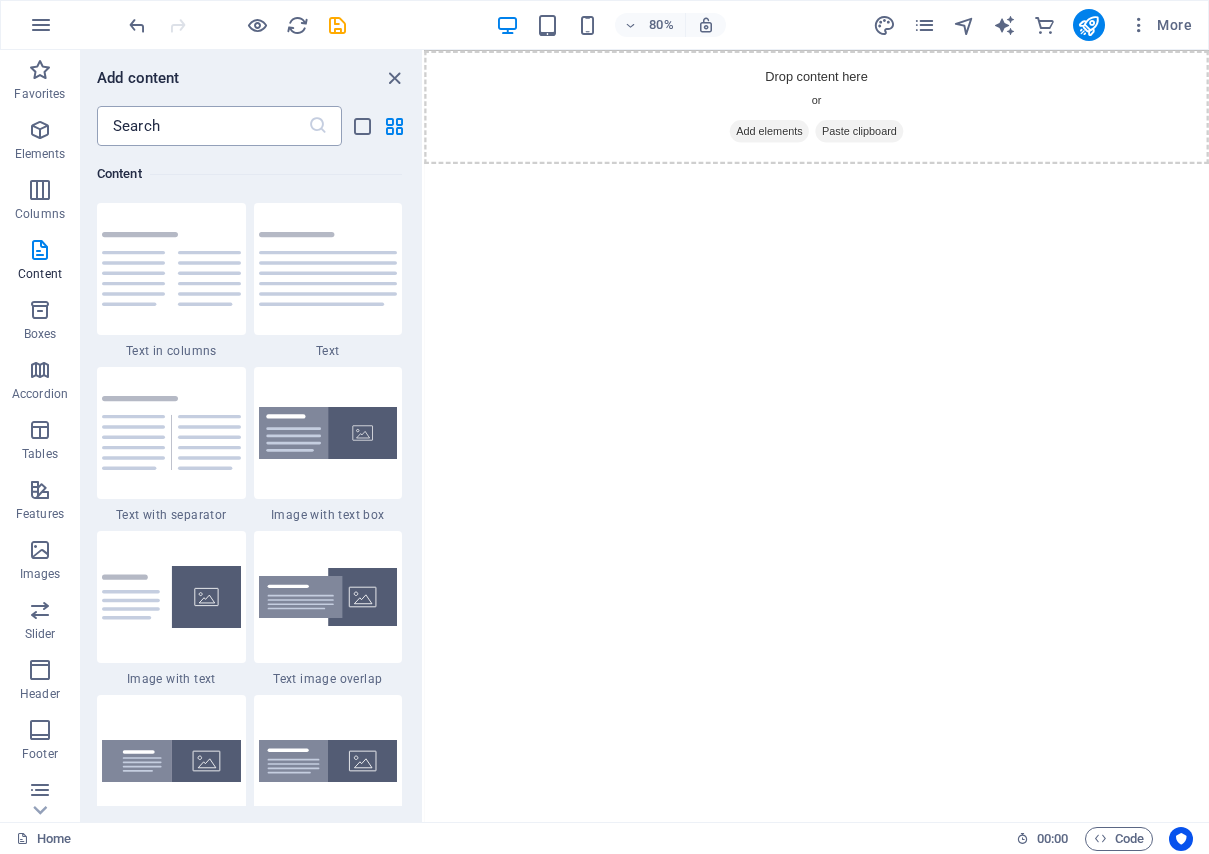 click at bounding box center [202, 126] 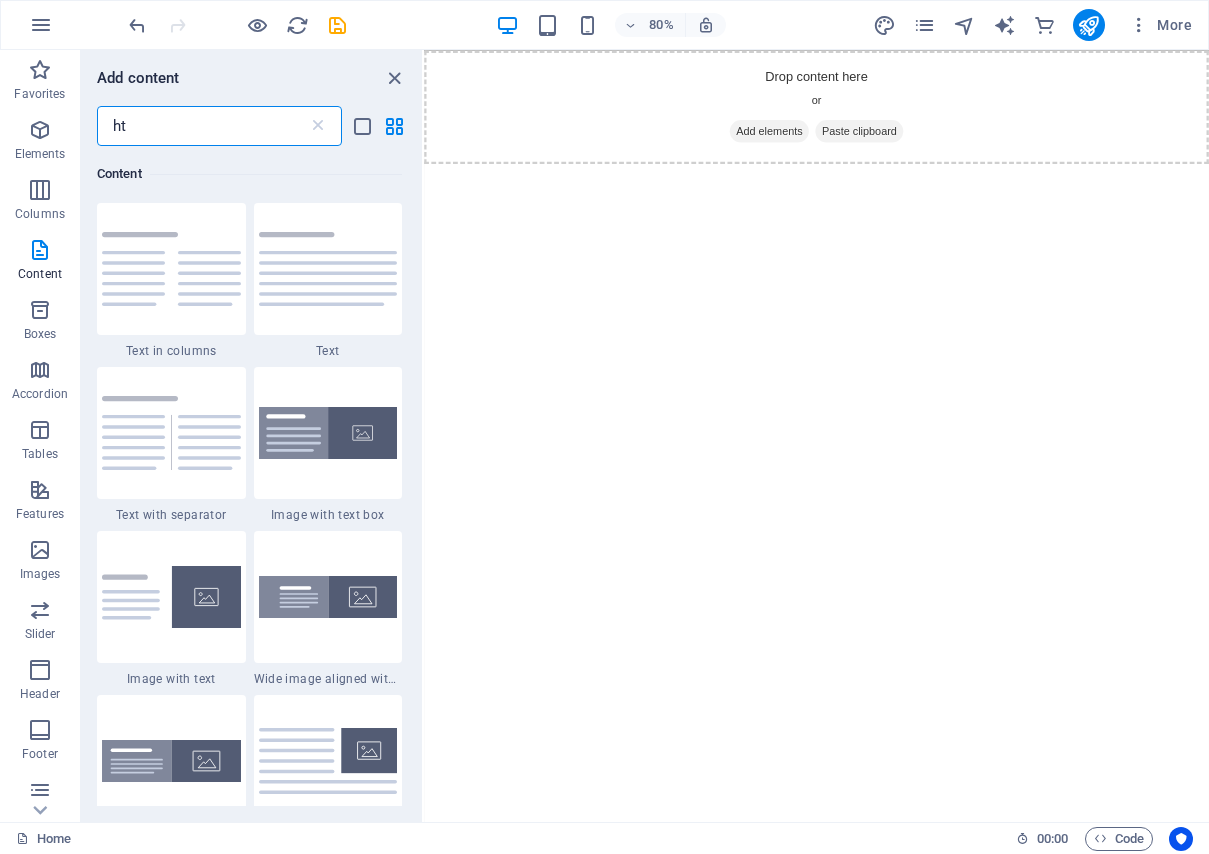 scroll, scrollTop: 0, scrollLeft: 0, axis: both 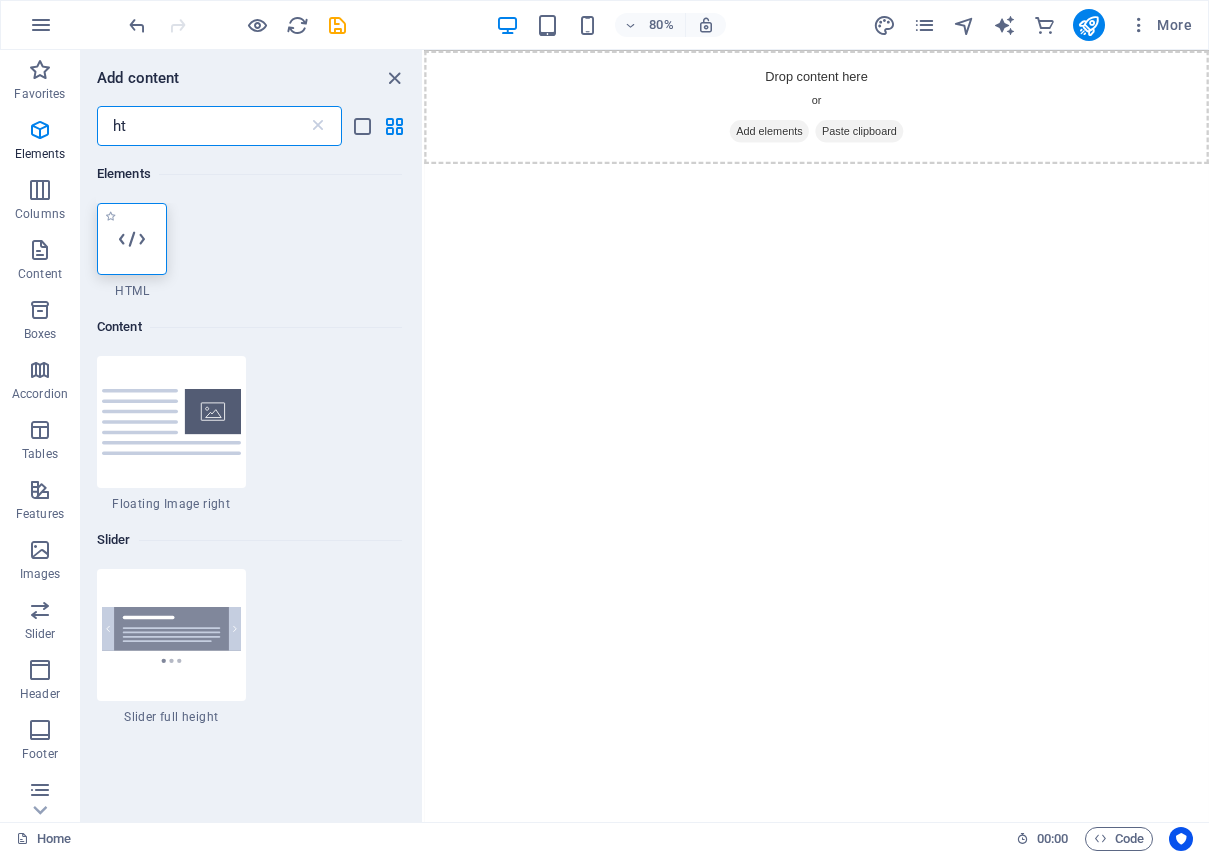 type on "ht" 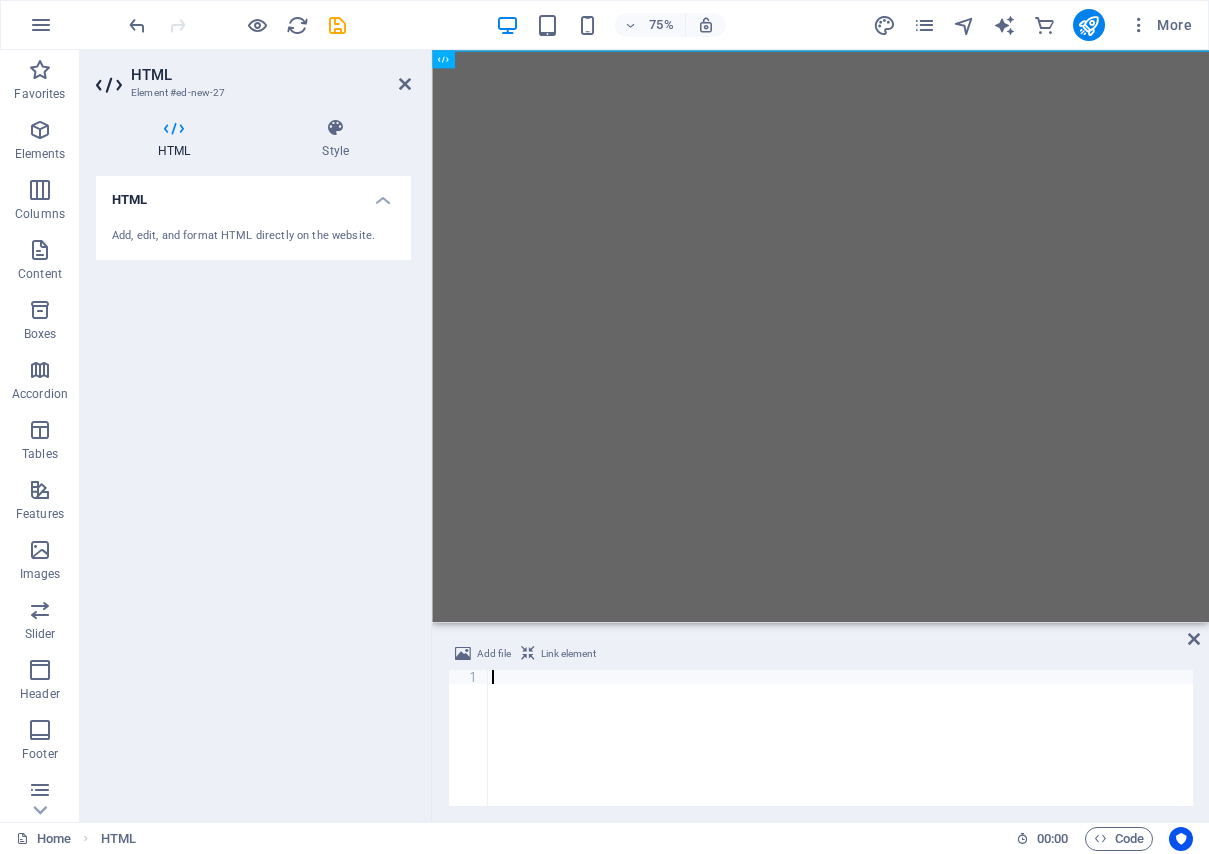 type on "<iframe src="https://docs.google.com/spreadsheets/d/e/2PACX-1vQti6mJ5q3n-o4tngumYtIMNLnpsuqHEBGC5M5XqGTvTvIlJ-rXBk4GiQjmDYZDKL3dy537okto6hV8/pubhtml?widget=true&amp;headers=false"></iframe>" 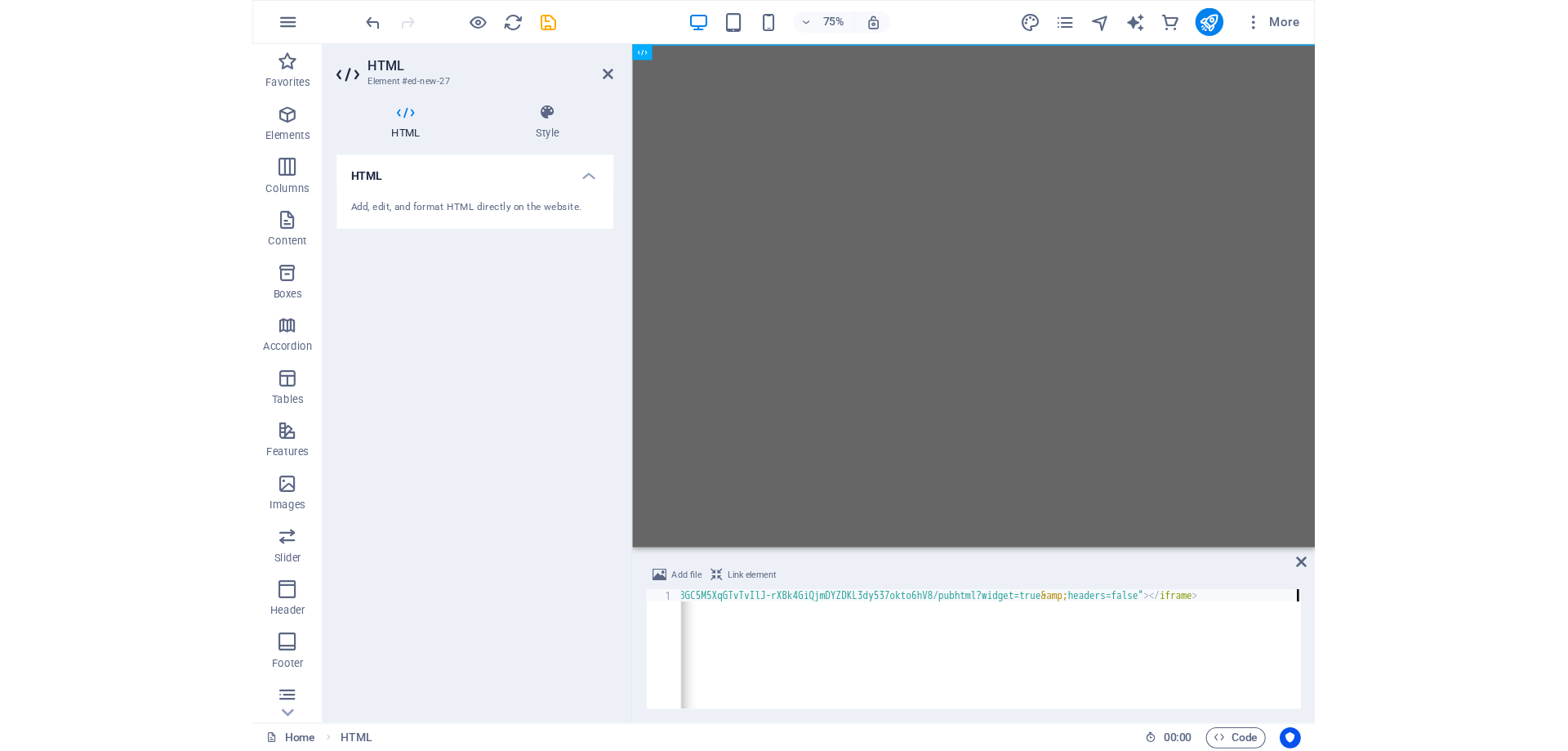 scroll, scrollTop: 0, scrollLeft: 471, axis: horizontal 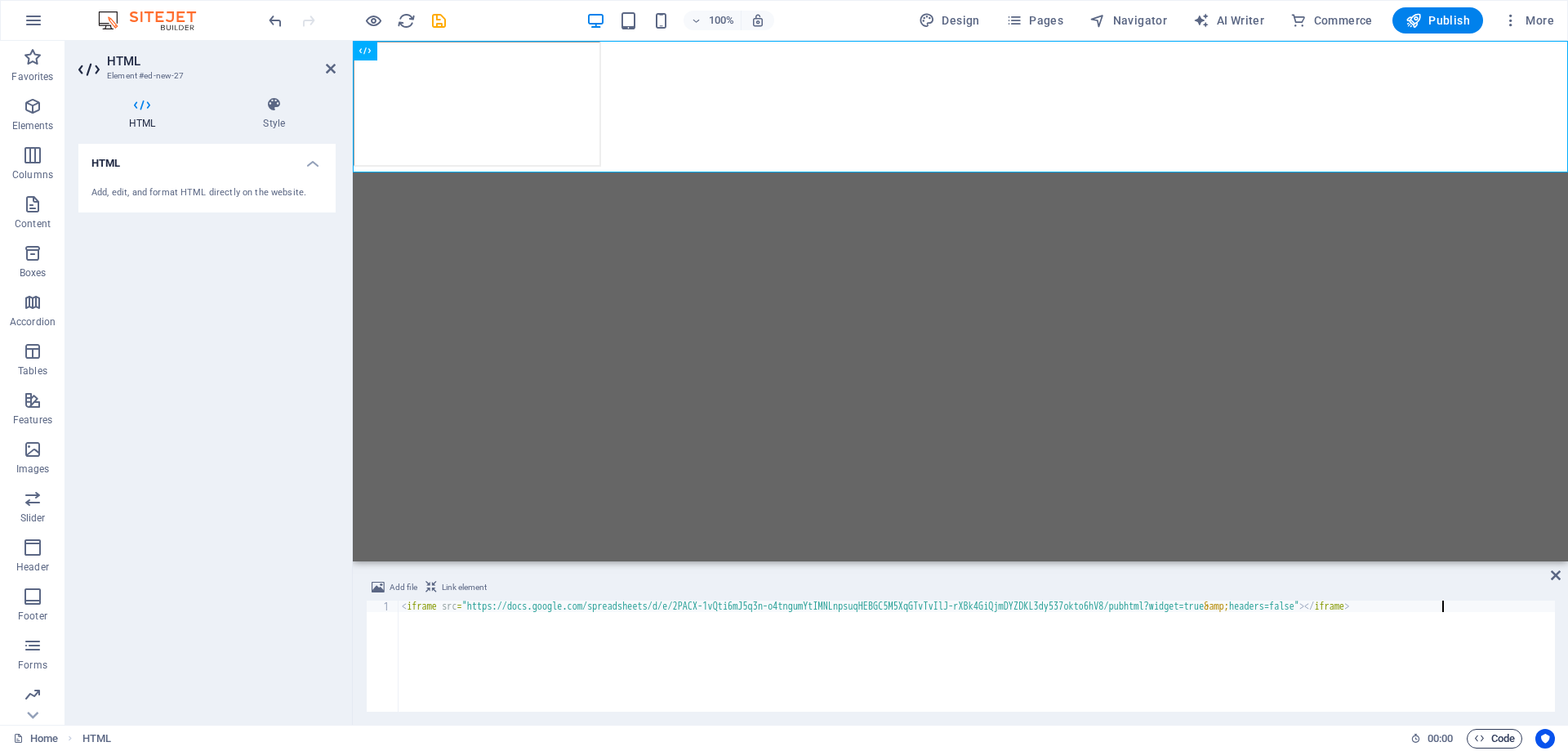 click on "Code" at bounding box center [1494, 739] 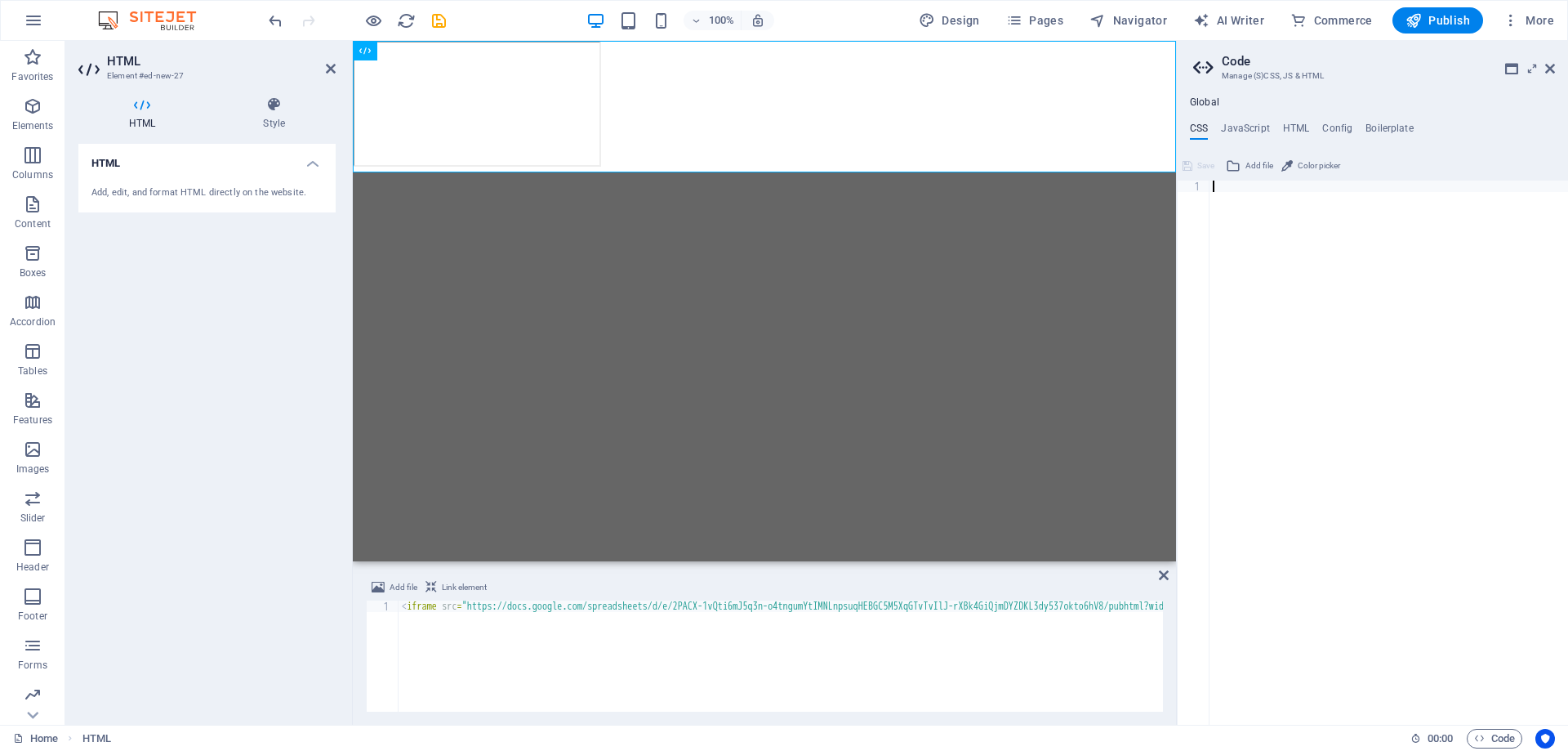 click on "Skip to main content" at bounding box center [764, 106] 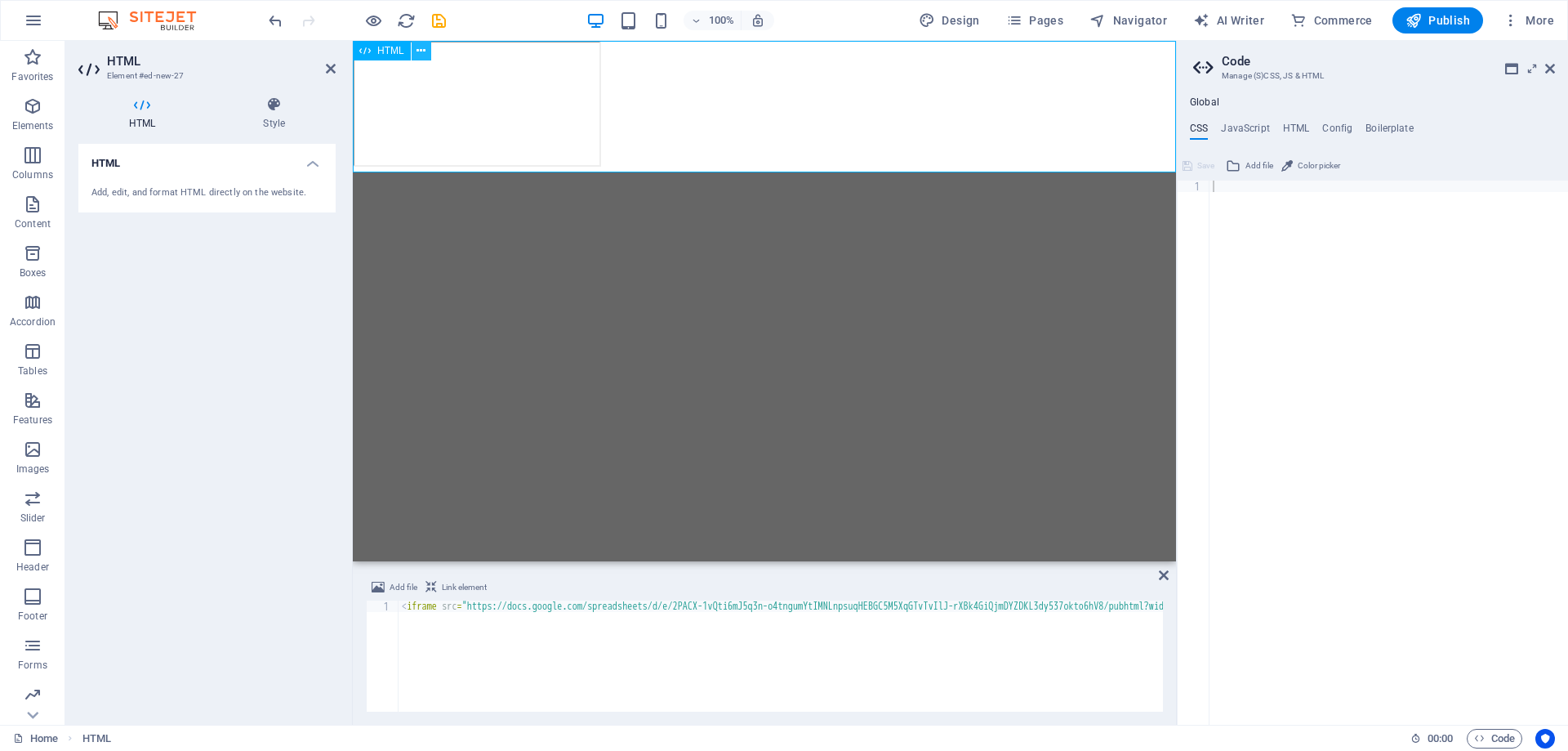 click at bounding box center (421, 51) 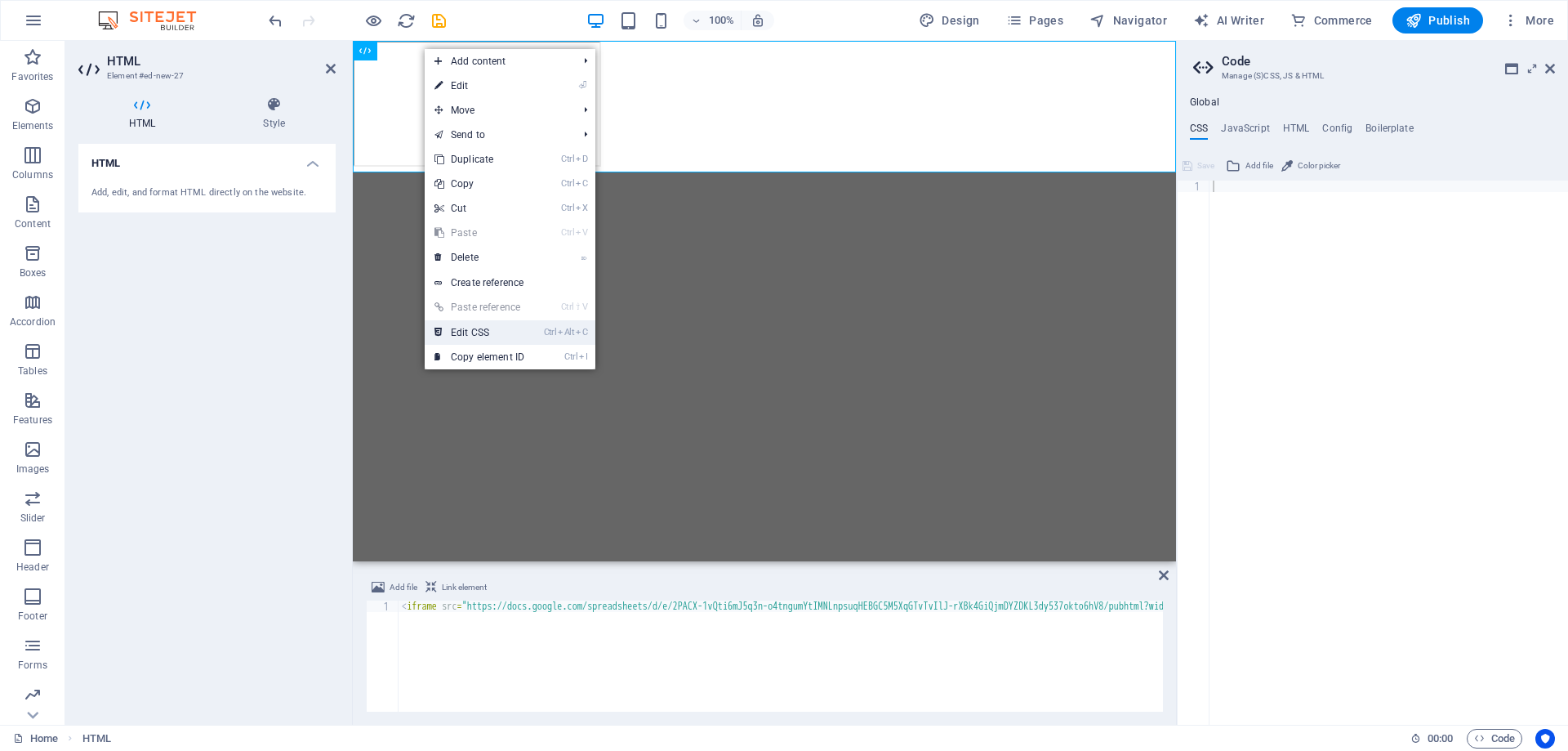 click on "Ctrl Alt C  Edit CSS" at bounding box center [479, 333] 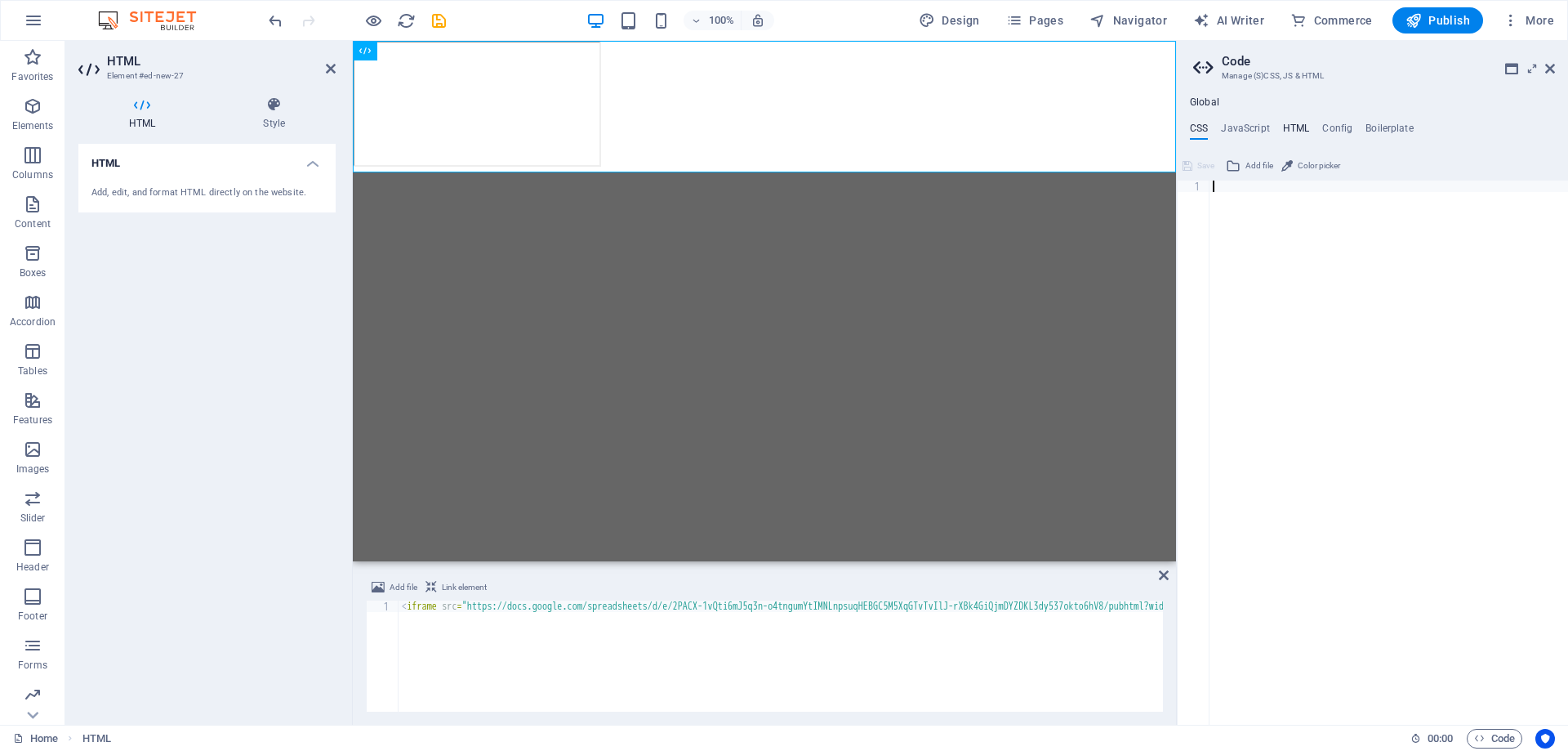 click on "HTML" at bounding box center [1296, 132] 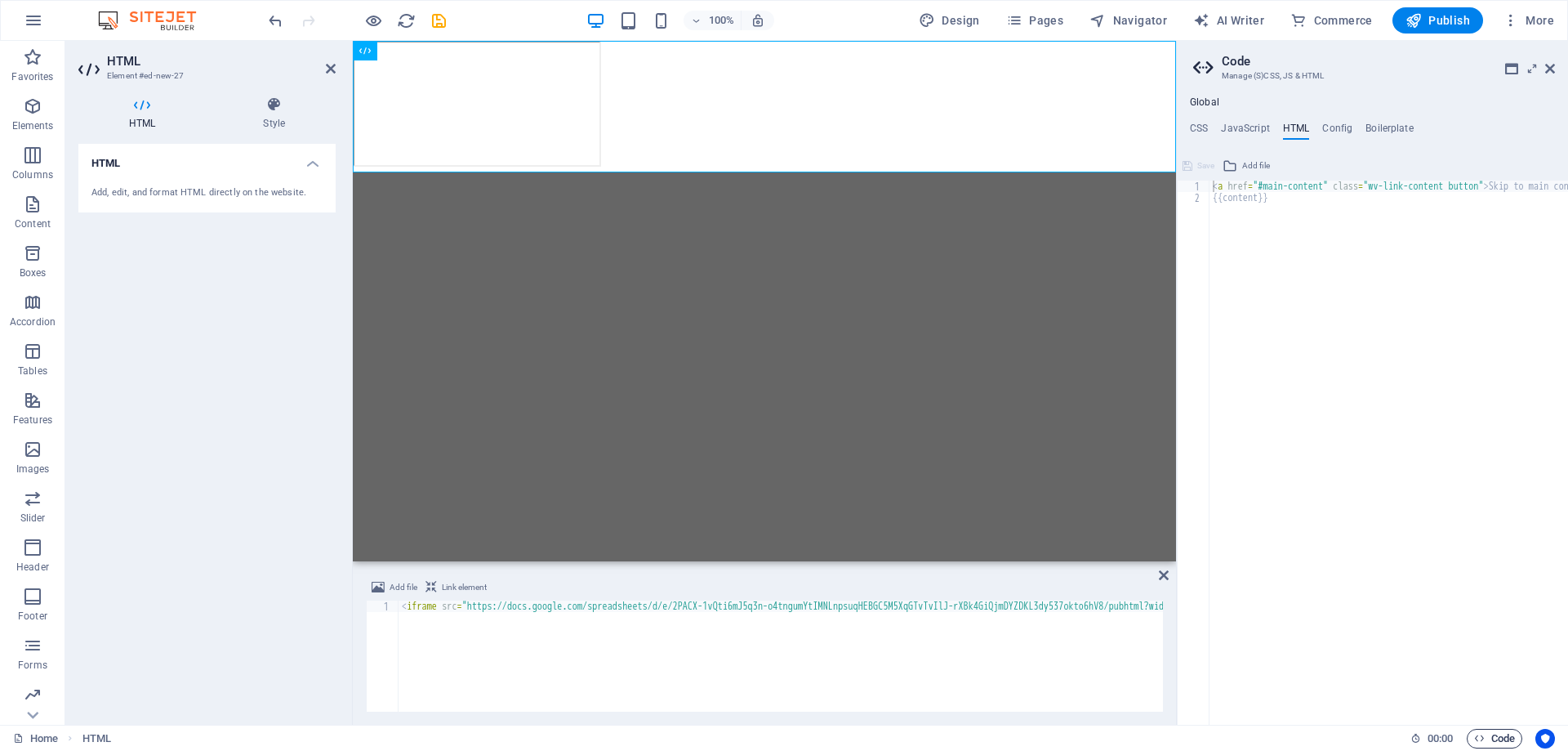 click on "Code" at bounding box center (1494, 739) 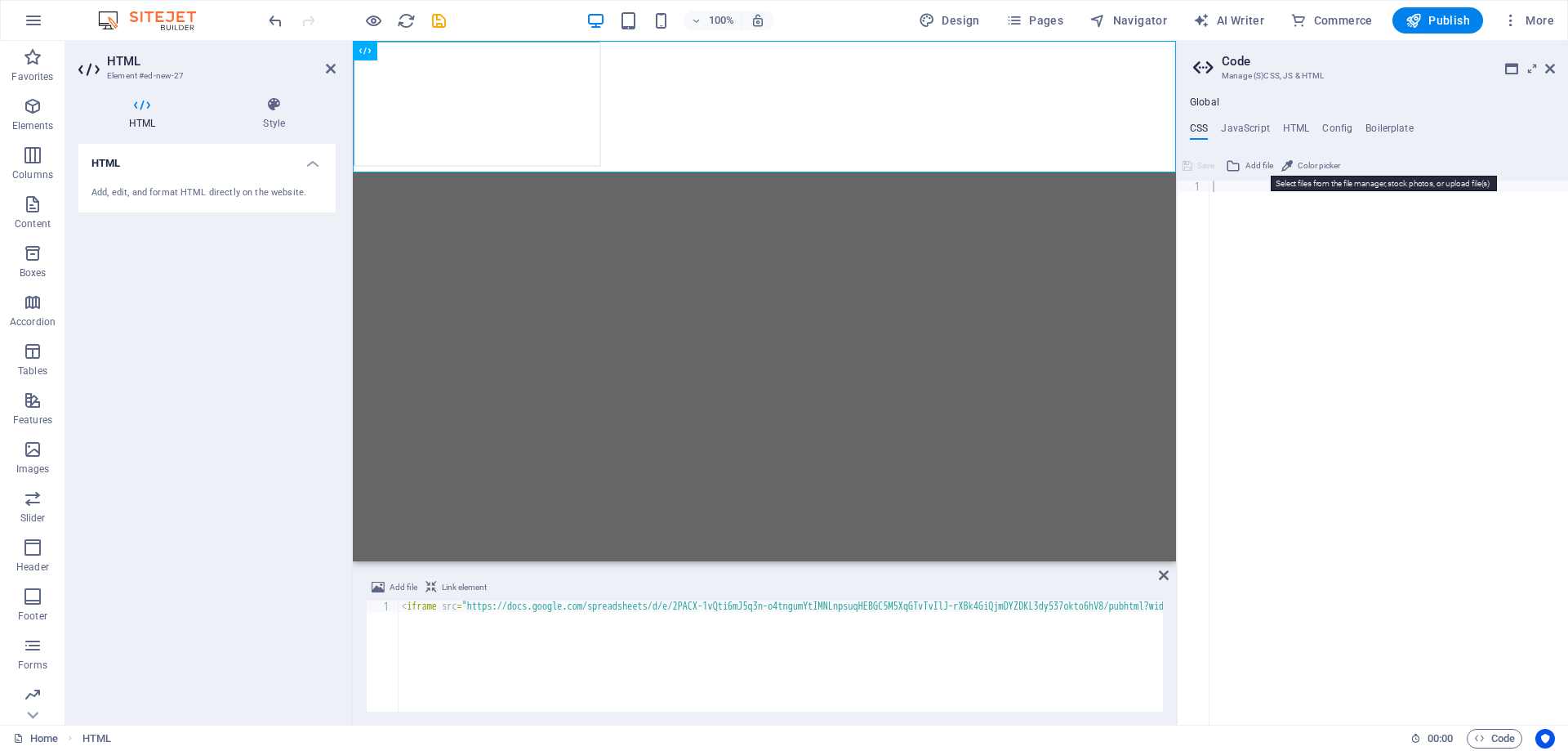 click on "Add file" at bounding box center [1259, 166] 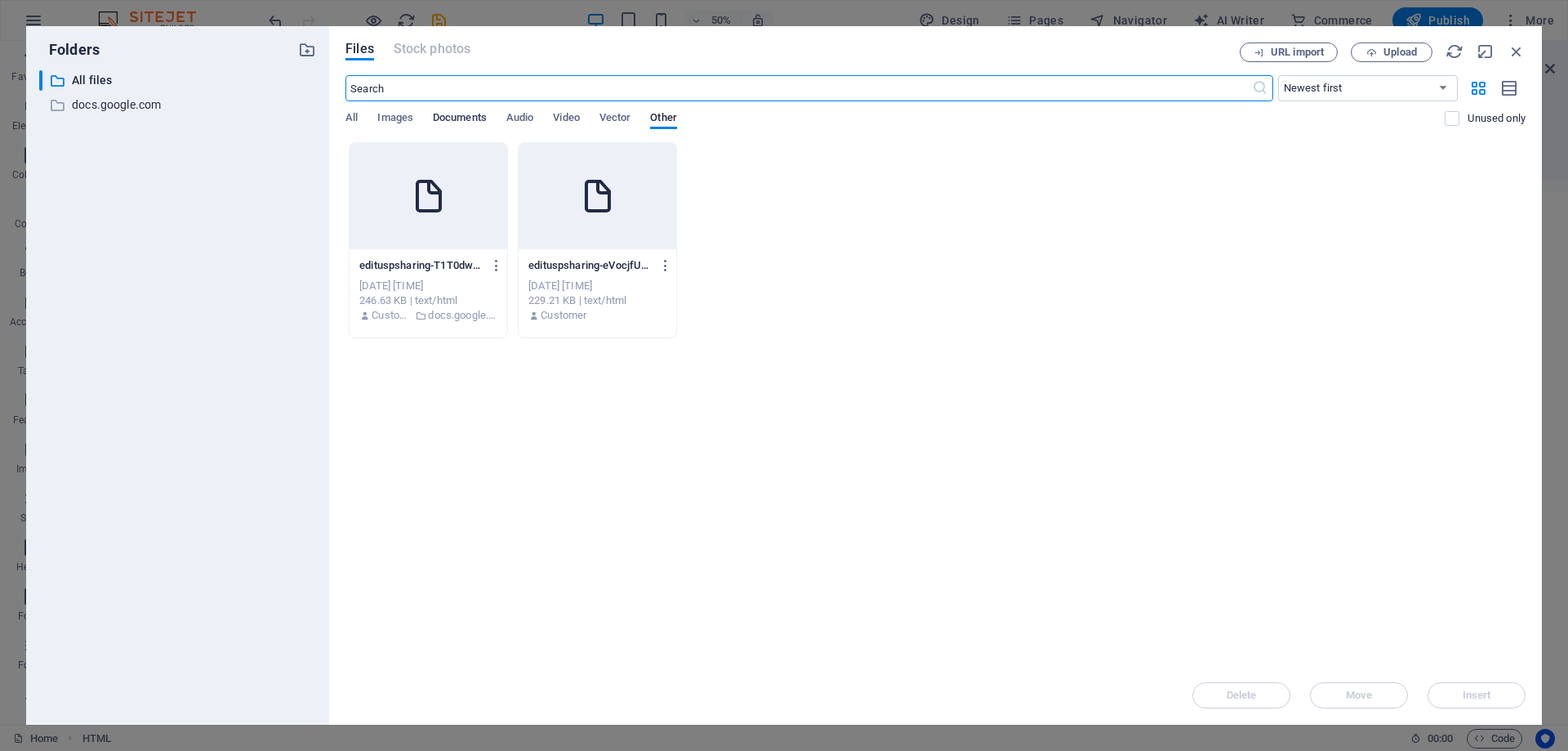 click on "Documents" at bounding box center [460, 119] 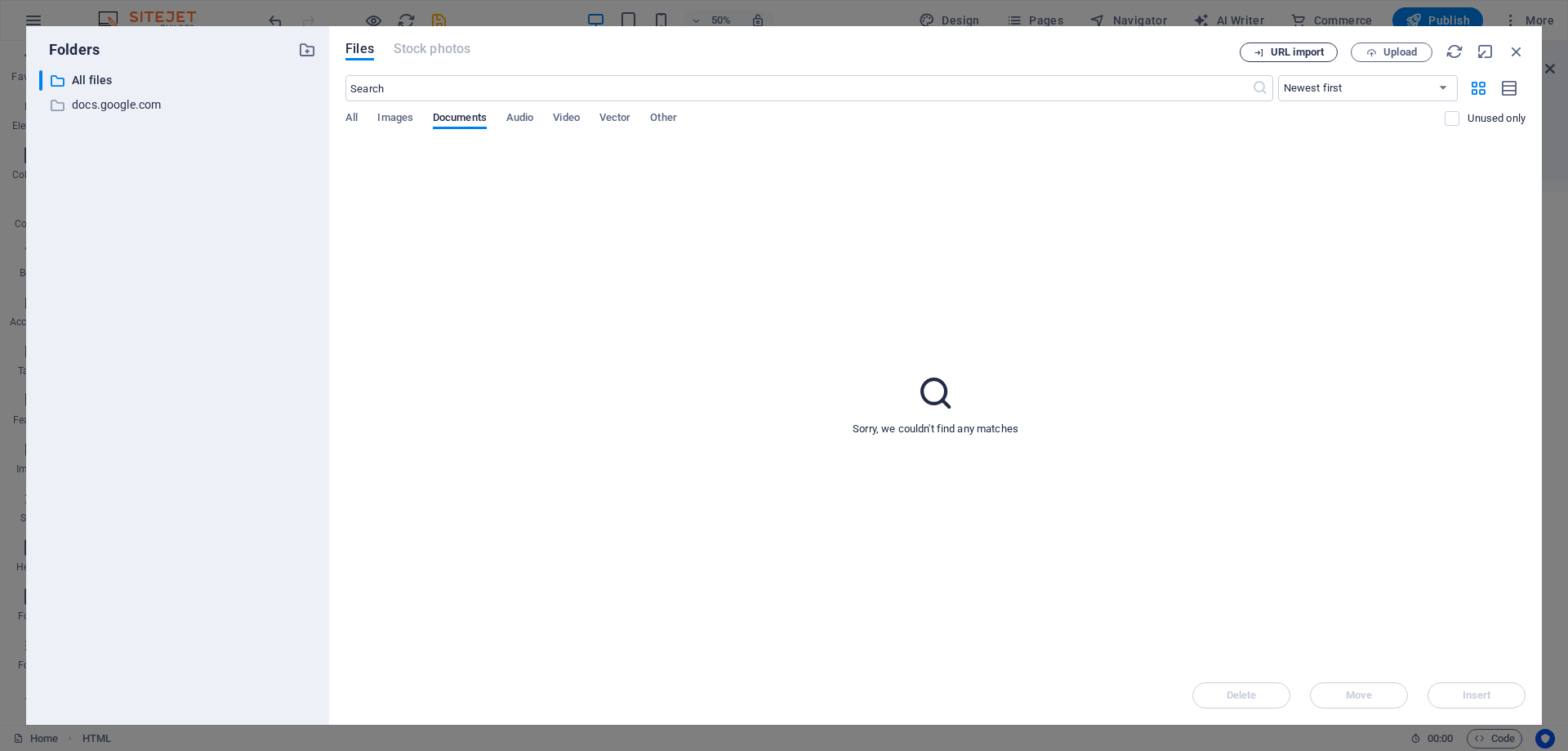 click on "URL import" at bounding box center [1297, 52] 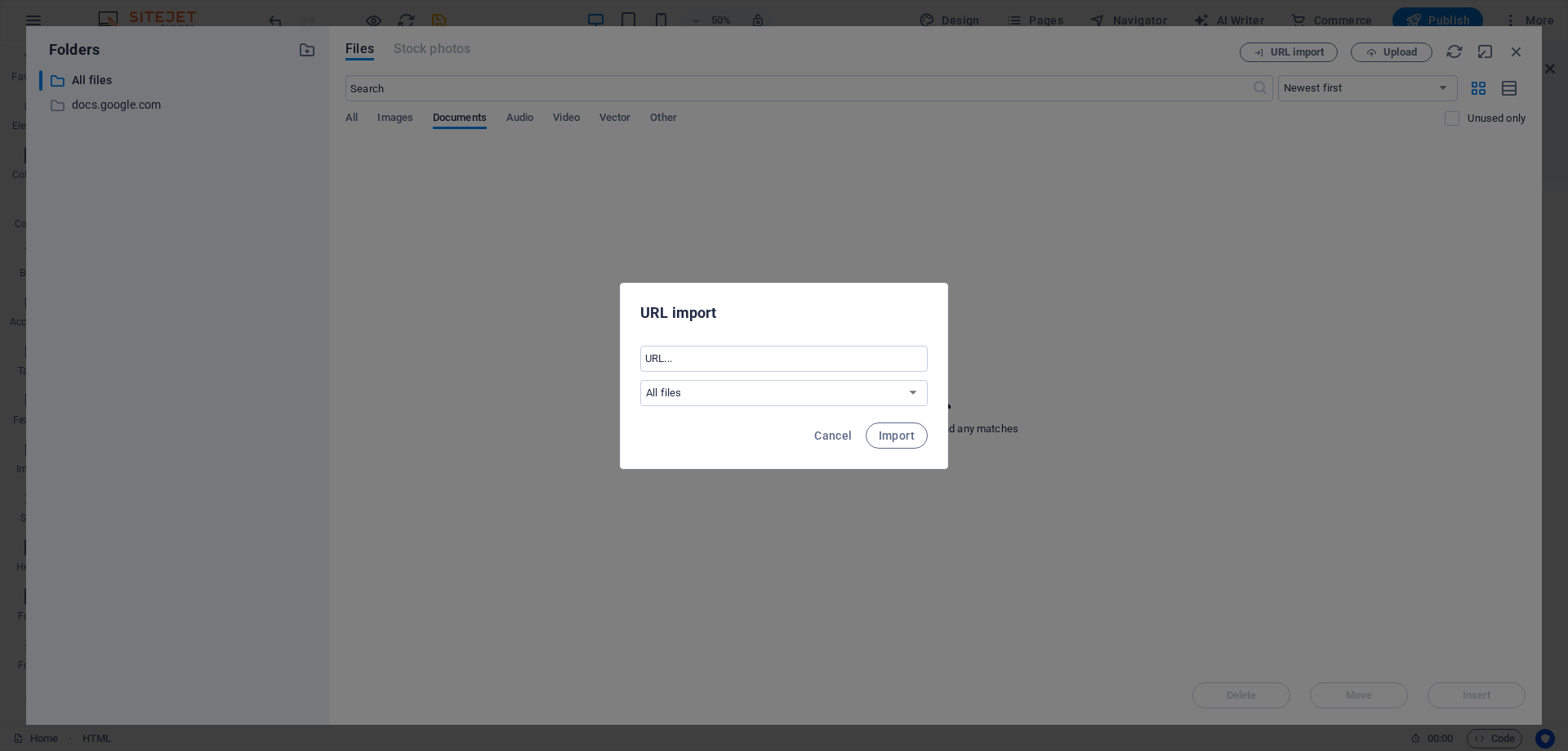 click on "URL import ​ All files docs.google.com Cancel Import" at bounding box center [784, 375] 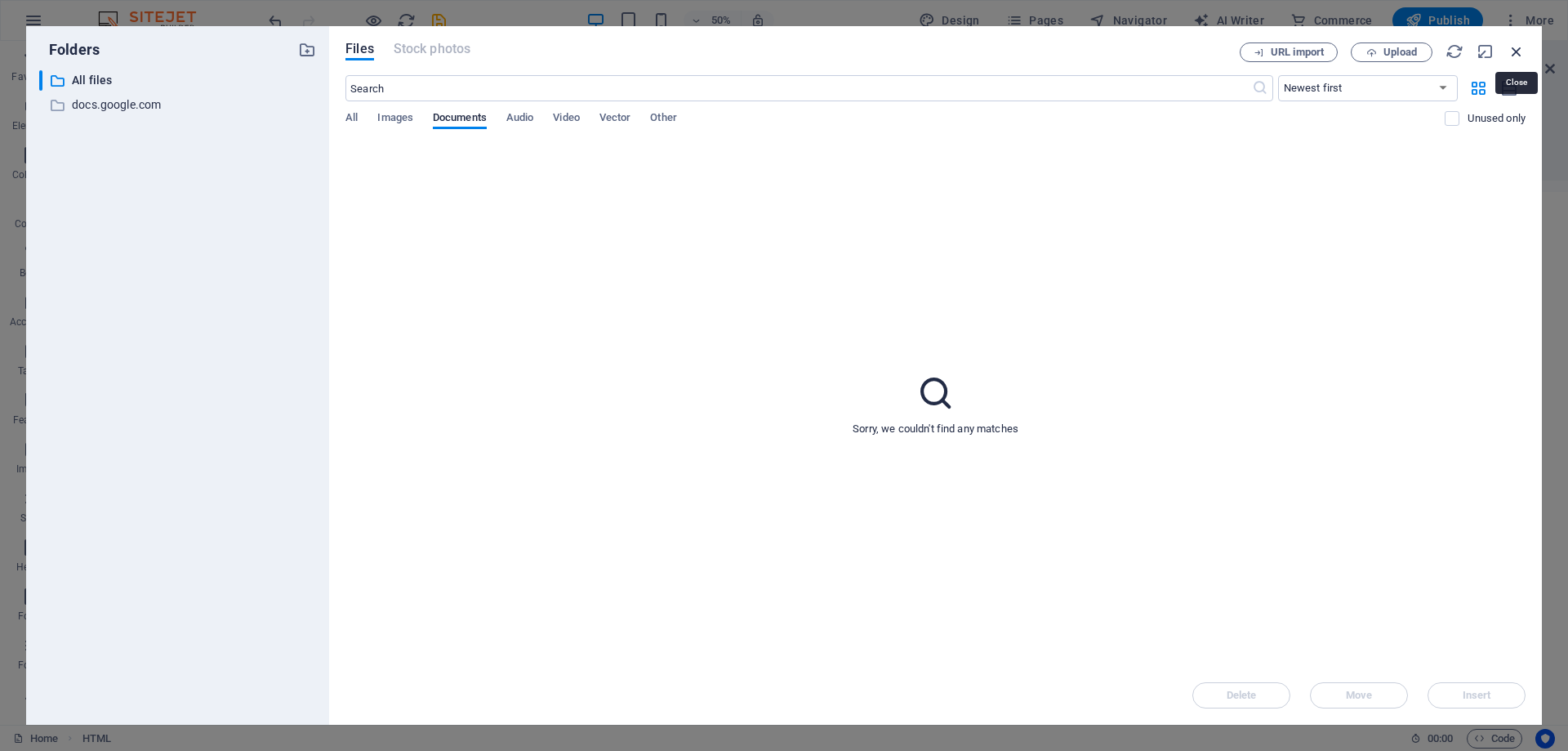 click at bounding box center [1517, 51] 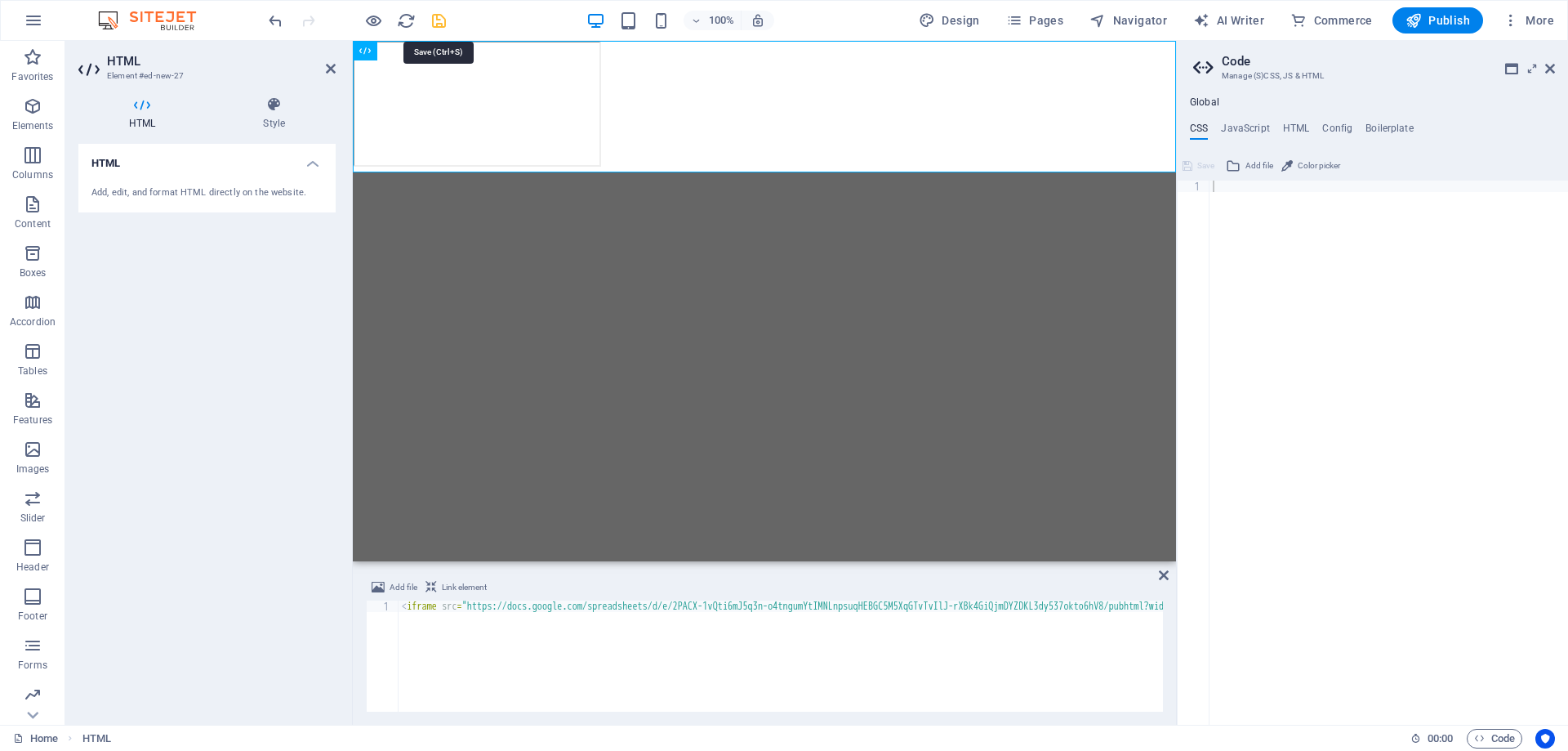 click at bounding box center [439, 20] 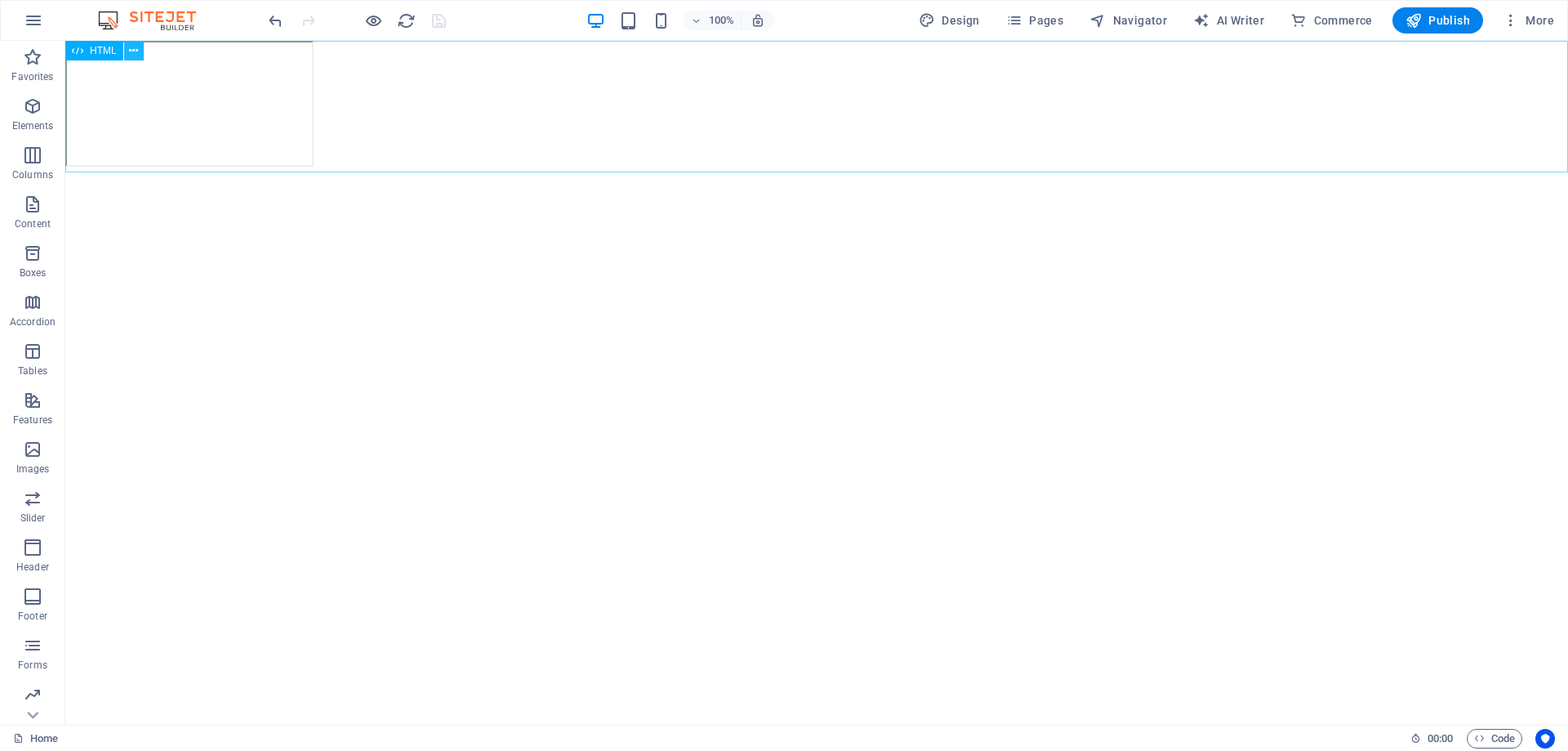 click at bounding box center (134, 51) 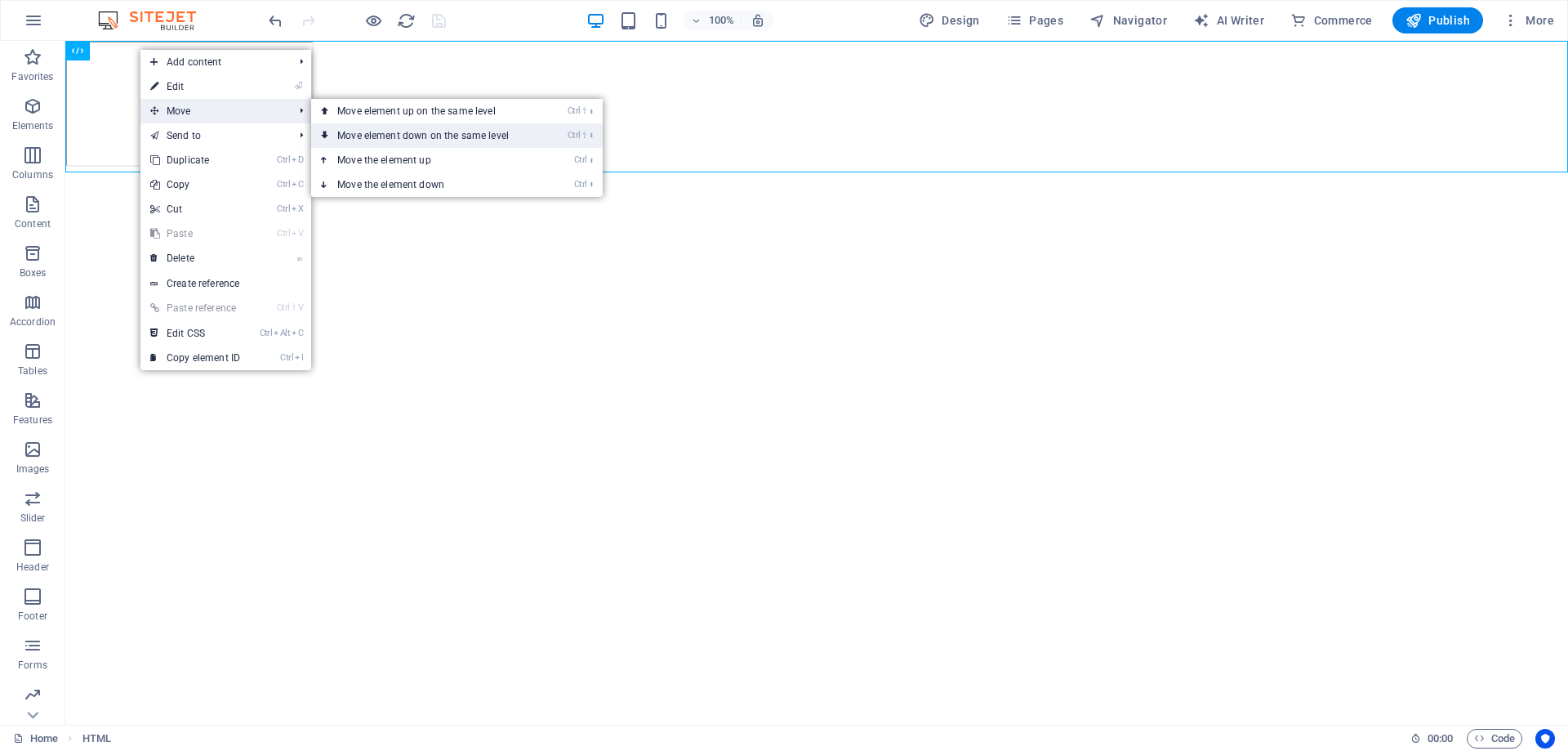 click on "Ctrl ⇧ ⬇  Move element down on the same level" at bounding box center [426, 136] 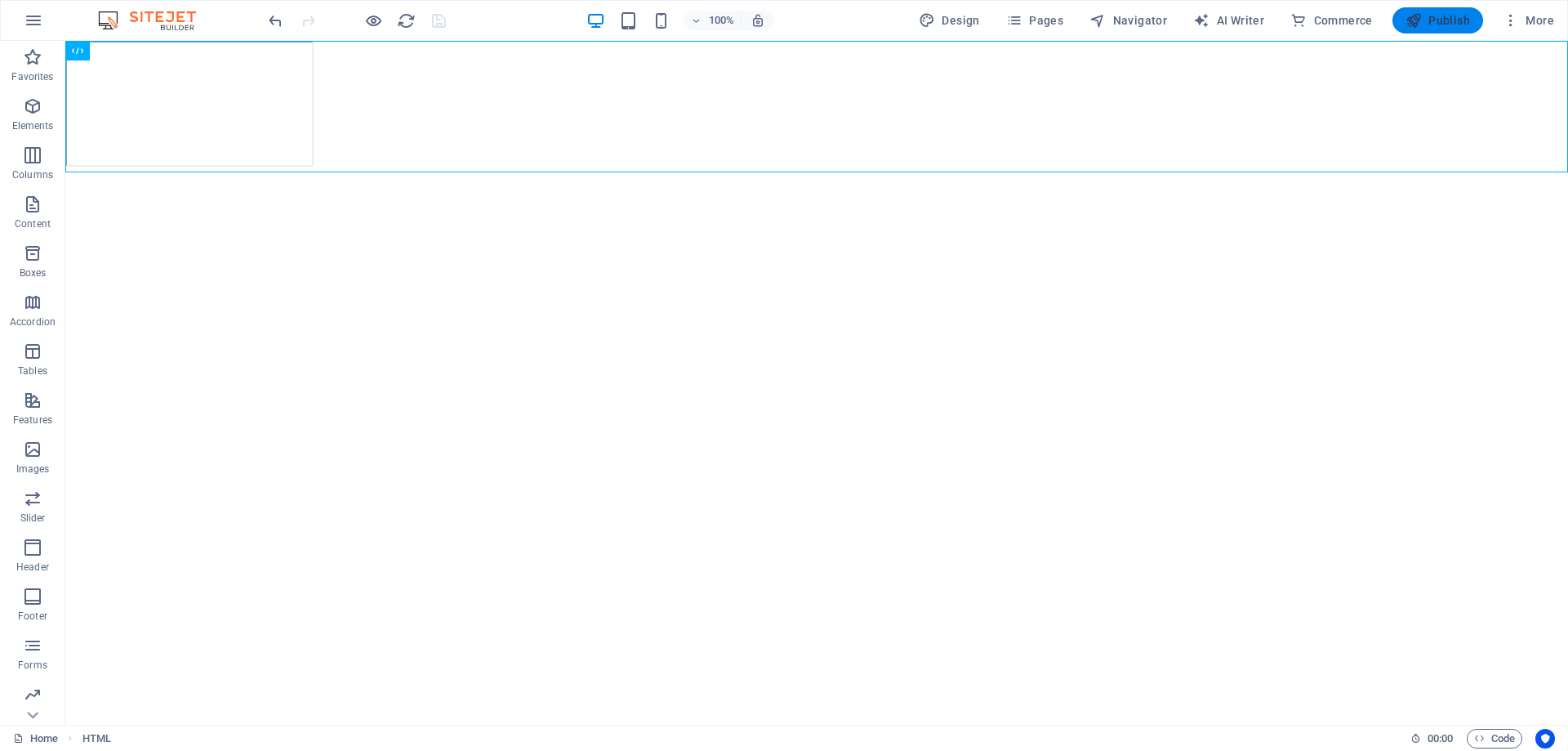 click on "Publish" at bounding box center (1437, 20) 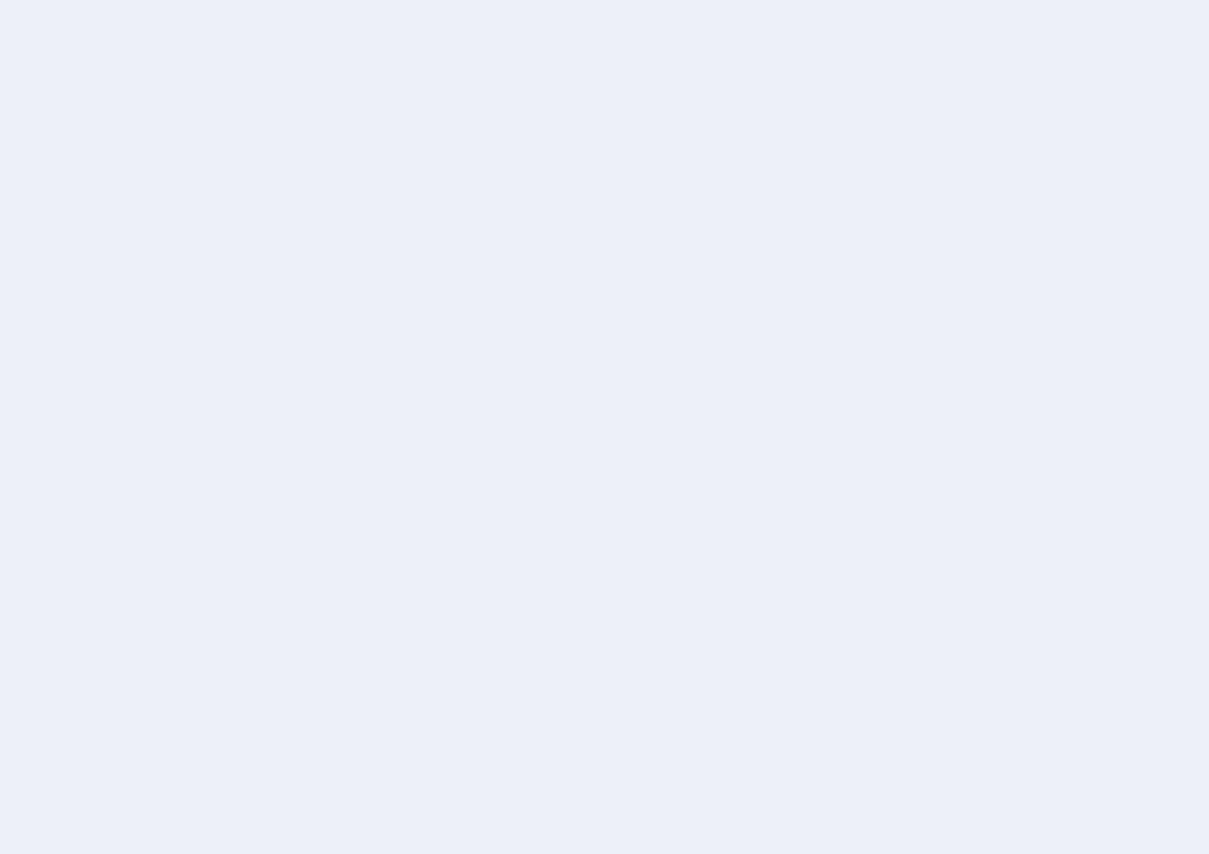 scroll, scrollTop: 0, scrollLeft: 0, axis: both 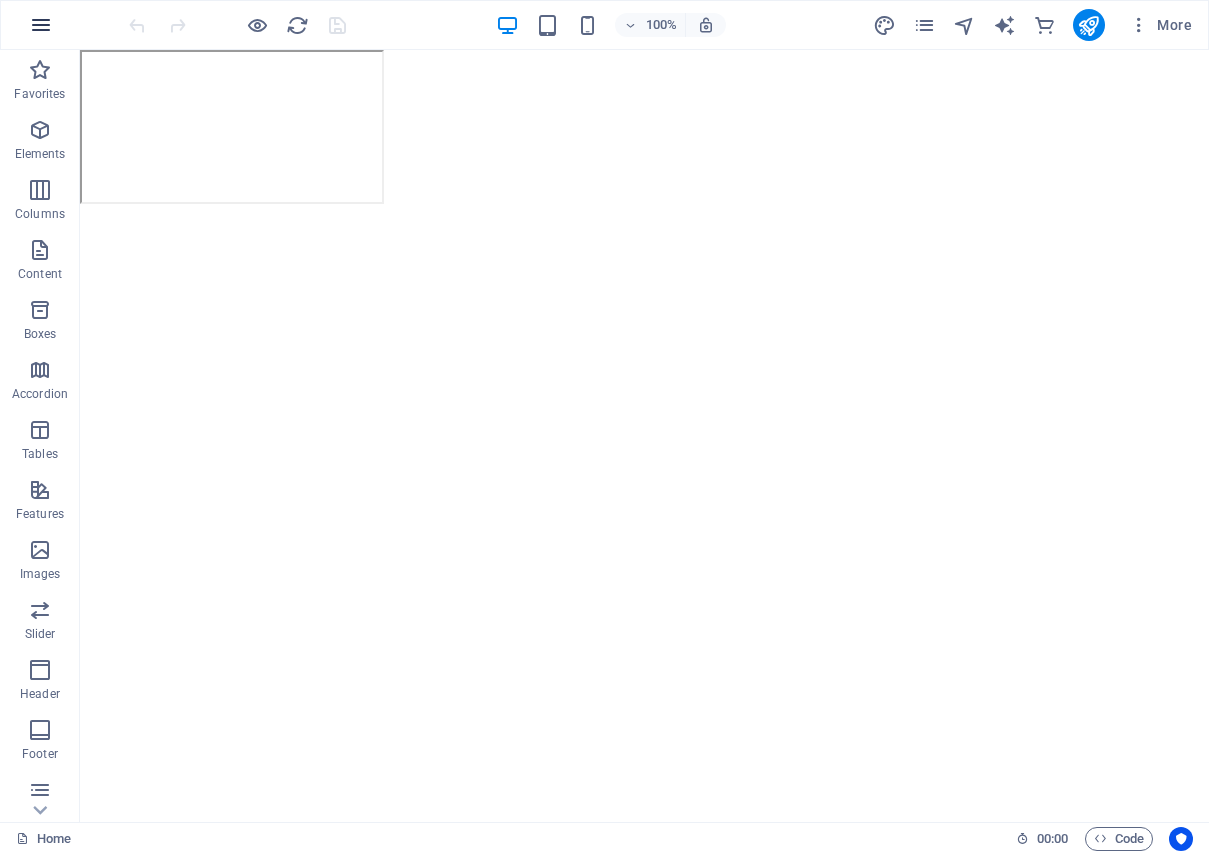 click at bounding box center [41, 25] 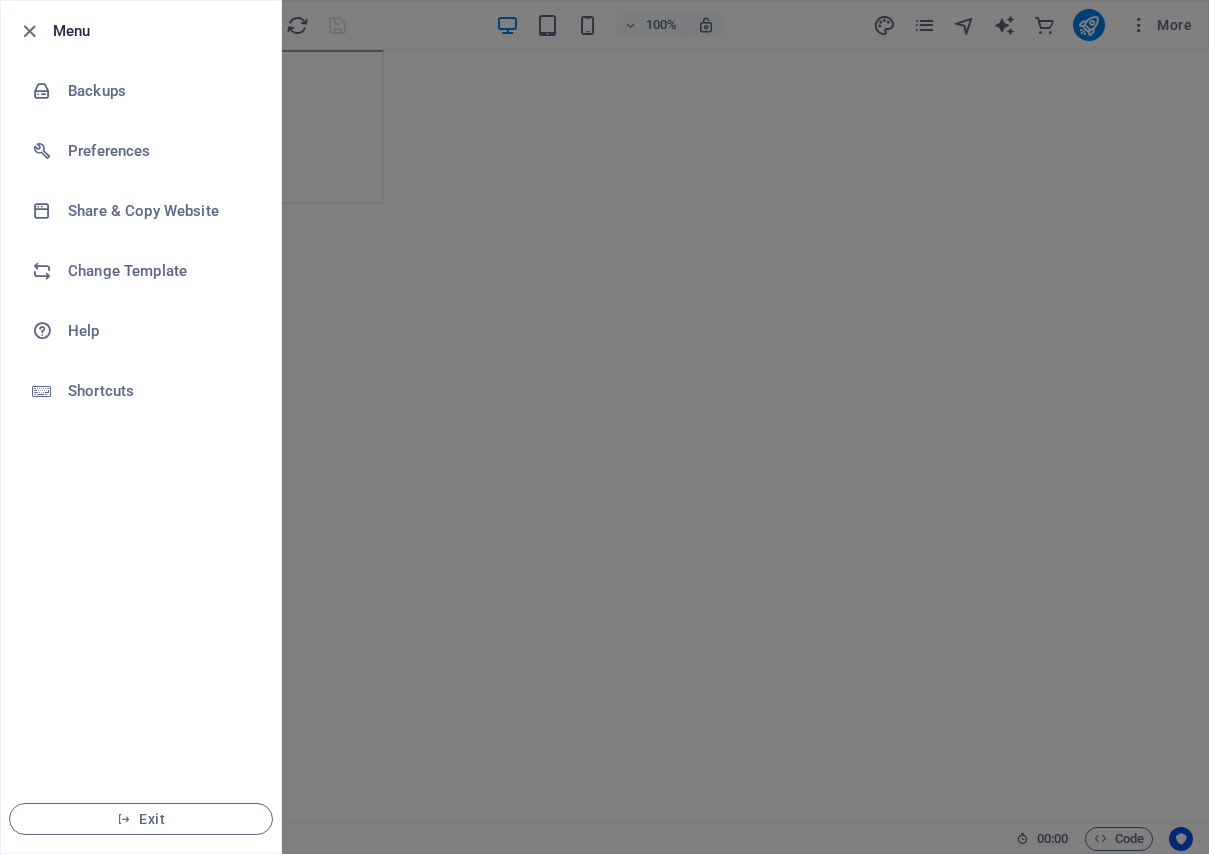 click at bounding box center [604, 427] 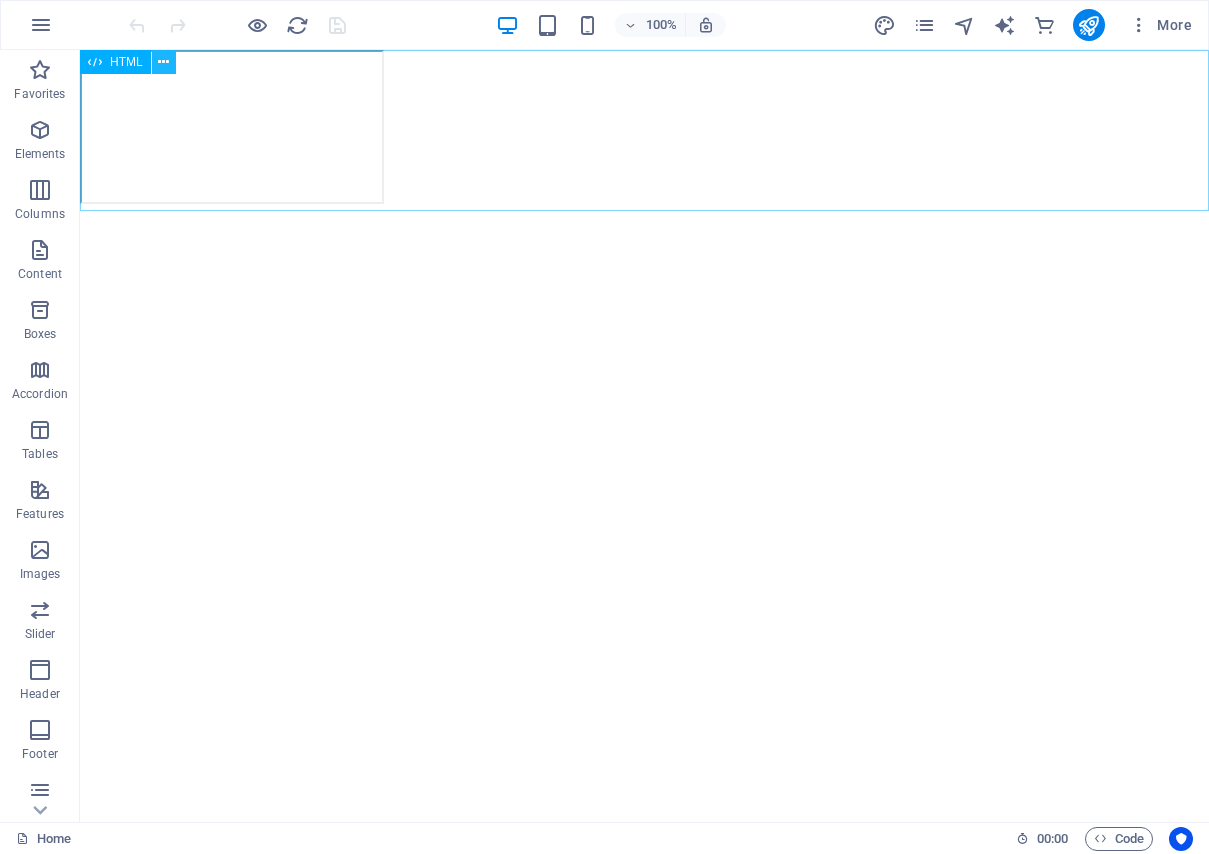 click at bounding box center [163, 62] 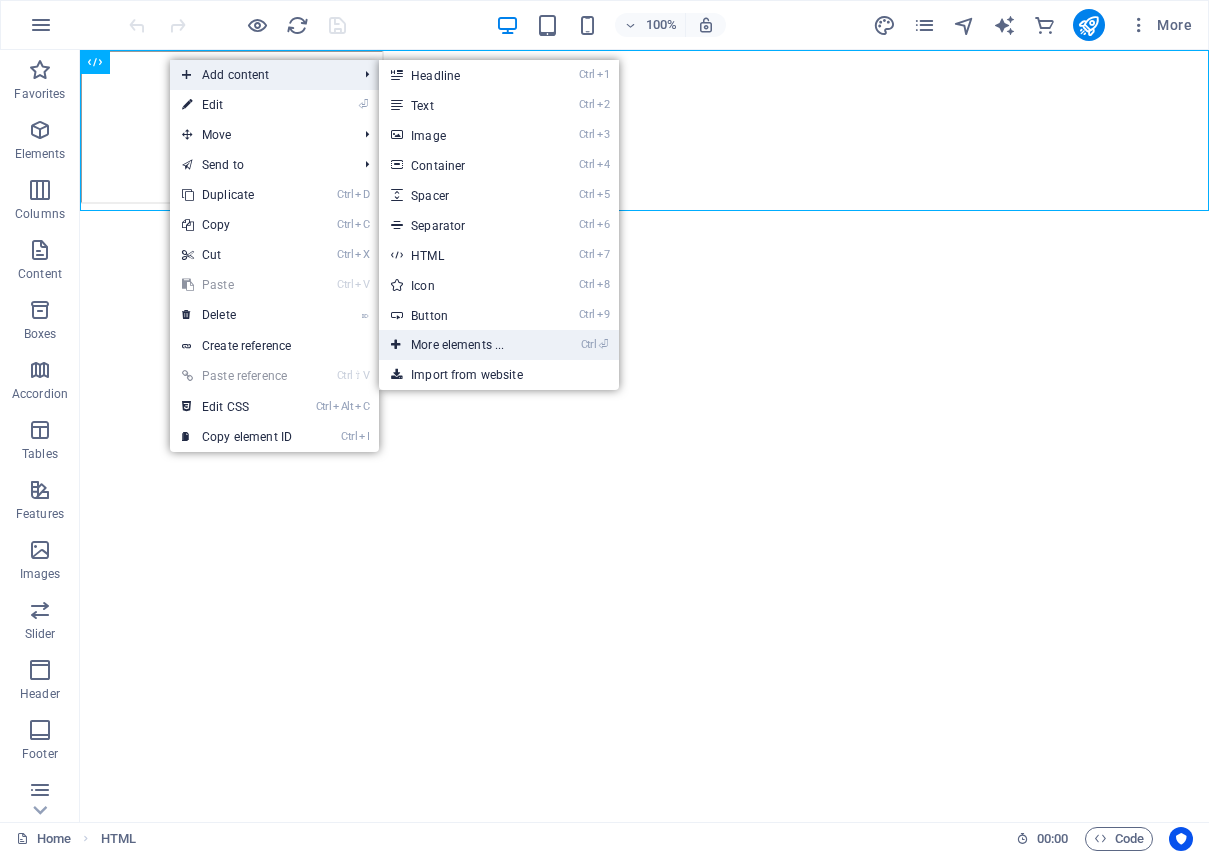 click on "Ctrl ⏎  More elements ..." at bounding box center [461, 345] 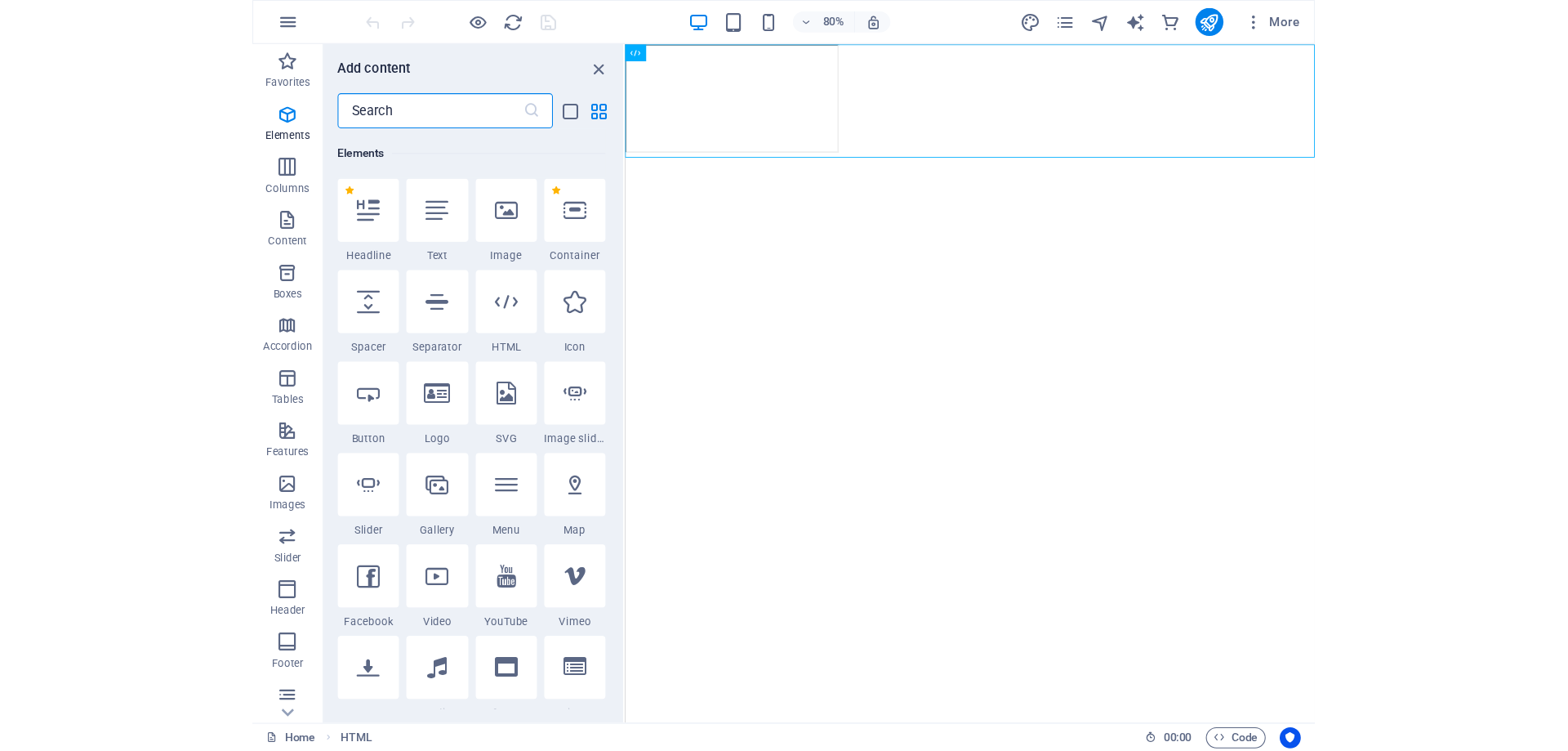 scroll, scrollTop: 174, scrollLeft: 0, axis: vertical 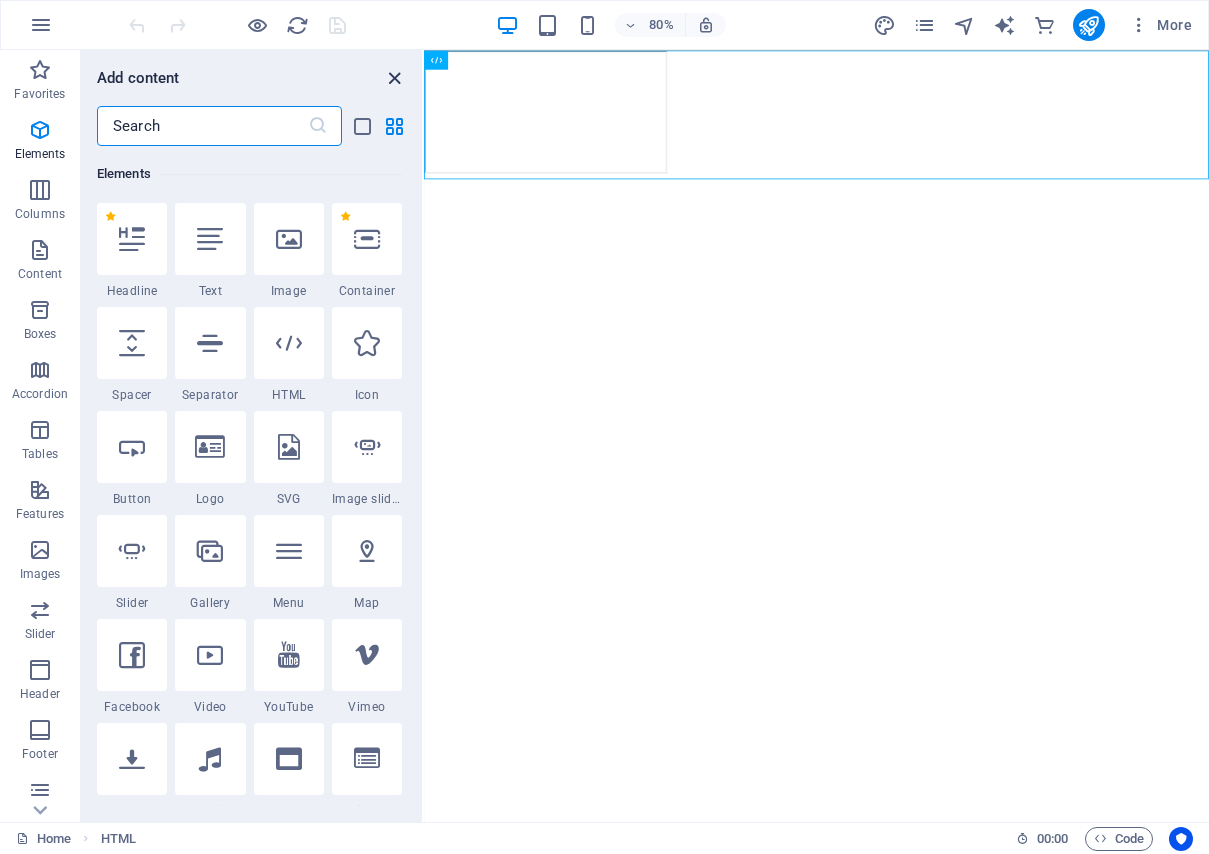 click at bounding box center [394, 78] 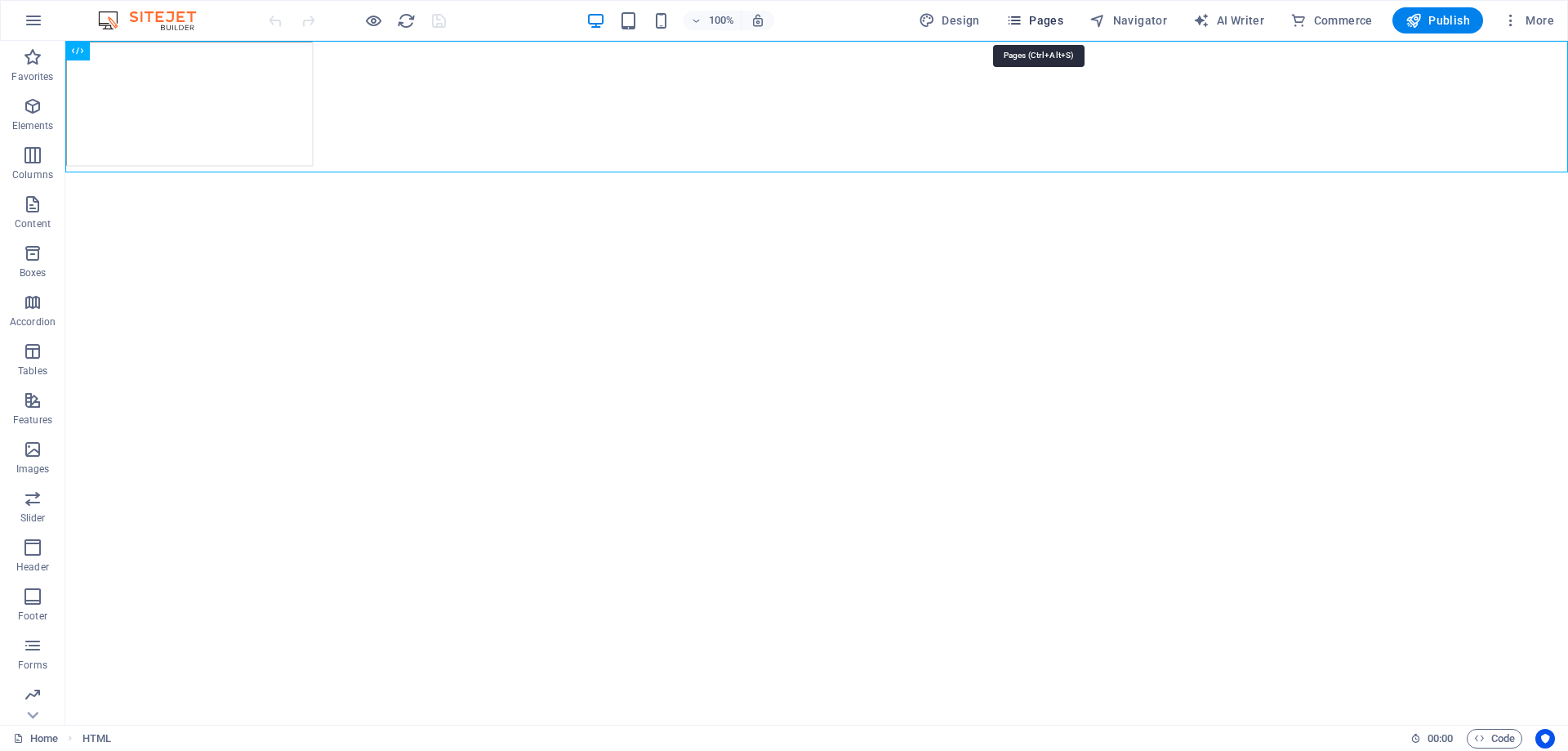 click on "Pages" at bounding box center [1035, 20] 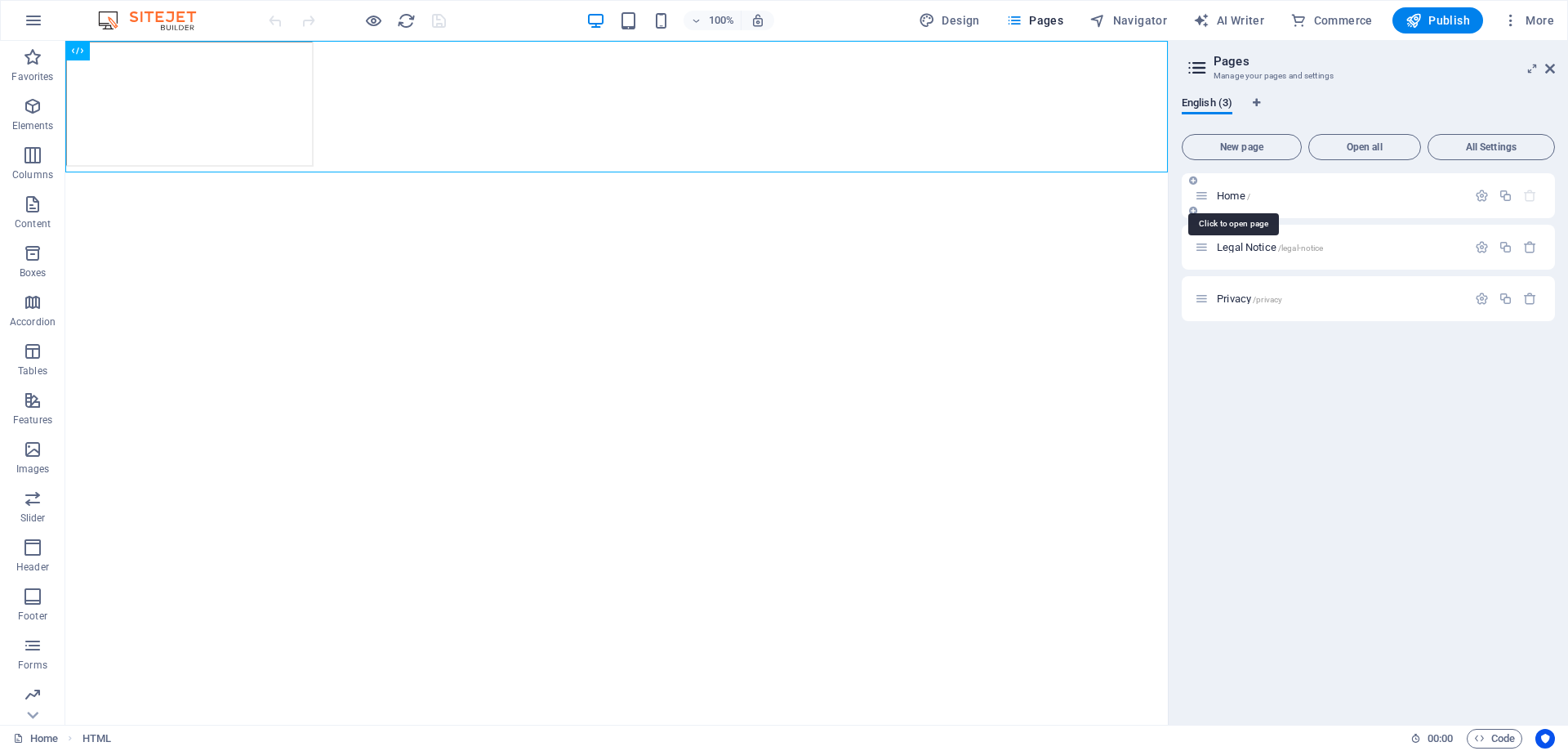 click on "Home /" at bounding box center [1233, 195] 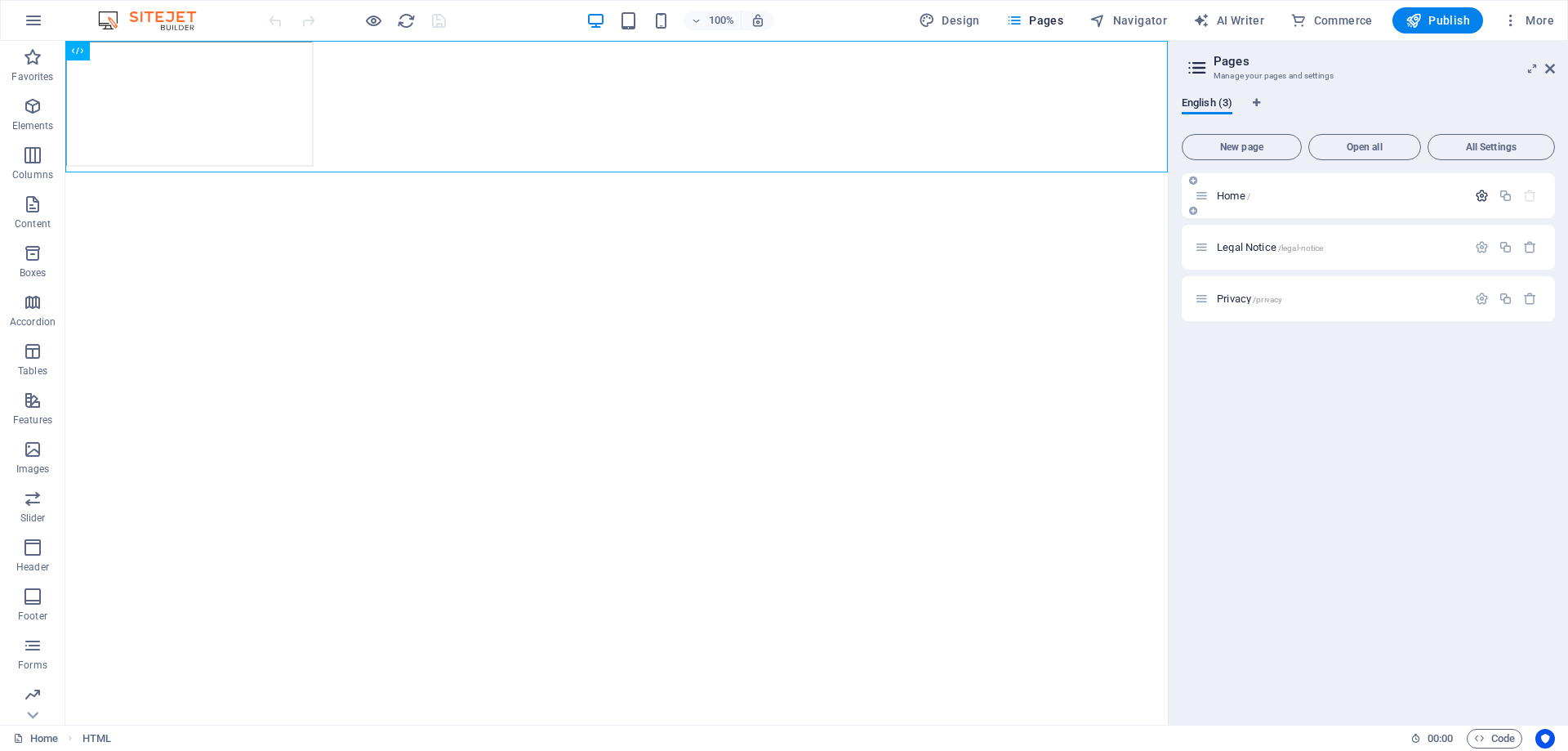 click at bounding box center (1481, 195) 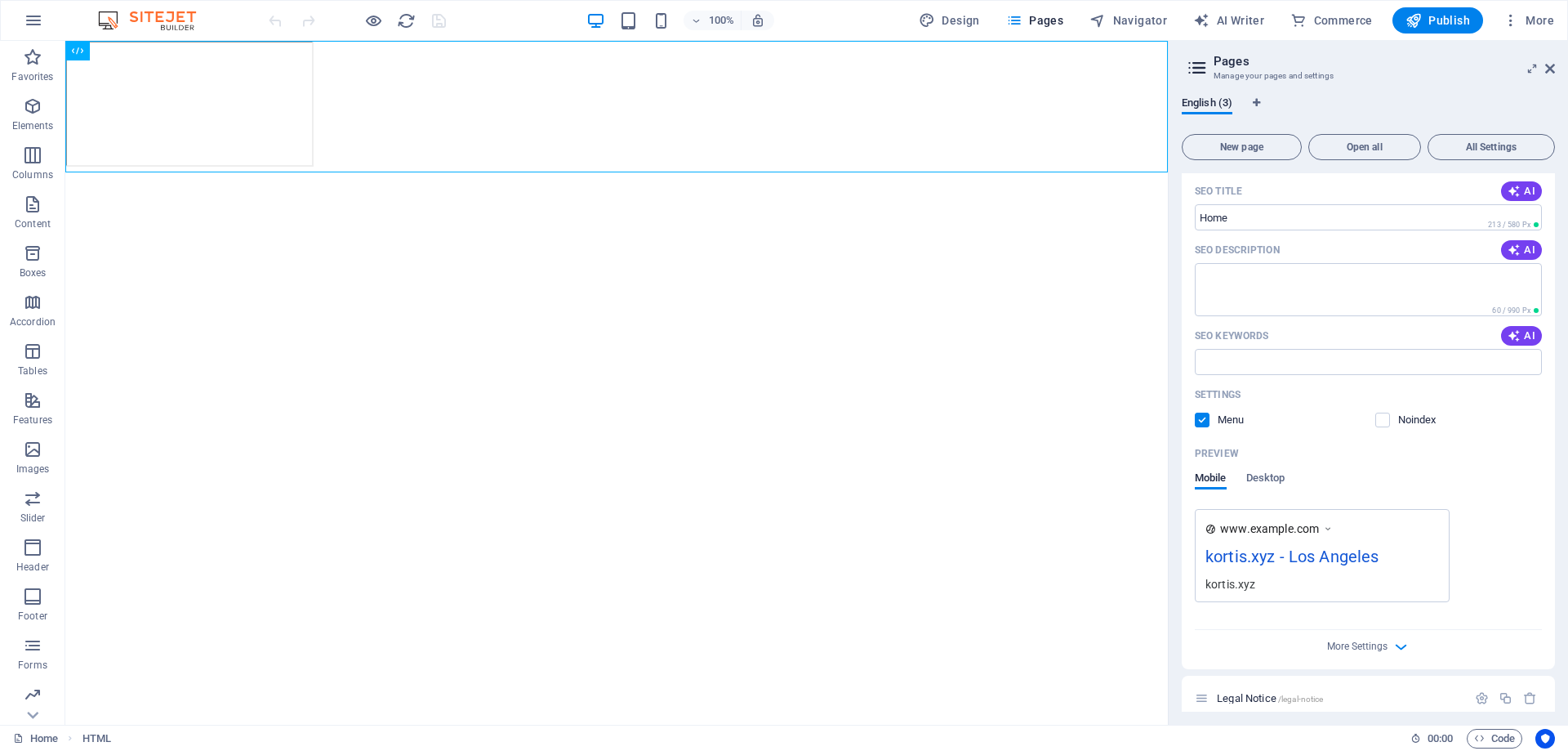 scroll, scrollTop: 163, scrollLeft: 0, axis: vertical 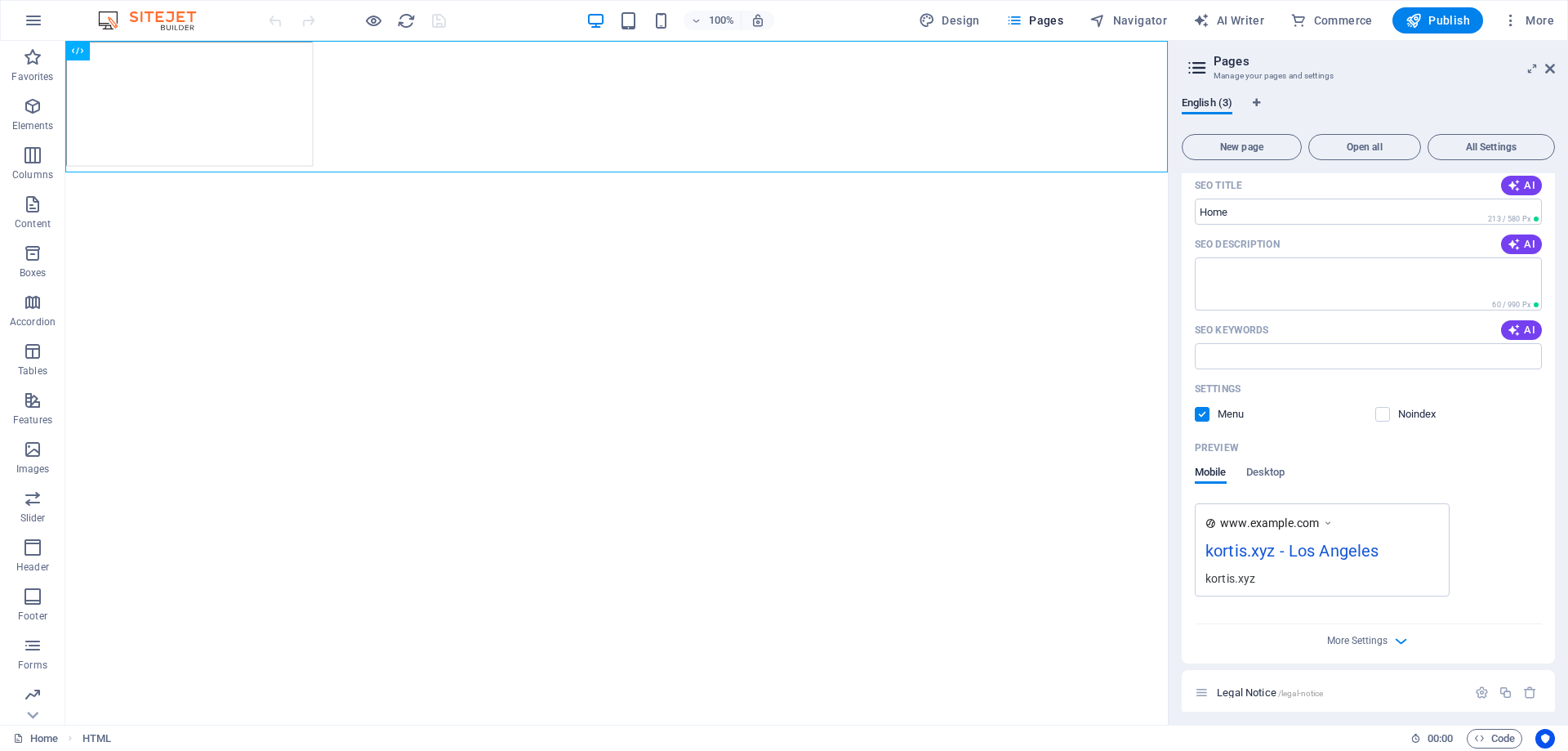 click on "kortis.xyz - Los Angeles" at bounding box center [1322, 554] 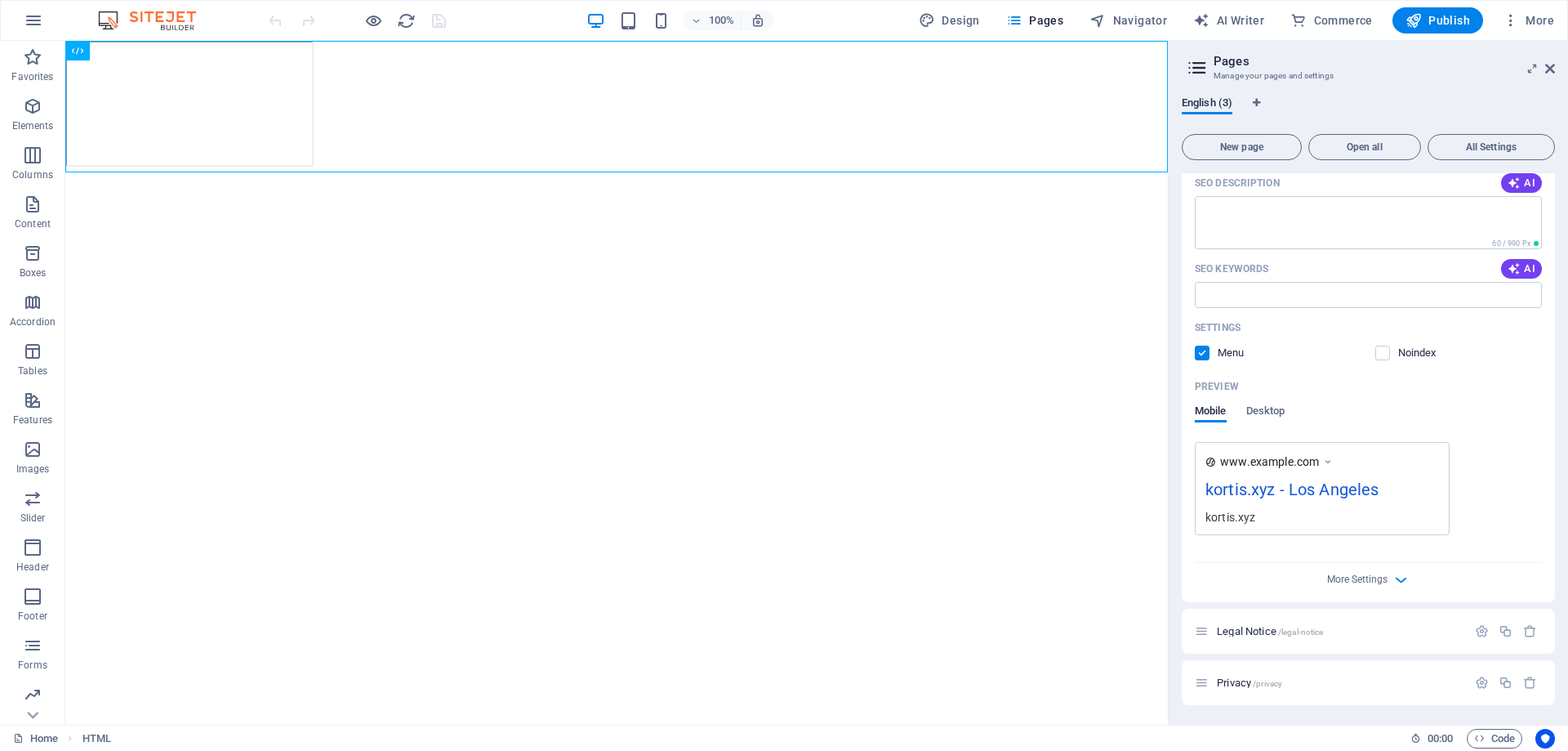 drag, startPoint x: 1338, startPoint y: 493, endPoint x: 1365, endPoint y: 500, distance: 27.89265 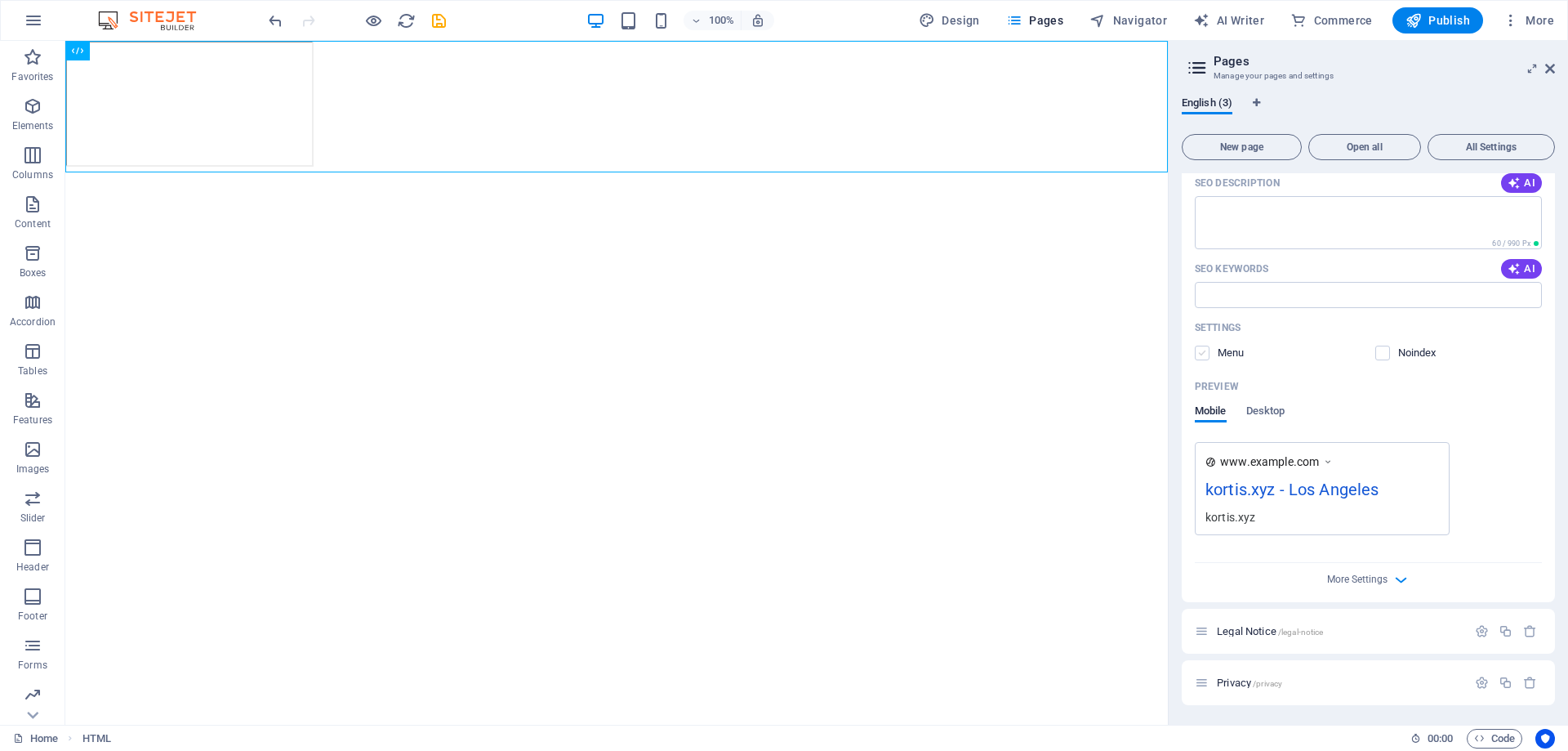 click at bounding box center (1202, 353) 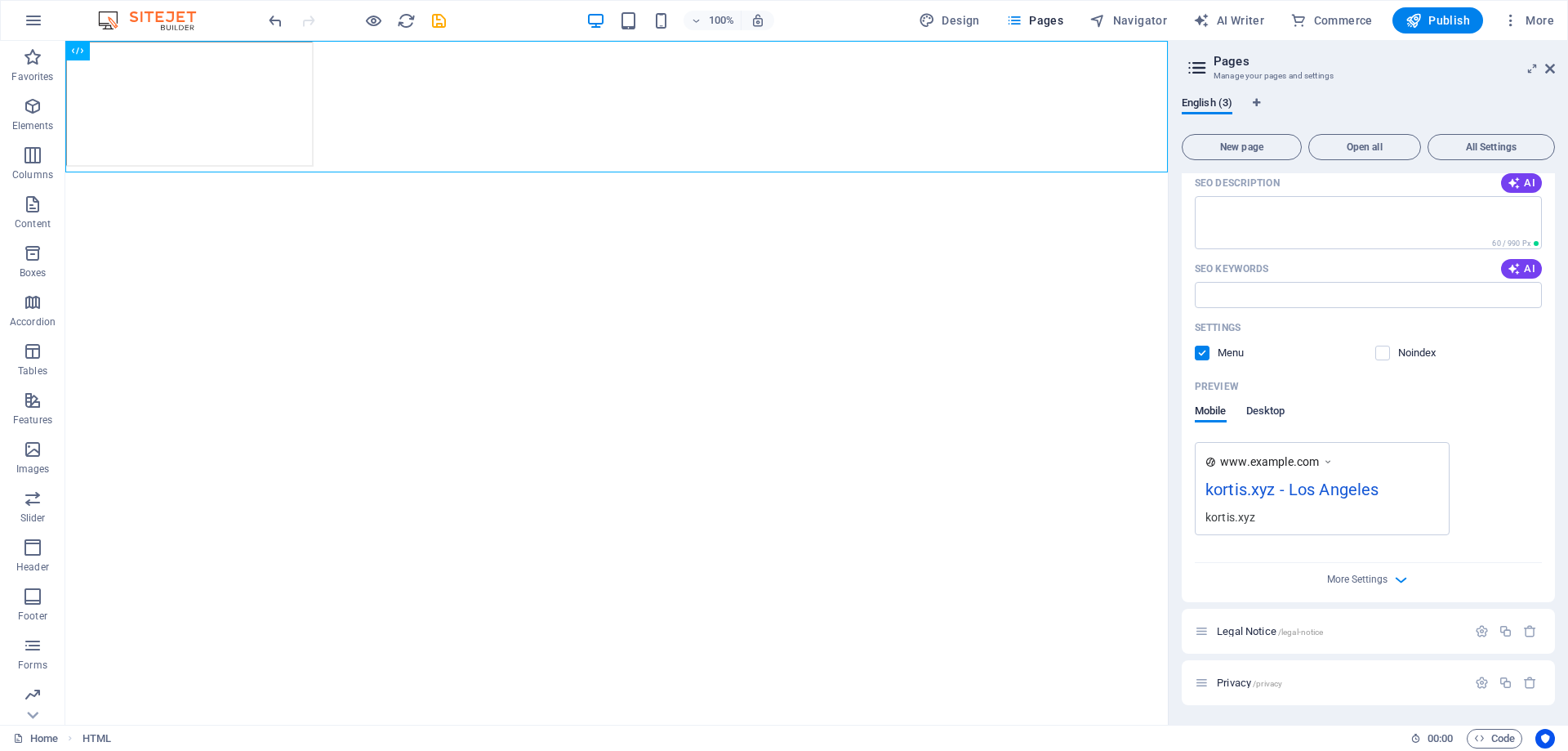 click on "Desktop" at bounding box center (1266, 413) 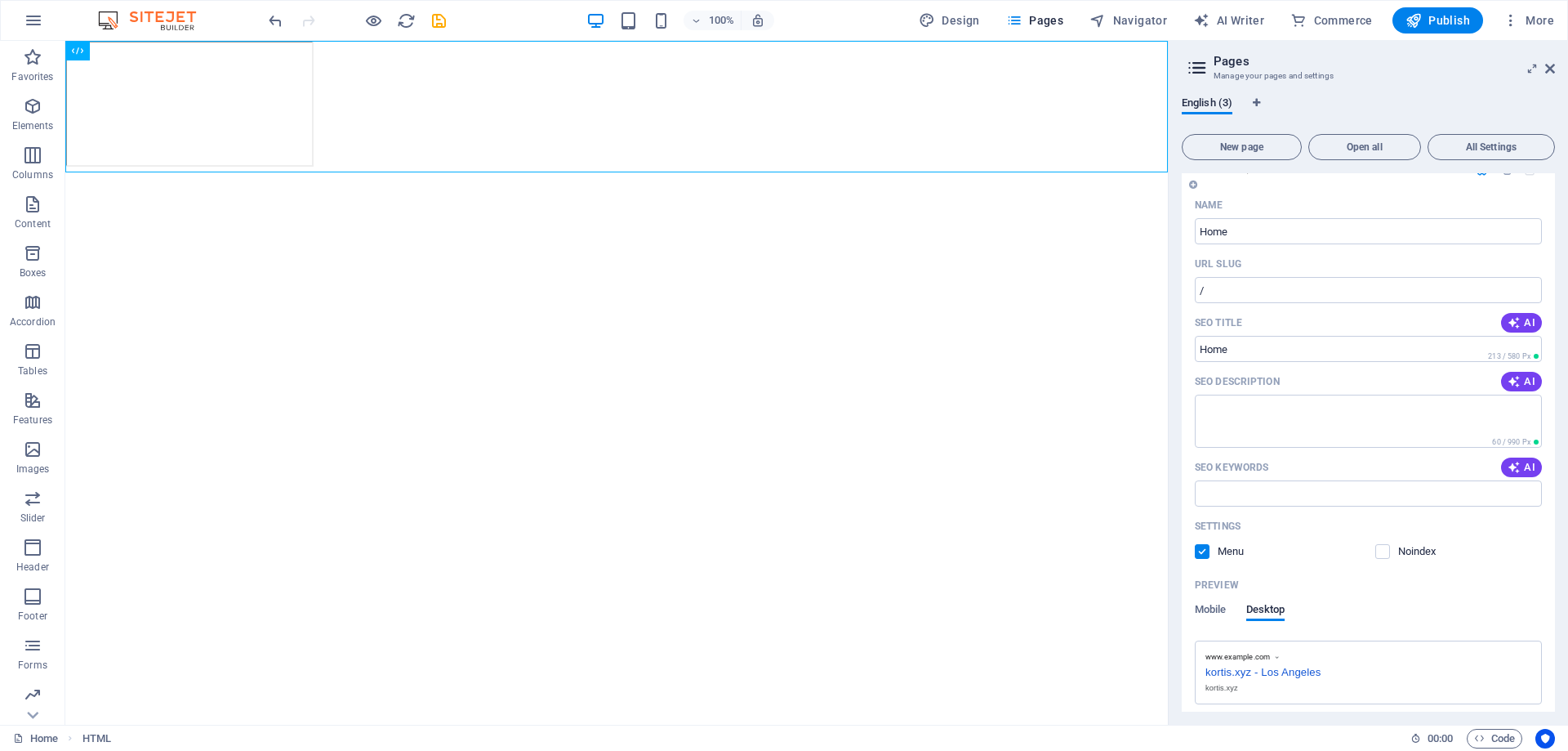 scroll, scrollTop: 0, scrollLeft: 0, axis: both 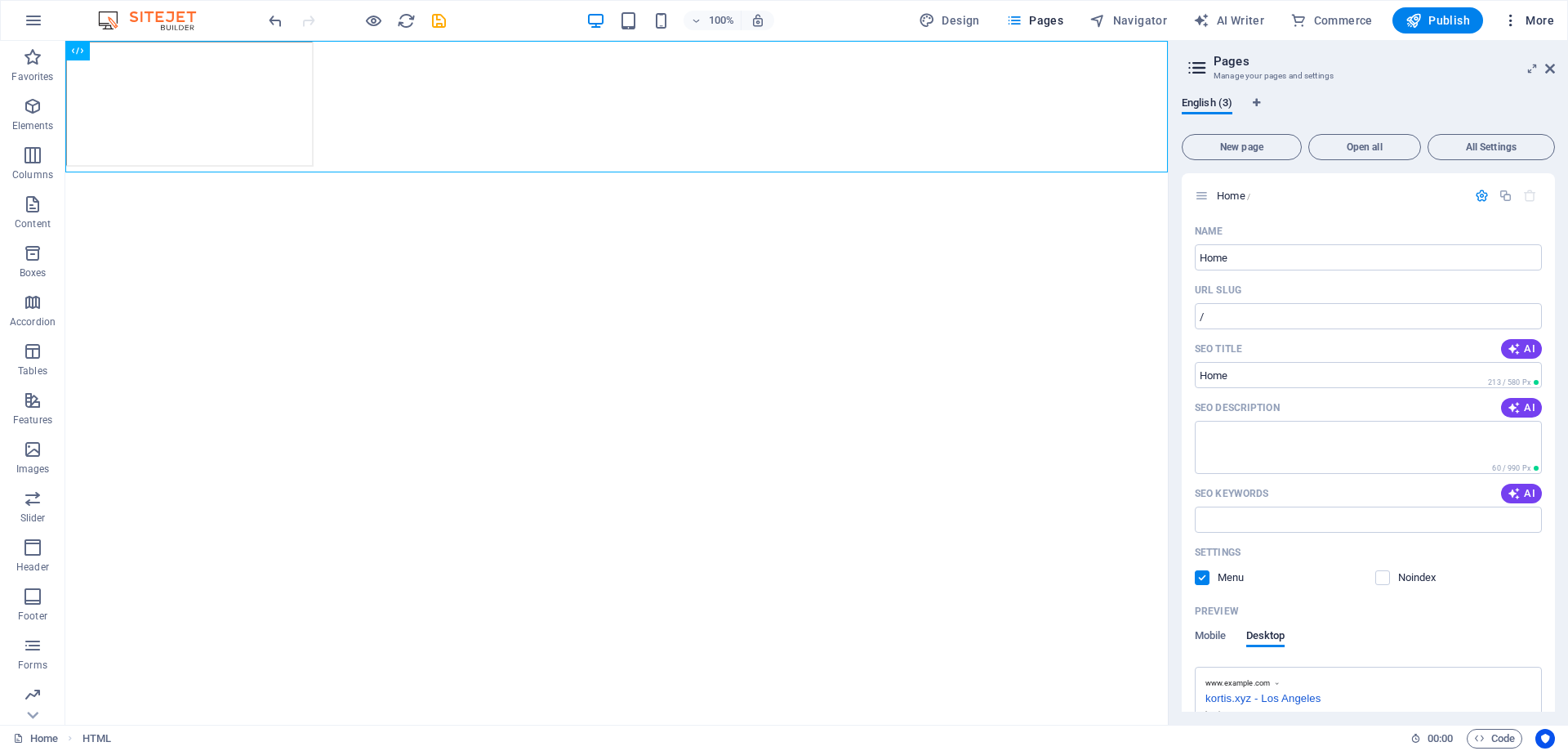 click at bounding box center [1511, 20] 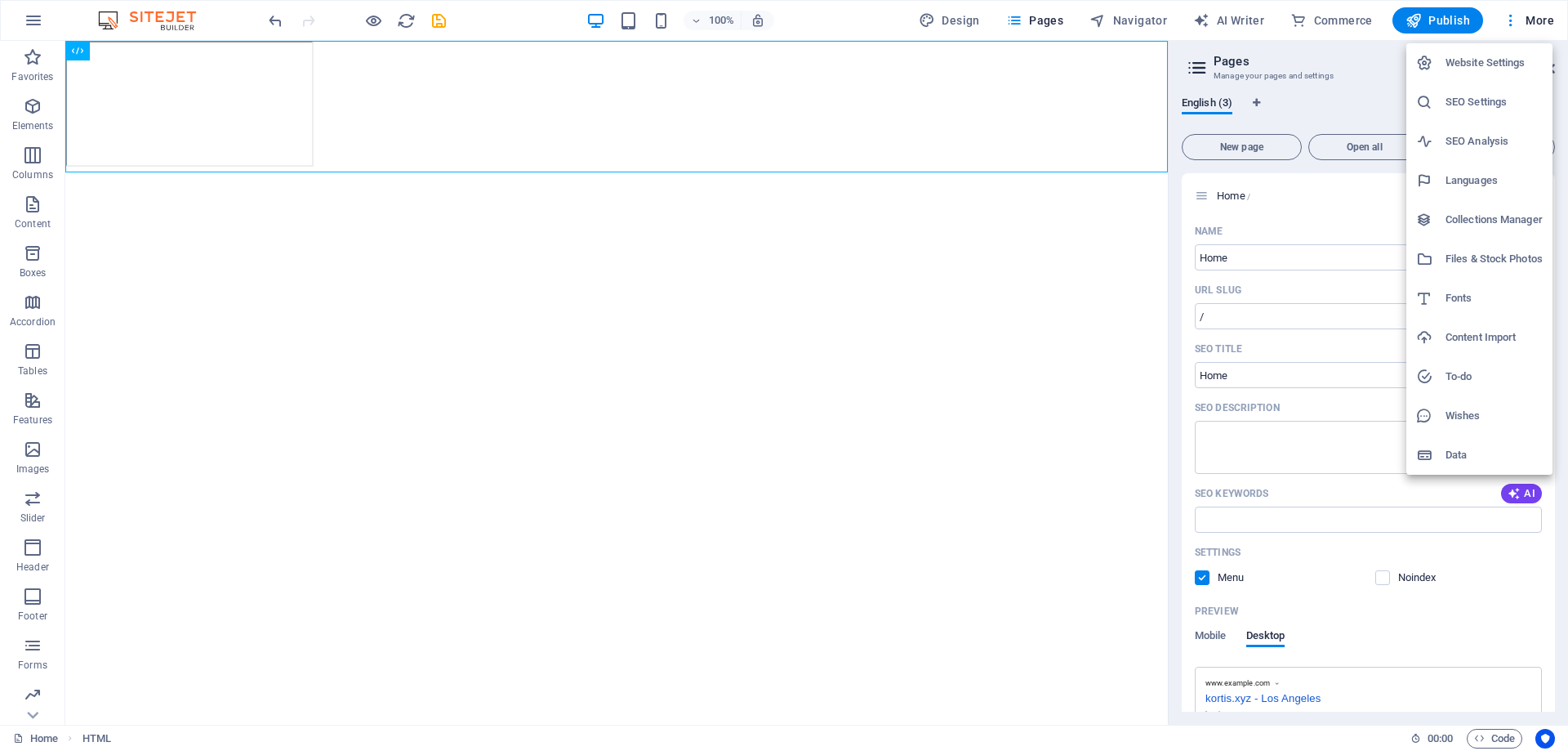 click on "SEO Settings" at bounding box center (1494, 102) 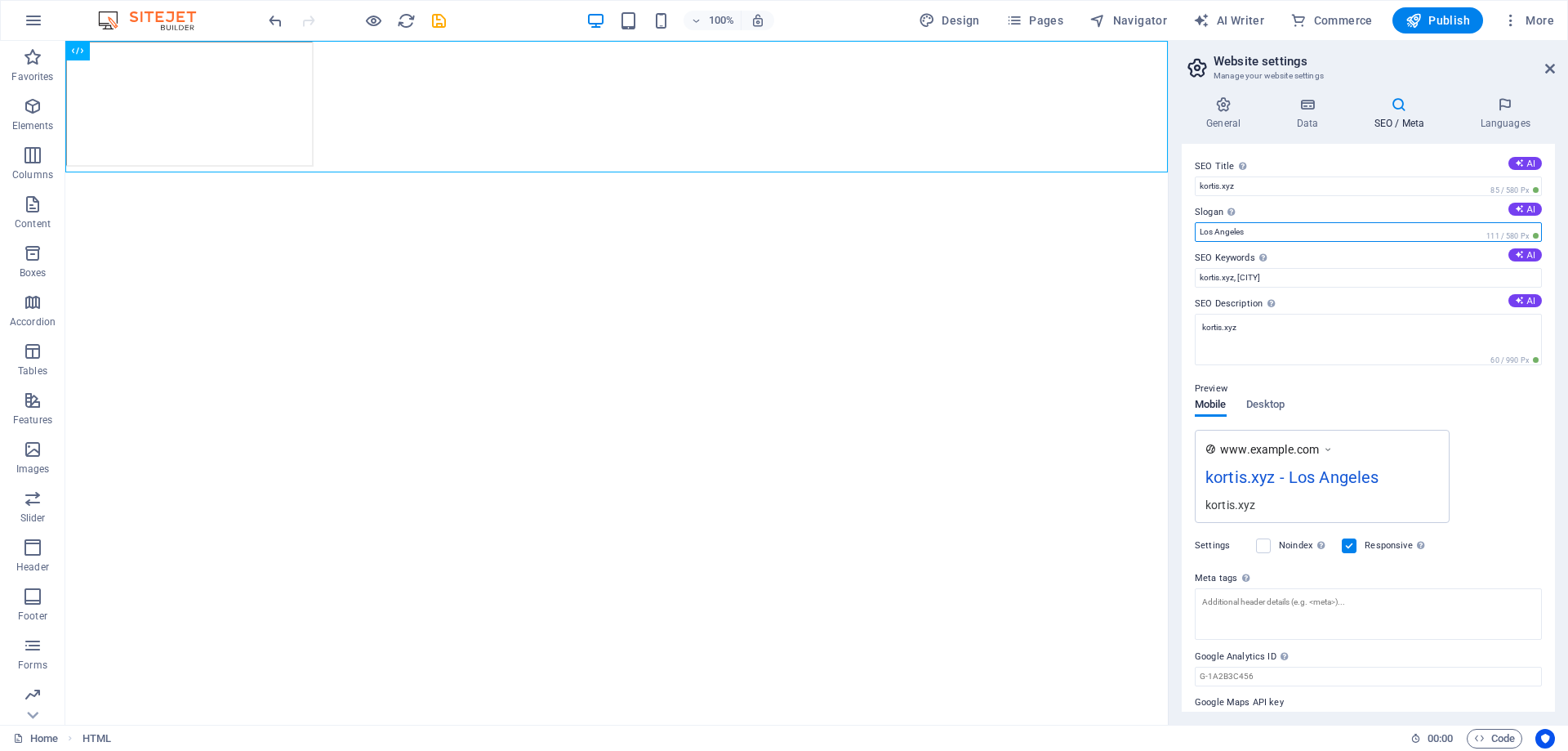 click on "Los Angeles" at bounding box center [1368, 232] 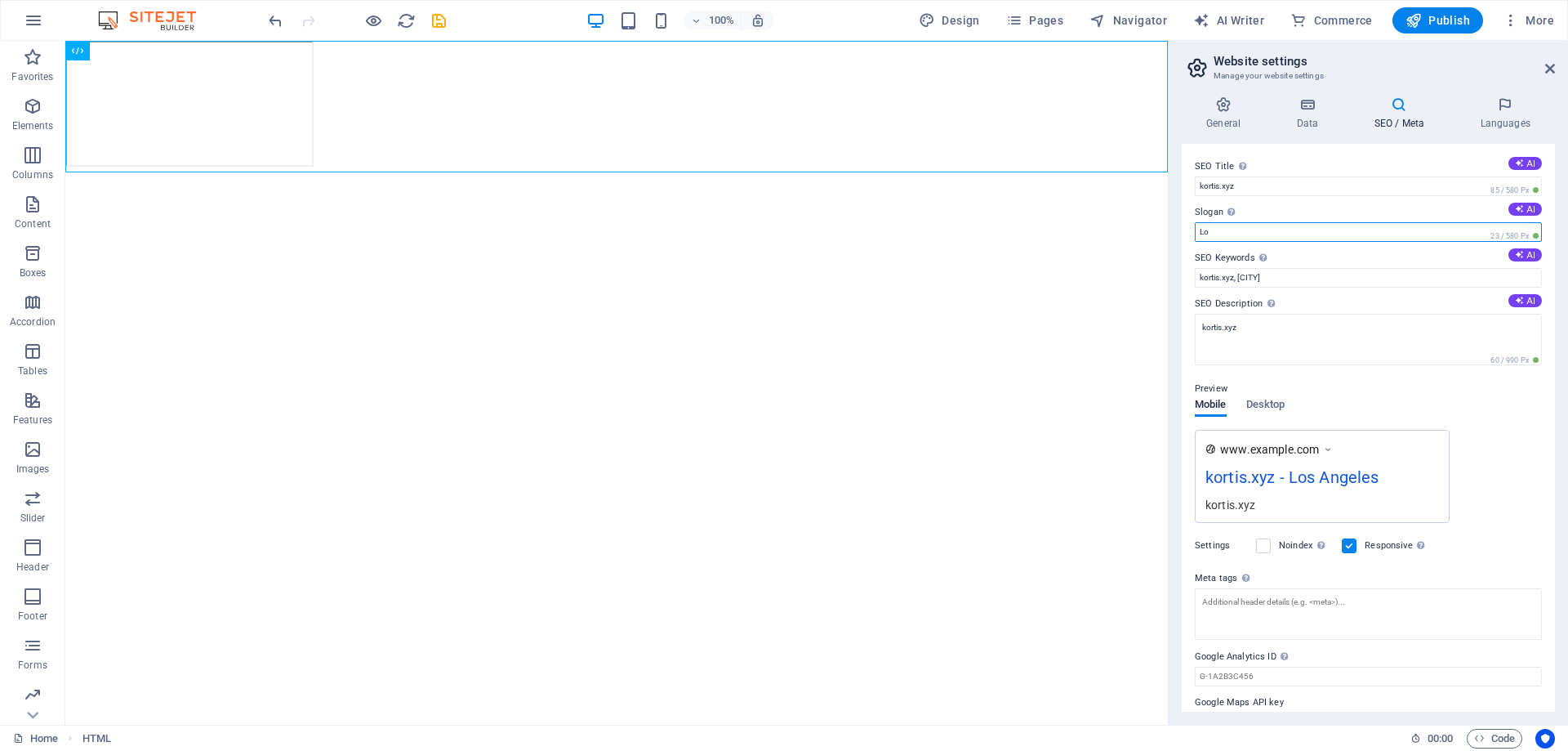 type on "L" 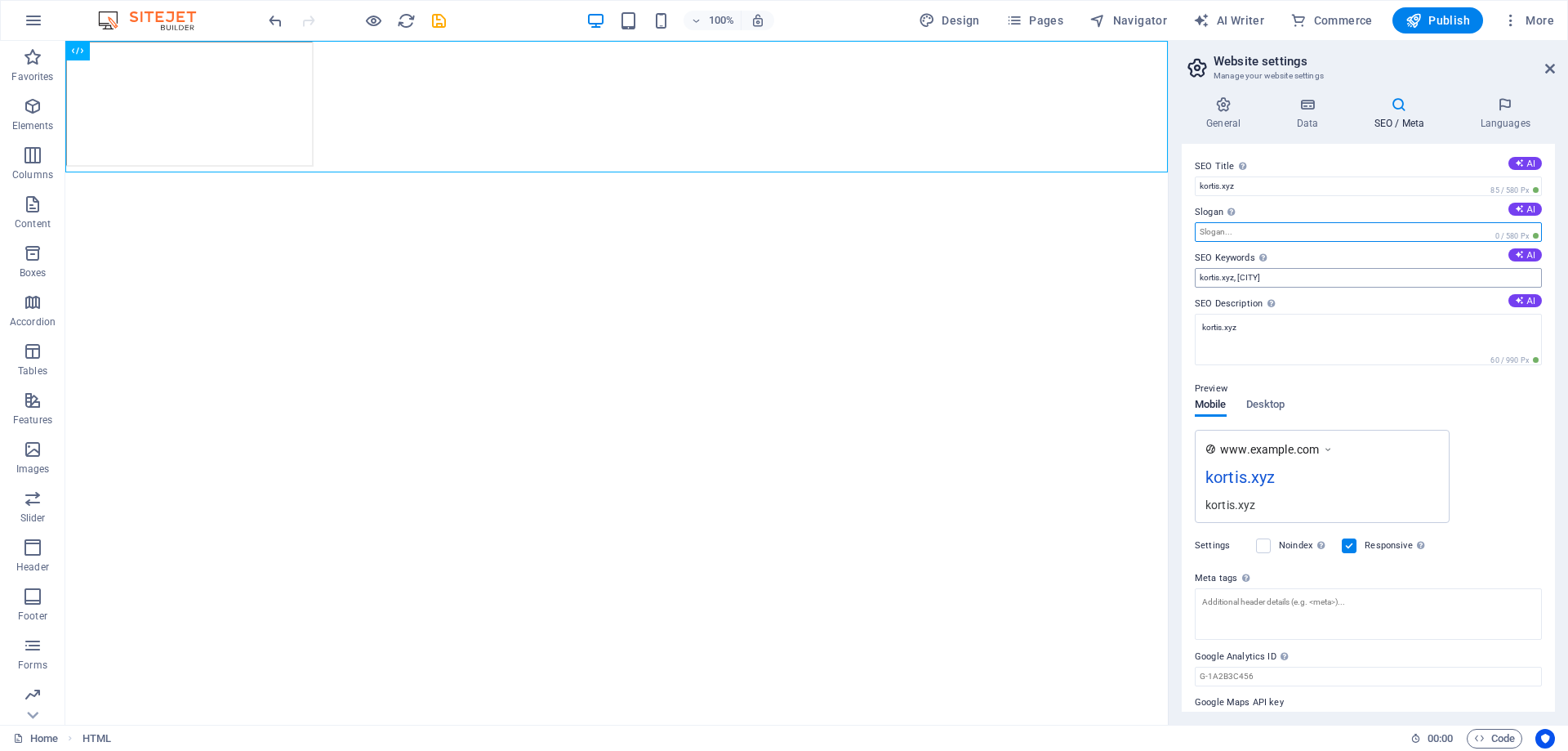 type 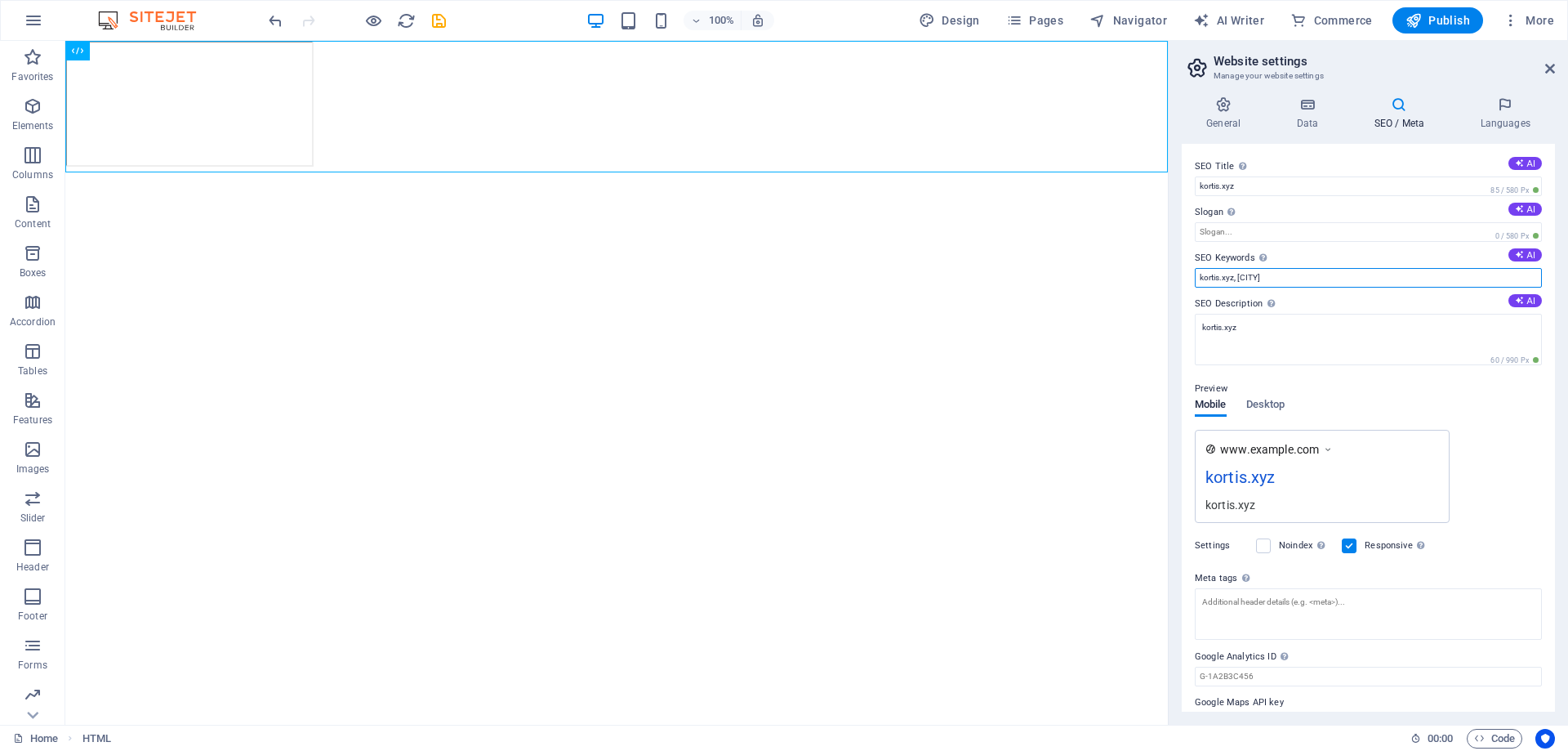 click on "kortis.xyz, Los Angeles" at bounding box center (1368, 278) 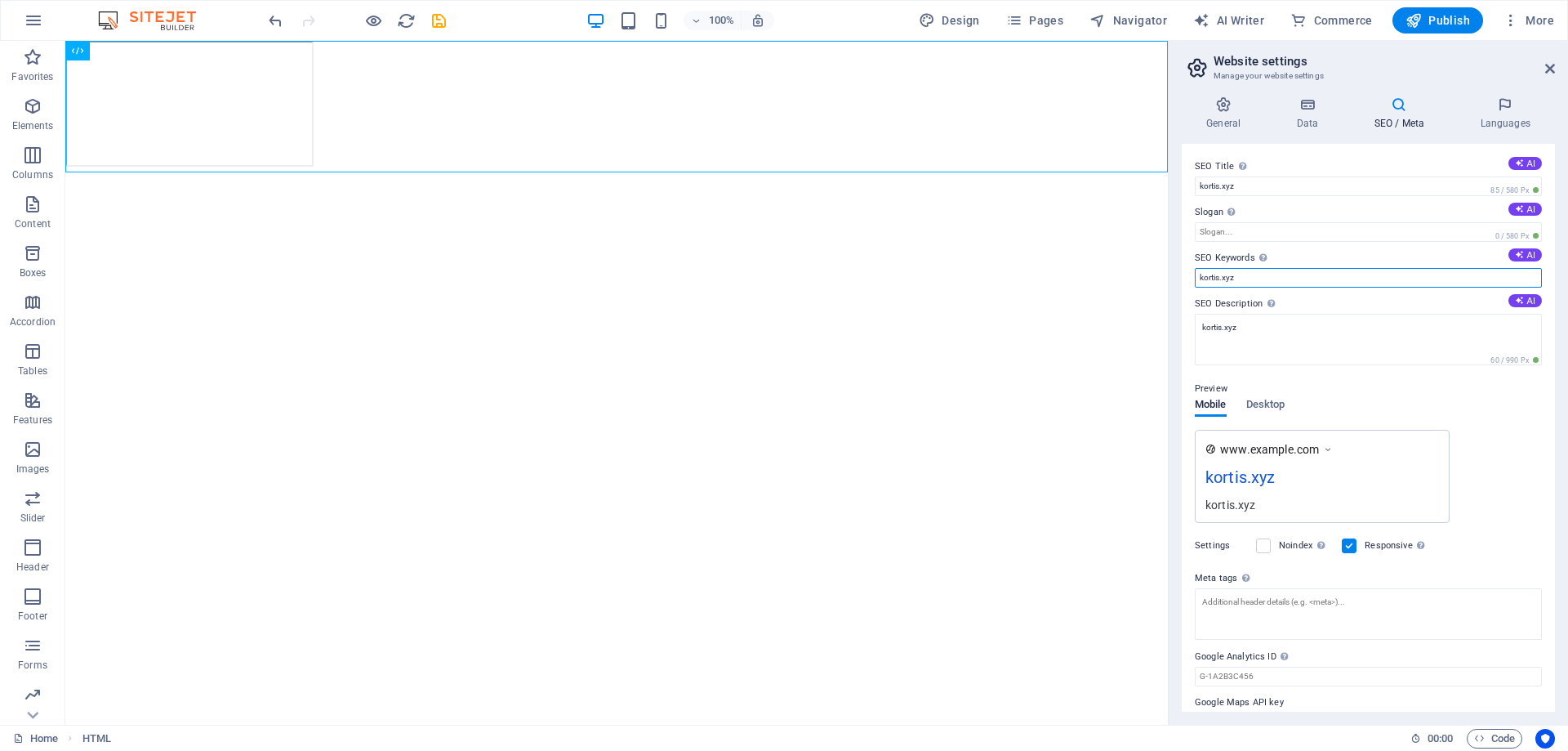 scroll, scrollTop: 34, scrollLeft: 0, axis: vertical 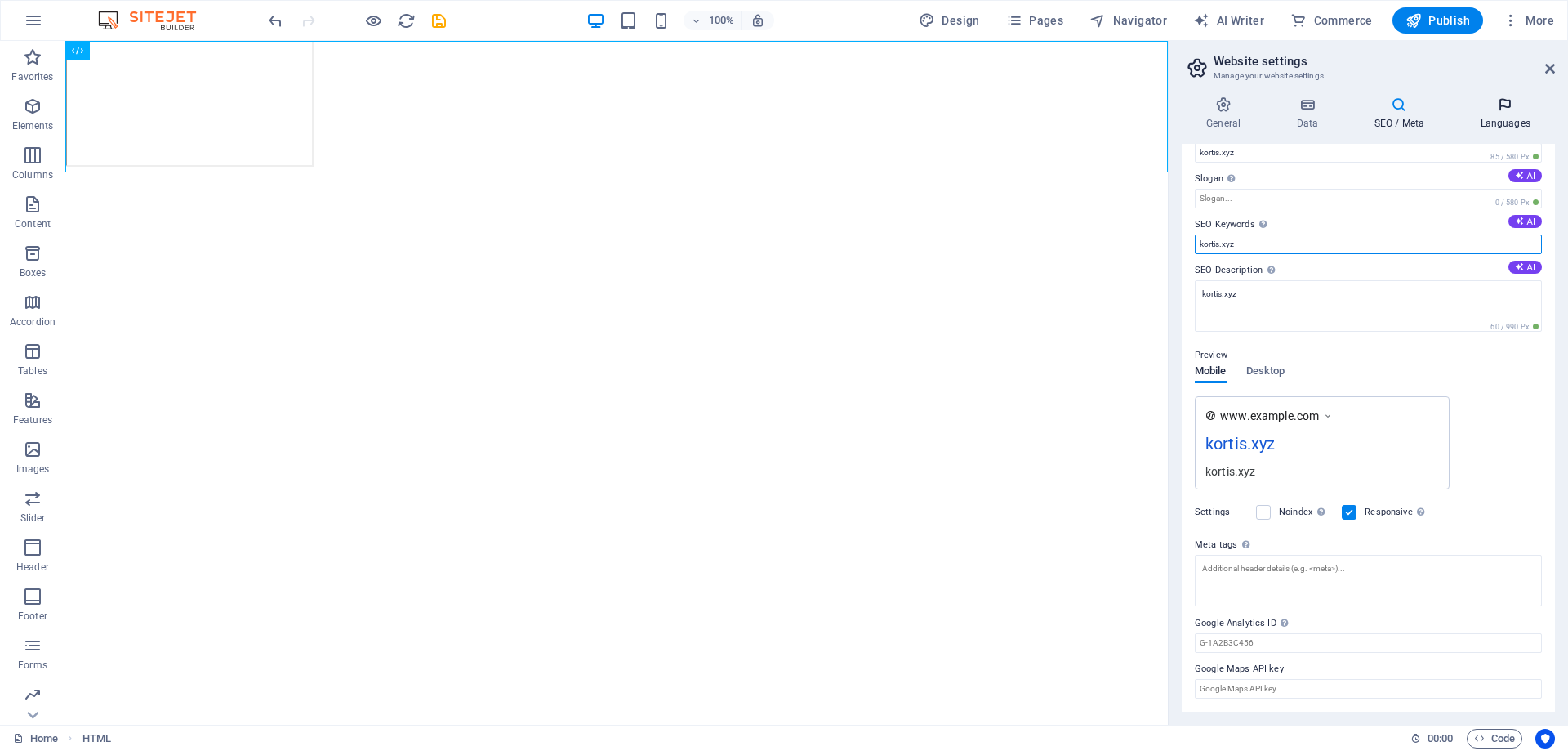 type on "kortis.xyz" 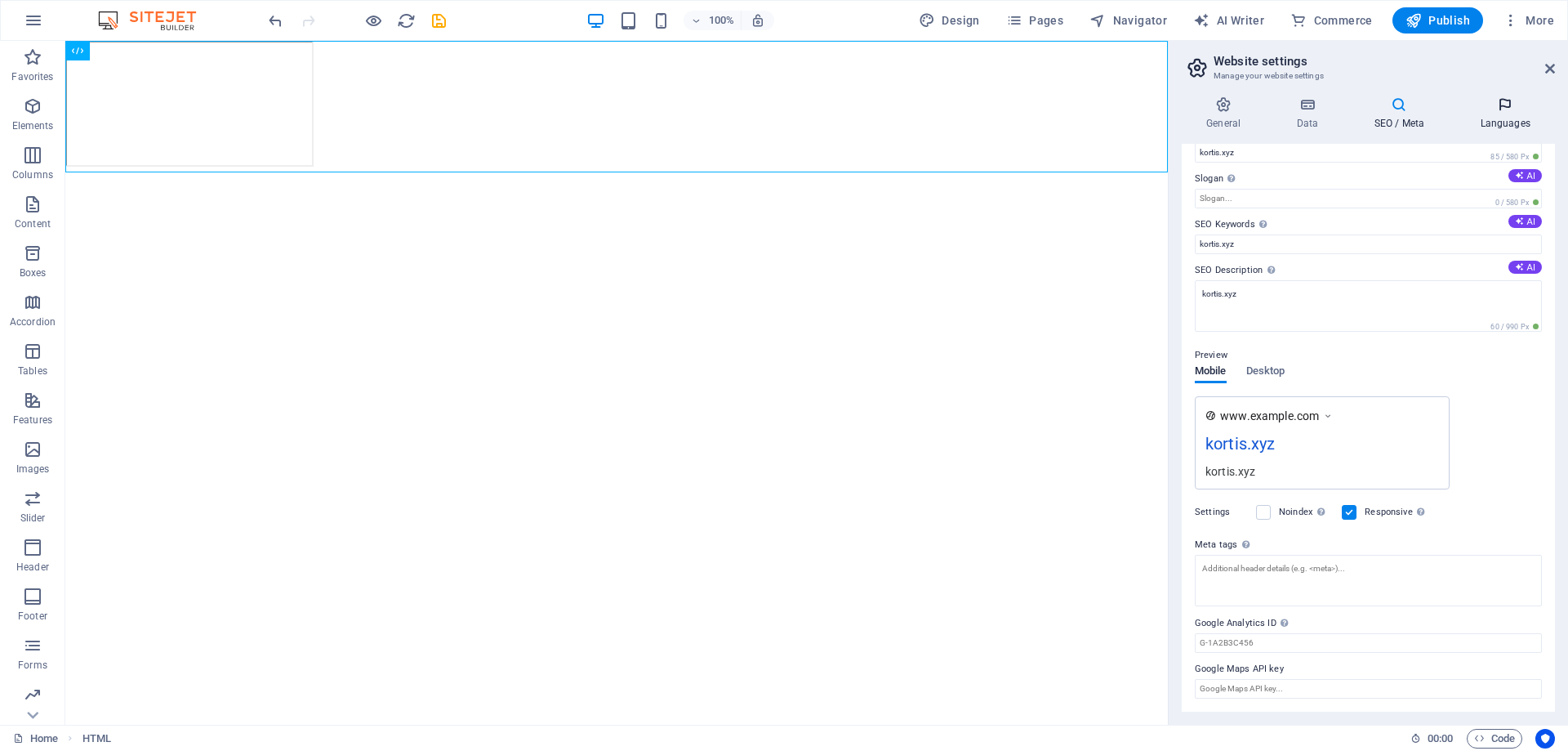 click on "Languages" at bounding box center [1505, 114] 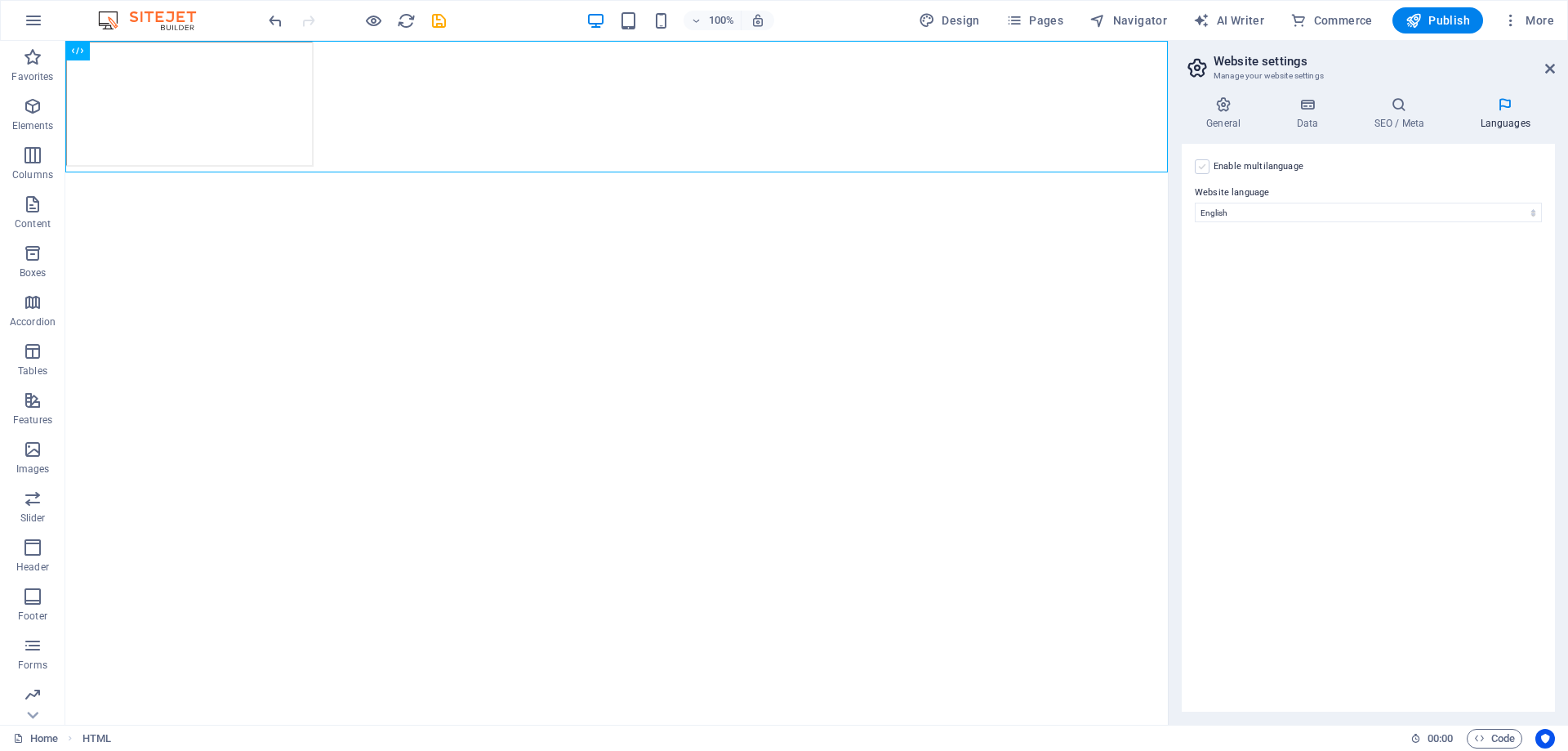 click at bounding box center (1202, 167) 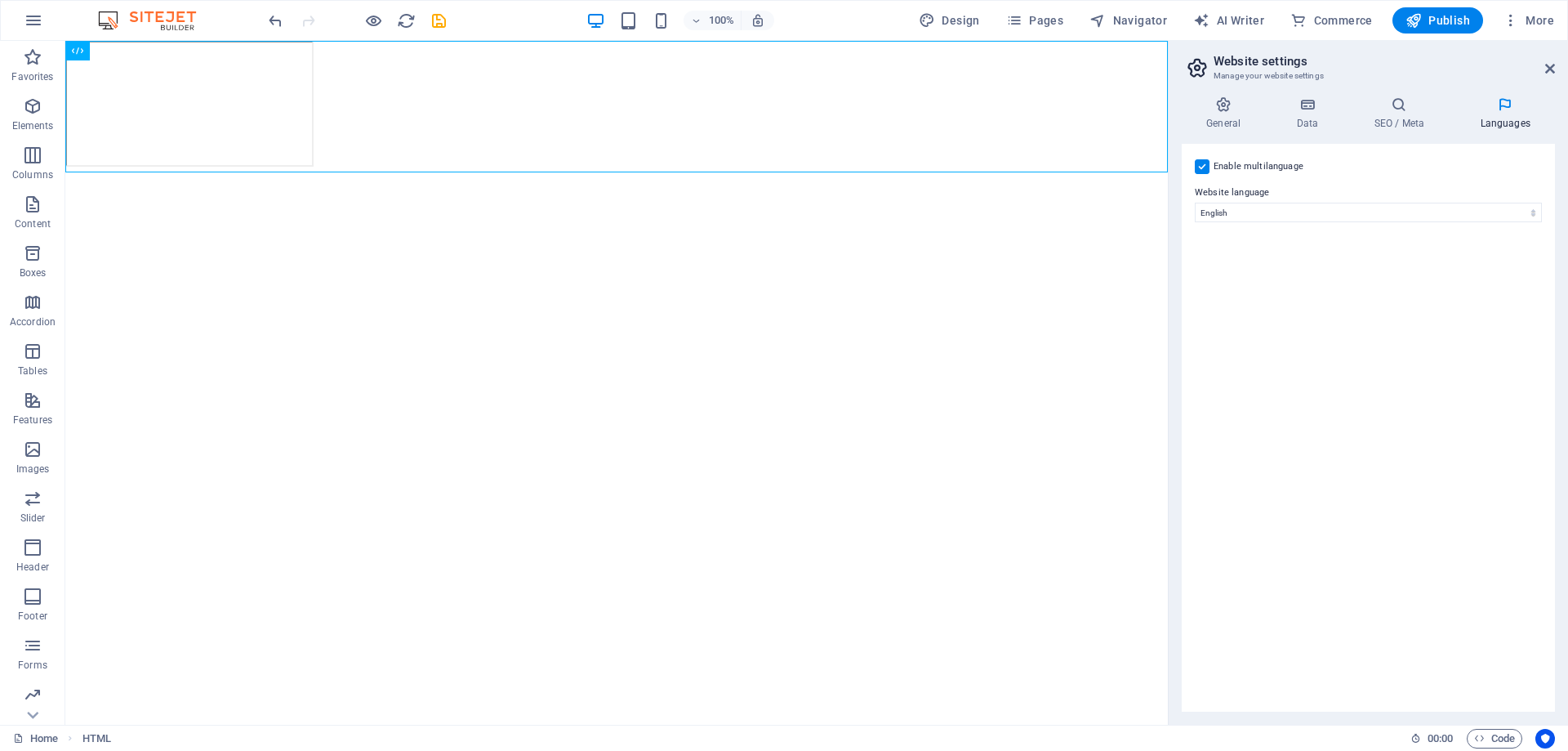 select 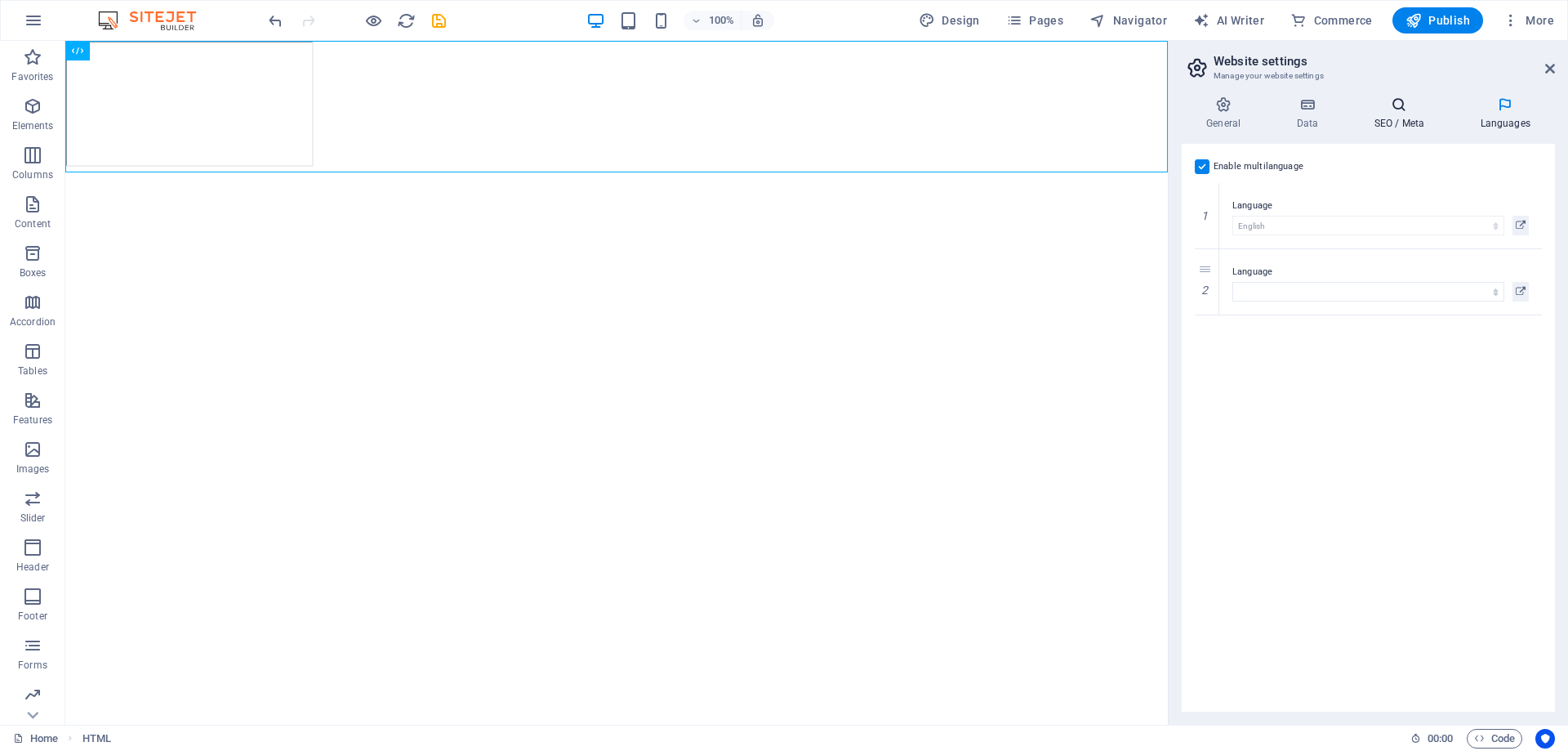click at bounding box center [1399, 105] 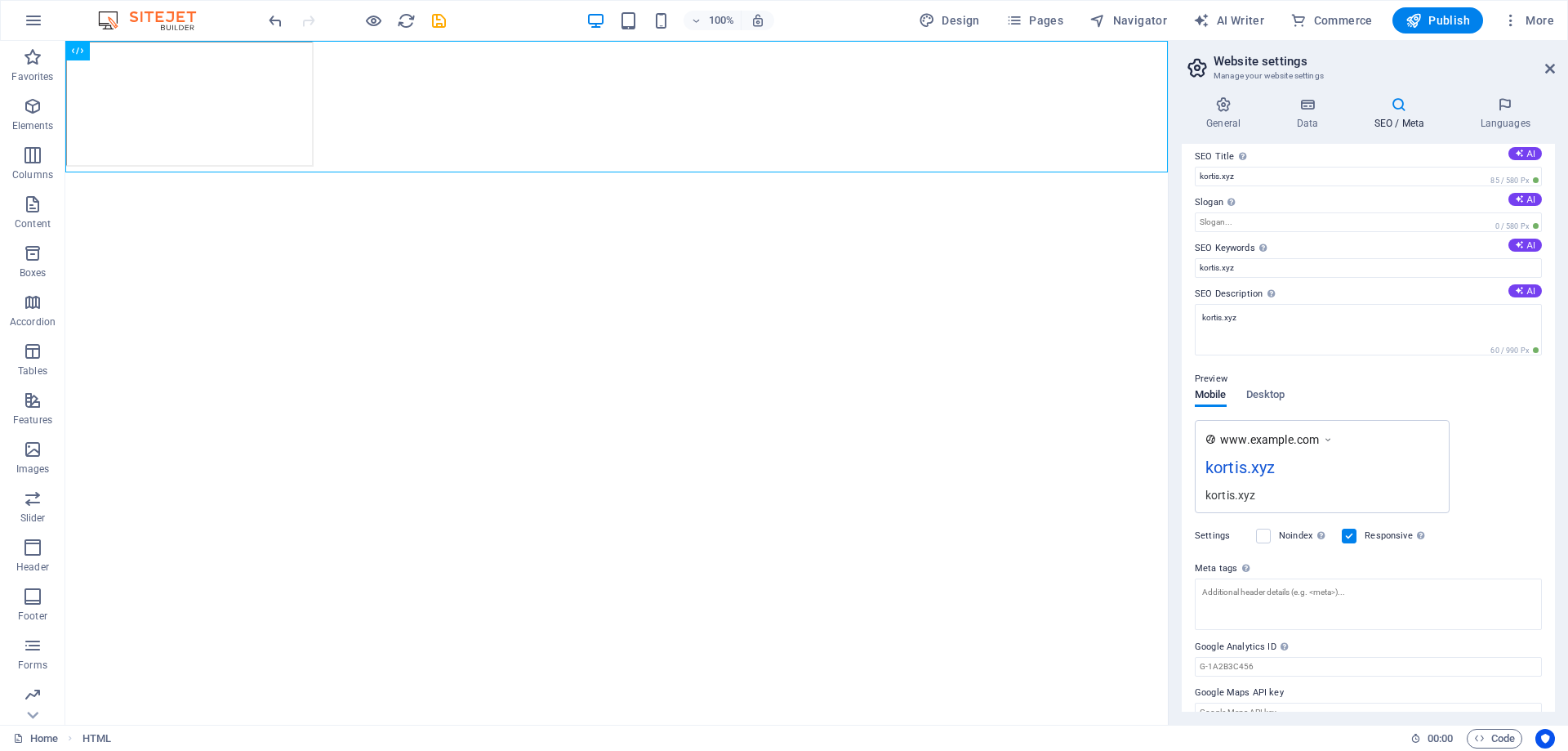 scroll, scrollTop: 0, scrollLeft: 0, axis: both 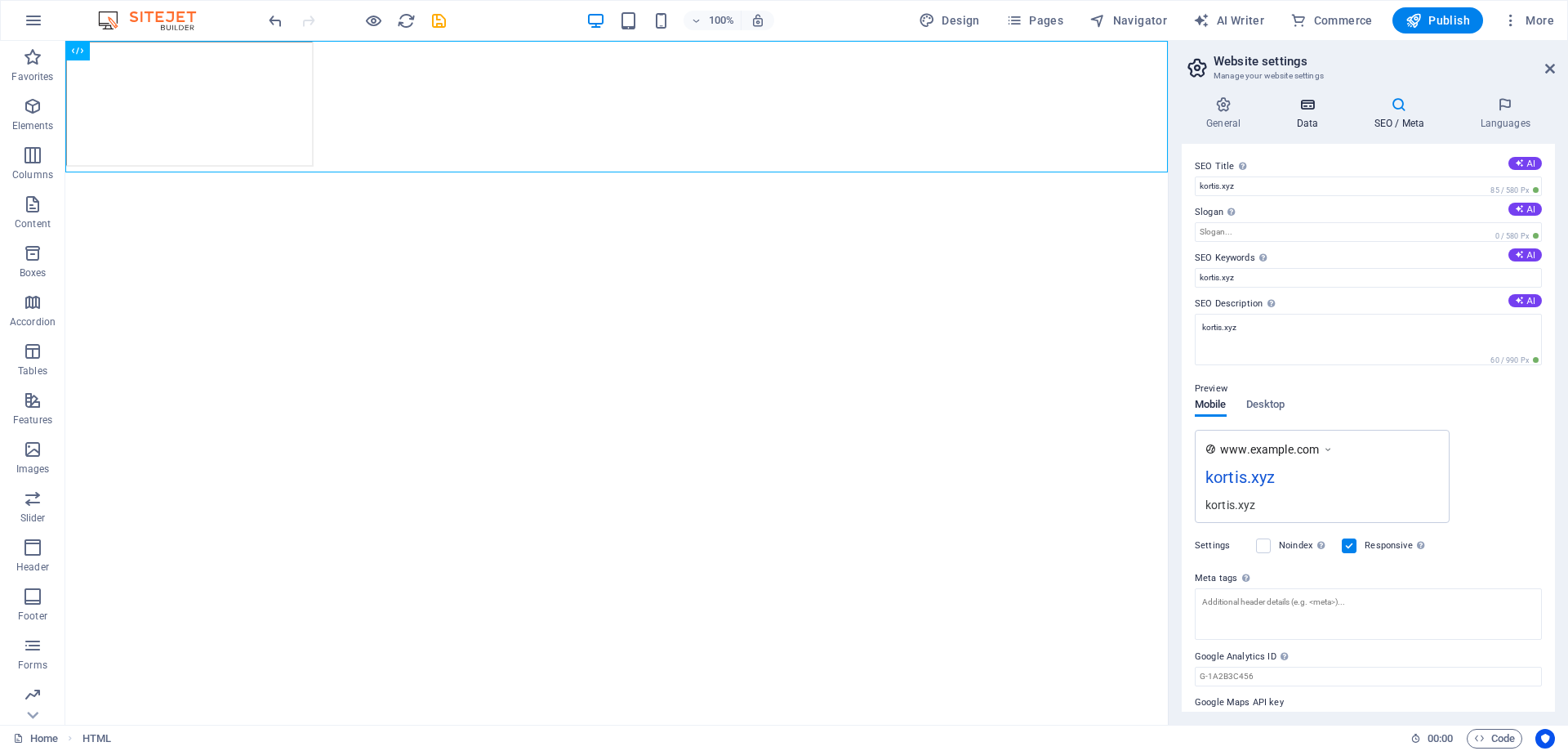 click on "Data" at bounding box center [1310, 114] 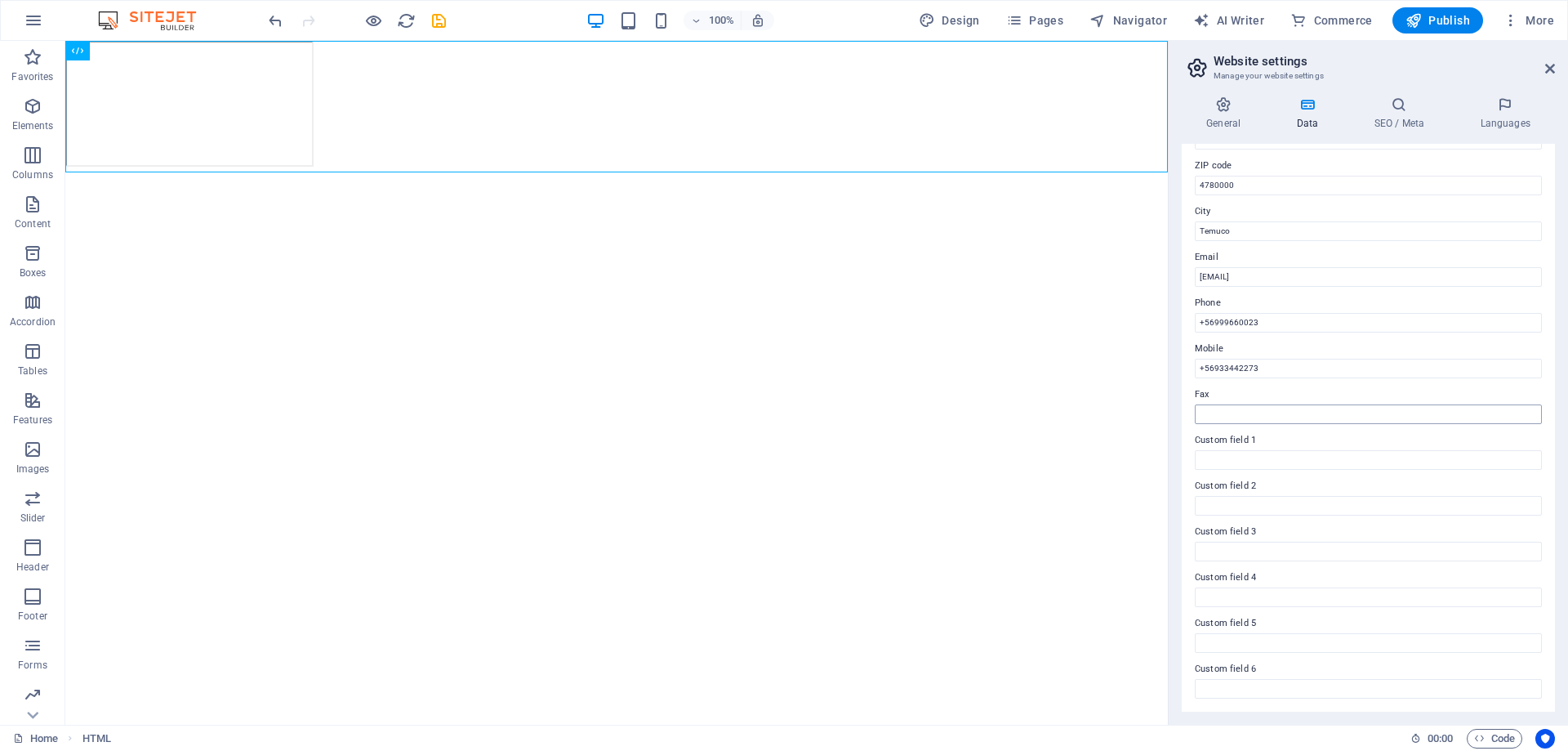 scroll, scrollTop: 0, scrollLeft: 0, axis: both 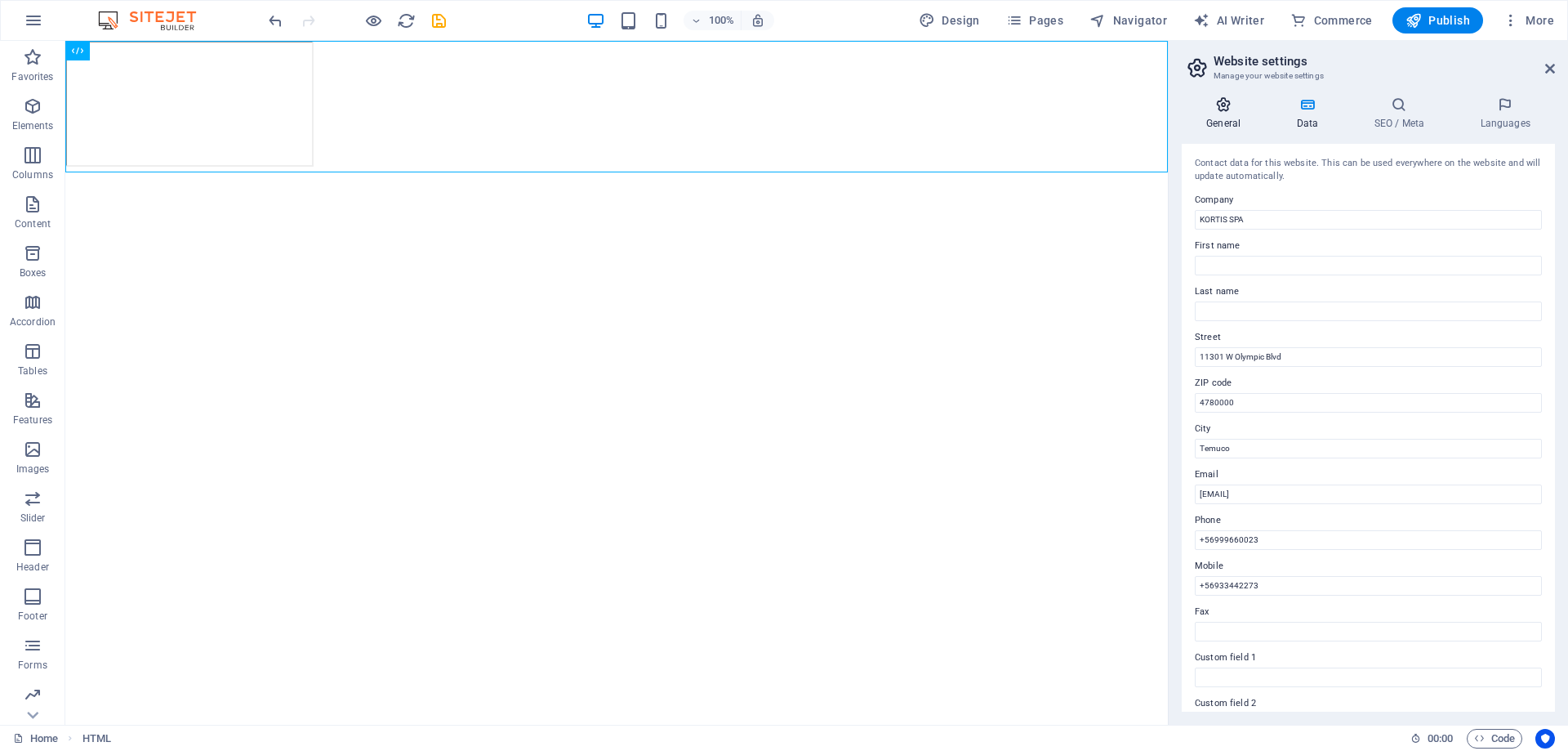 click at bounding box center (1223, 105) 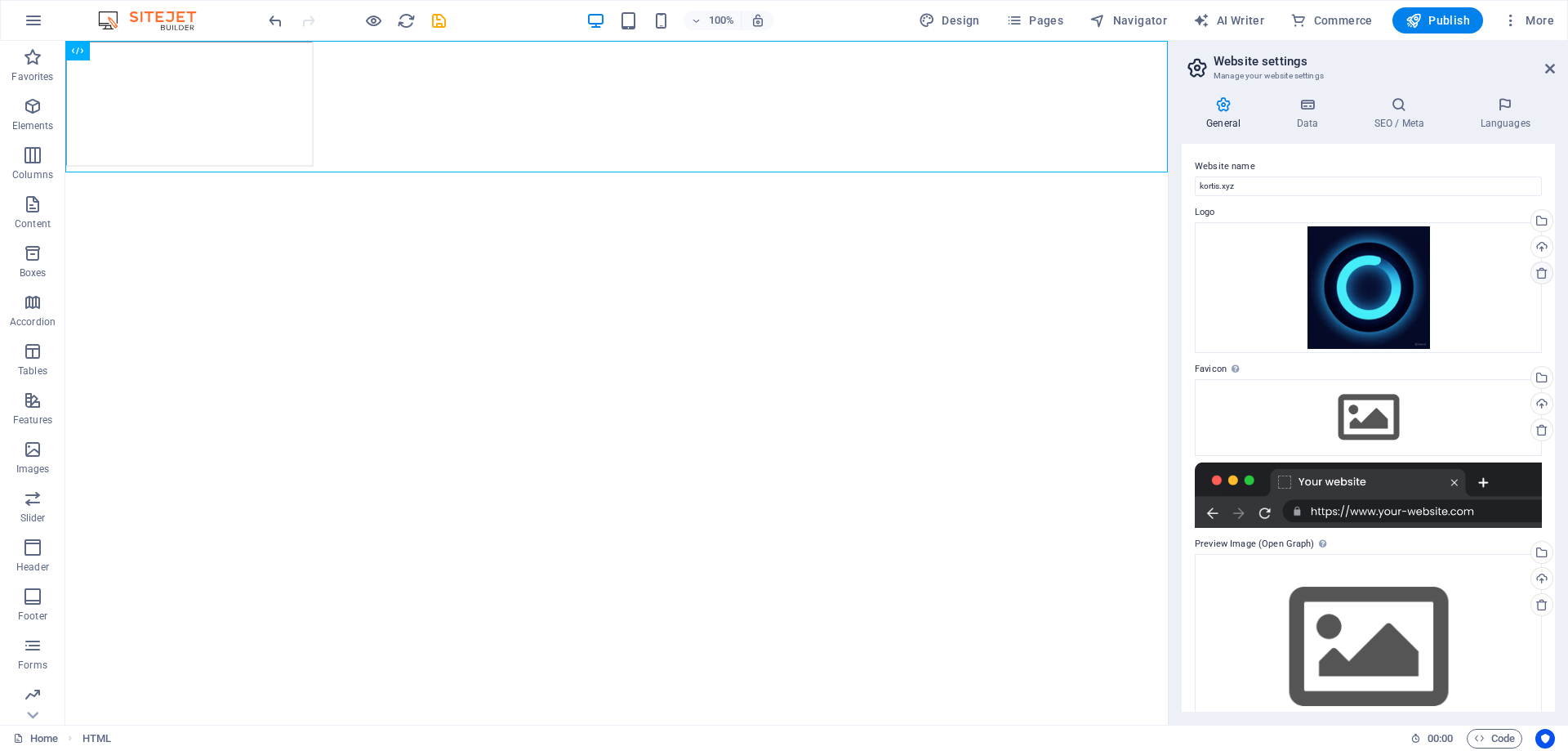 click at bounding box center [1542, 273] 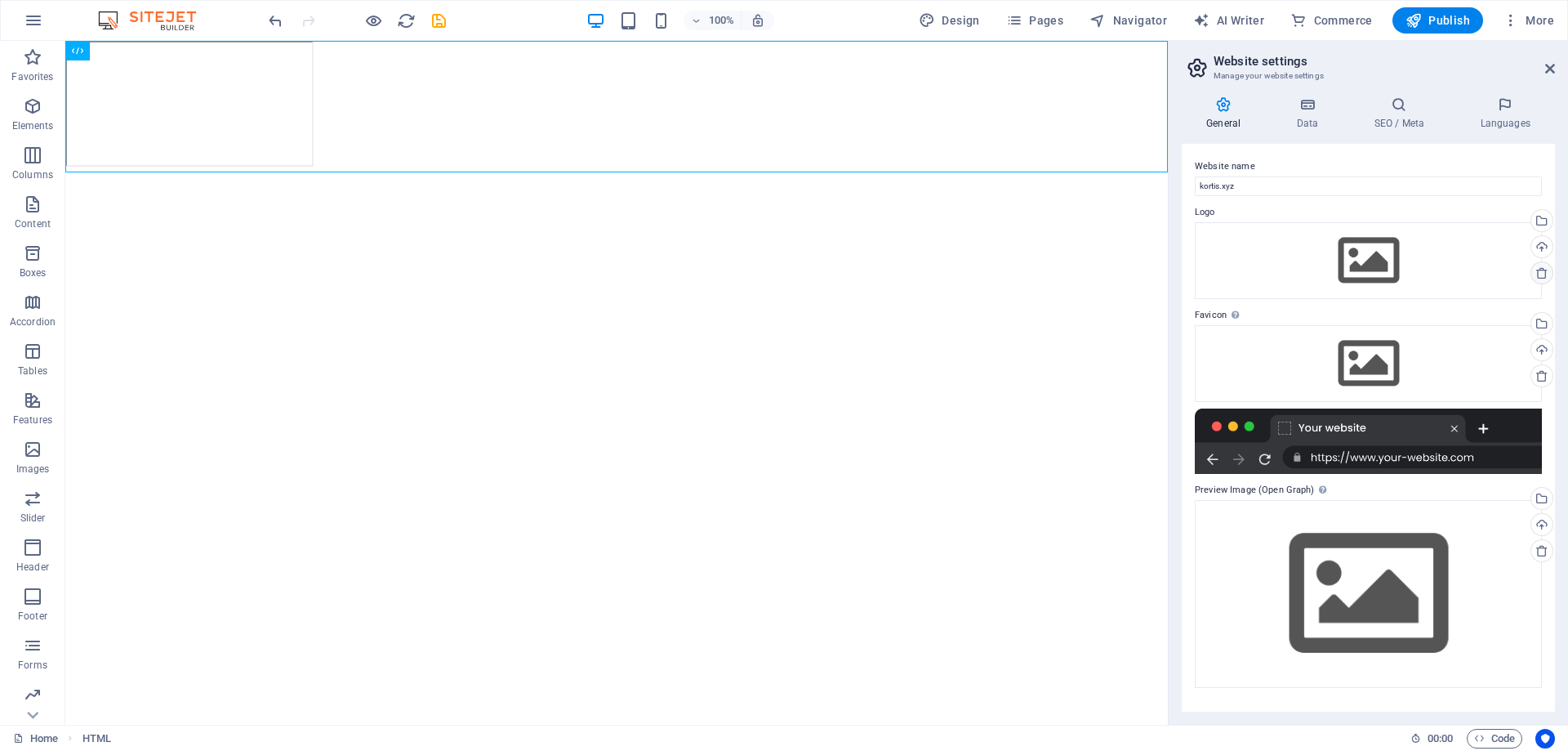 click at bounding box center (1542, 273) 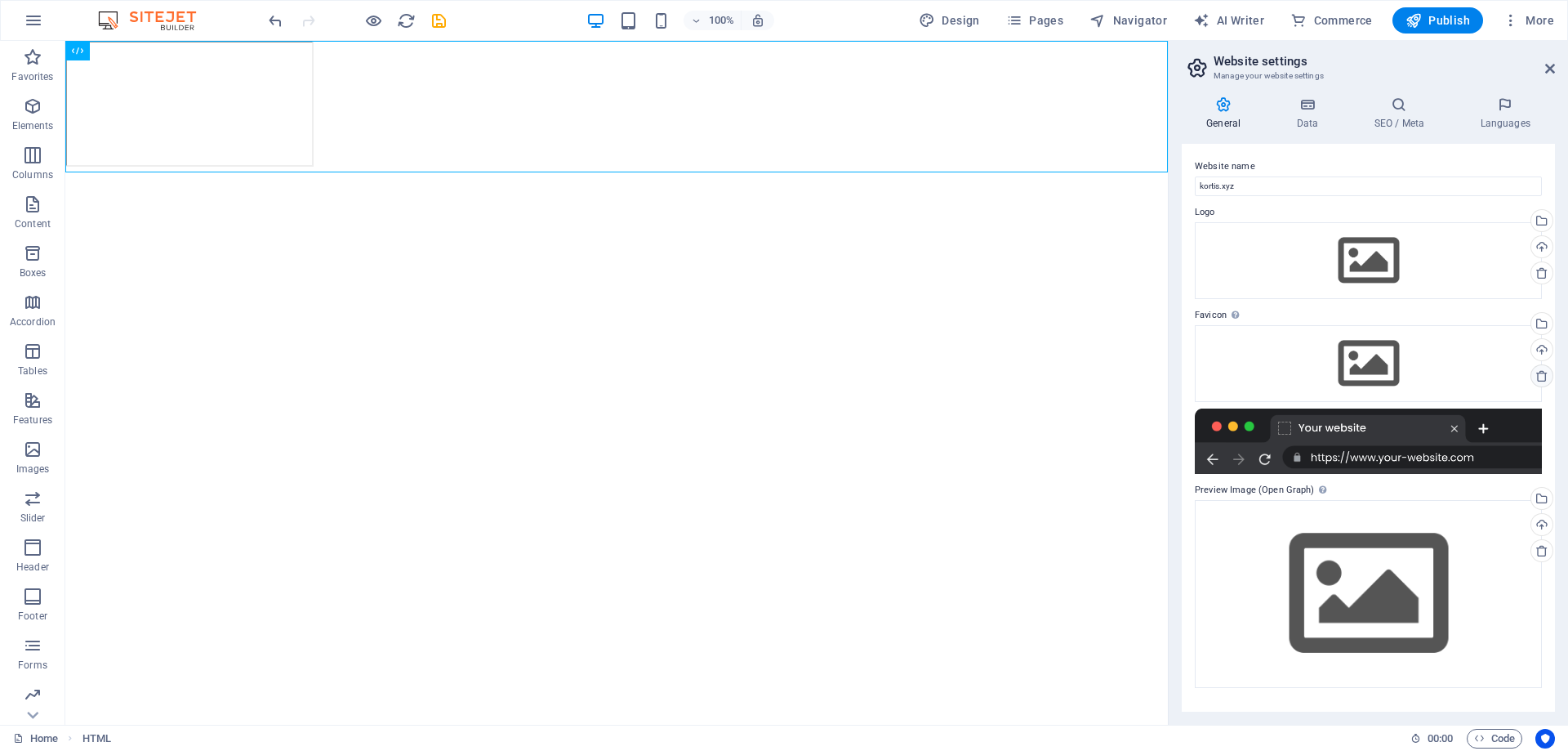 click at bounding box center (1542, 376) 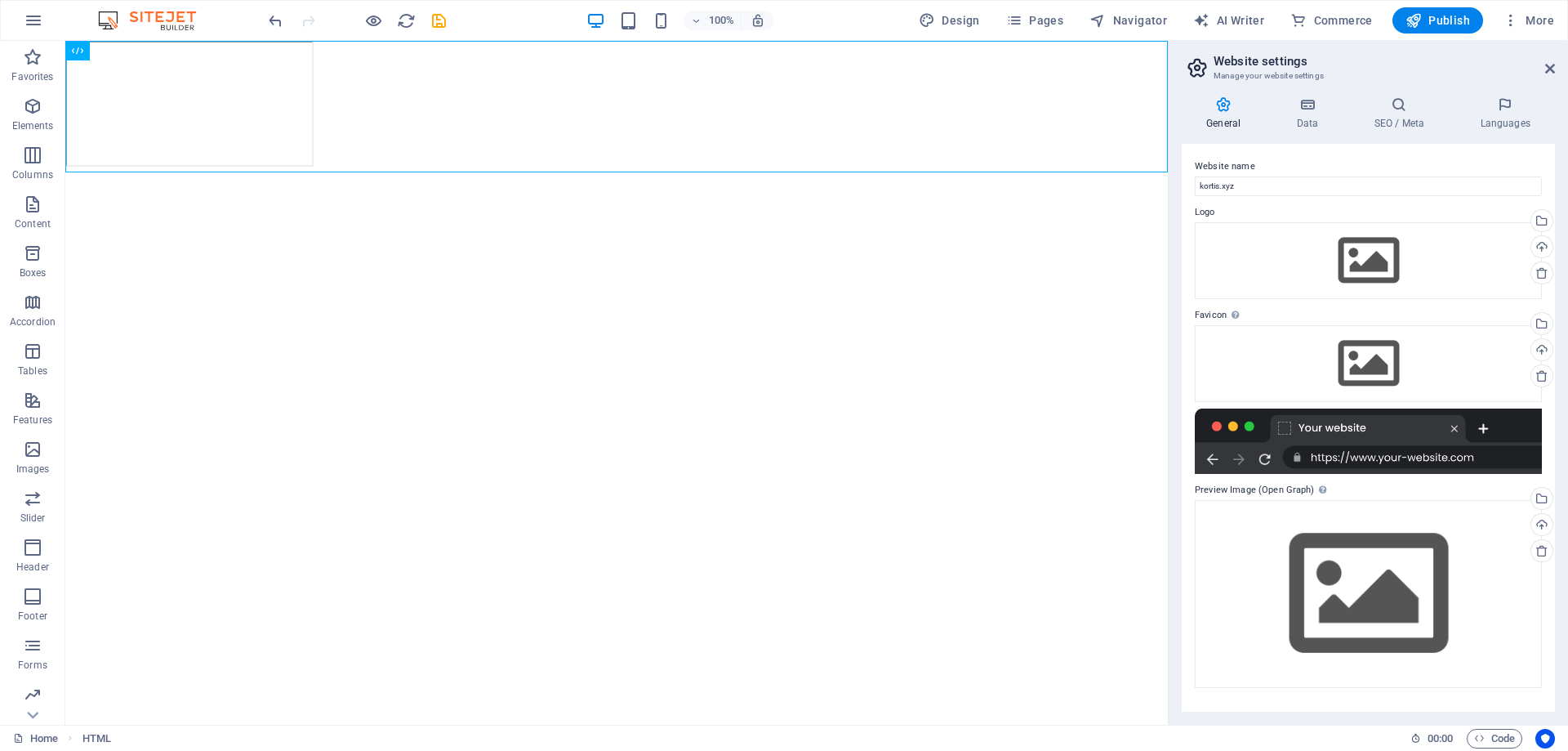 click at bounding box center (1368, 441) 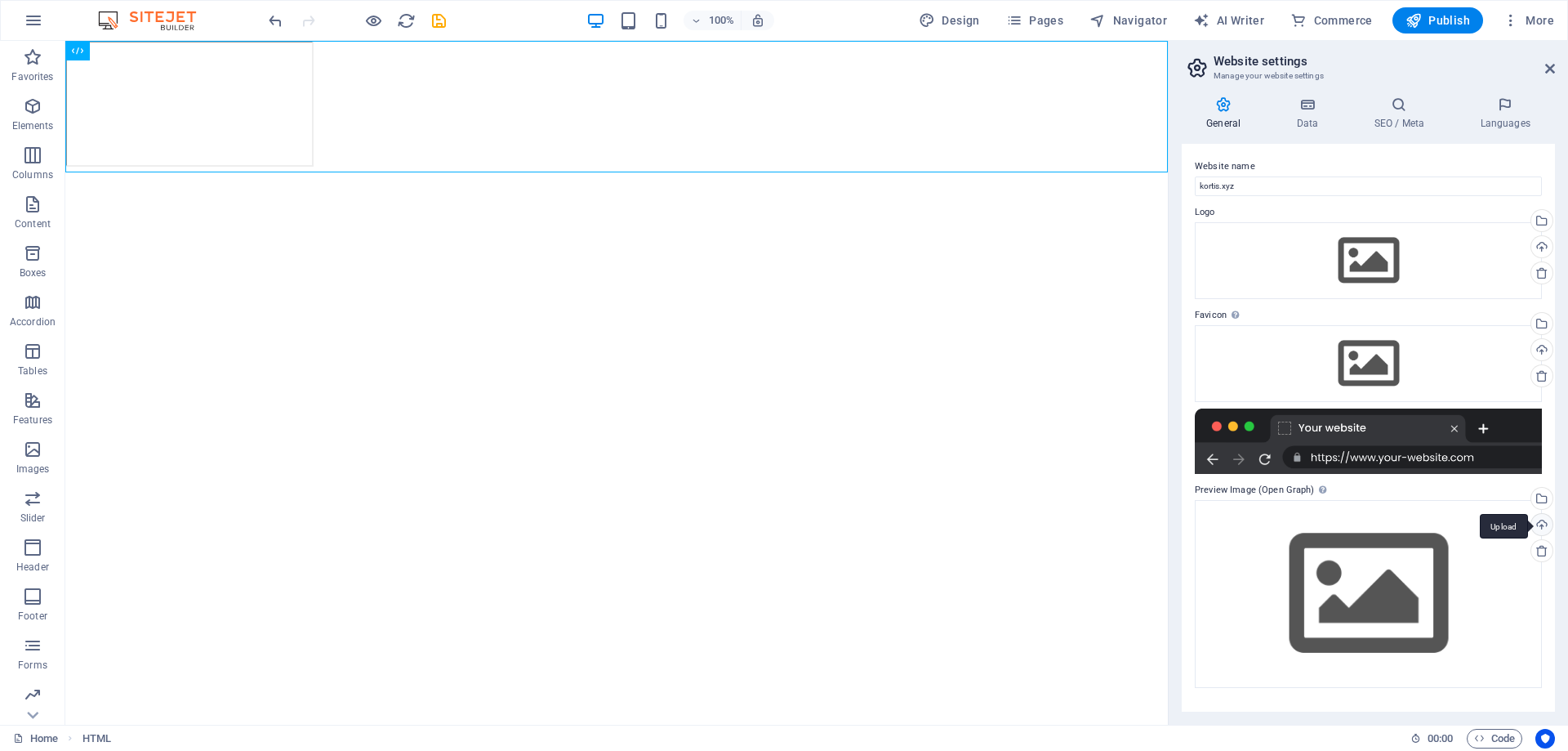 click on "Upload" at bounding box center [1540, 526] 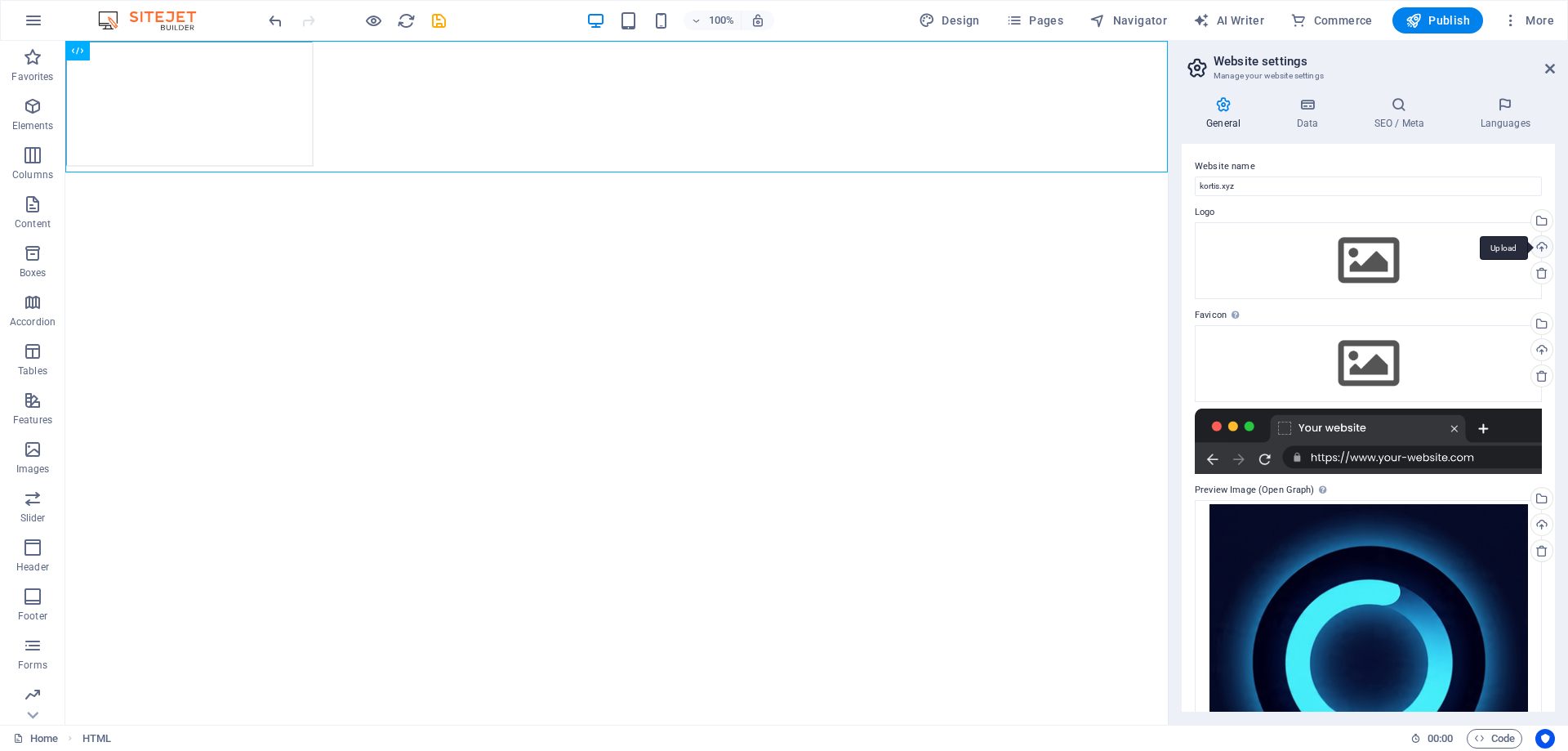click on "Upload" at bounding box center (1540, 248) 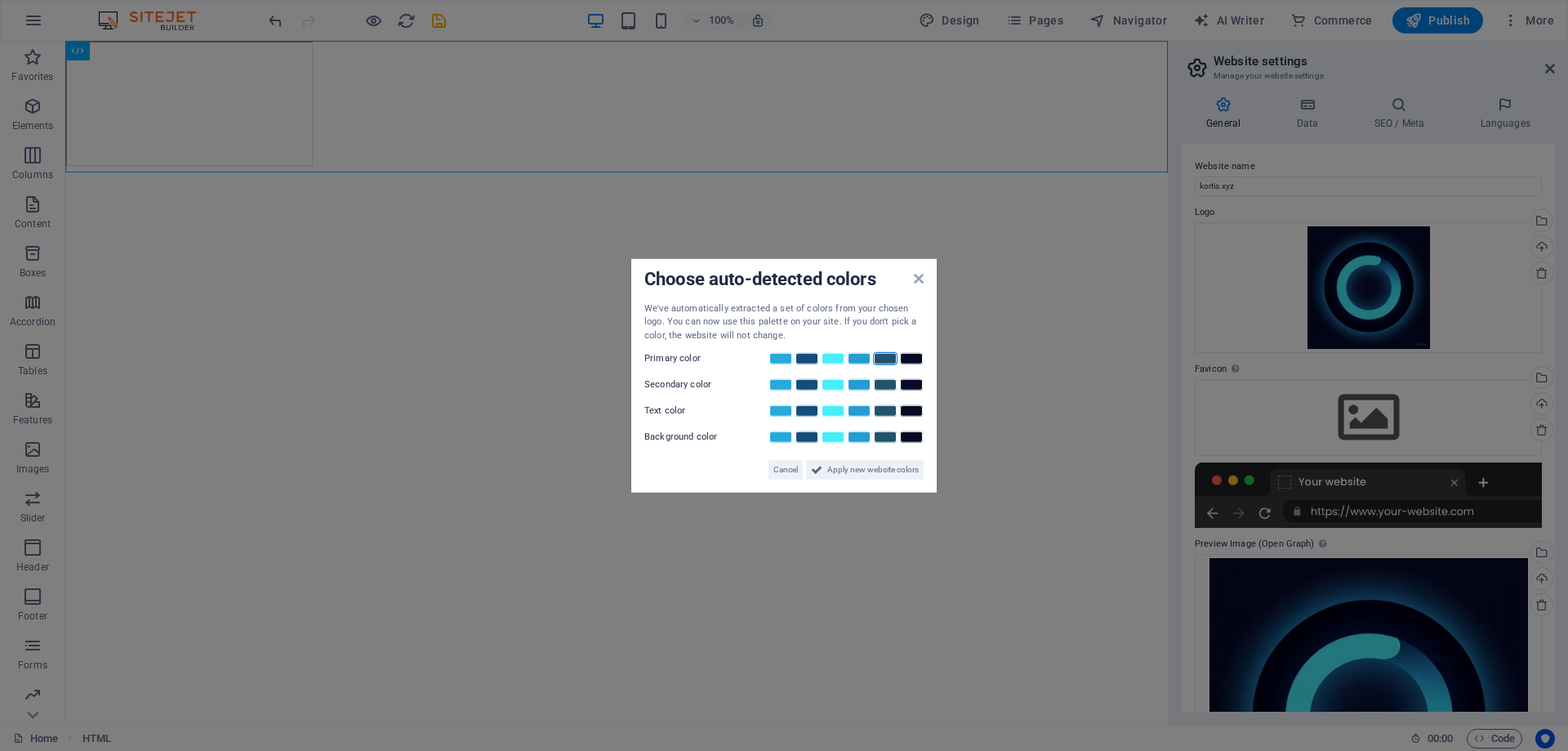 click at bounding box center (885, 359) 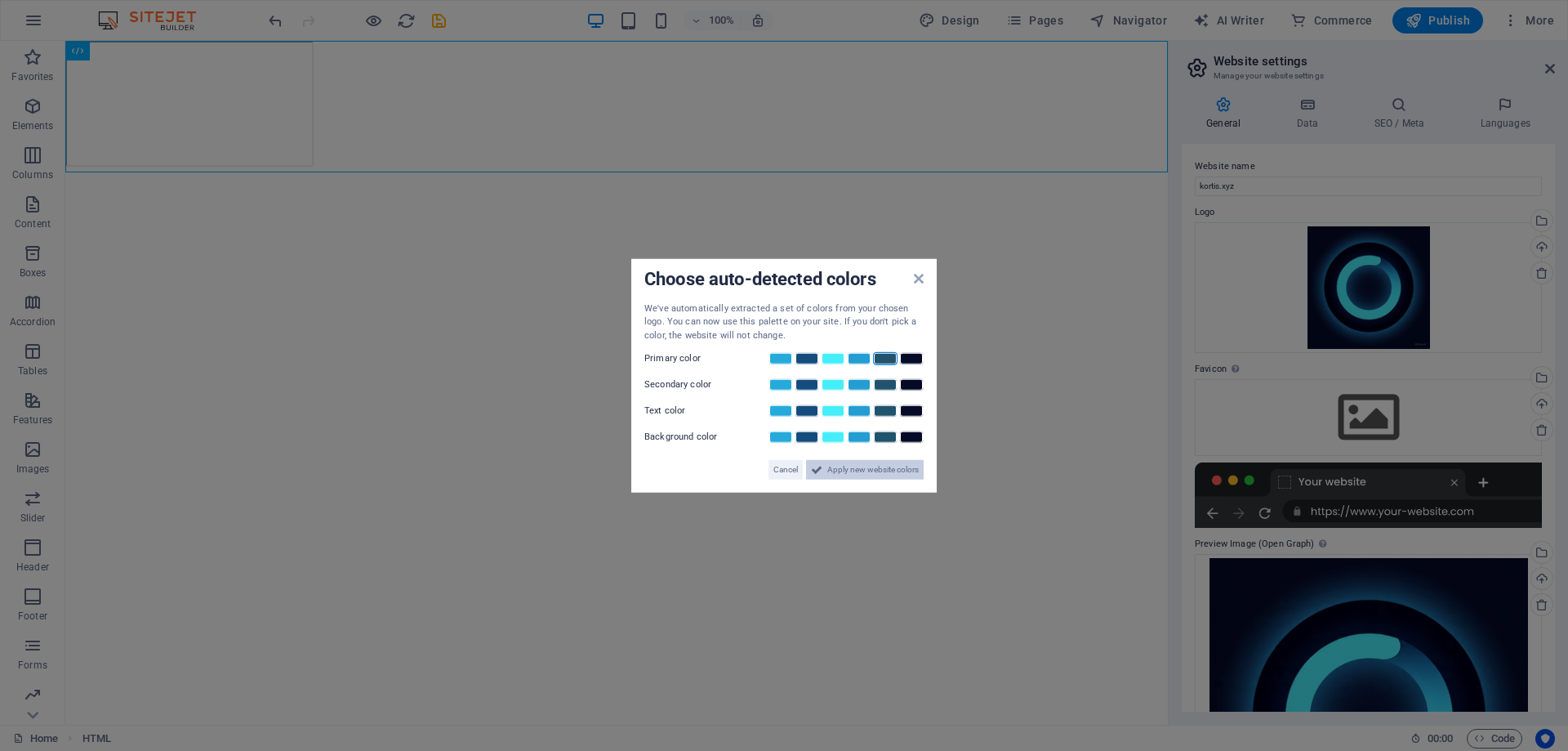click on "Apply new website colors" at bounding box center [873, 470] 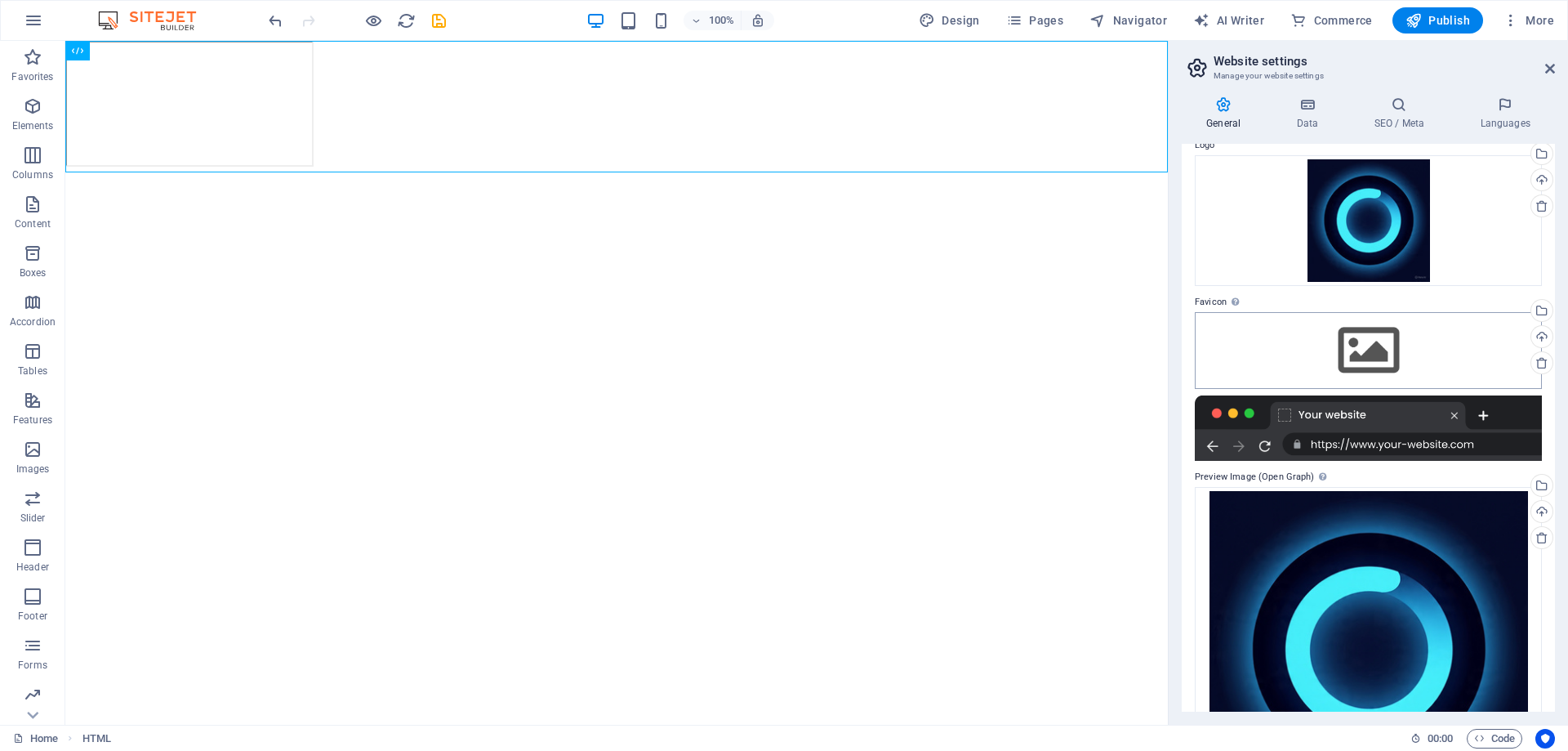 scroll, scrollTop: 163, scrollLeft: 0, axis: vertical 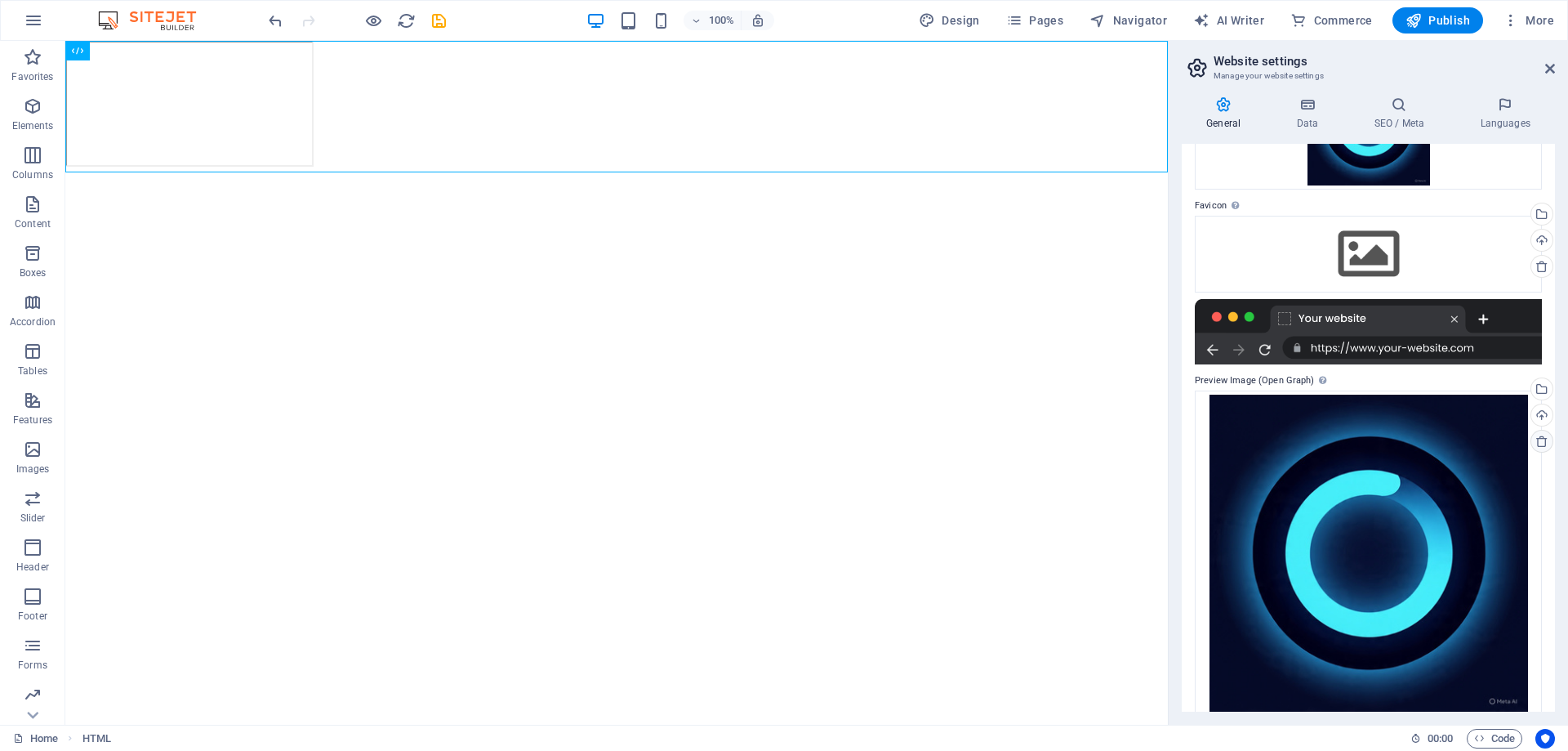 click at bounding box center [1542, 441] 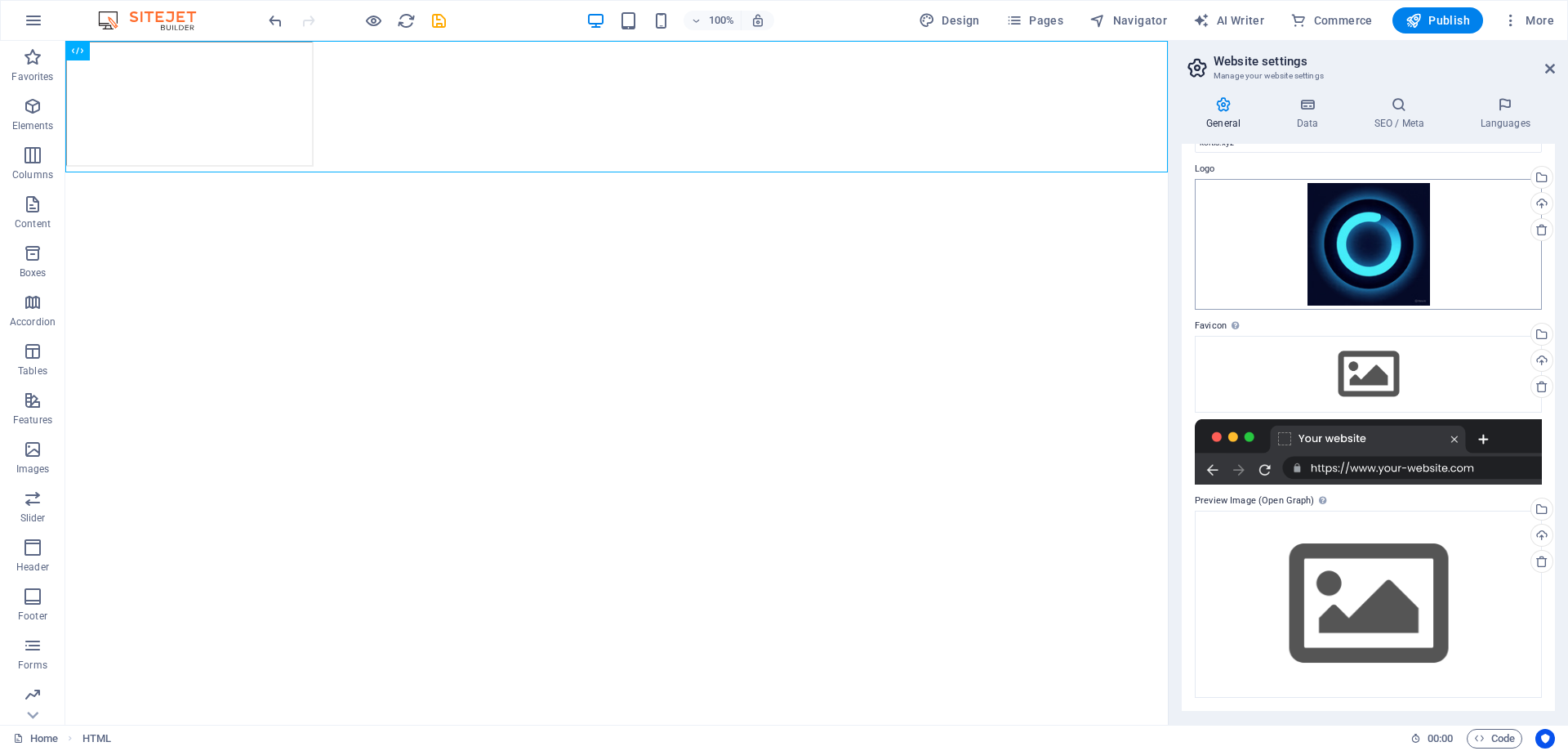 scroll, scrollTop: 0, scrollLeft: 0, axis: both 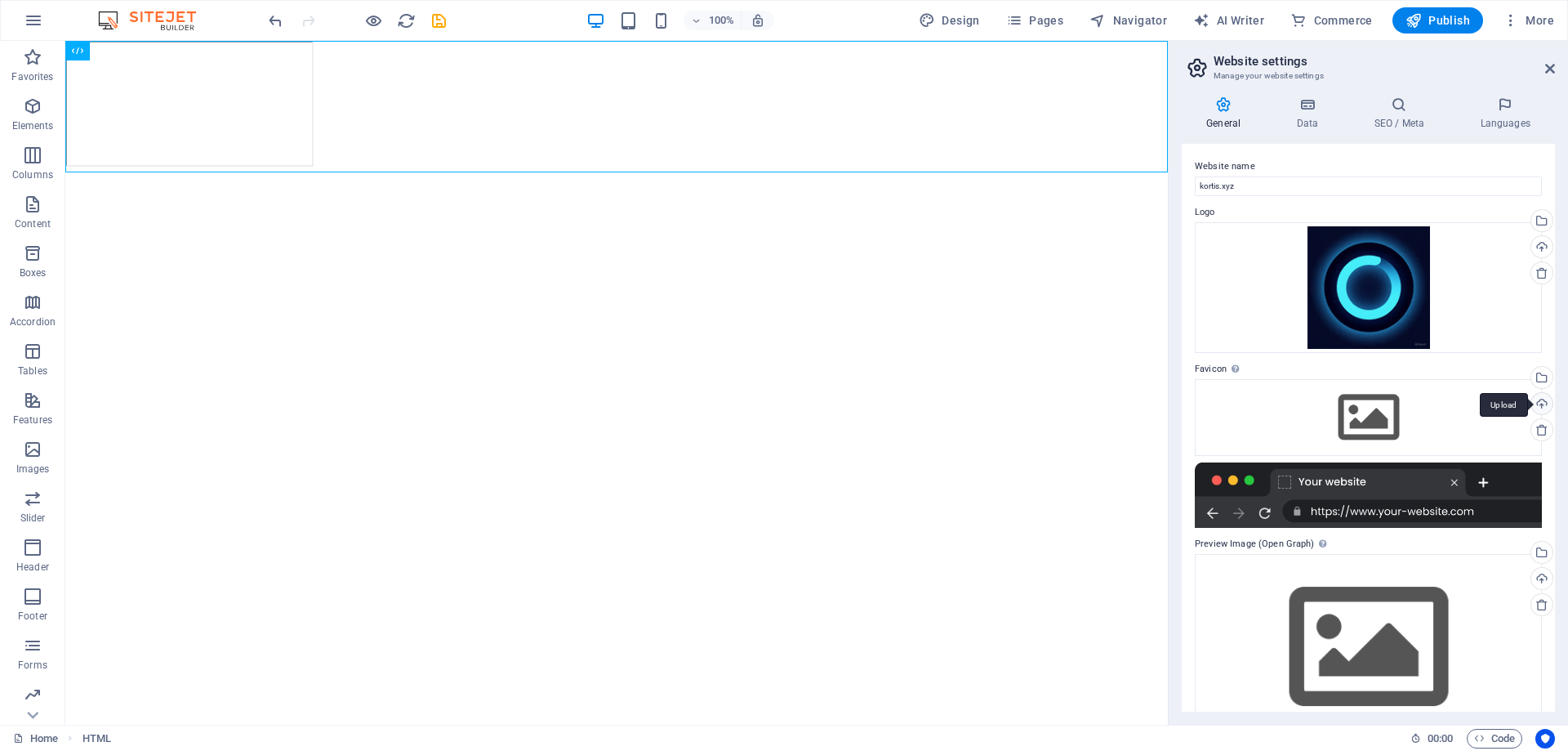 click on "Upload" at bounding box center [1540, 405] 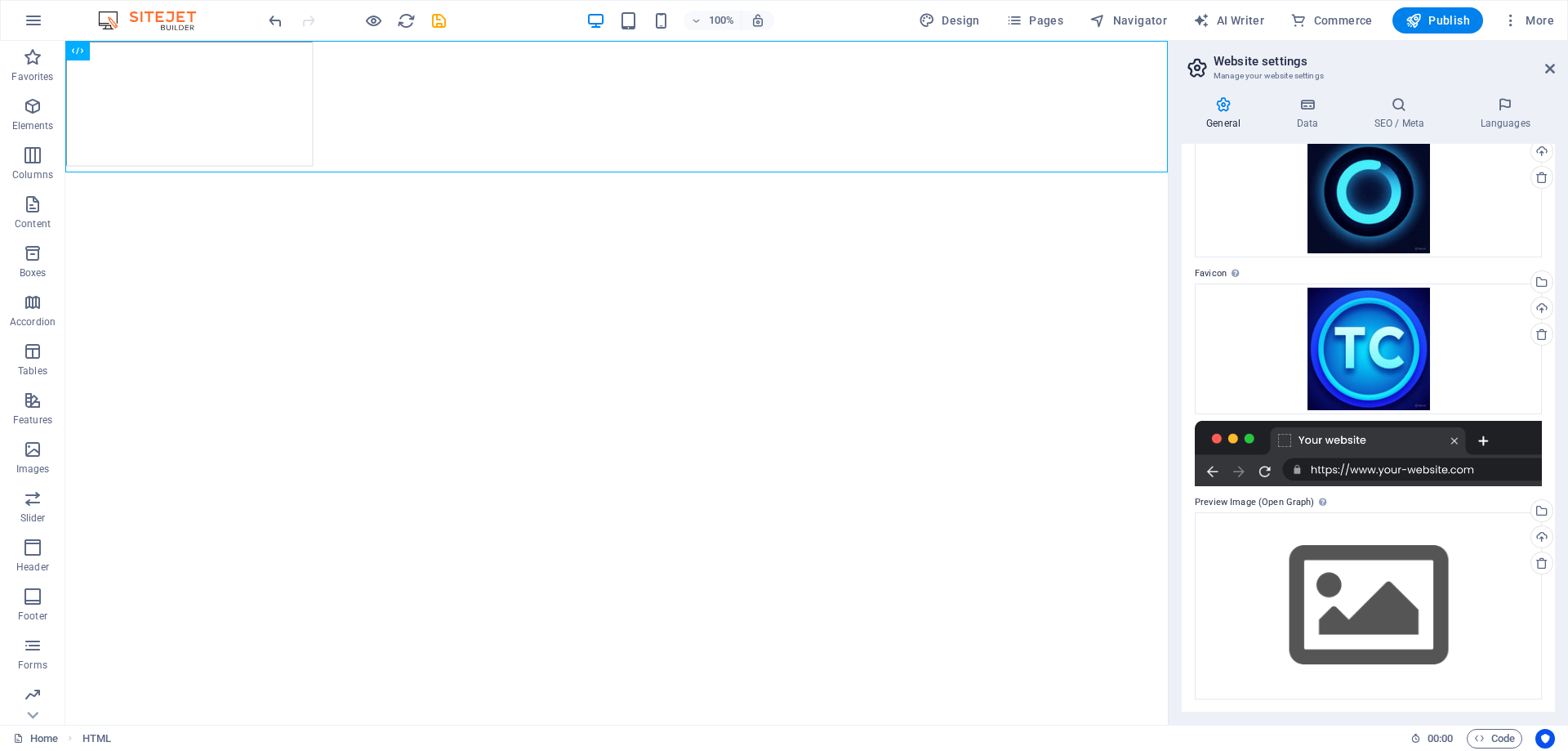 scroll, scrollTop: 96, scrollLeft: 0, axis: vertical 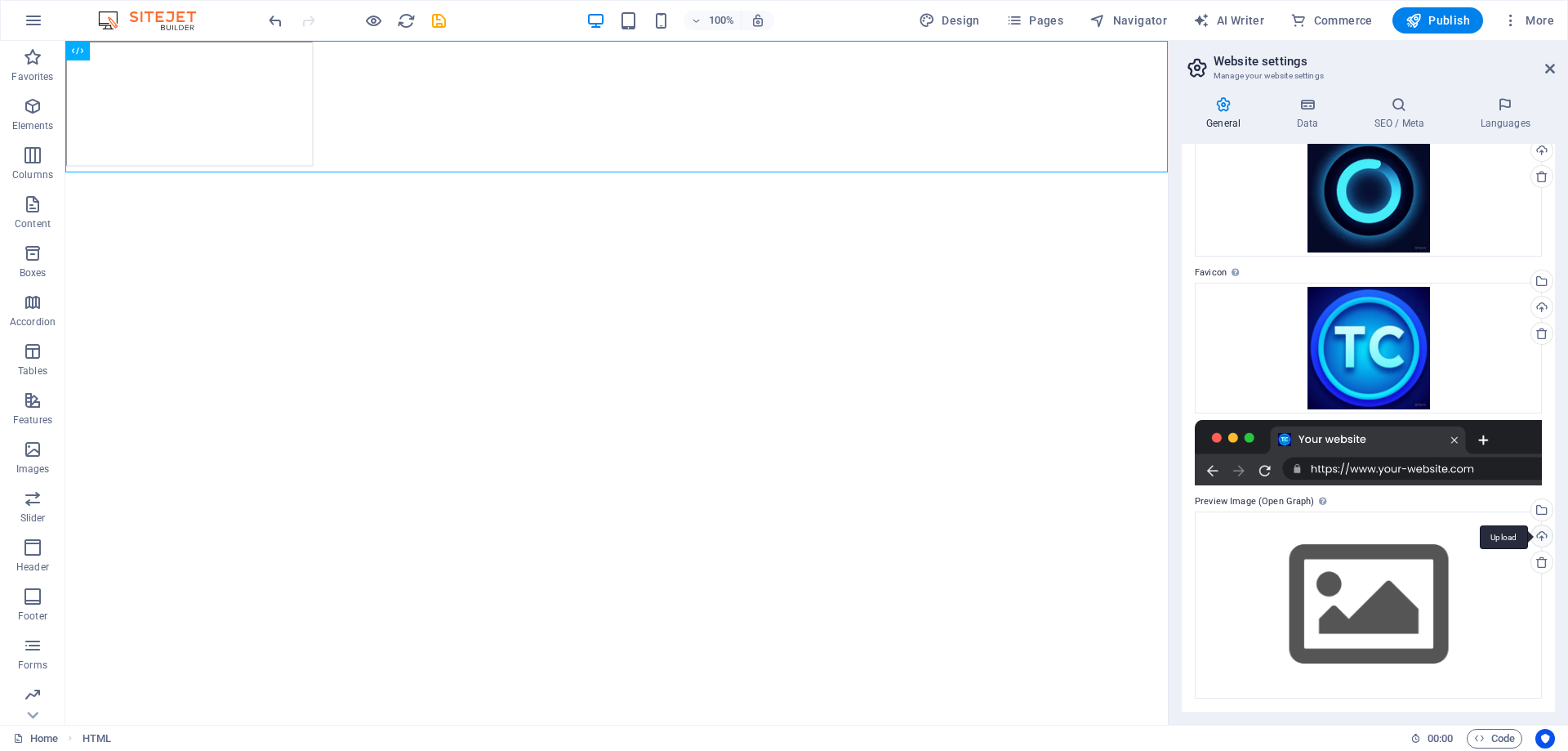 click on "Upload" at bounding box center (1540, 538) 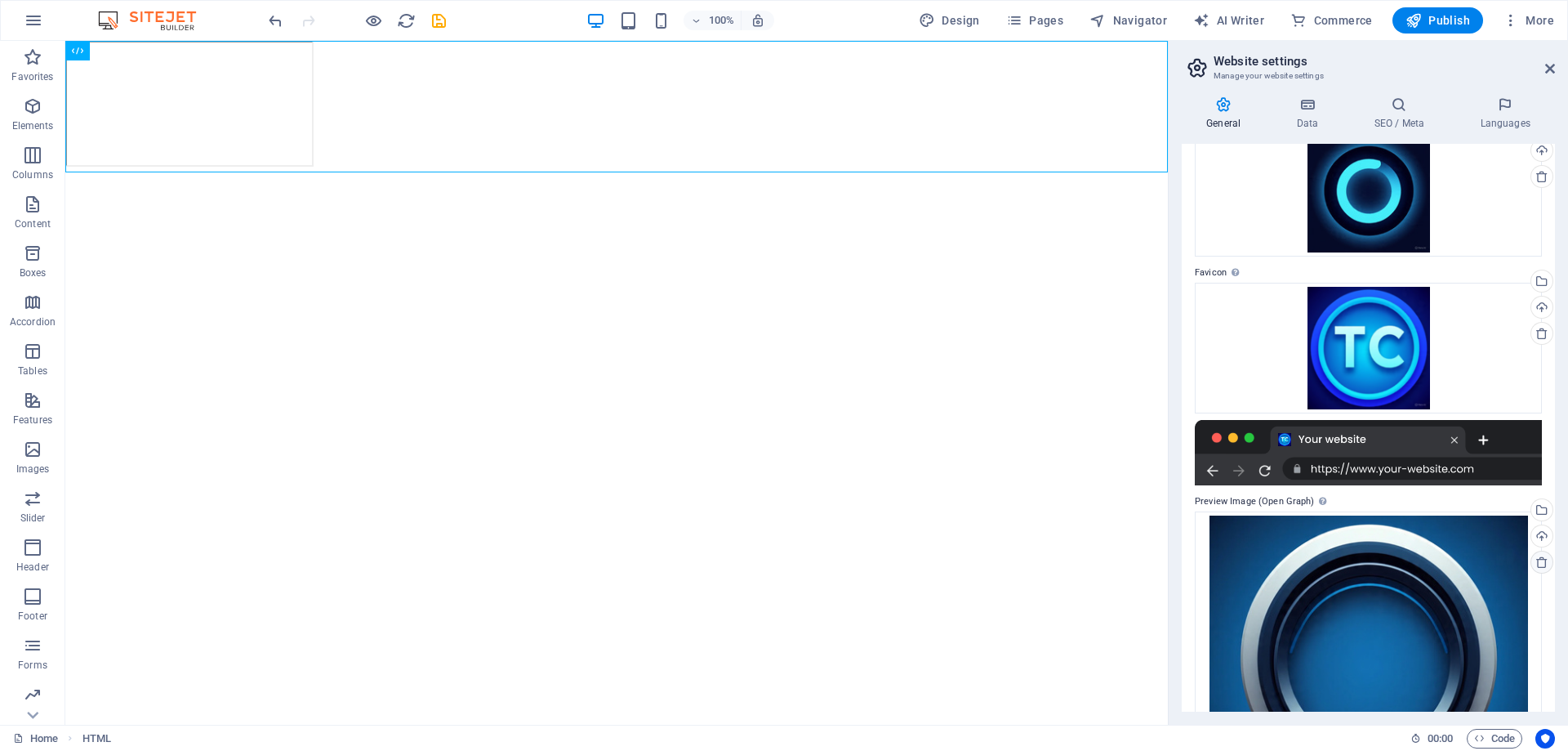 click at bounding box center (1542, 562) 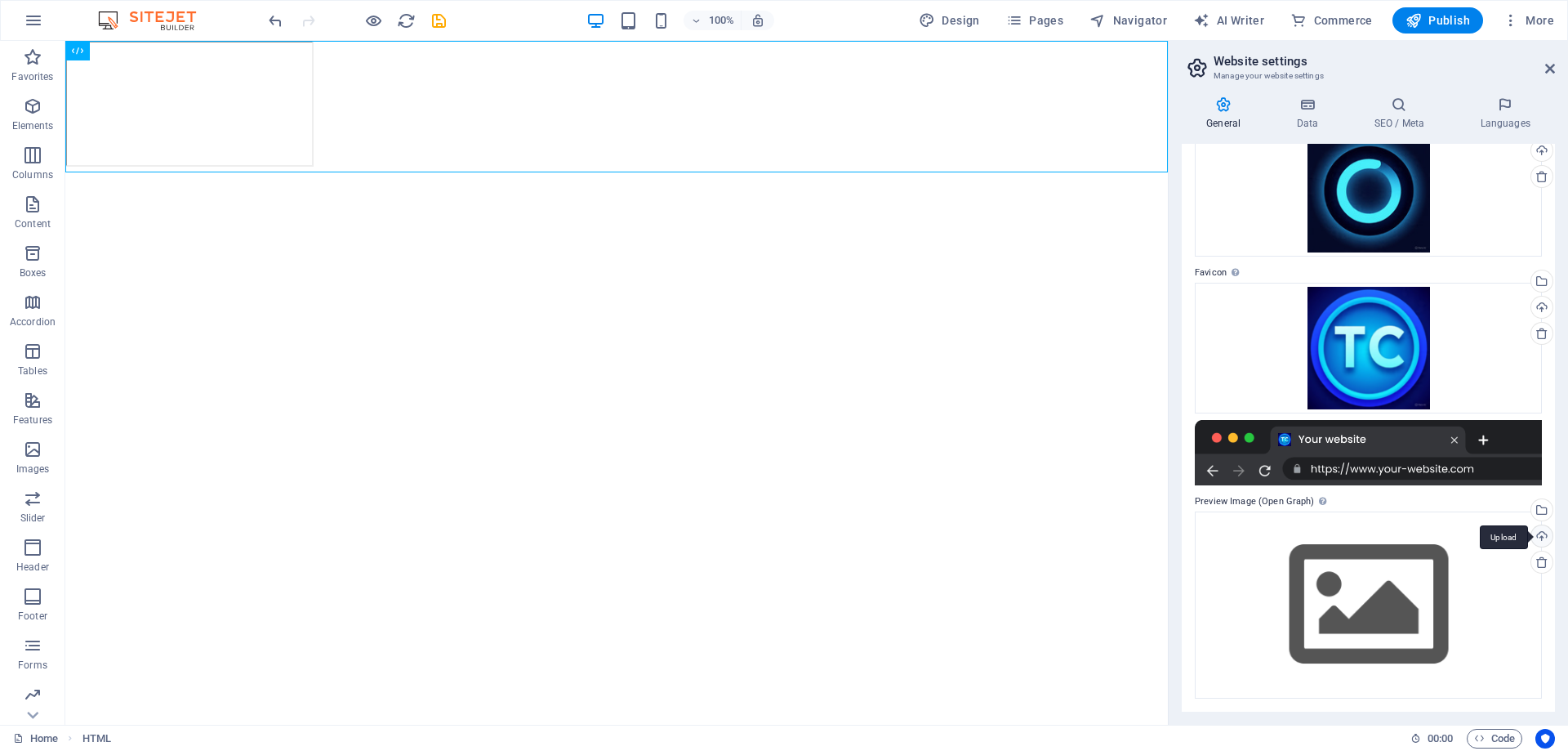 click on "Upload" at bounding box center [1540, 538] 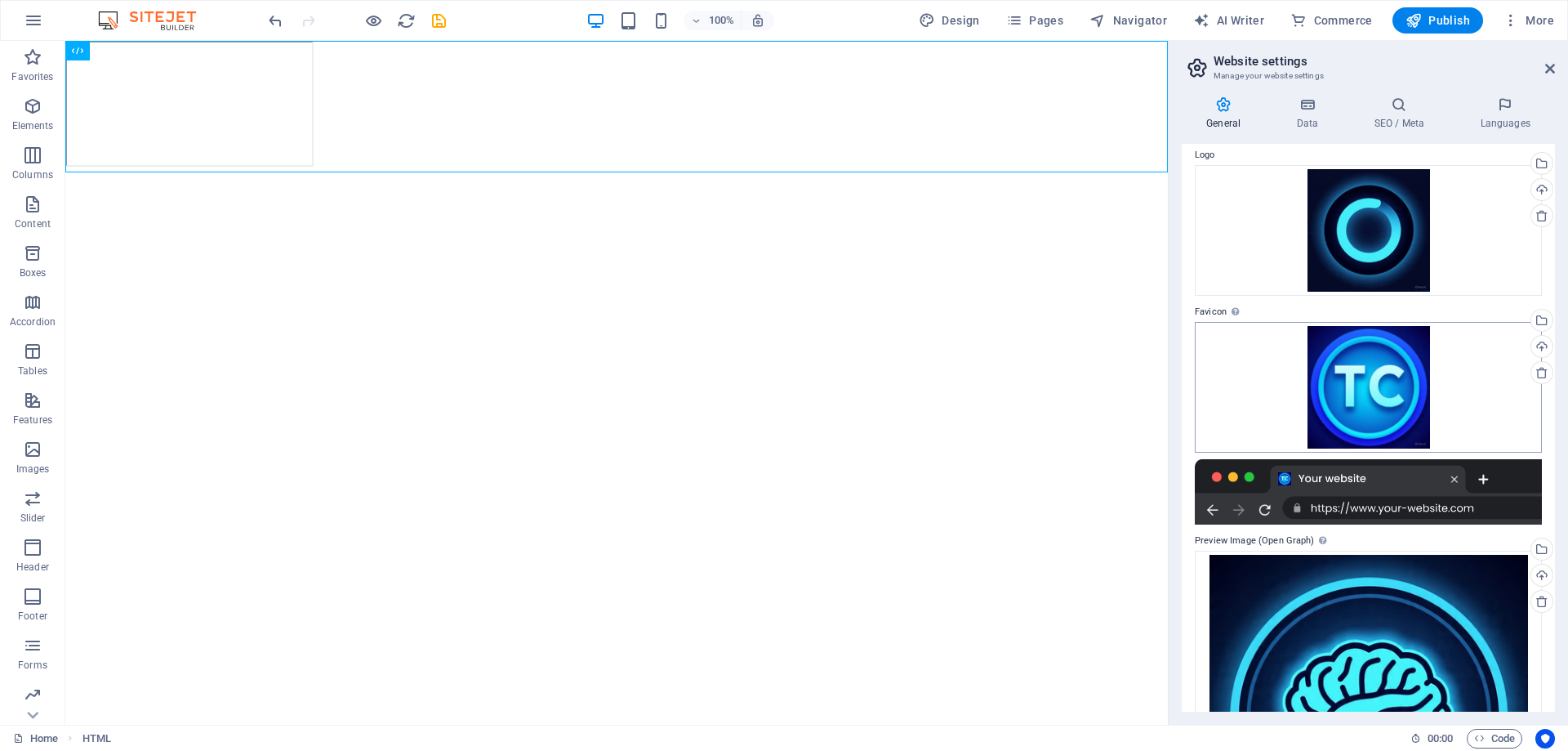 scroll, scrollTop: 0, scrollLeft: 0, axis: both 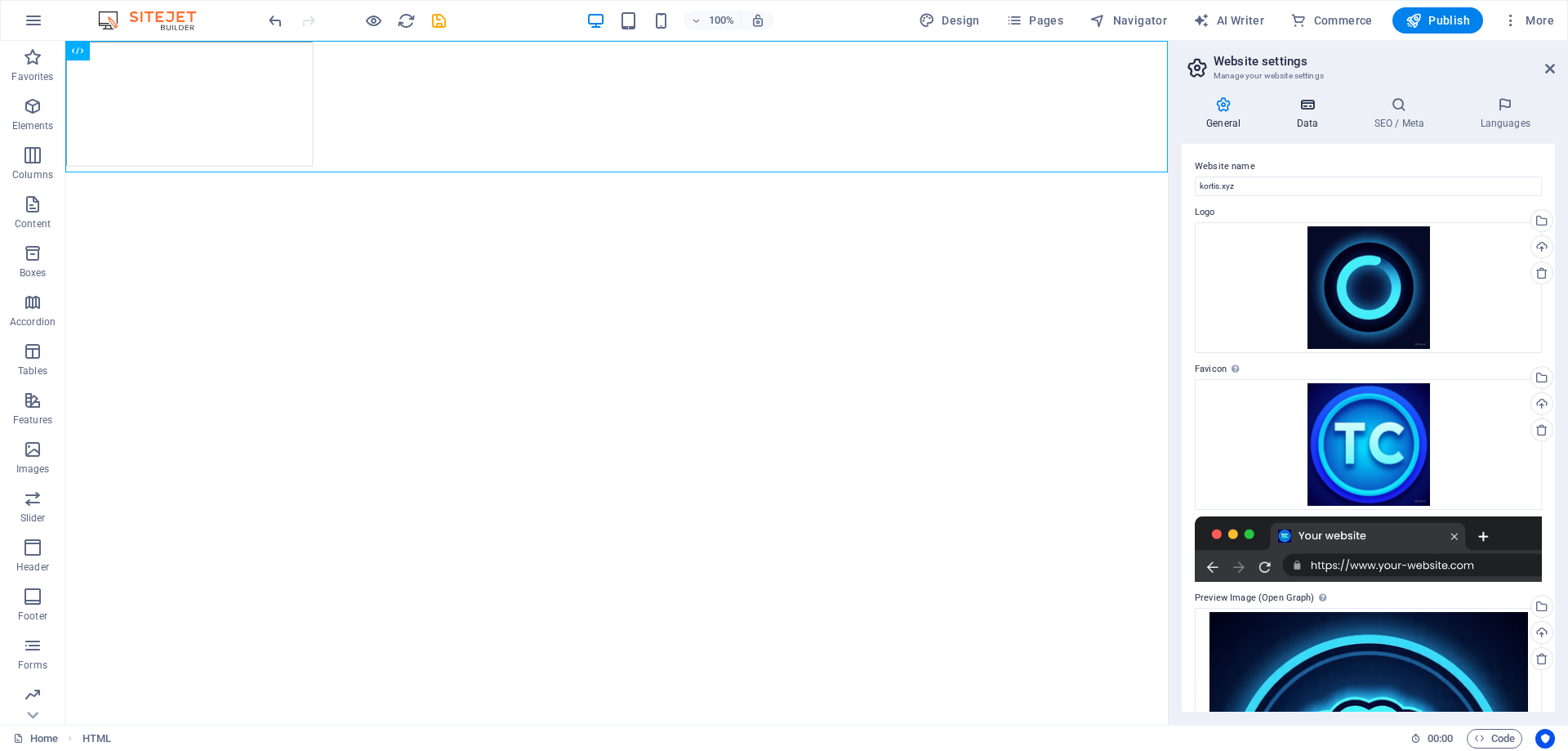 click at bounding box center (1307, 105) 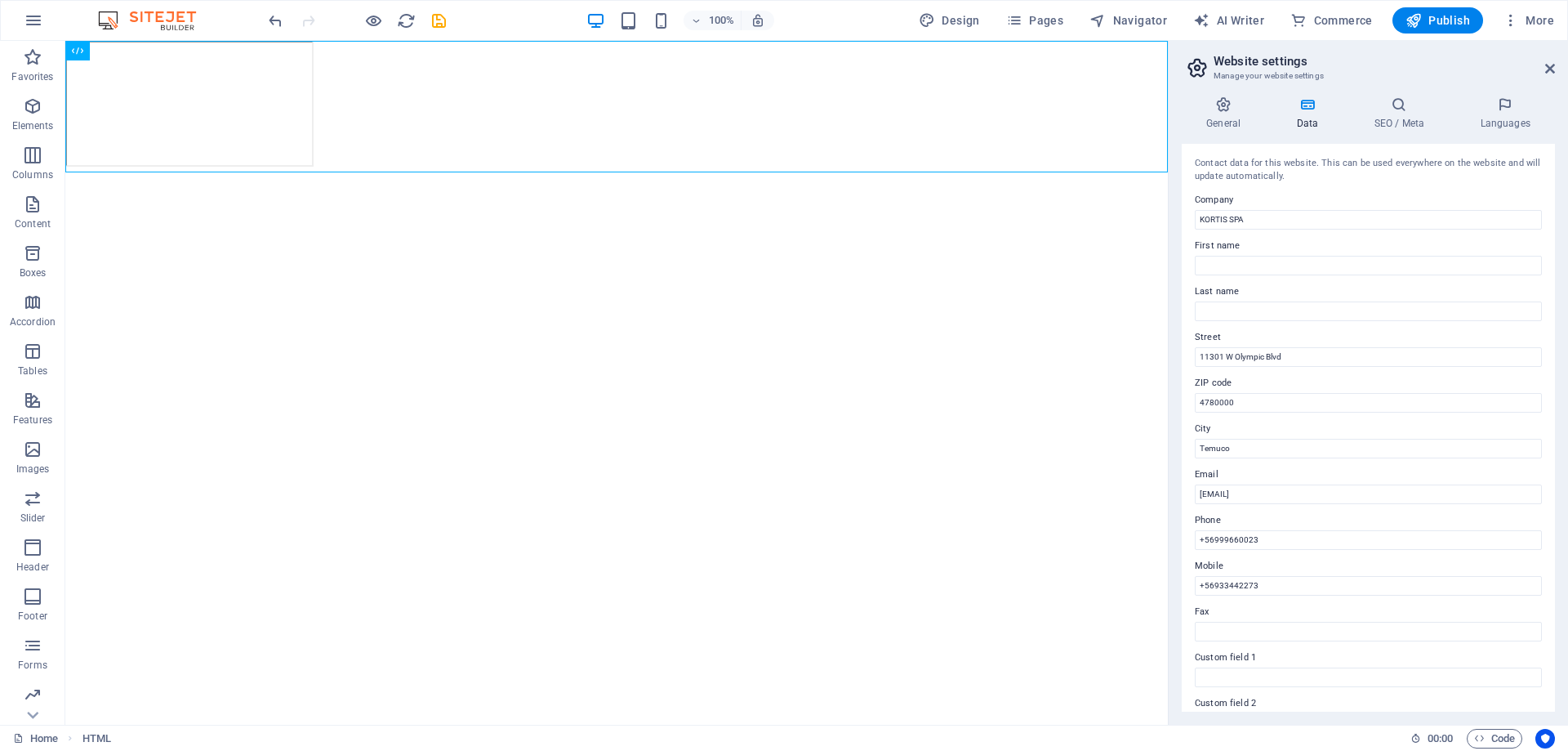 click on "Email" at bounding box center [1368, 475] 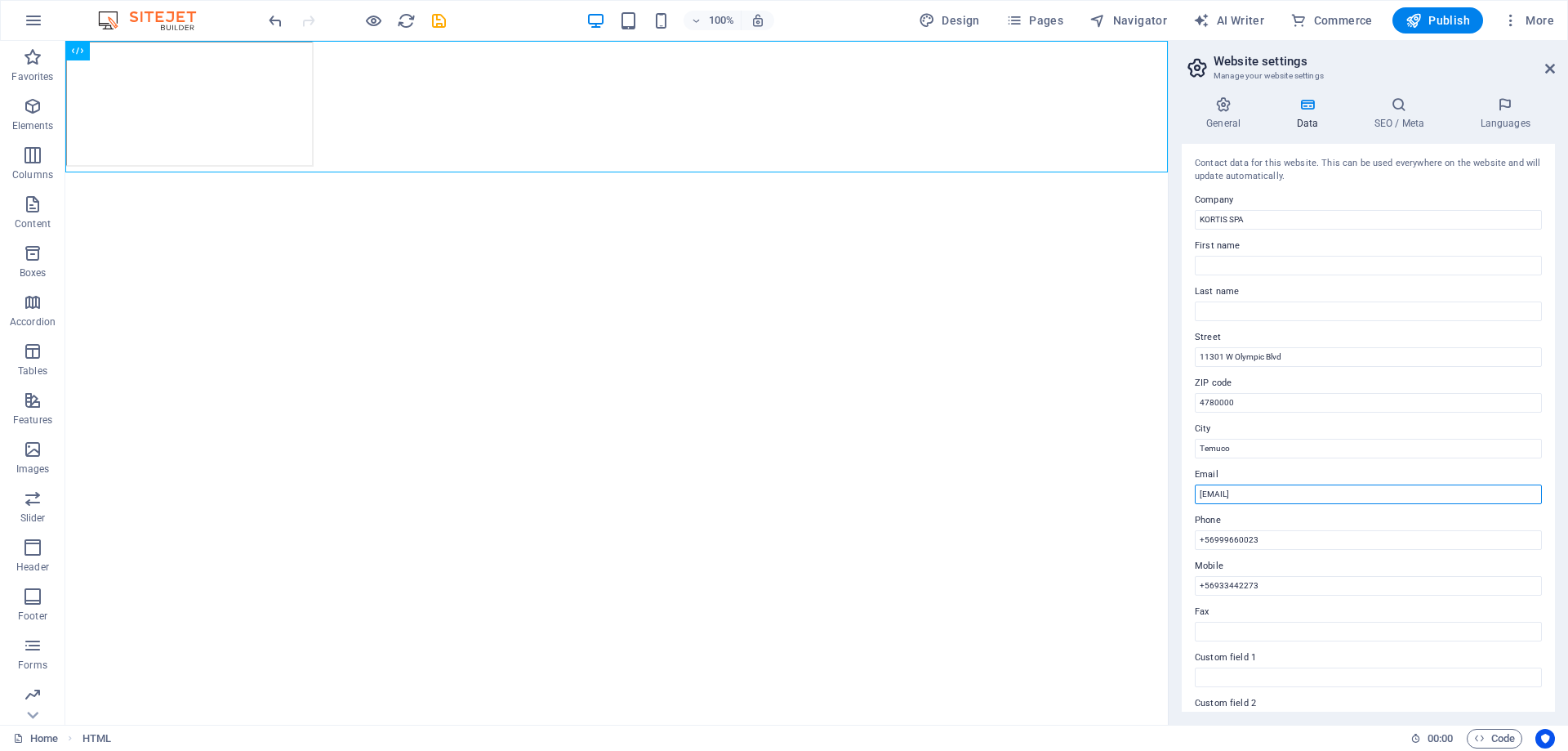 click on "b6eec0436a0cdcf227a7284fa8b6fa@cpanel.local" at bounding box center [1368, 494] 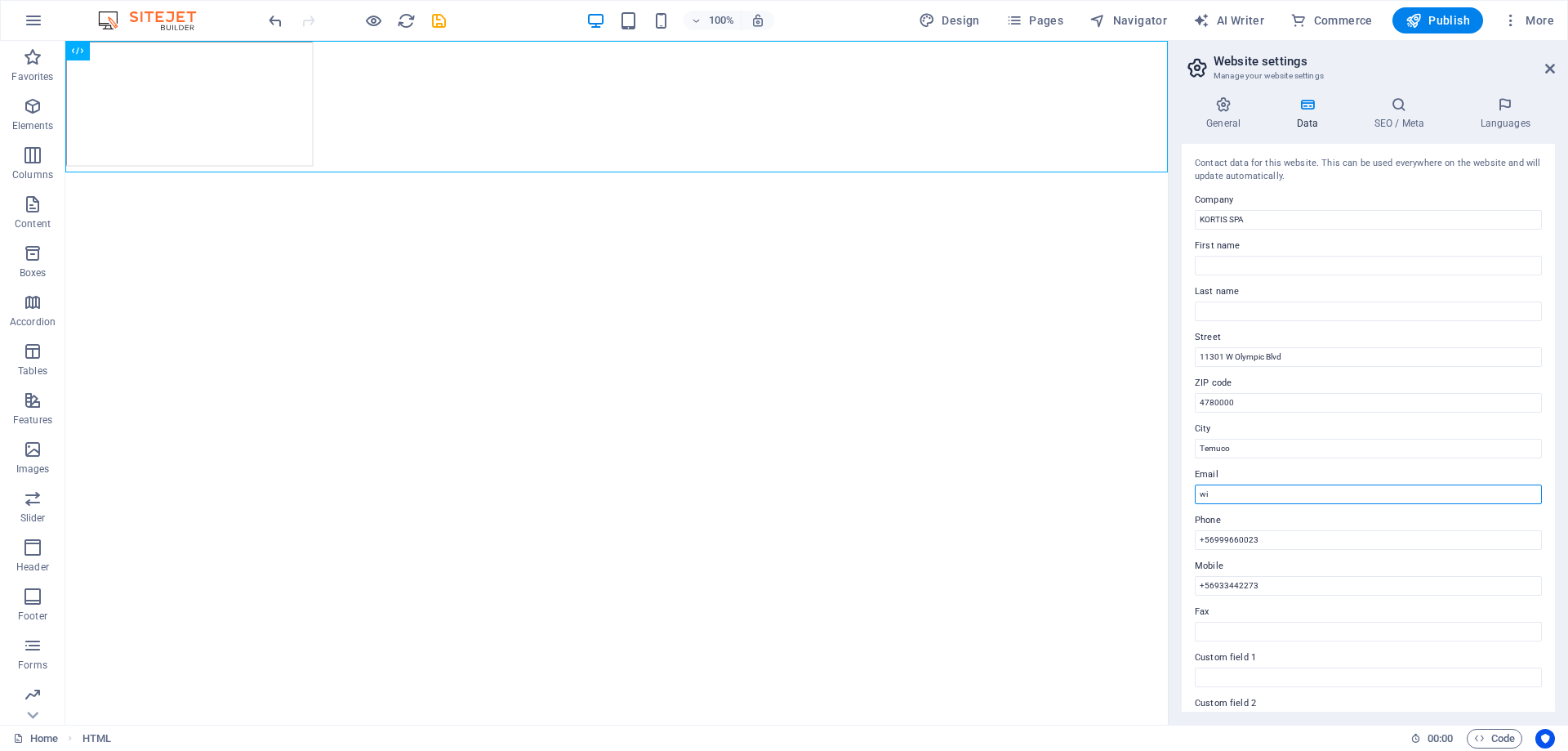 type on "w" 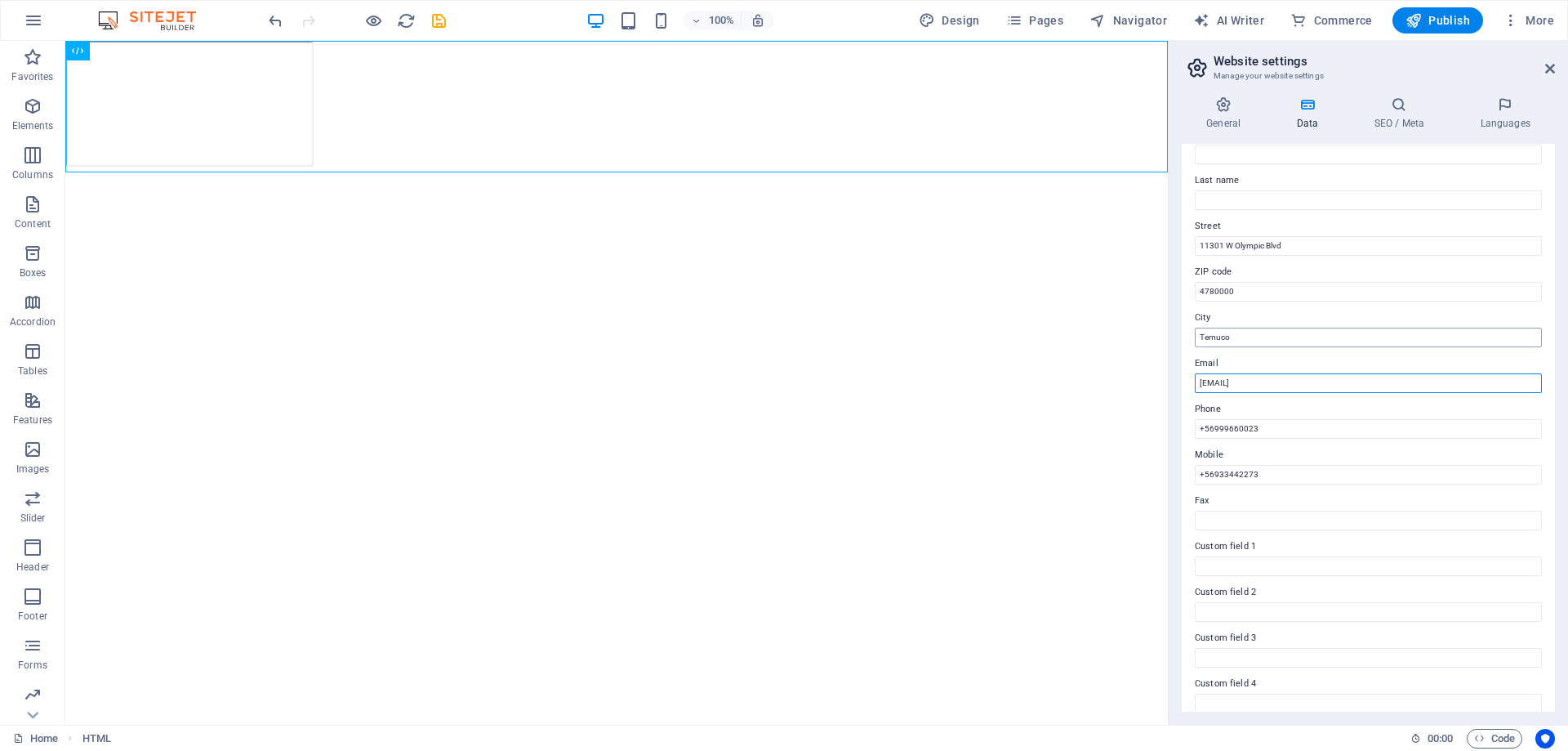 scroll, scrollTop: 217, scrollLeft: 0, axis: vertical 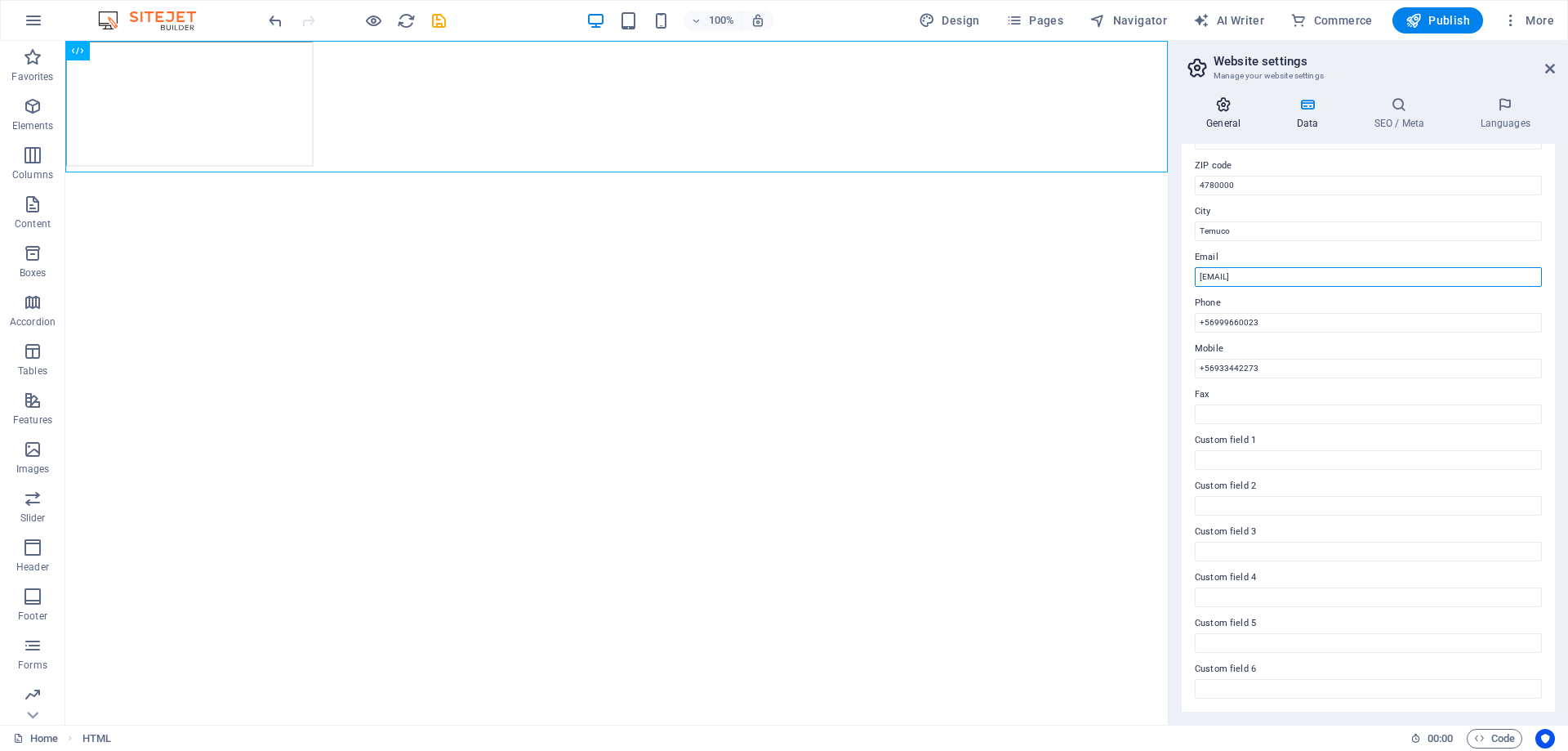 type on "jaime@kortis.xyz" 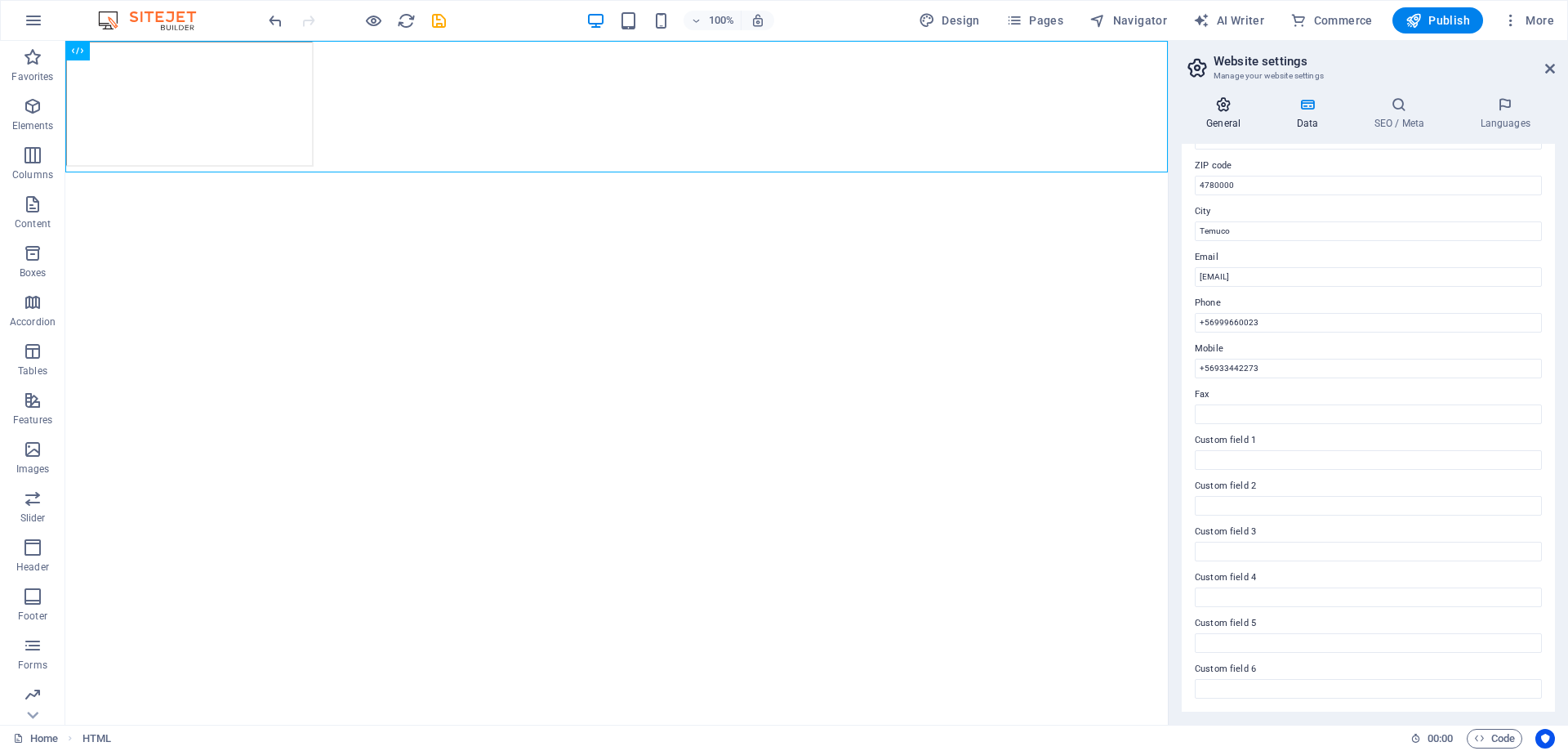 click on "General" at bounding box center (1227, 114) 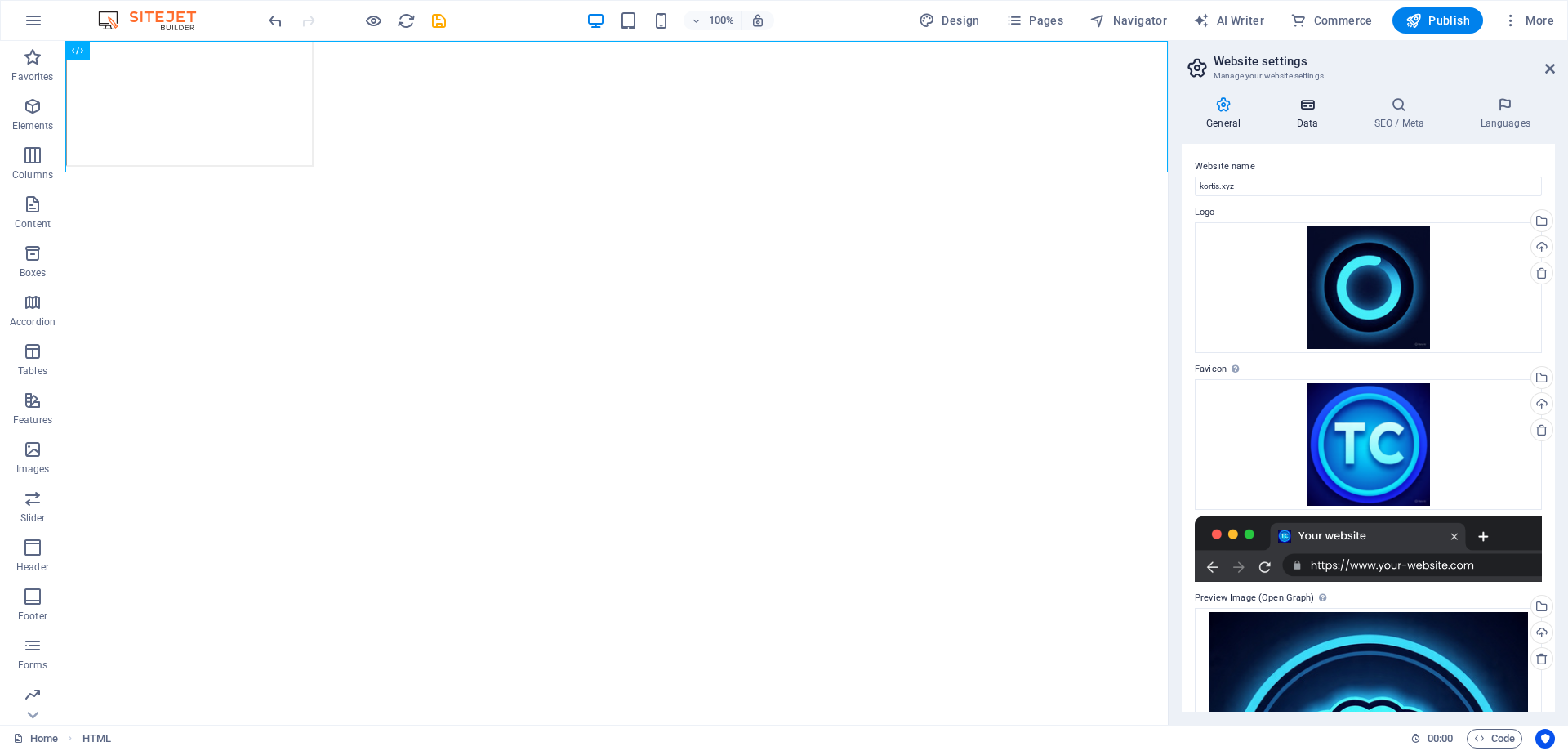 click at bounding box center [1307, 105] 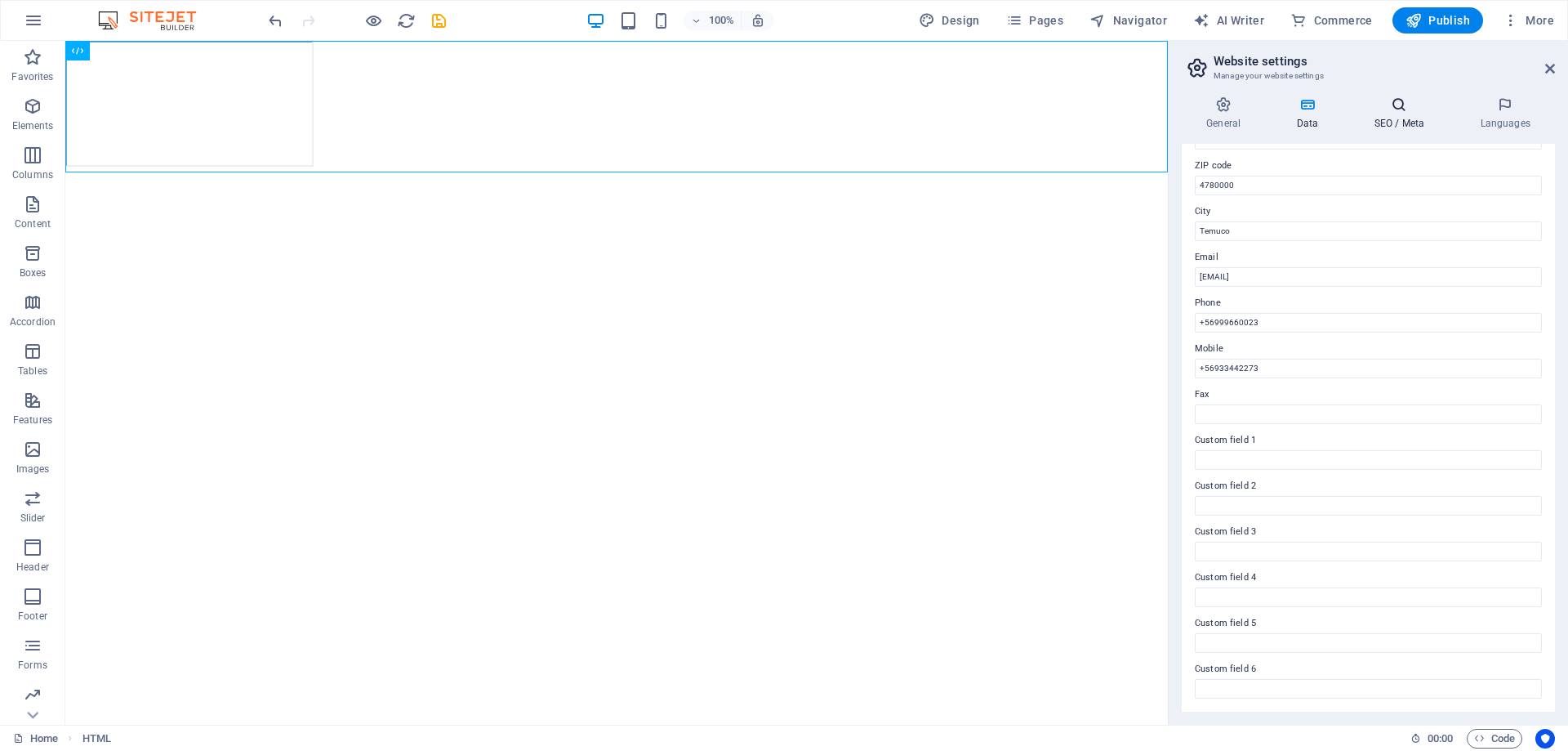 click on "SEO / Meta" at bounding box center (1402, 114) 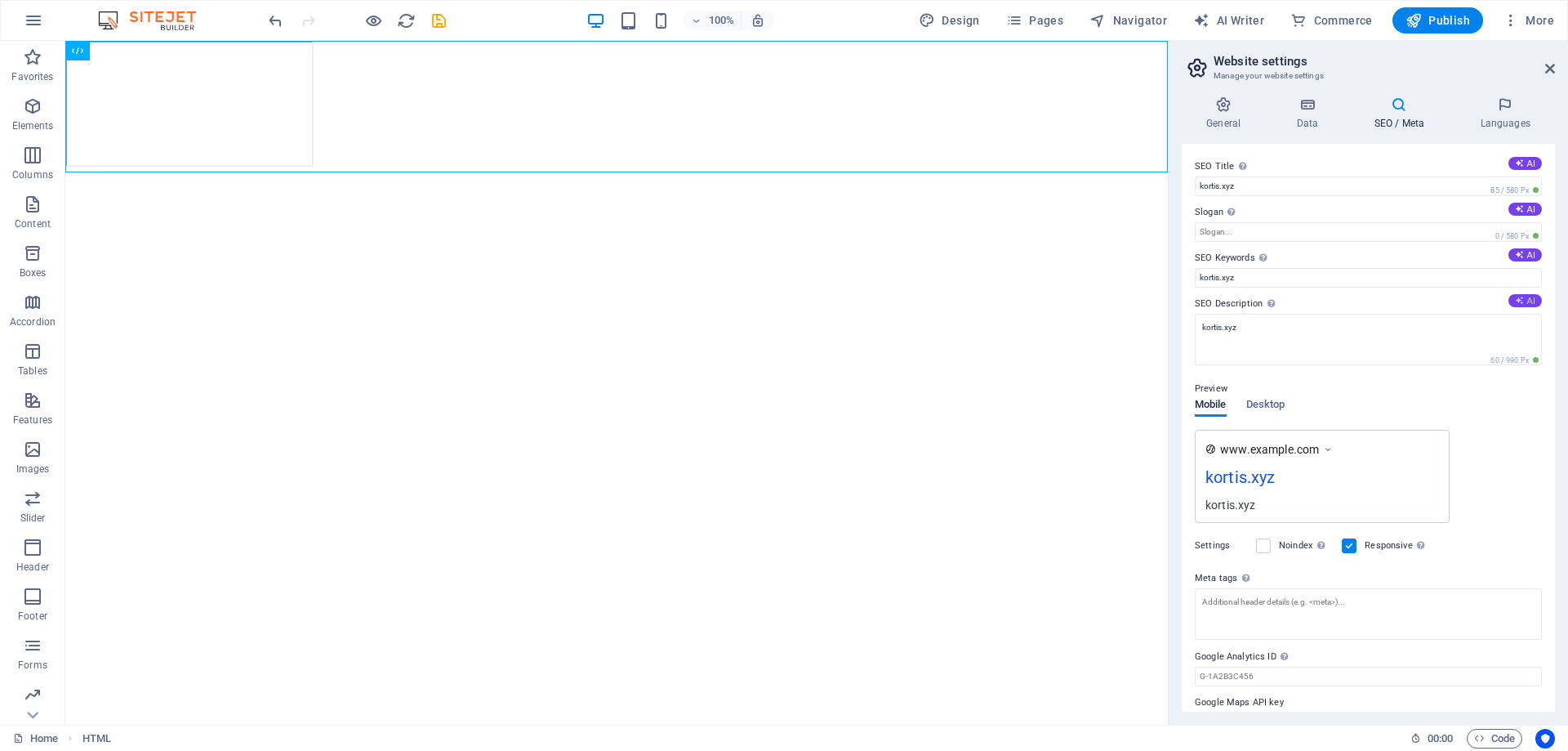 click on "AI" at bounding box center [1525, 301] 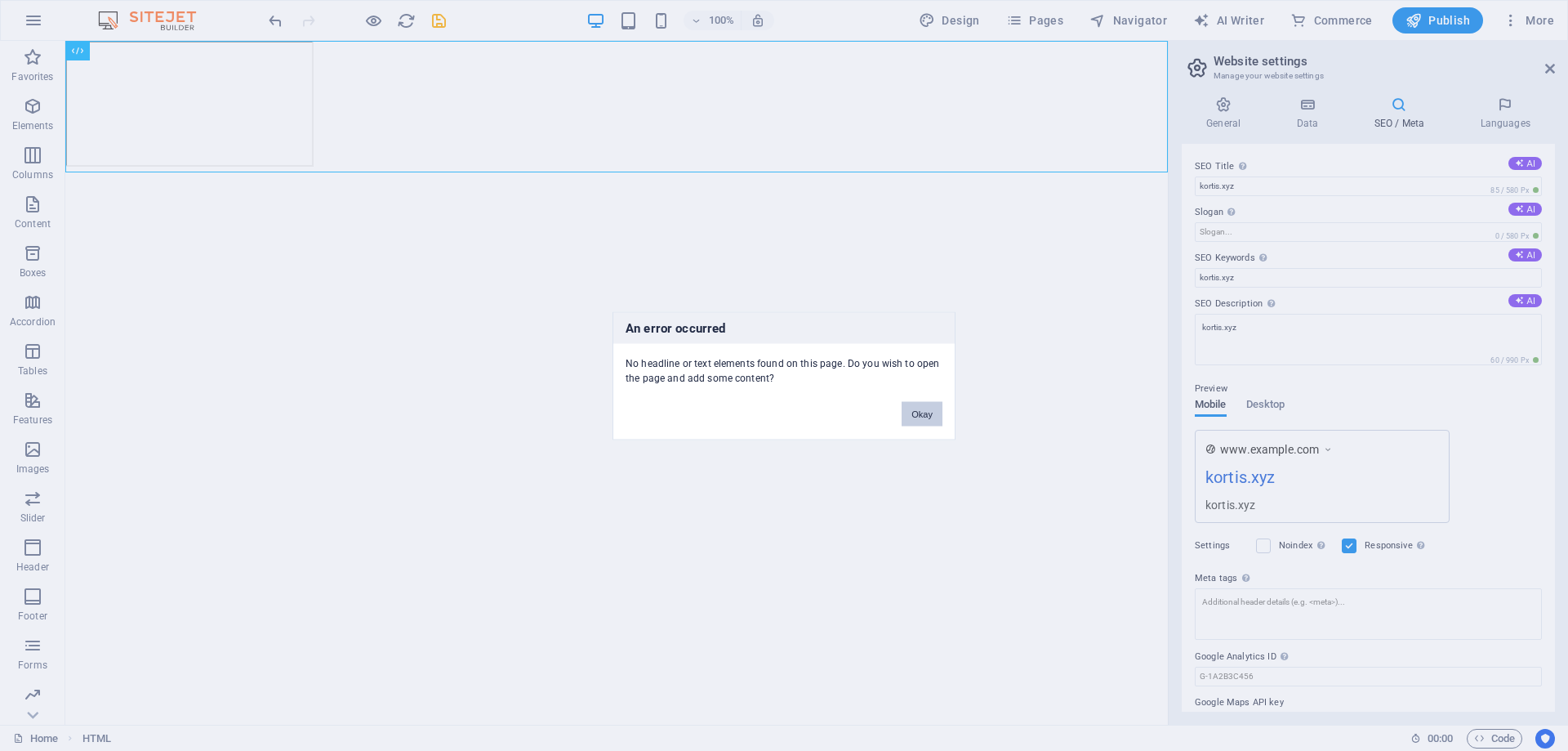 click on "Okay" at bounding box center (922, 413) 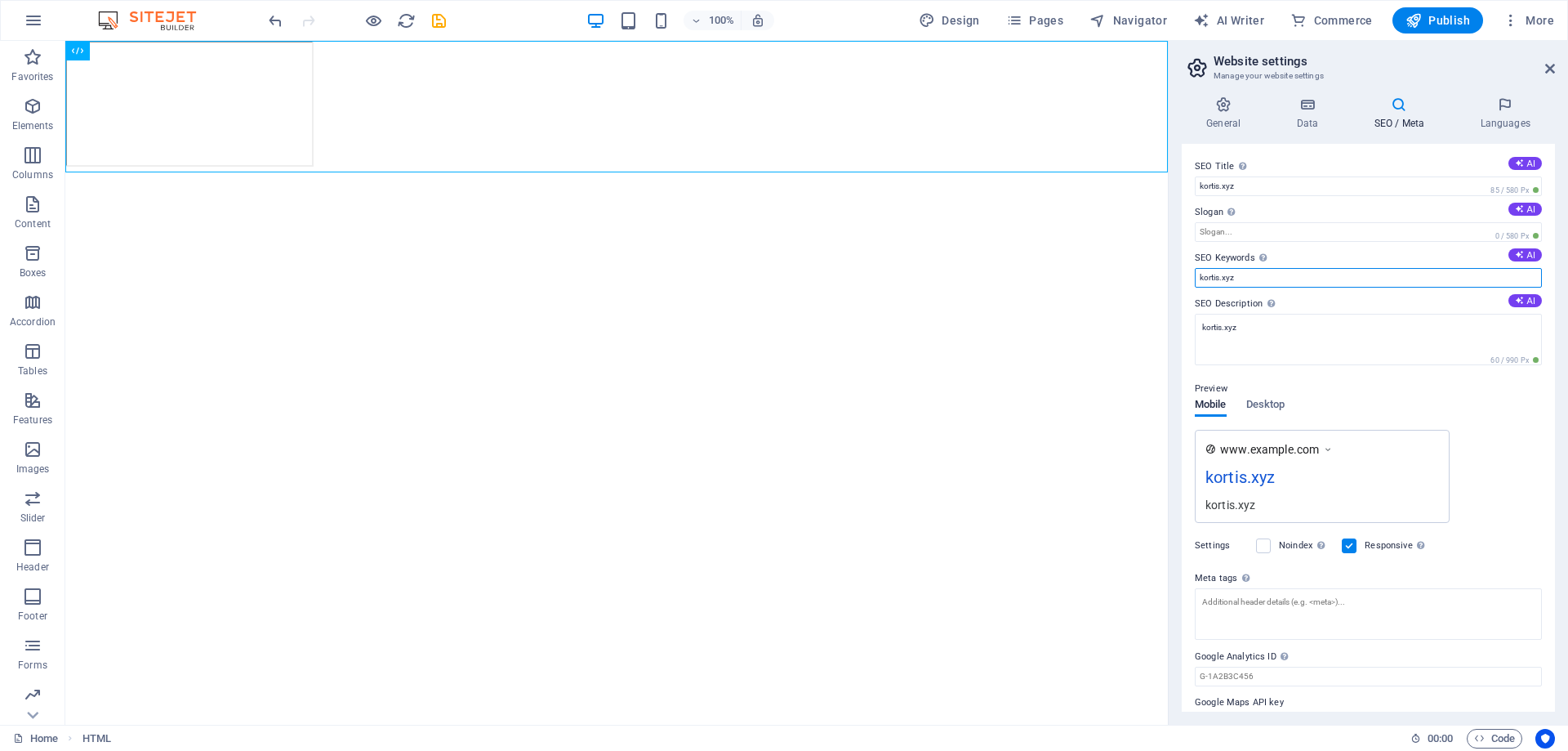 click on "kortis.xyz" at bounding box center [1368, 278] 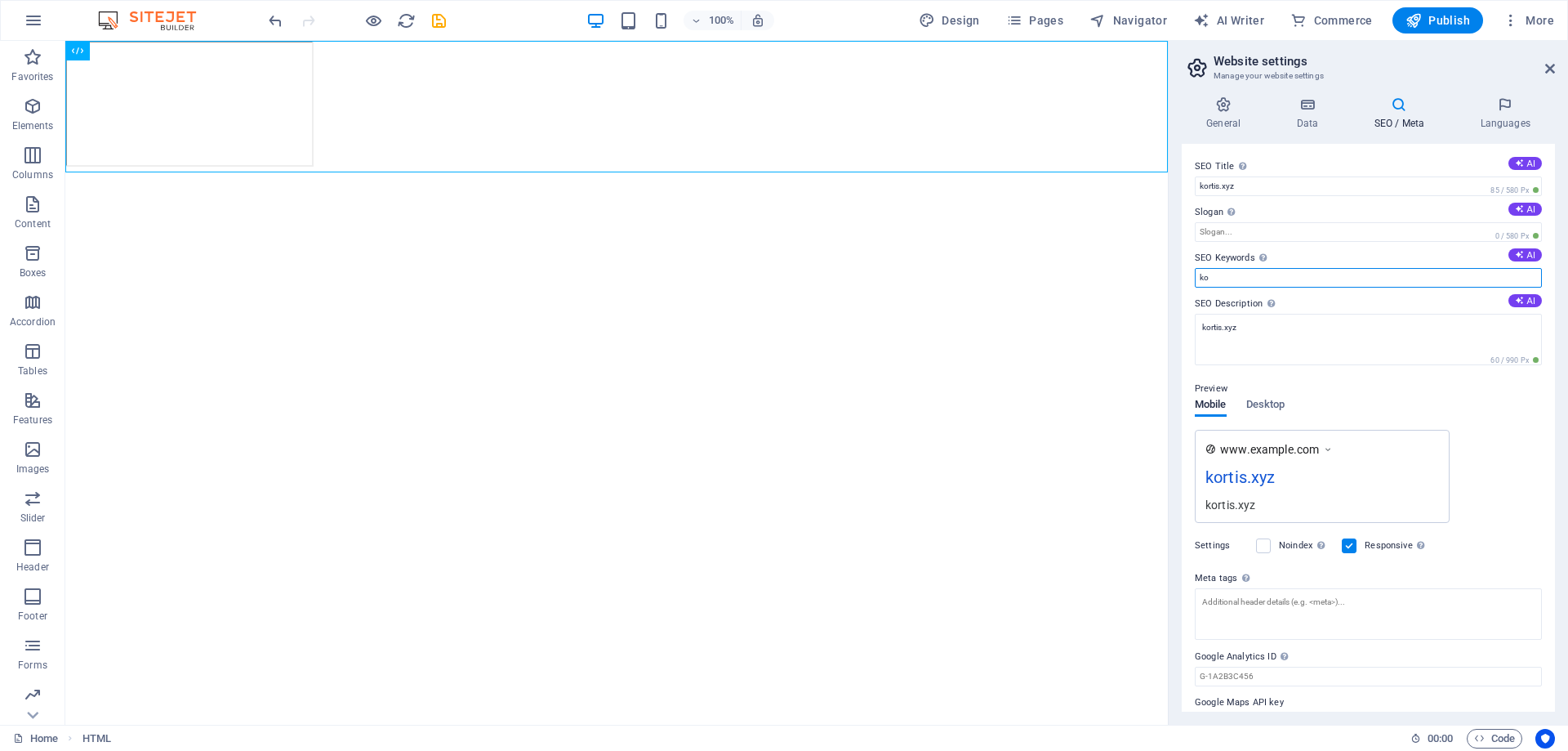 type on "k" 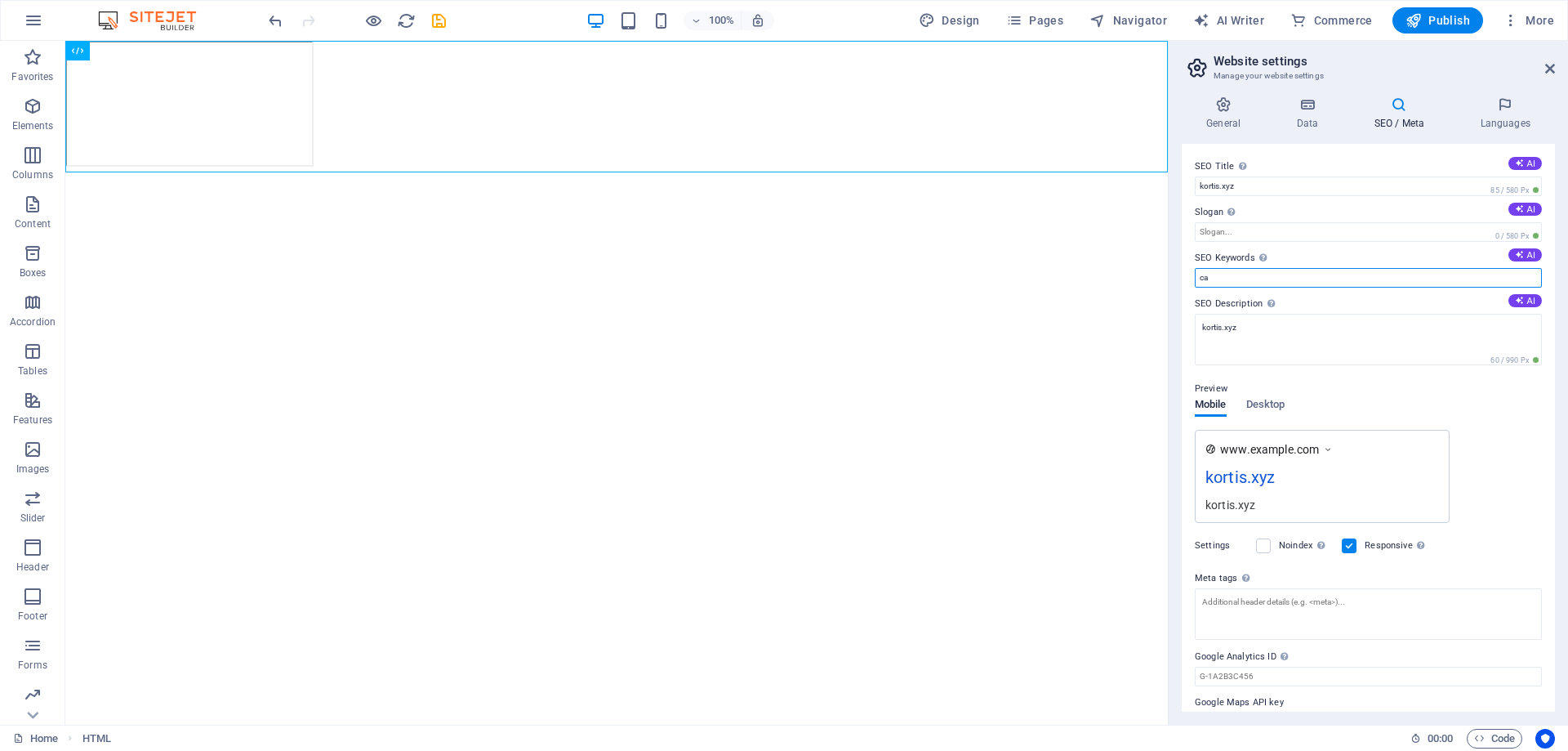 type on "c" 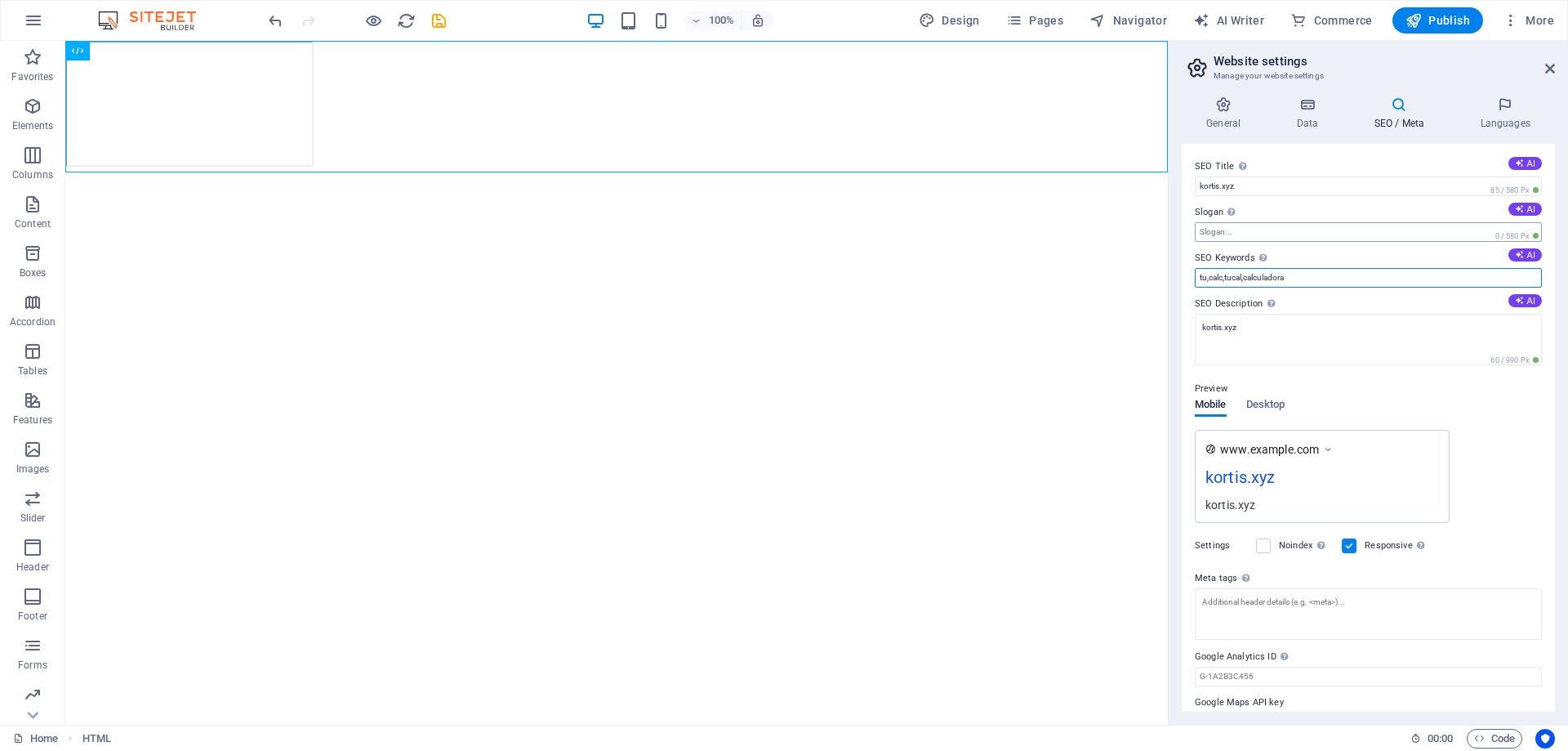 type on "tu,calc,tucal,calculadora" 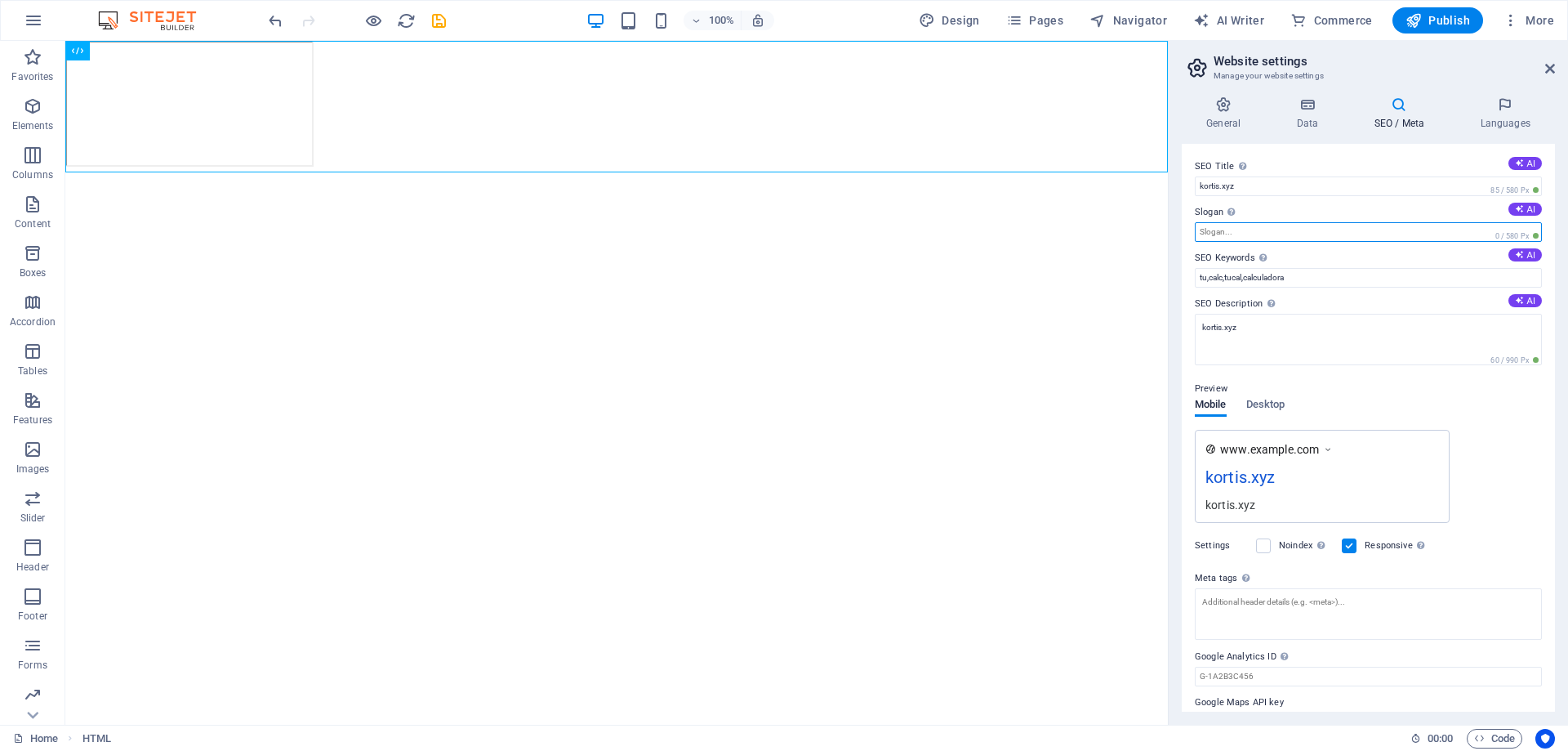 click on "Slogan The slogan of your website. AI" at bounding box center [1368, 232] 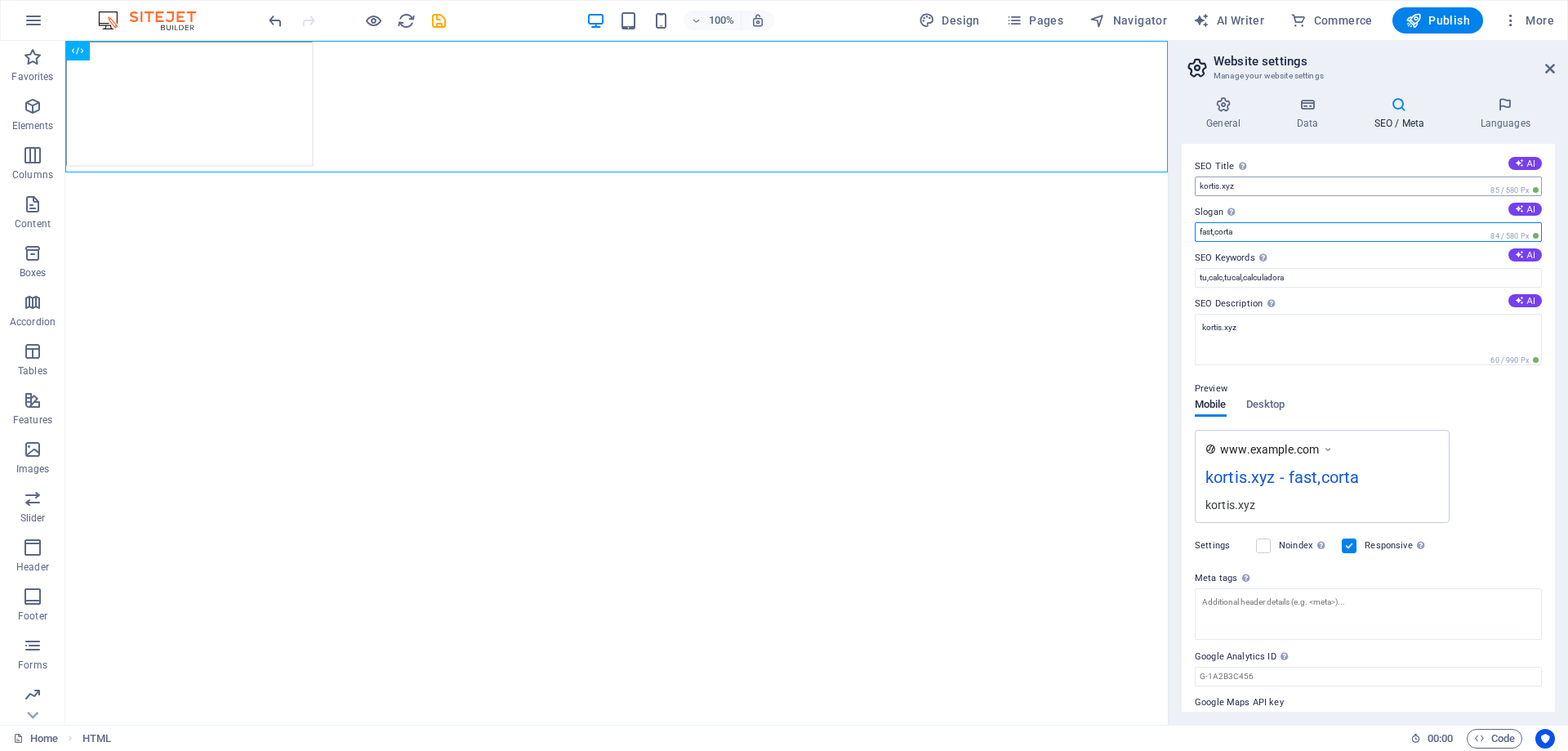 type on "fast,corta" 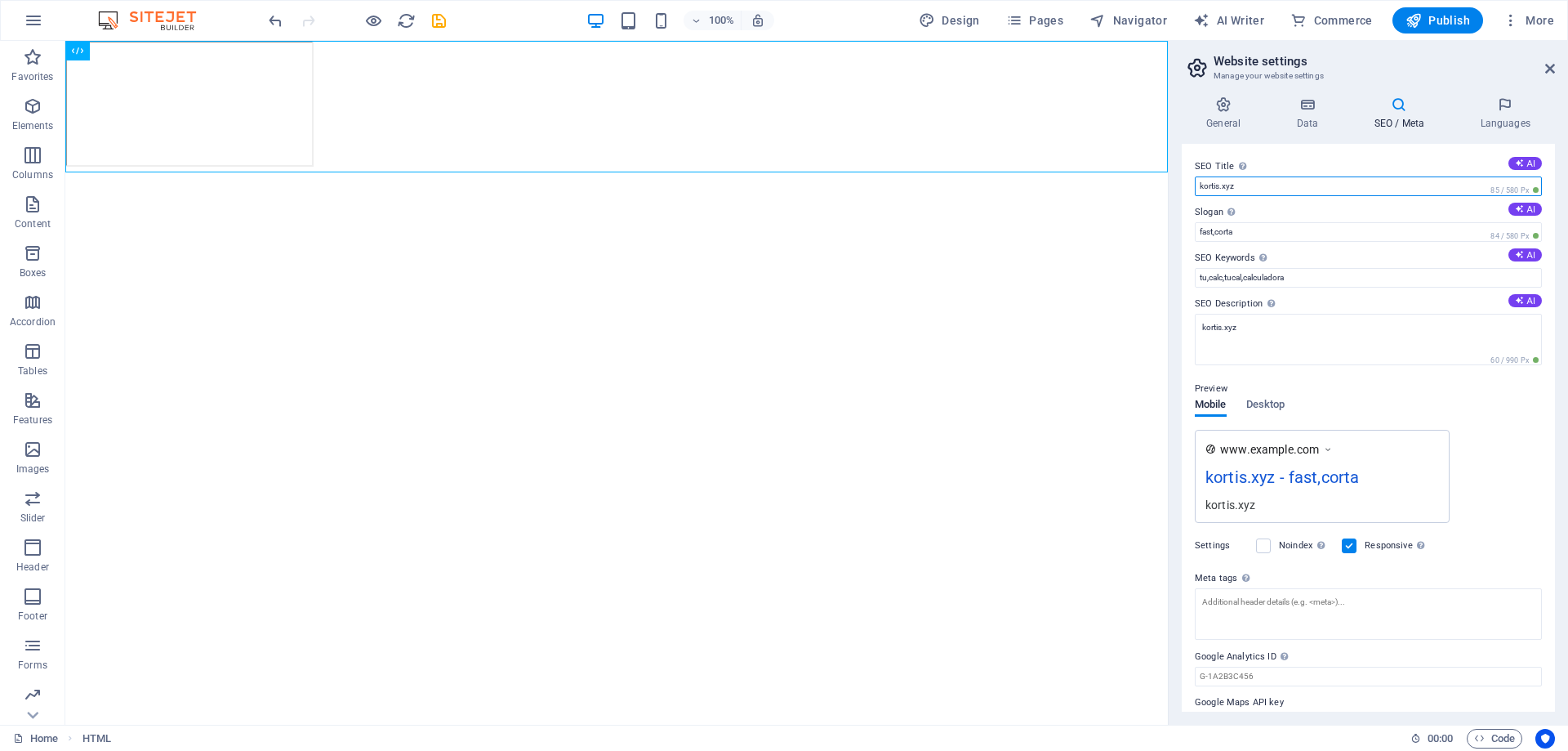 click on "kortis.xyz" at bounding box center [1368, 186] 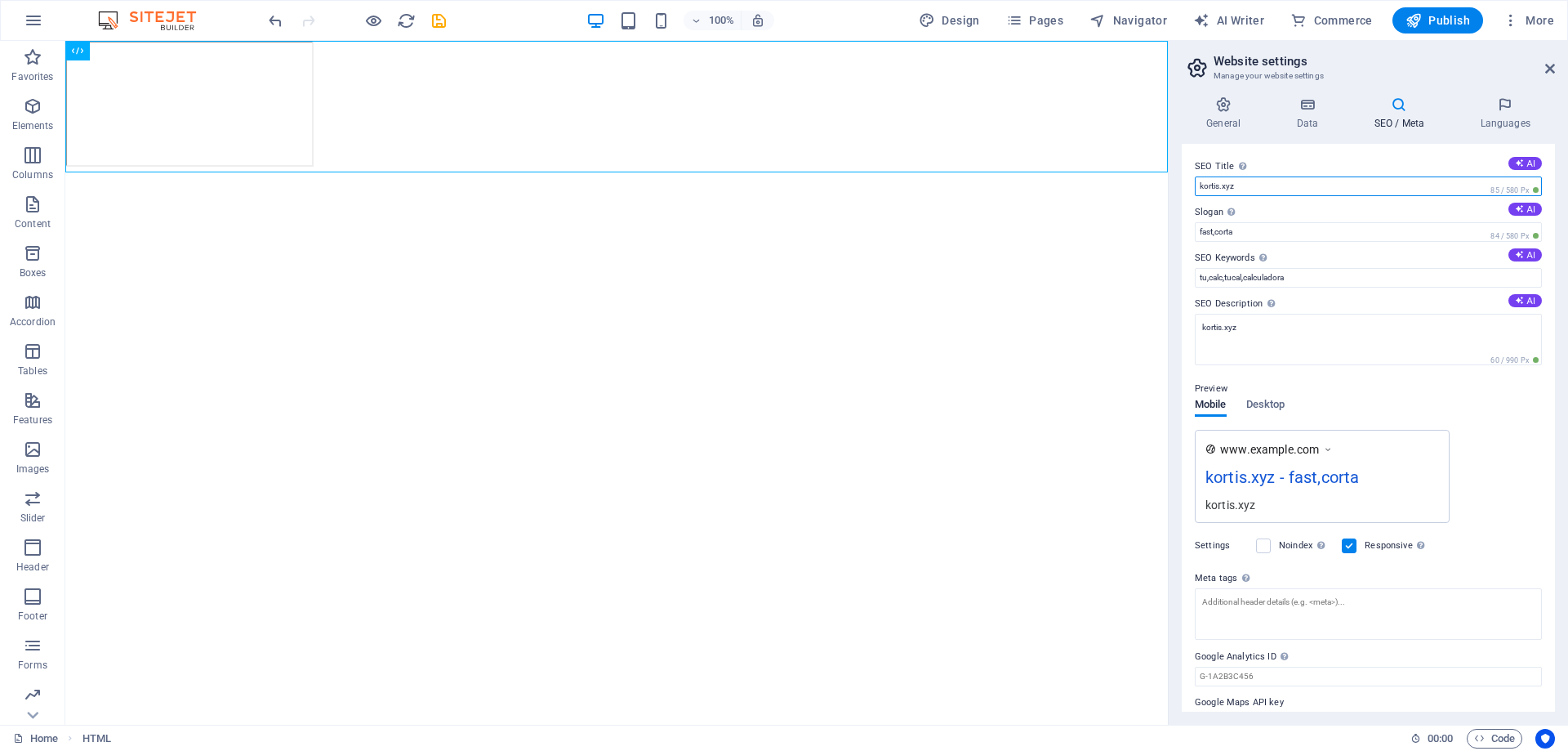 drag, startPoint x: 1218, startPoint y: 188, endPoint x: 1295, endPoint y: 191, distance: 77.05842 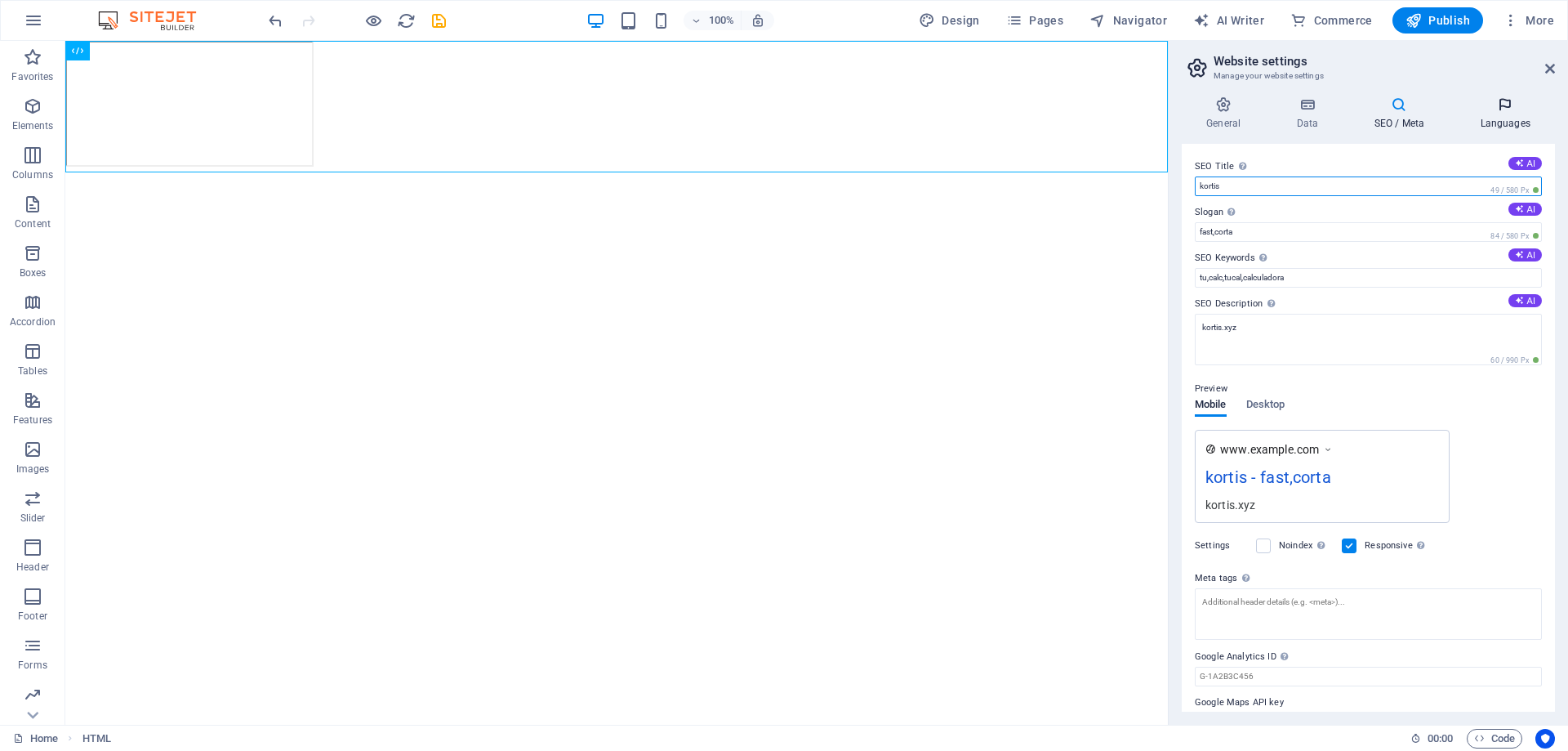 type on "kortis" 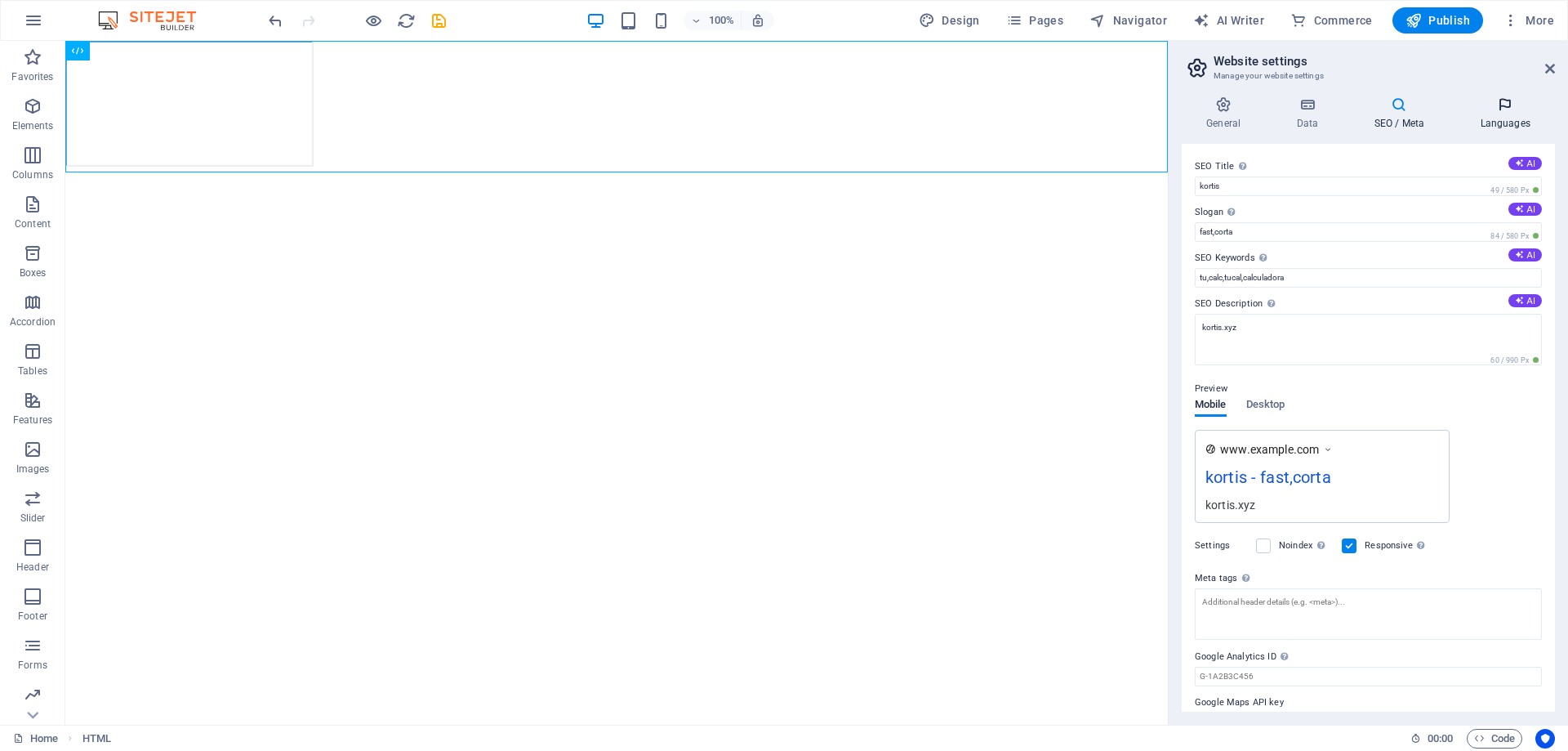 click at bounding box center (1505, 105) 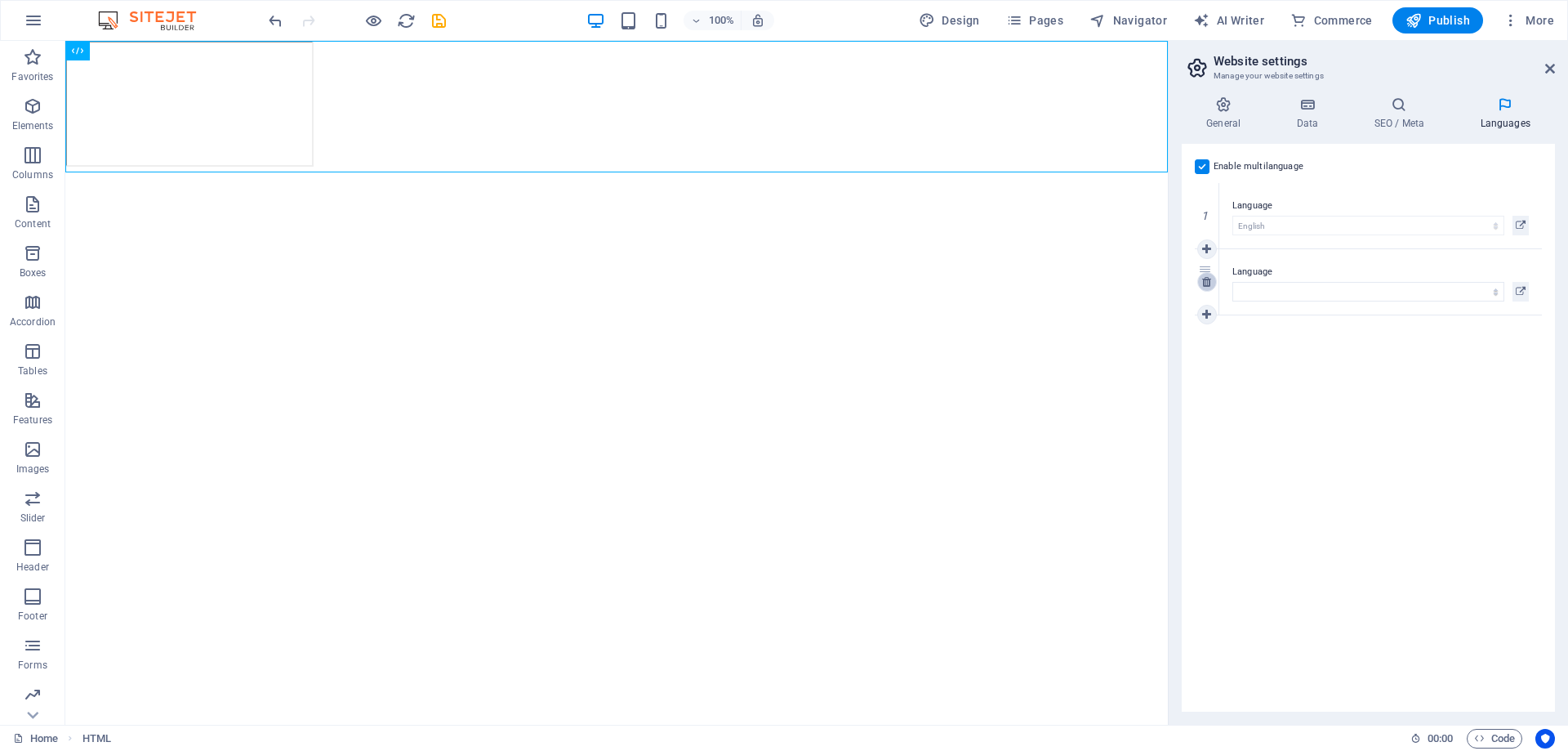 click at bounding box center [1206, 282] 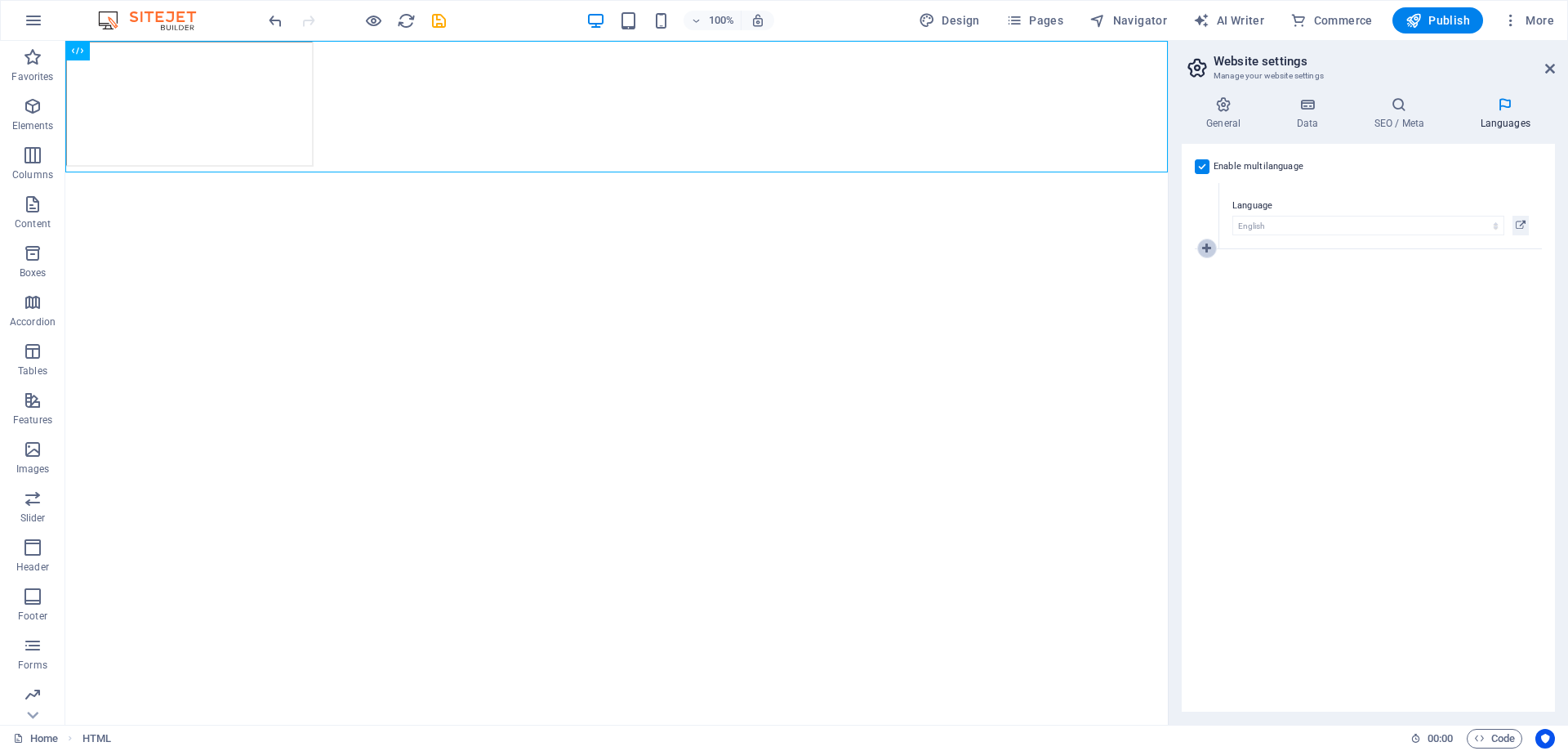 click at bounding box center (1206, 248) 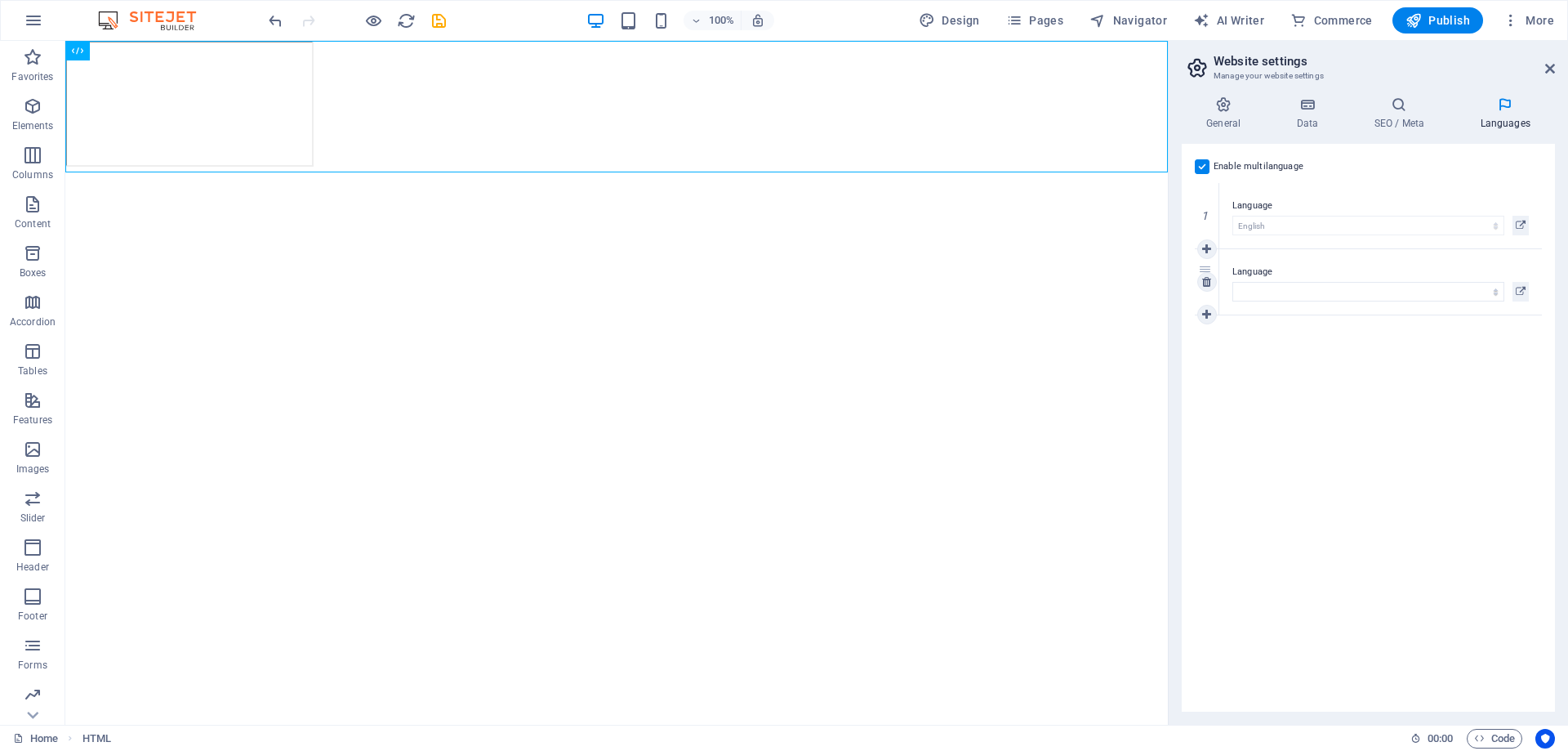 click on "Language" at bounding box center (1380, 272) 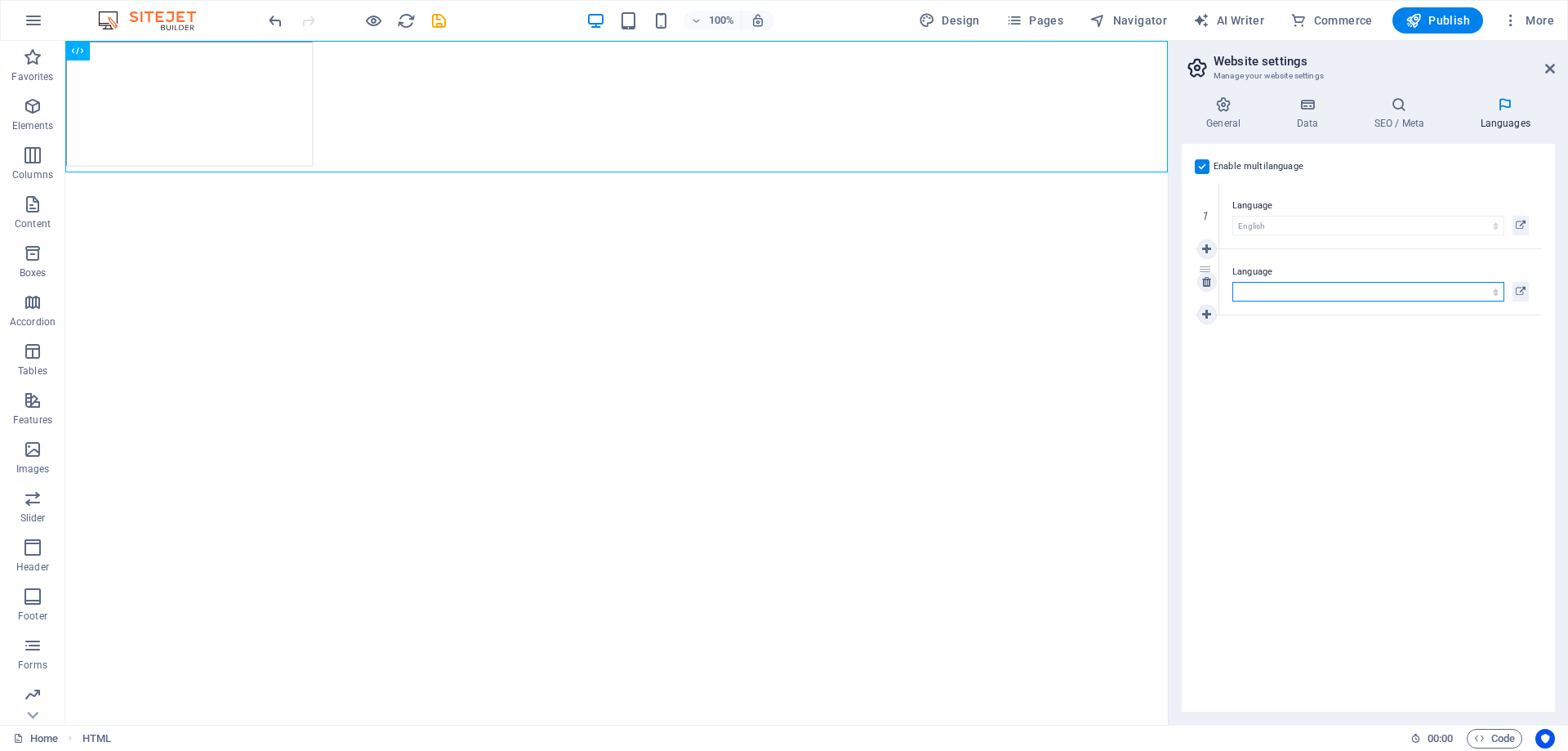 click on "Abkhazian Afar Afrikaans Akan Albanian Amharic Arabic Aragonese Armenian Assamese Avaric Avestan Aymara Azerbaijani Bambara Bashkir Basque Belarusian Bengali Bihari languages Bislama Bokmål Bosnian Breton Bulgarian Burmese Catalan Central Khmer Chamorro Chechen Chinese Church Slavic Chuvash Cornish Corsican Cree Croatian Czech Danish Dutch Dzongkha English Esperanto Estonian Ewe Faroese Farsi (Persian) Fijian Finnish French Fulah Gaelic Galician Ganda Georgian German Greek Greenlandic Guaraní Gujarati Haitian Creole Hausa Hebrew Herero Hindi Hiri Motu Hungarian Icelandic Ido Igbo Indonesian Interlingua Interlingue Inuktitut Inupiaq Irish Italian Japanese Javanese Kannada Kanuri Kashmiri Kazakh Kikuyu Kinyarwanda Komi Kongo Korean Kurdish Kwanyama Kyrgyz Lao Latin Latvian Limburgish Lingala Lithuanian Luba-Katanga Luxembourgish Macedonian Malagasy Malay Malayalam Maldivian Maltese Manx Maori Marathi Marshallese Mongolian Nauru Navajo Ndonga Nepali North Ndebele Northern Sami Norwegian Norwegian Nynorsk Nuosu" at bounding box center [1368, 292] 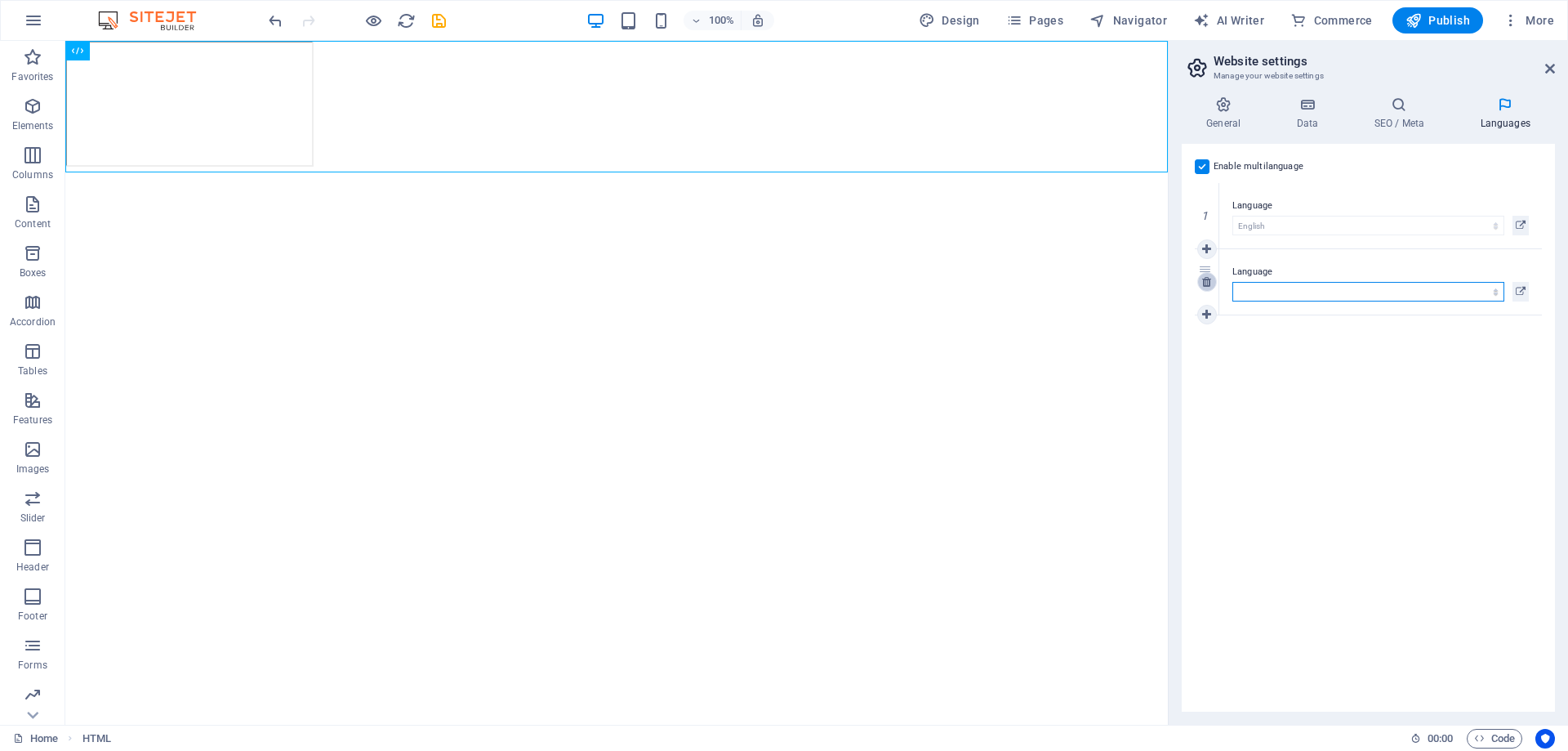 click at bounding box center (1206, 282) 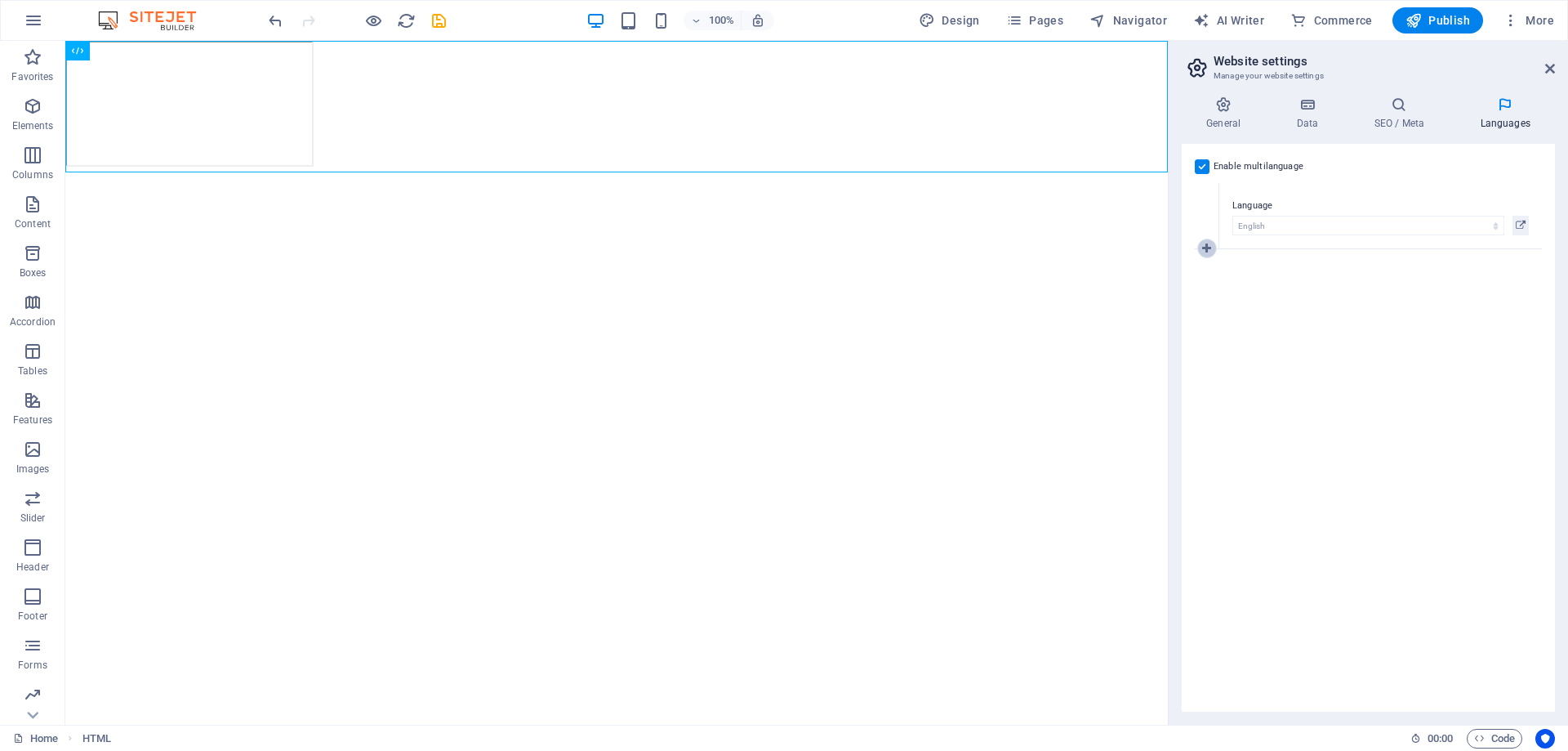 click at bounding box center [1206, 248] 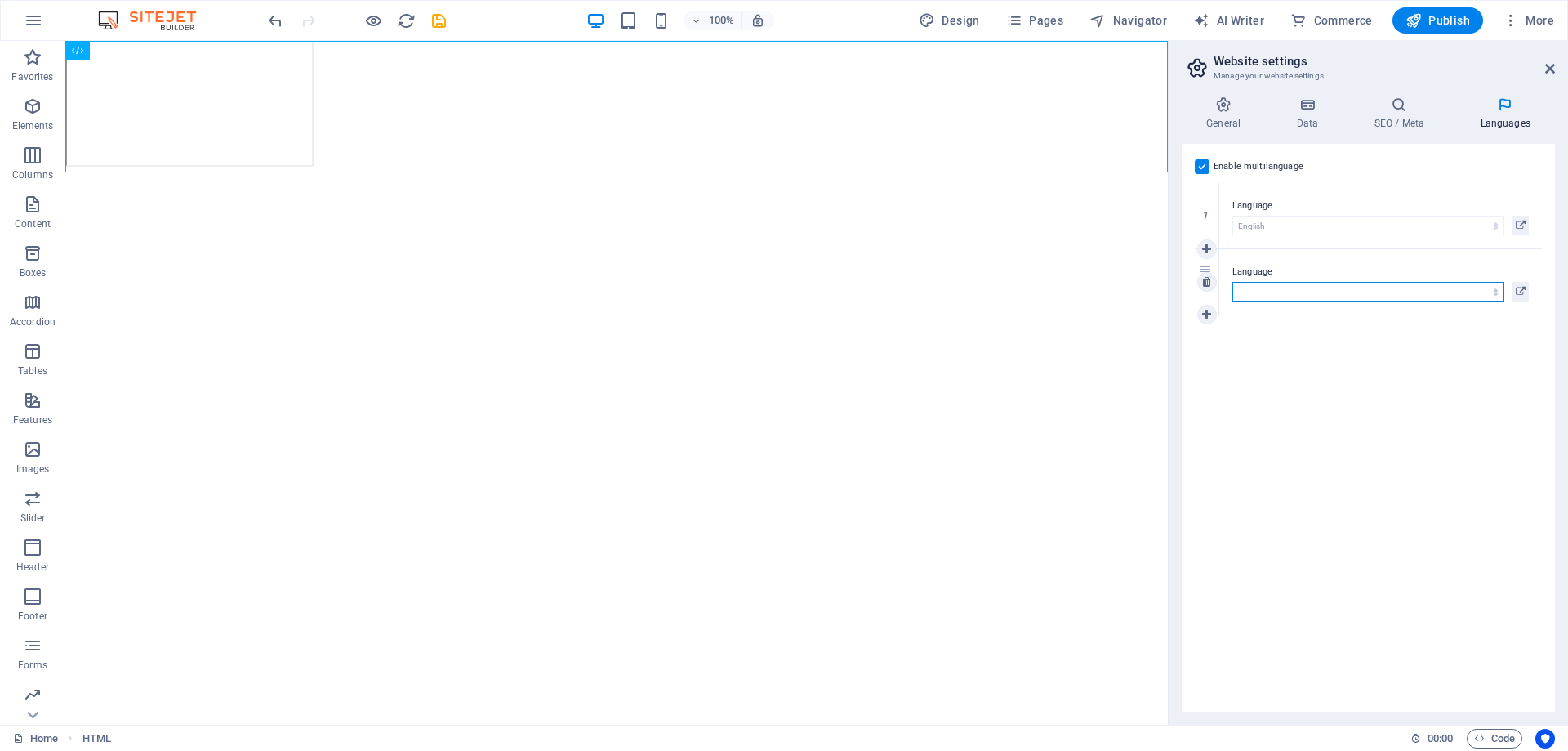 click on "Abkhazian Afar Afrikaans Akan Albanian Amharic Arabic Aragonese Armenian Assamese Avaric Avestan Aymara Azerbaijani Bambara Bashkir Basque Belarusian Bengali Bihari languages Bislama Bokmål Bosnian Breton Bulgarian Burmese Catalan Central Khmer Chamorro Chechen Chinese Church Slavic Chuvash Cornish Corsican Cree Croatian Czech Danish Dutch Dzongkha English Esperanto Estonian Ewe Faroese Farsi (Persian) Fijian Finnish French Fulah Gaelic Galician Ganda Georgian German Greek Greenlandic Guaraní Gujarati Haitian Creole Hausa Hebrew Herero Hindi Hiri Motu Hungarian Icelandic Ido Igbo Indonesian Interlingua Interlingue Inuktitut Inupiaq Irish Italian Japanese Javanese Kannada Kanuri Kashmiri Kazakh Kikuyu Kinyarwanda Komi Kongo Korean Kurdish Kwanyama Kyrgyz Lao Latin Latvian Limburgish Lingala Lithuanian Luba-Katanga Luxembourgish Macedonian Malagasy Malay Malayalam Maldivian Maltese Manx Maori Marathi Marshallese Mongolian Nauru Navajo Ndonga Nepali North Ndebele Northern Sami Norwegian Norwegian Nynorsk Nuosu" at bounding box center [1368, 292] 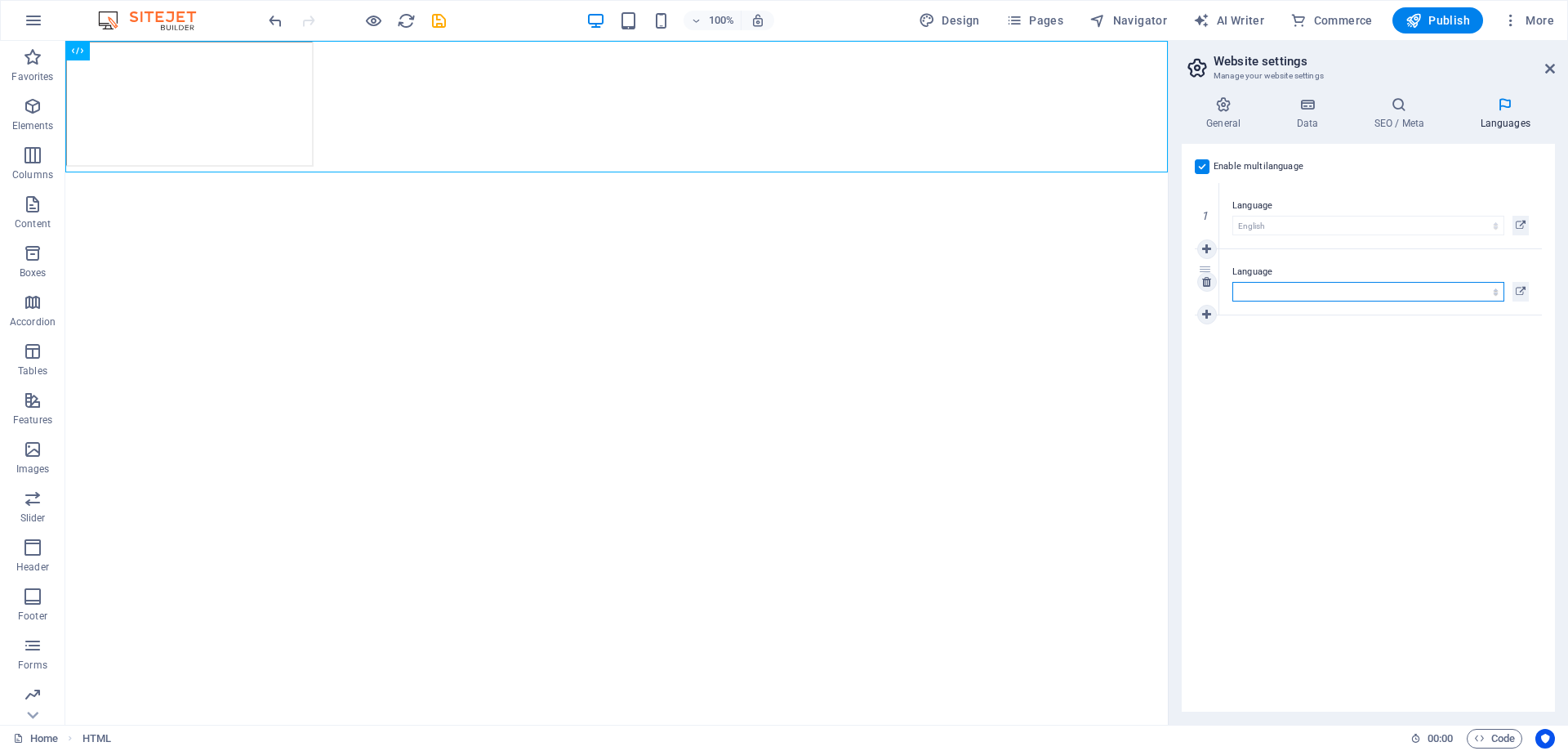 click on "Abkhazian Afar Afrikaans Akan Albanian Amharic Arabic Aragonese Armenian Assamese Avaric Avestan Aymara Azerbaijani Bambara Bashkir Basque Belarusian Bengali Bihari languages Bislama Bokmål Bosnian Breton Bulgarian Burmese Catalan Central Khmer Chamorro Chechen Chinese Church Slavic Chuvash Cornish Corsican Cree Croatian Czech Danish Dutch Dzongkha English Esperanto Estonian Ewe Faroese Farsi (Persian) Fijian Finnish French Fulah Gaelic Galician Ganda Georgian German Greek Greenlandic Guaraní Gujarati Haitian Creole Hausa Hebrew Herero Hindi Hiri Motu Hungarian Icelandic Ido Igbo Indonesian Interlingua Interlingue Inuktitut Inupiaq Irish Italian Japanese Javanese Kannada Kanuri Kashmiri Kazakh Kikuyu Kinyarwanda Komi Kongo Korean Kurdish Kwanyama Kyrgyz Lao Latin Latvian Limburgish Lingala Lithuanian Luba-Katanga Luxembourgish Macedonian Malagasy Malay Malayalam Maldivian Maltese Manx Maori Marathi Marshallese Mongolian Nauru Navajo Ndonga Nepali North Ndebele Northern Sami Norwegian Norwegian Nynorsk Nuosu" at bounding box center [1368, 292] 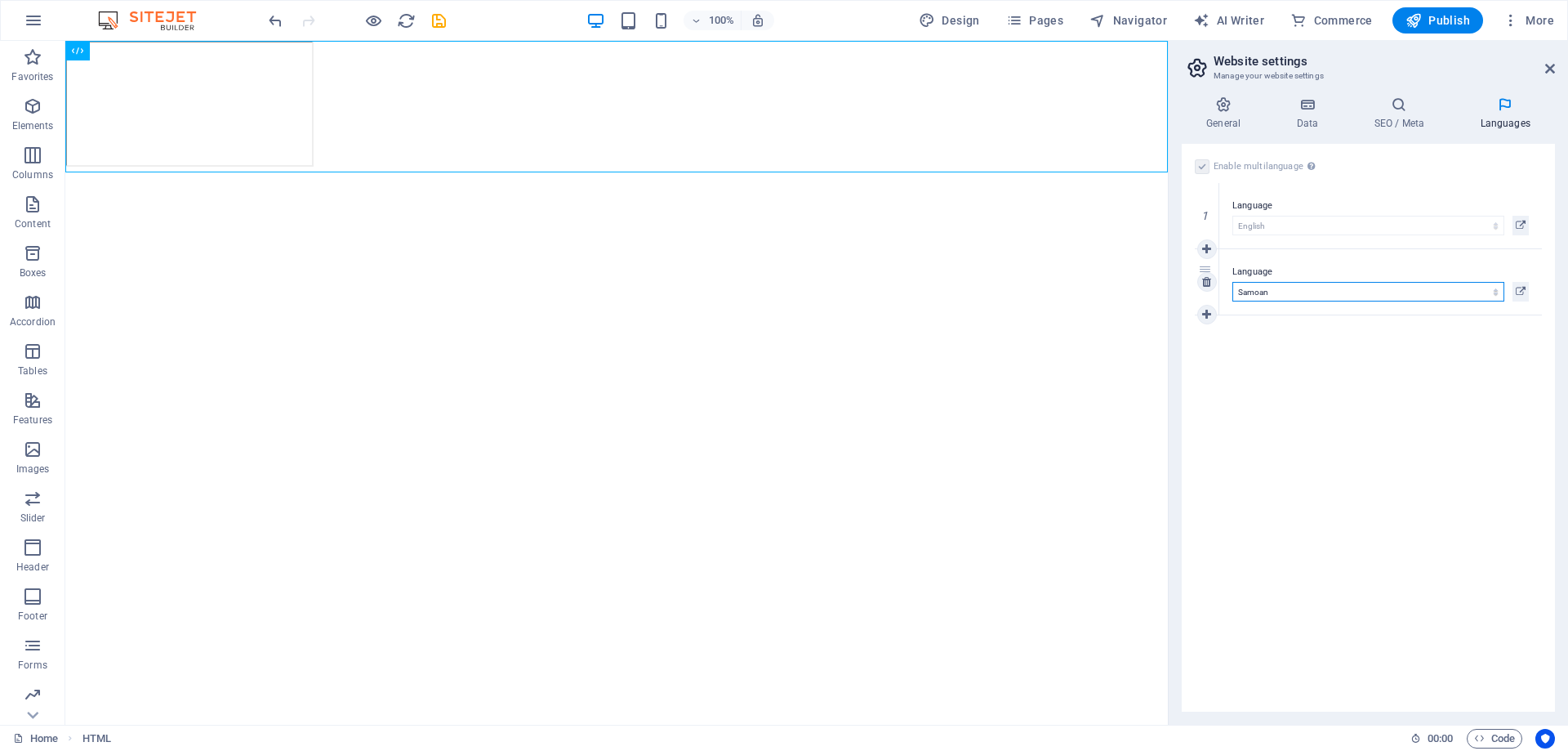 click on "Abkhazian Afar Afrikaans Akan Albanian Amharic Arabic Aragonese Armenian Assamese Avaric Avestan Aymara Azerbaijani Bambara Bashkir Basque Belarusian Bengali Bihari languages Bislama Bokmål Bosnian Breton Bulgarian Burmese Catalan Central Khmer Chamorro Chechen Chinese Church Slavic Chuvash Cornish Corsican Cree Croatian Czech Danish Dutch Dzongkha English Esperanto Estonian Ewe Faroese Farsi (Persian) Fijian Finnish French Fulah Gaelic Galician Ganda Georgian German Greek Greenlandic Guaraní Gujarati Haitian Creole Hausa Hebrew Herero Hindi Hiri Motu Hungarian Icelandic Ido Igbo Indonesian Interlingua Interlingue Inuktitut Inupiaq Irish Italian Japanese Javanese Kannada Kanuri Kashmiri Kazakh Kikuyu Kinyarwanda Komi Kongo Korean Kurdish Kwanyama Kyrgyz Lao Latin Latvian Limburgish Lingala Lithuanian Luba-Katanga Luxembourgish Macedonian Malagasy Malay Malayalam Maldivian Maltese Manx Maori Marathi Marshallese Mongolian Nauru Navajo Ndonga Nepali North Ndebele Northern Sami Norwegian Norwegian Nynorsk Nuosu" at bounding box center [1368, 292] 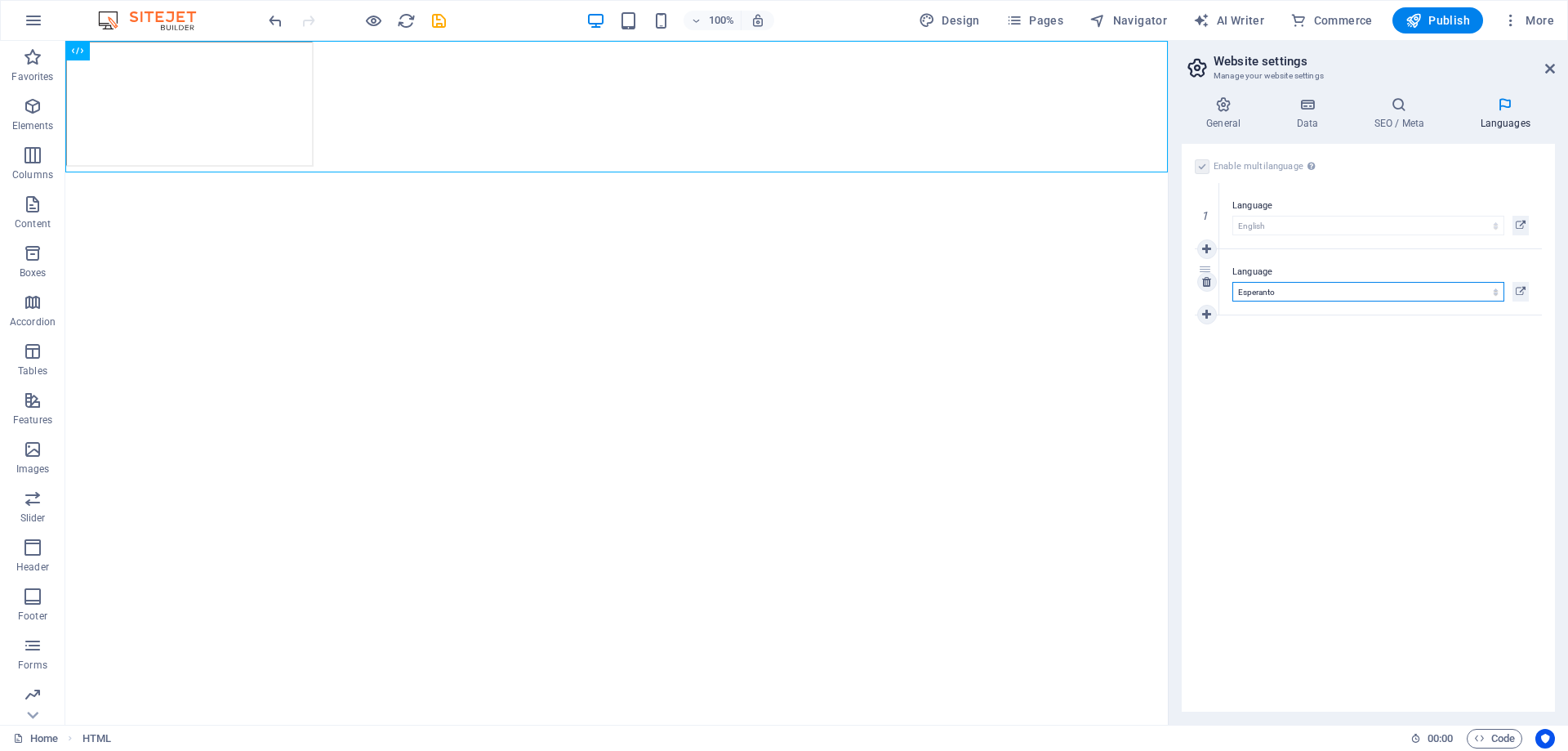 click on "Abkhazian Afar Afrikaans Akan Albanian Amharic Arabic Aragonese Armenian Assamese Avaric Avestan Aymara Azerbaijani Bambara Bashkir Basque Belarusian Bengali Bihari languages Bislama Bokmål Bosnian Breton Bulgarian Burmese Catalan Central Khmer Chamorro Chechen Chinese Church Slavic Chuvash Cornish Corsican Cree Croatian Czech Danish Dutch Dzongkha English Esperanto Estonian Ewe Faroese Farsi (Persian) Fijian Finnish French Fulah Gaelic Galician Ganda Georgian German Greek Greenlandic Guaraní Gujarati Haitian Creole Hausa Hebrew Herero Hindi Hiri Motu Hungarian Icelandic Ido Igbo Indonesian Interlingua Interlingue Inuktitut Inupiaq Irish Italian Japanese Javanese Kannada Kanuri Kashmiri Kazakh Kikuyu Kinyarwanda Komi Kongo Korean Kurdish Kwanyama Kyrgyz Lao Latin Latvian Limburgish Lingala Lithuanian Luba-Katanga Luxembourgish Macedonian Malagasy Malay Malayalam Maldivian Maltese Manx Maori Marathi Marshallese Mongolian Nauru Navajo Ndonga Nepali North Ndebele Northern Sami Norwegian Norwegian Nynorsk Nuosu" at bounding box center (1368, 292) 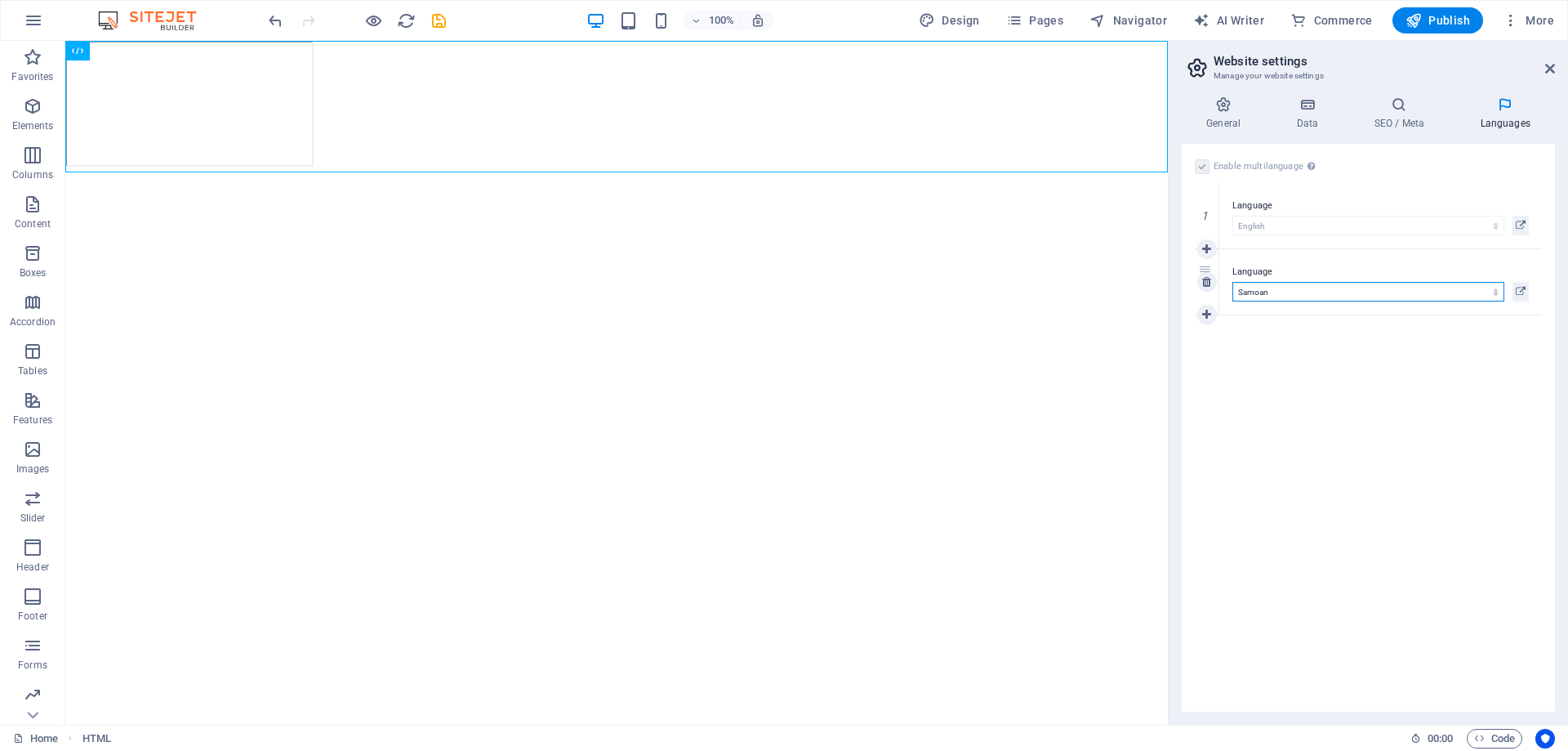click on "Abkhazian Afar Afrikaans Akan Albanian Amharic Arabic Aragonese Armenian Assamese Avaric Avestan Aymara Azerbaijani Bambara Bashkir Basque Belarusian Bengali Bihari languages Bislama Bokmål Bosnian Breton Bulgarian Burmese Catalan Central Khmer Chamorro Chechen Chinese Church Slavic Chuvash Cornish Corsican Cree Croatian Czech Danish Dutch Dzongkha English Esperanto Estonian Ewe Faroese Farsi (Persian) Fijian Finnish French Fulah Gaelic Galician Ganda Georgian German Greek Greenlandic Guaraní Gujarati Haitian Creole Hausa Hebrew Herero Hindi Hiri Motu Hungarian Icelandic Ido Igbo Indonesian Interlingua Interlingue Inuktitut Inupiaq Irish Italian Japanese Javanese Kannada Kanuri Kashmiri Kazakh Kikuyu Kinyarwanda Komi Kongo Korean Kurdish Kwanyama Kyrgyz Lao Latin Latvian Limburgish Lingala Lithuanian Luba-Katanga Luxembourgish Macedonian Malagasy Malay Malayalam Maldivian Maltese Manx Maori Marathi Marshallese Mongolian Nauru Navajo Ndonga Nepali North Ndebele Northern Sami Norwegian Norwegian Nynorsk Nuosu" at bounding box center [1368, 292] 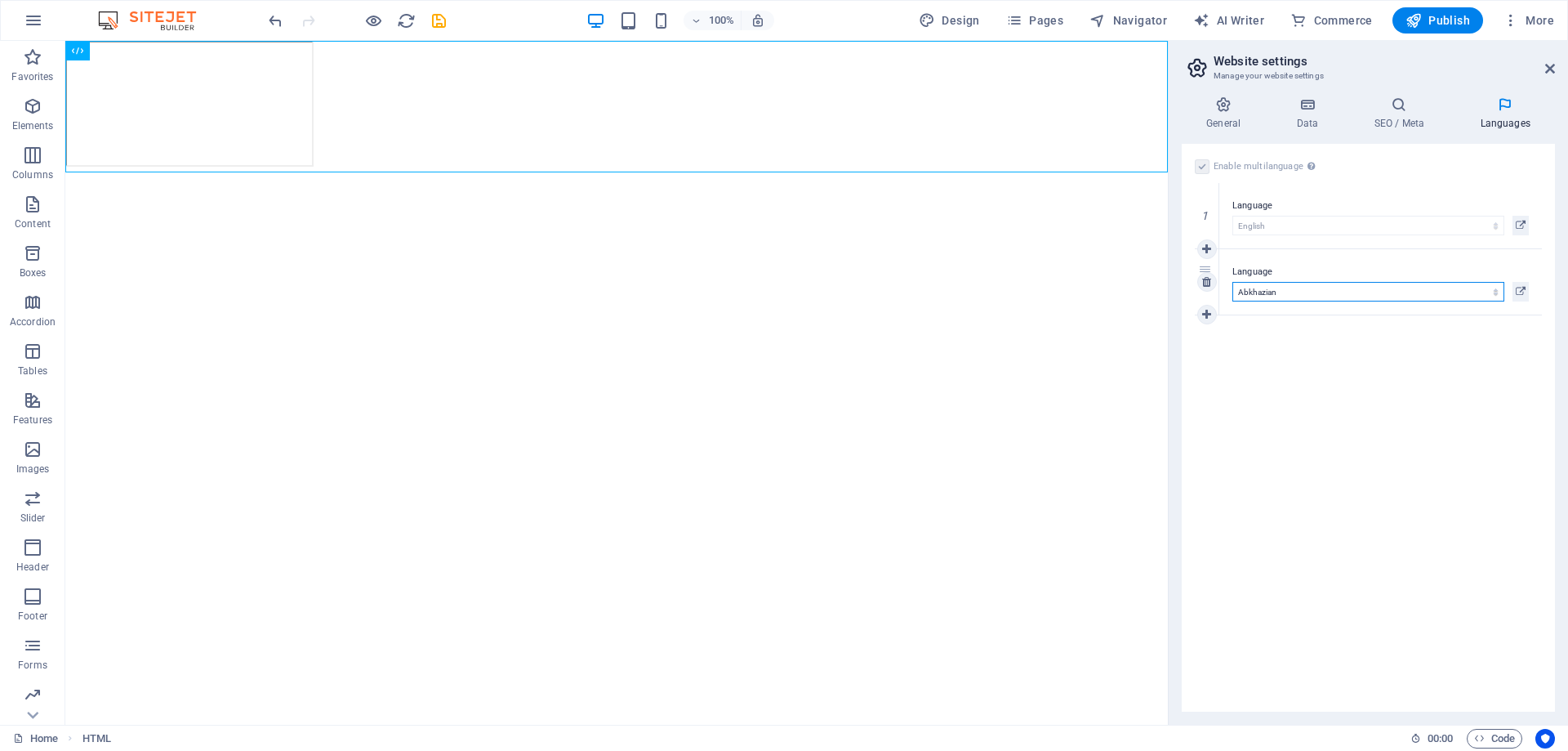 click on "Abkhazian Afar Afrikaans Akan Albanian Amharic Arabic Aragonese Armenian Assamese Avaric Avestan Aymara Azerbaijani Bambara Bashkir Basque Belarusian Bengali Bihari languages Bislama Bokmål Bosnian Breton Bulgarian Burmese Catalan Central Khmer Chamorro Chechen Chinese Church Slavic Chuvash Cornish Corsican Cree Croatian Czech Danish Dutch Dzongkha English Esperanto Estonian Ewe Faroese Farsi (Persian) Fijian Finnish French Fulah Gaelic Galician Ganda Georgian German Greek Greenlandic Guaraní Gujarati Haitian Creole Hausa Hebrew Herero Hindi Hiri Motu Hungarian Icelandic Ido Igbo Indonesian Interlingua Interlingue Inuktitut Inupiaq Irish Italian Japanese Javanese Kannada Kanuri Kashmiri Kazakh Kikuyu Kinyarwanda Komi Kongo Korean Kurdish Kwanyama Kyrgyz Lao Latin Latvian Limburgish Lingala Lithuanian Luba-Katanga Luxembourgish Macedonian Malagasy Malay Malayalam Maldivian Maltese Manx Maori Marathi Marshallese Mongolian Nauru Navajo Ndonga Nepali North Ndebele Northern Sami Norwegian Norwegian Nynorsk Nuosu" at bounding box center [1368, 292] 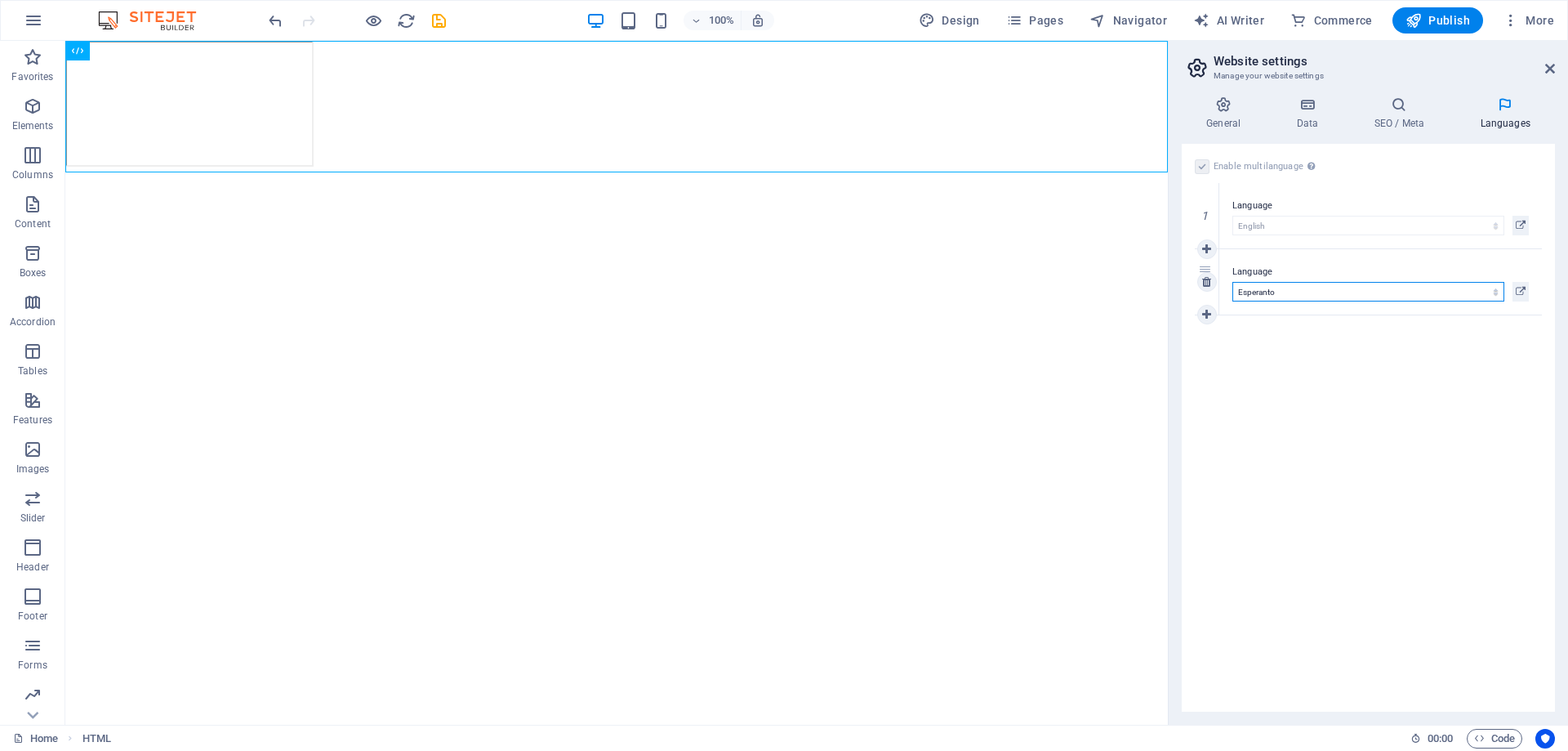 click on "Abkhazian Afar Afrikaans Akan Albanian Amharic Arabic Aragonese Armenian Assamese Avaric Avestan Aymara Azerbaijani Bambara Bashkir Basque Belarusian Bengali Bihari languages Bislama Bokmål Bosnian Breton Bulgarian Burmese Catalan Central Khmer Chamorro Chechen Chinese Church Slavic Chuvash Cornish Corsican Cree Croatian Czech Danish Dutch Dzongkha English Esperanto Estonian Ewe Faroese Farsi (Persian) Fijian Finnish French Fulah Gaelic Galician Ganda Georgian German Greek Greenlandic Guaraní Gujarati Haitian Creole Hausa Hebrew Herero Hindi Hiri Motu Hungarian Icelandic Ido Igbo Indonesian Interlingua Interlingue Inuktitut Inupiaq Irish Italian Japanese Javanese Kannada Kanuri Kashmiri Kazakh Kikuyu Kinyarwanda Komi Kongo Korean Kurdish Kwanyama Kyrgyz Lao Latin Latvian Limburgish Lingala Lithuanian Luba-Katanga Luxembourgish Macedonian Malagasy Malay Malayalam Maldivian Maltese Manx Maori Marathi Marshallese Mongolian Nauru Navajo Ndonga Nepali North Ndebele Northern Sami Norwegian Norwegian Nynorsk Nuosu" at bounding box center (1368, 292) 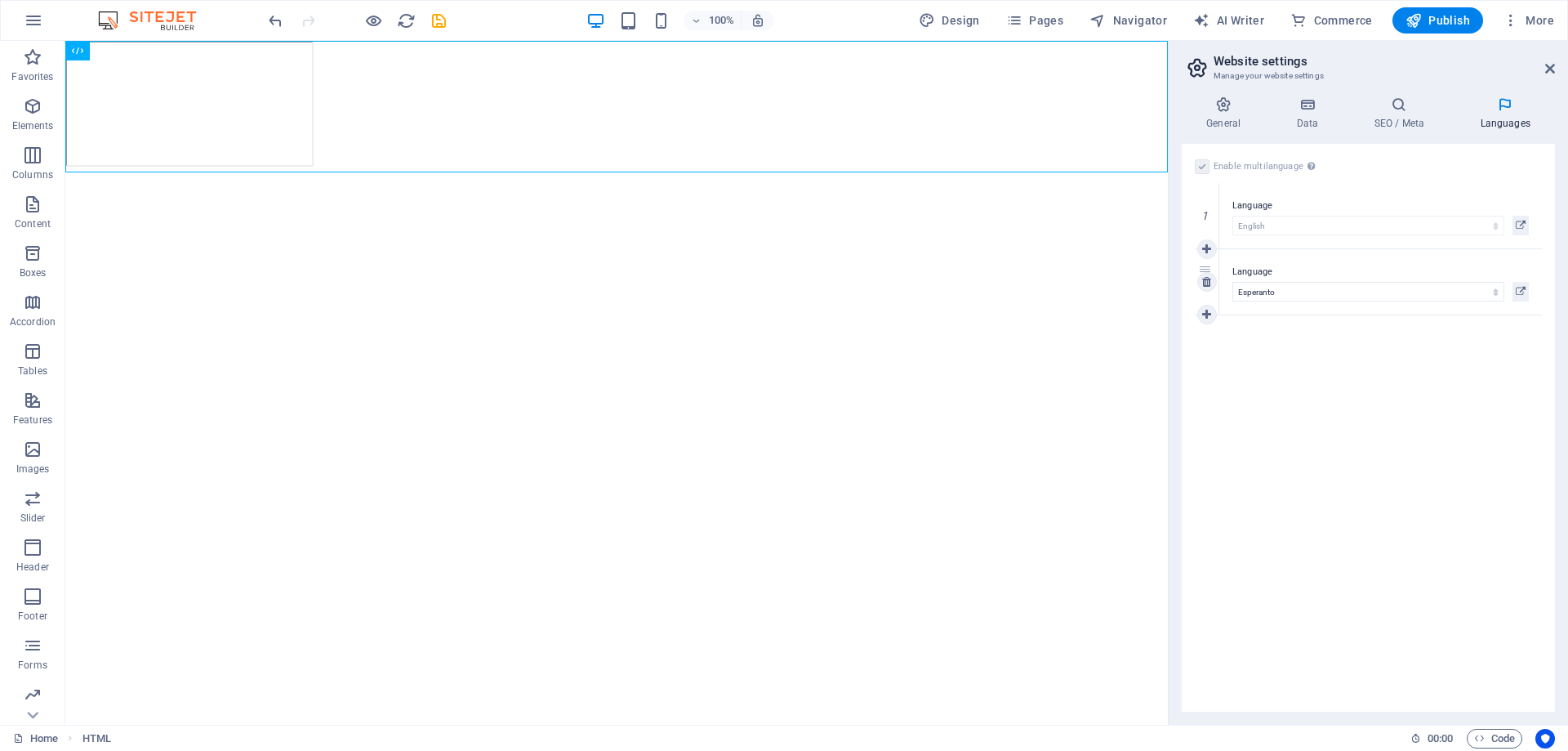 select on "42" 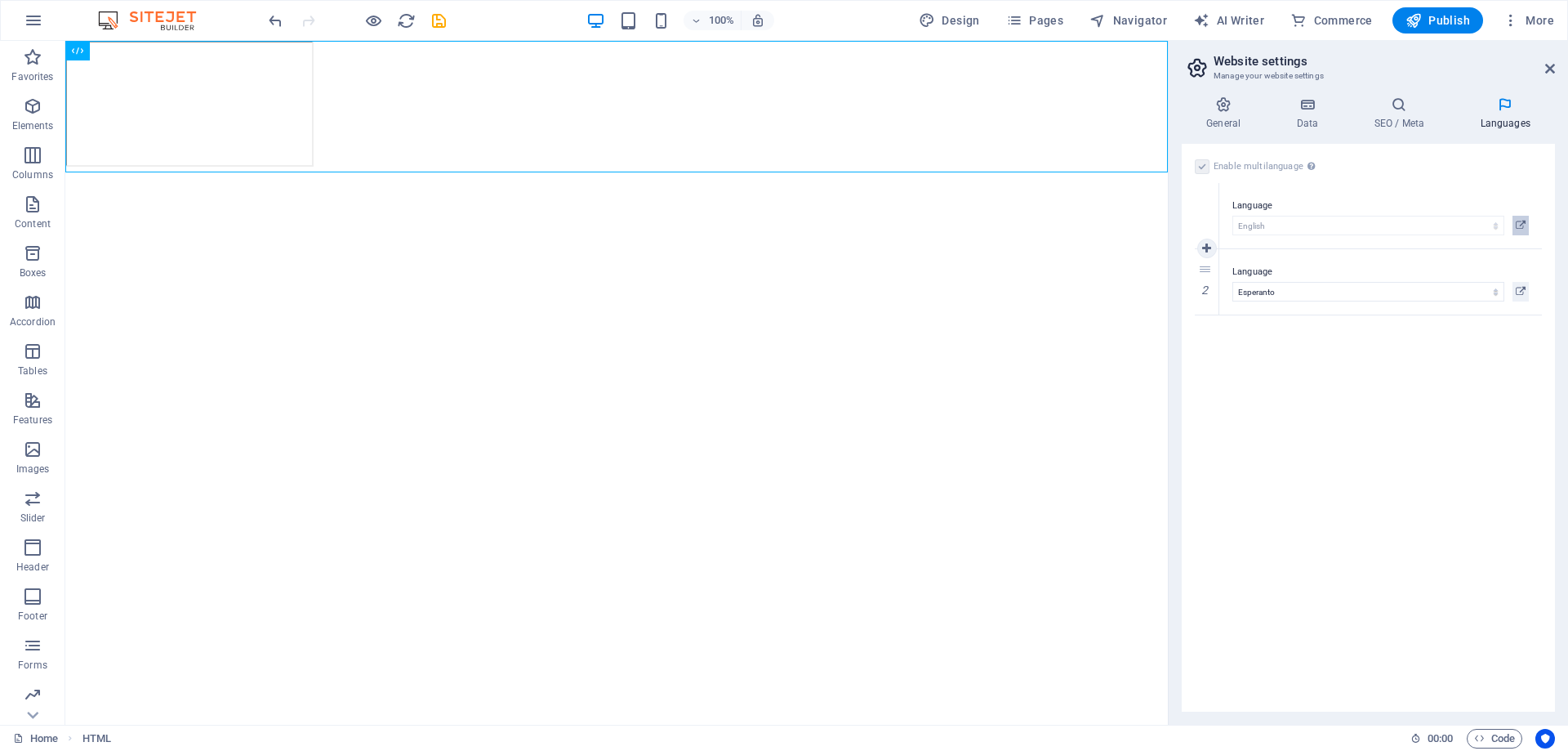click at bounding box center (1521, 226) 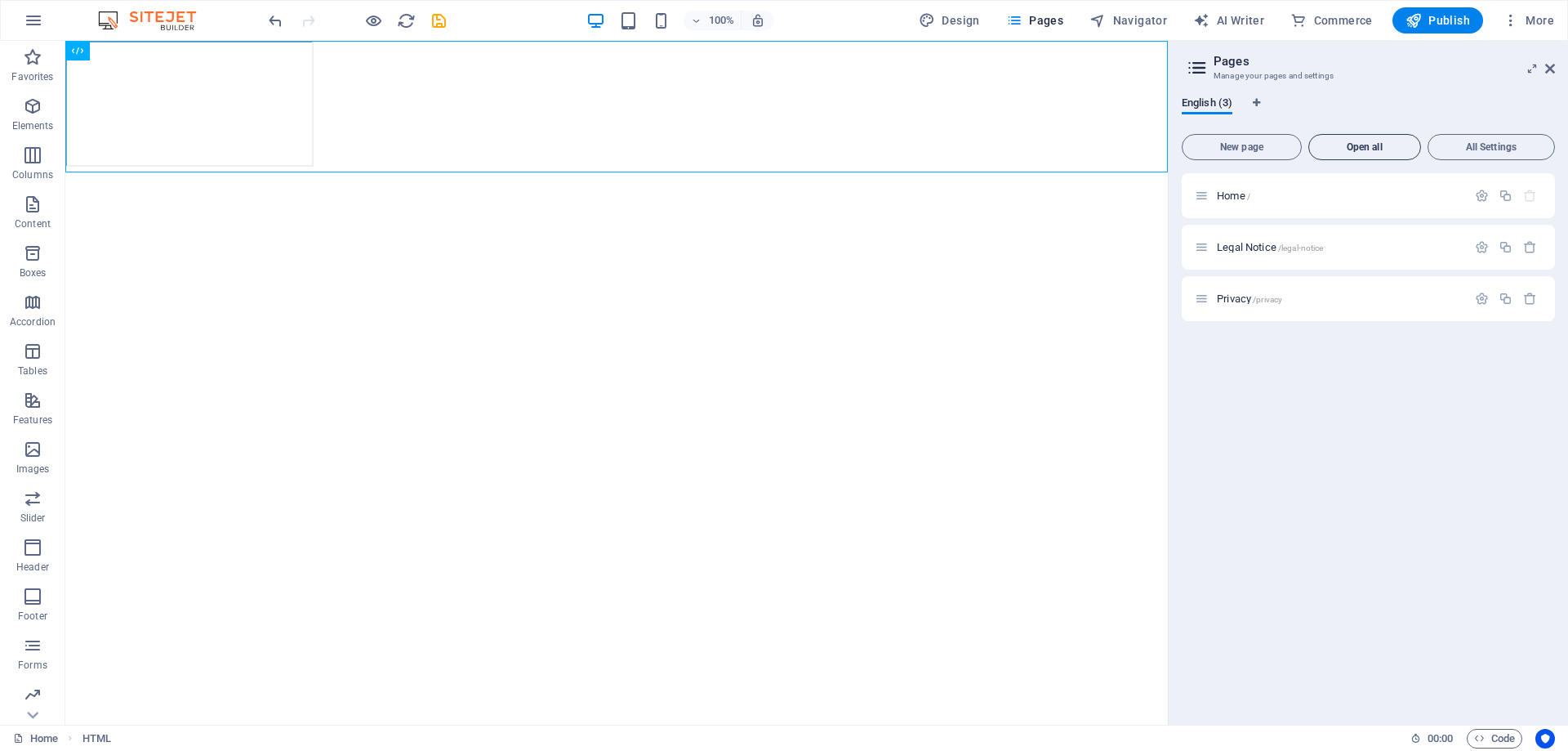 click on "Open all" at bounding box center (1365, 147) 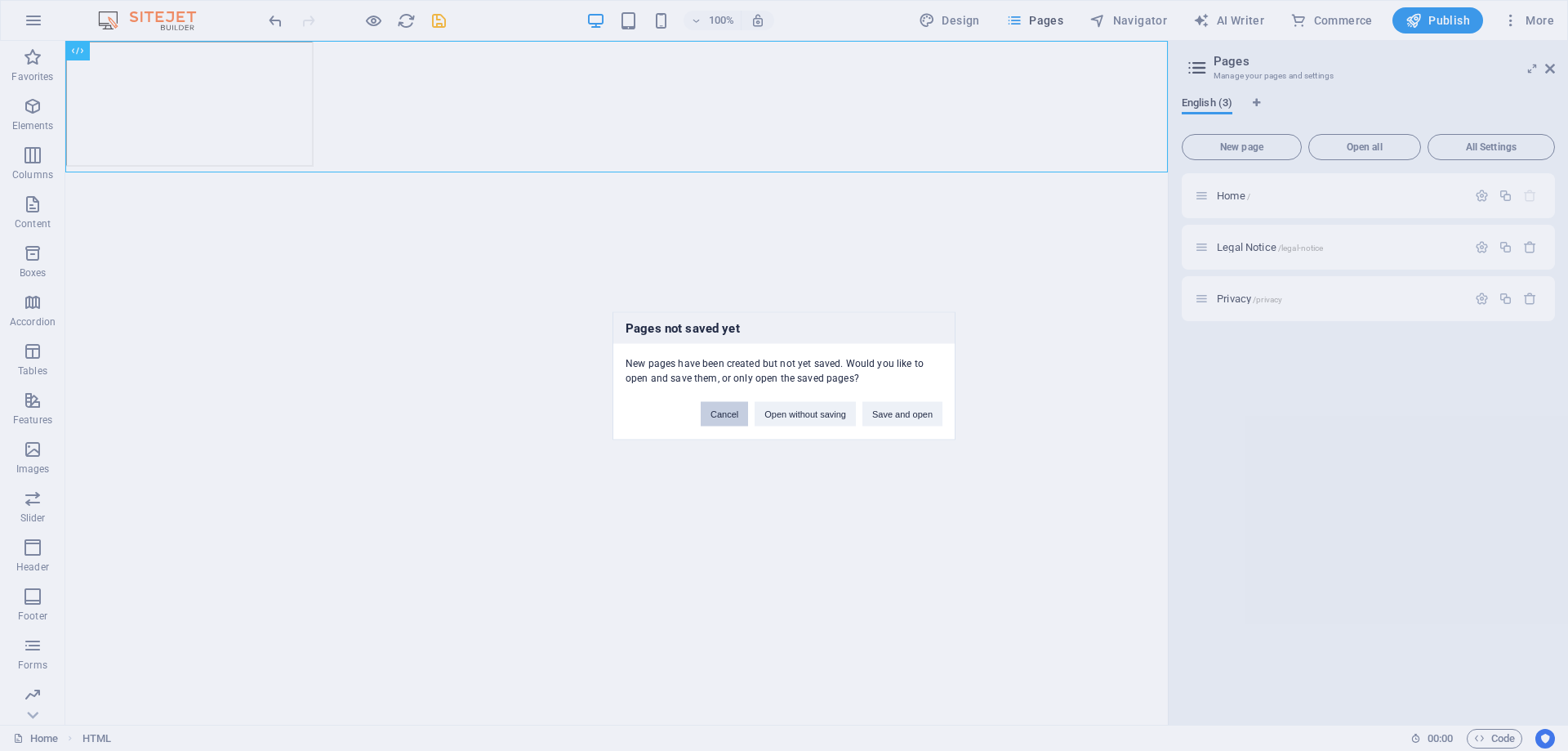 click on "Cancel" at bounding box center [724, 413] 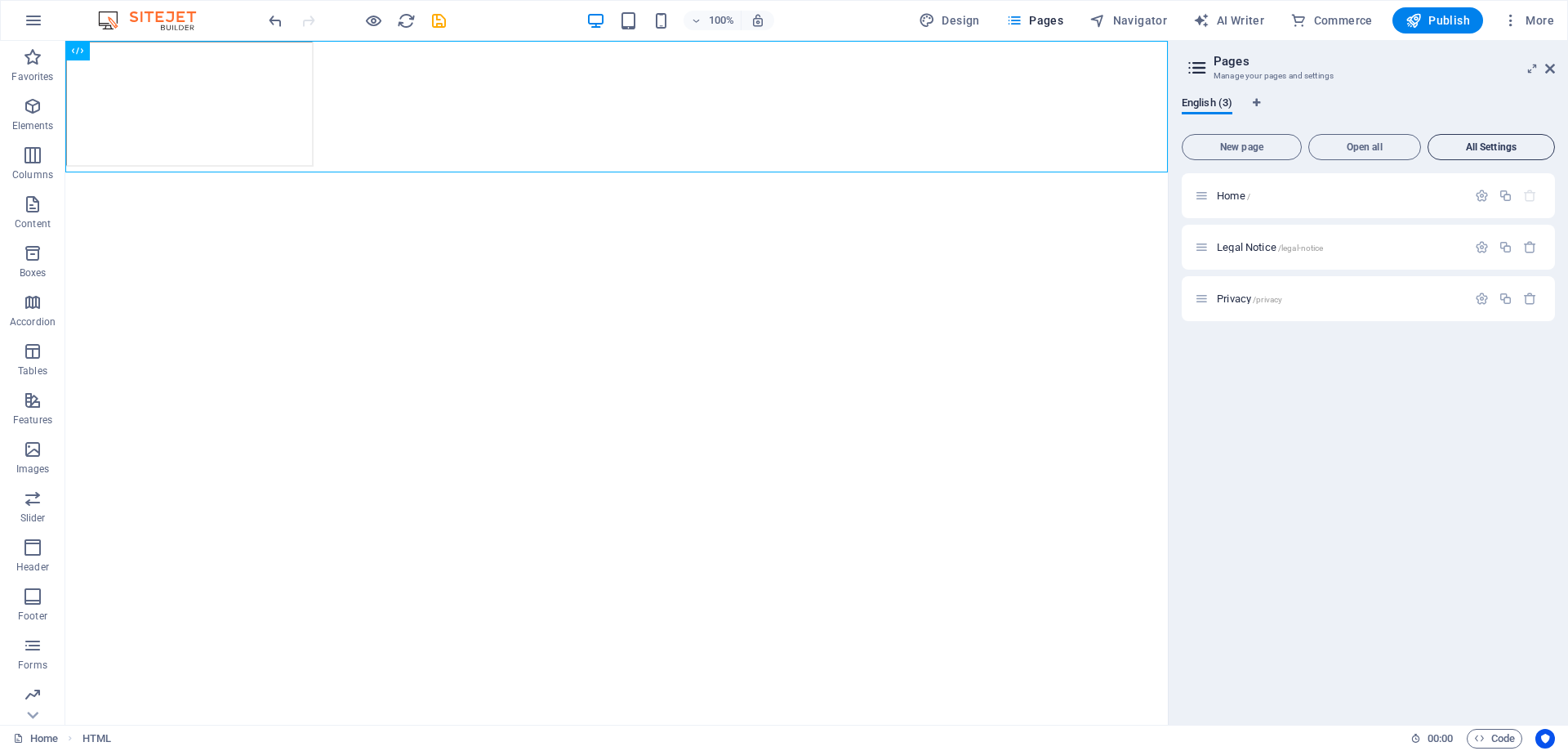 click on "All Settings" at bounding box center [1491, 147] 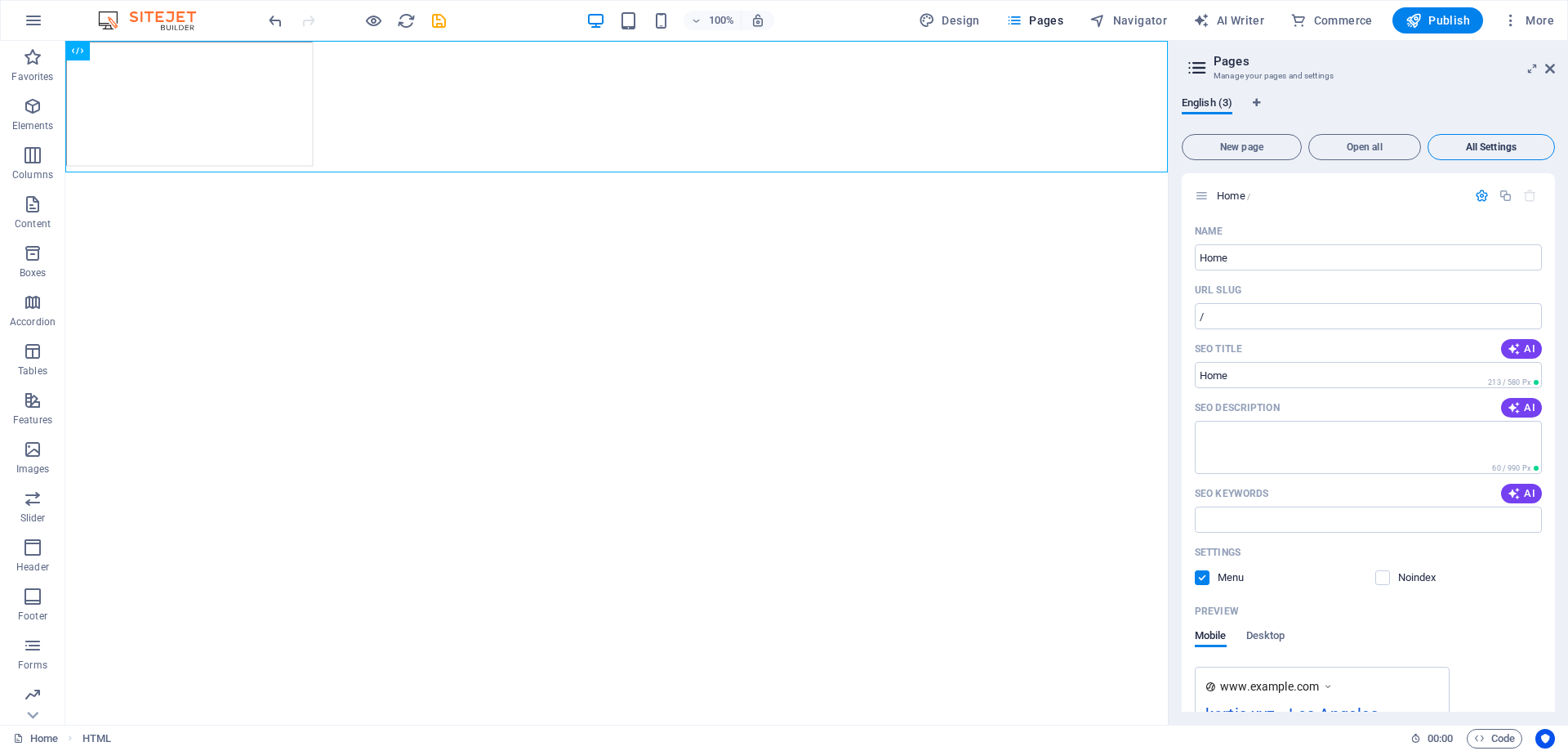 scroll, scrollTop: 1136, scrollLeft: 0, axis: vertical 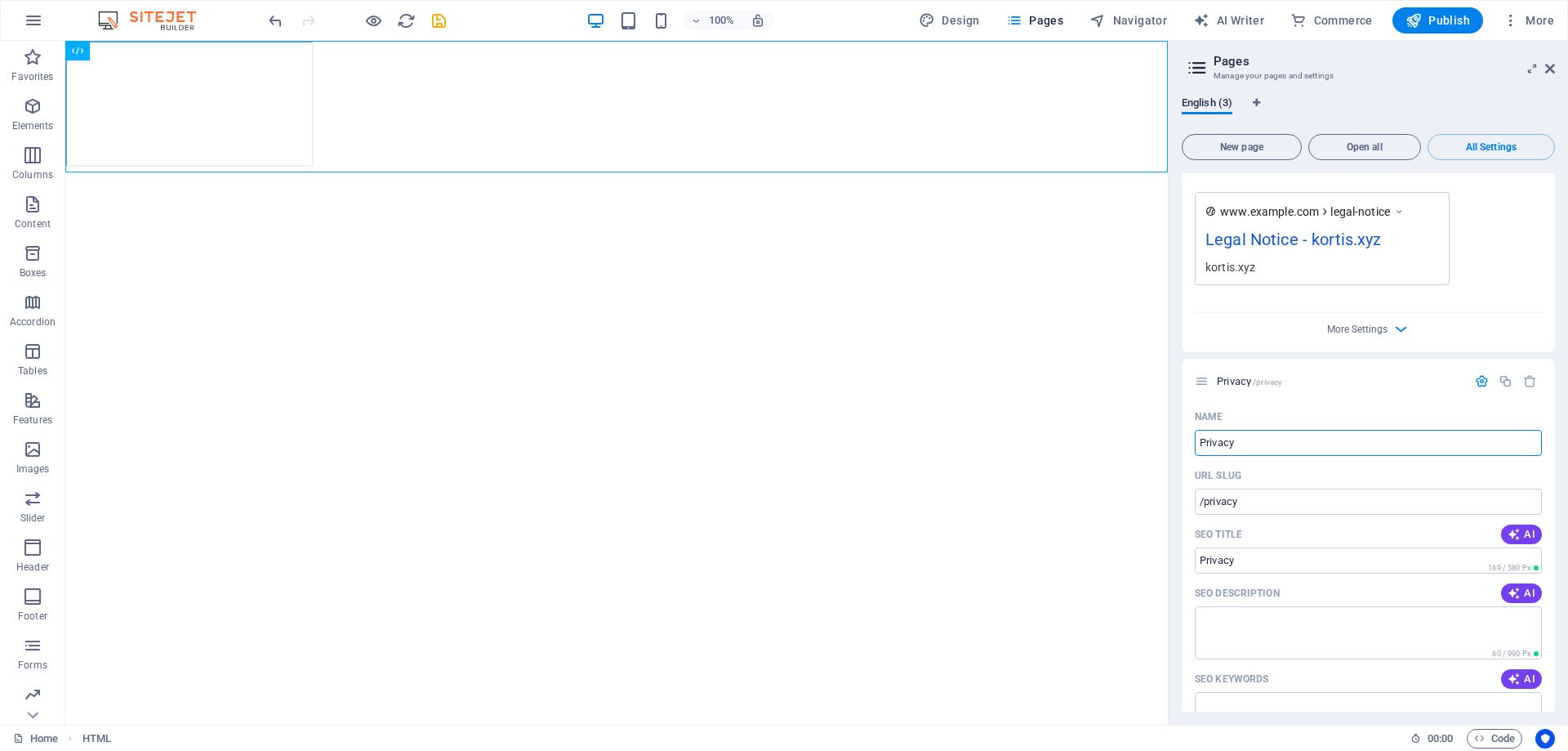 click on "Legal Notice - kortis.xyz" at bounding box center (1322, 243) 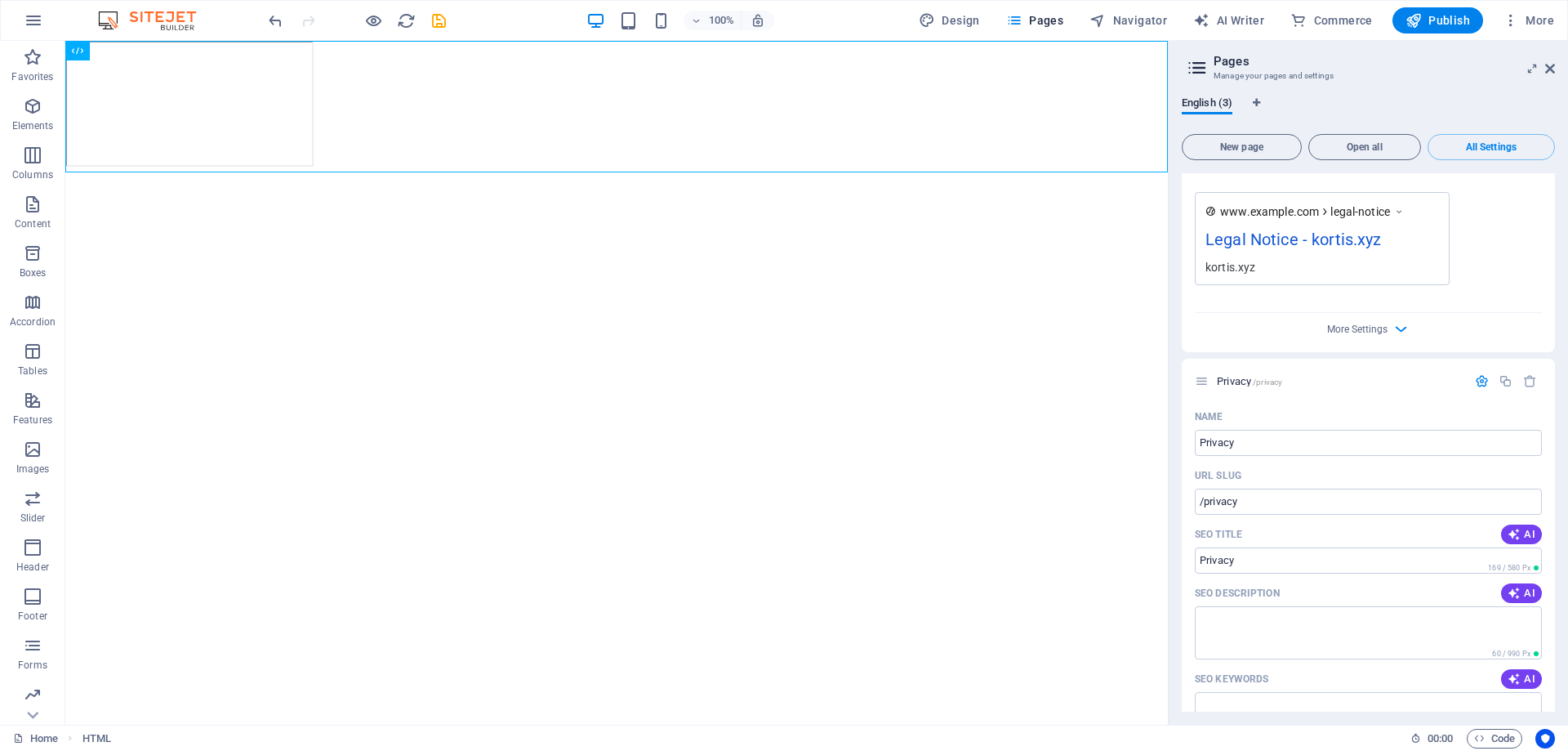 click at bounding box center [1399, 212] 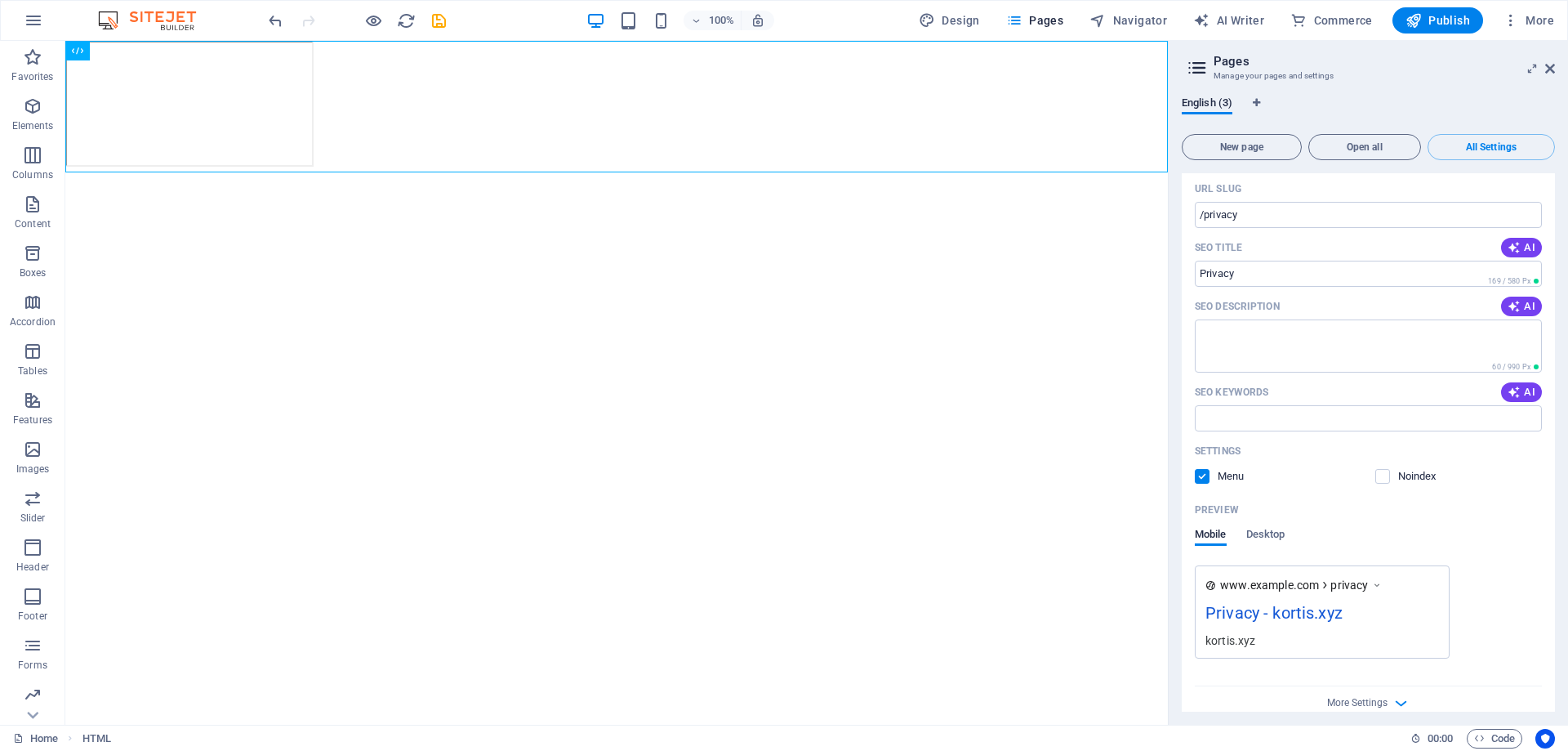 scroll, scrollTop: 1443, scrollLeft: 0, axis: vertical 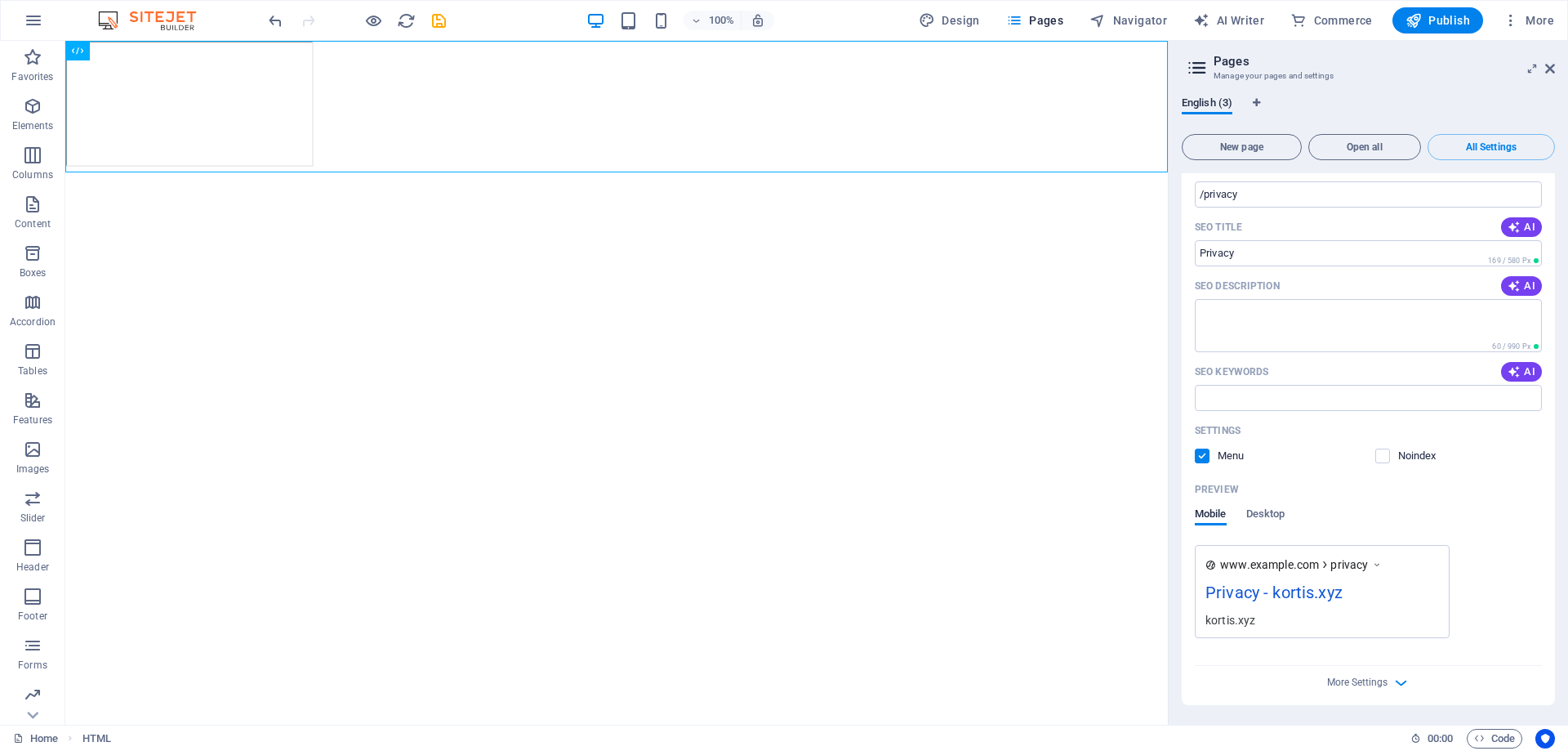 click on "Privacy - kortis.xyz" at bounding box center (1322, 596) 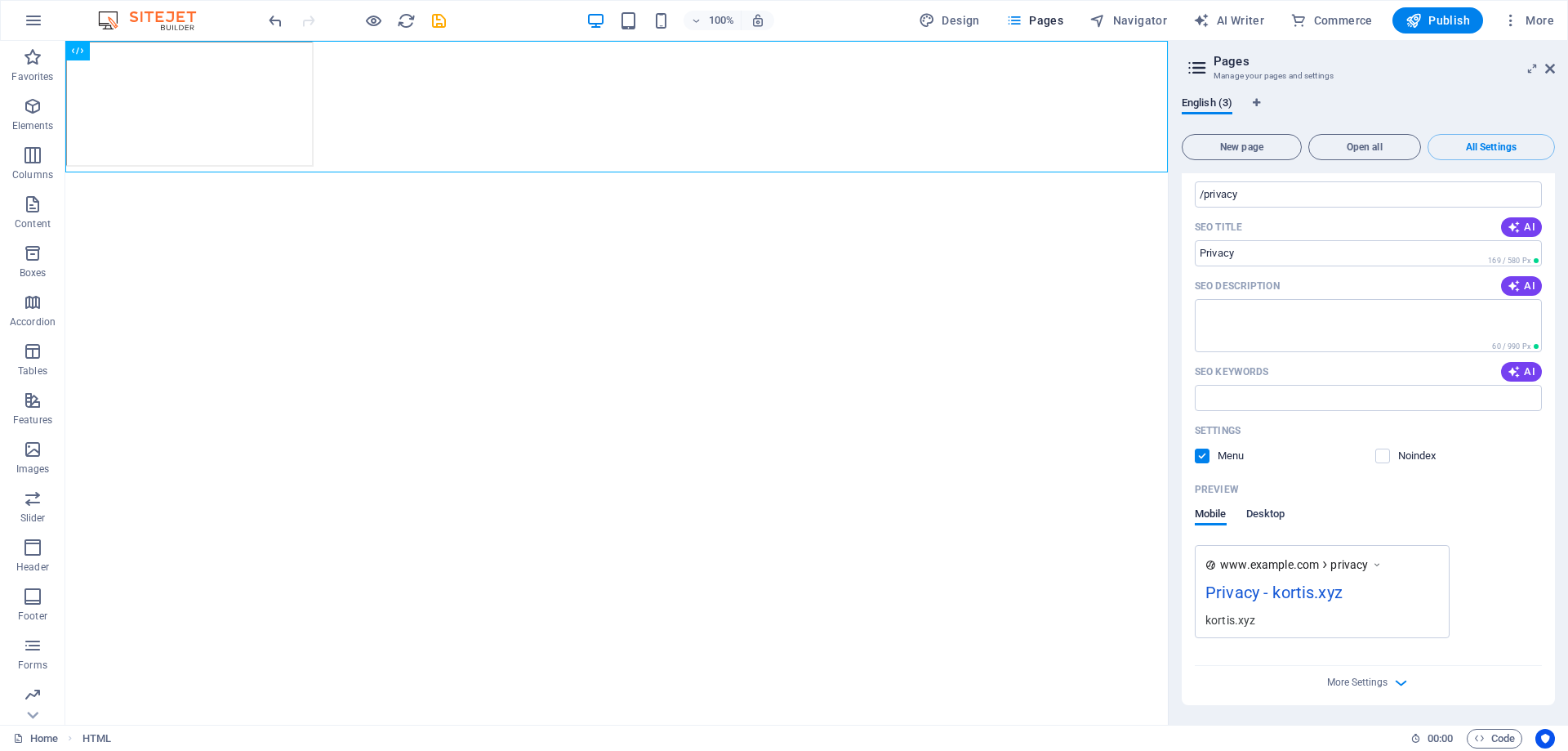 click on "Desktop" at bounding box center [1266, 516] 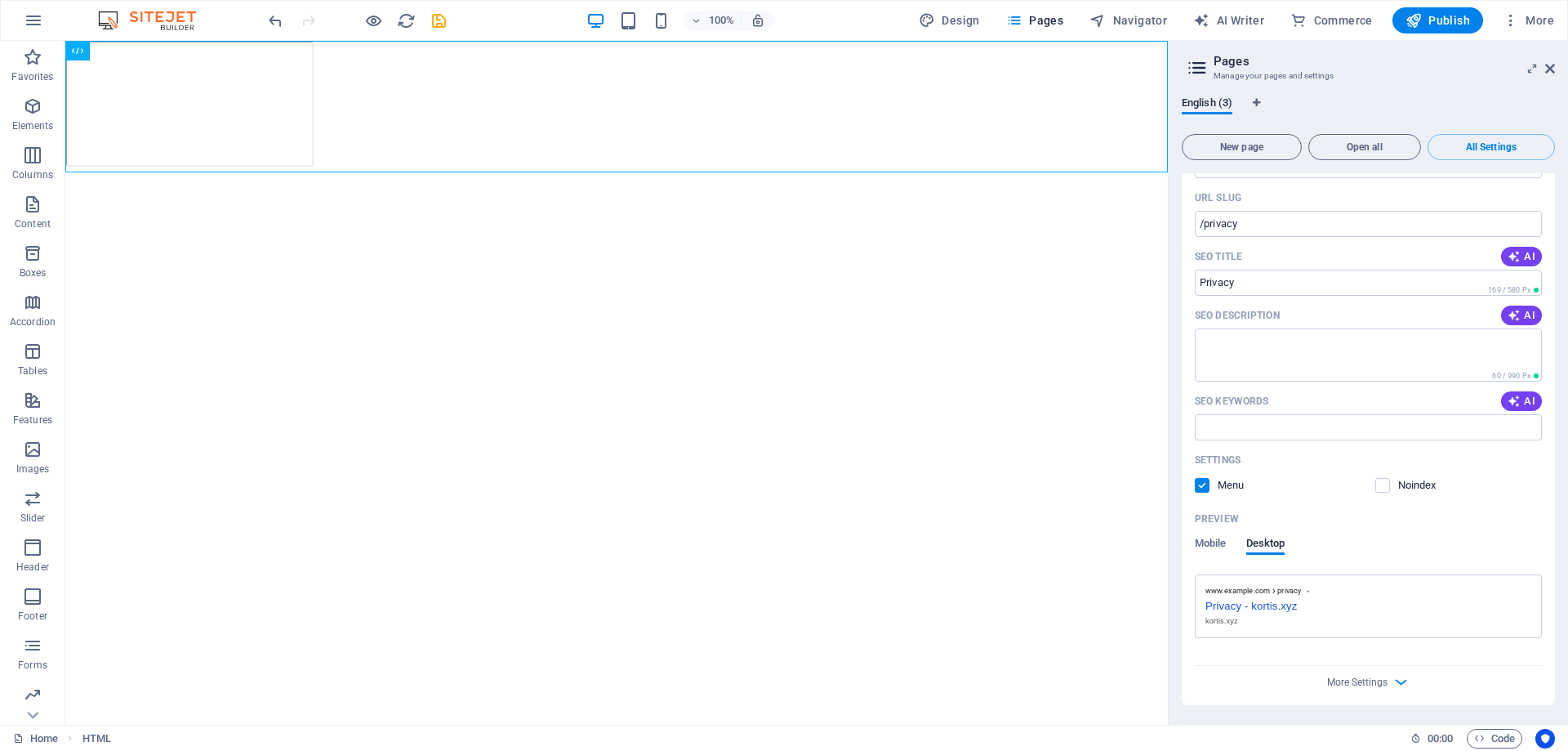 click on "Privacy - kortis.xyz" at bounding box center (1368, 604) 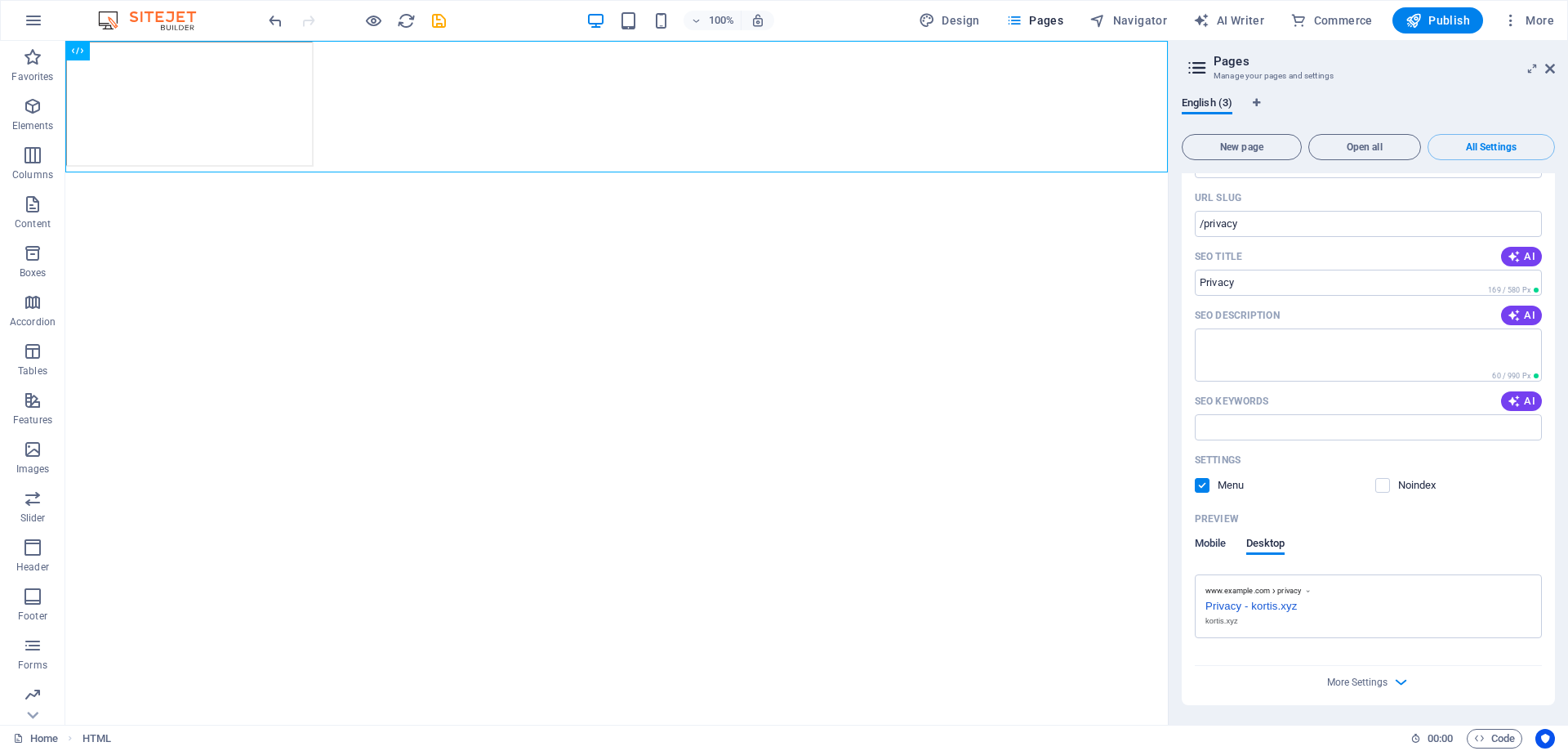 click on "Mobile" at bounding box center (1210, 545) 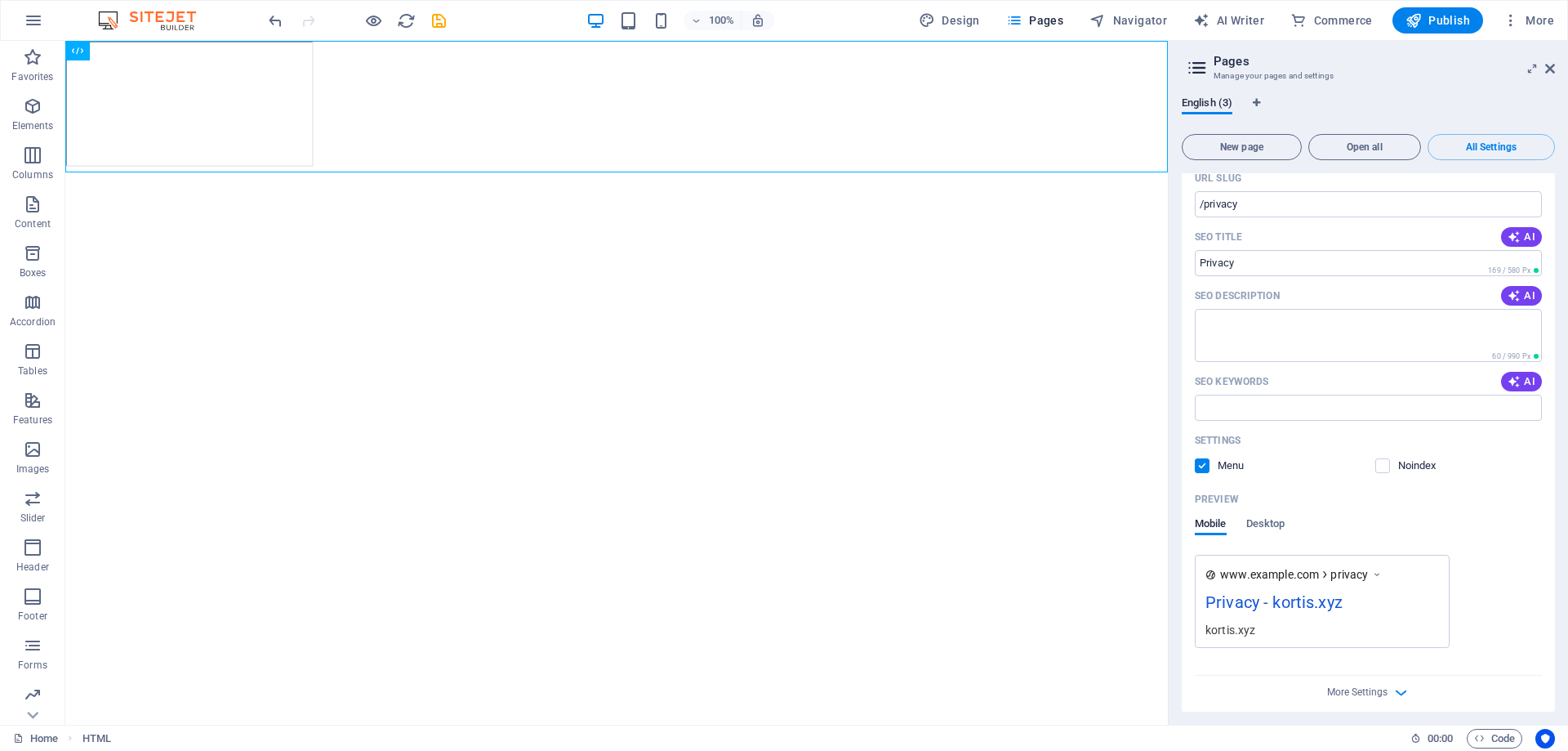 scroll, scrollTop: 1443, scrollLeft: 0, axis: vertical 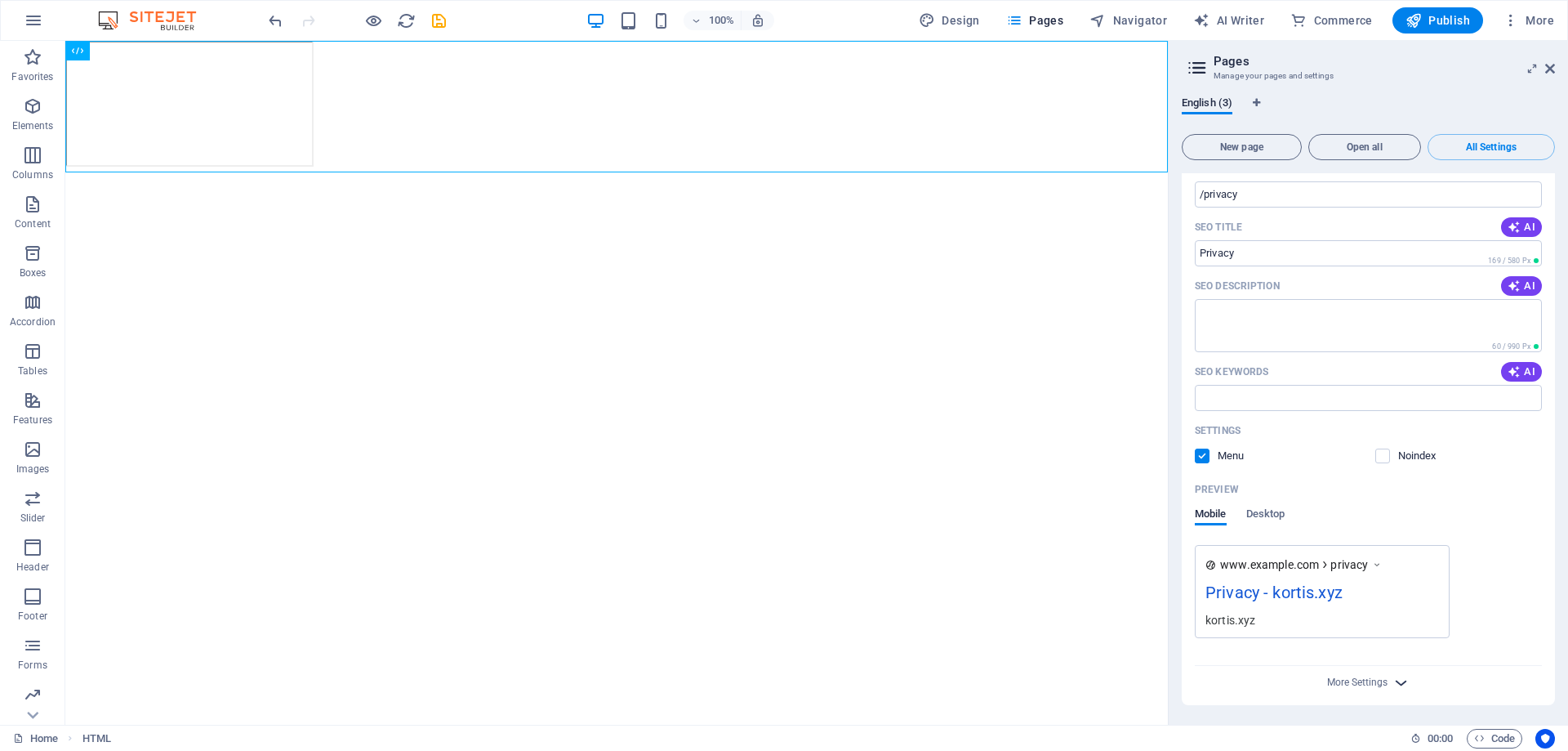 click at bounding box center [1401, 682] 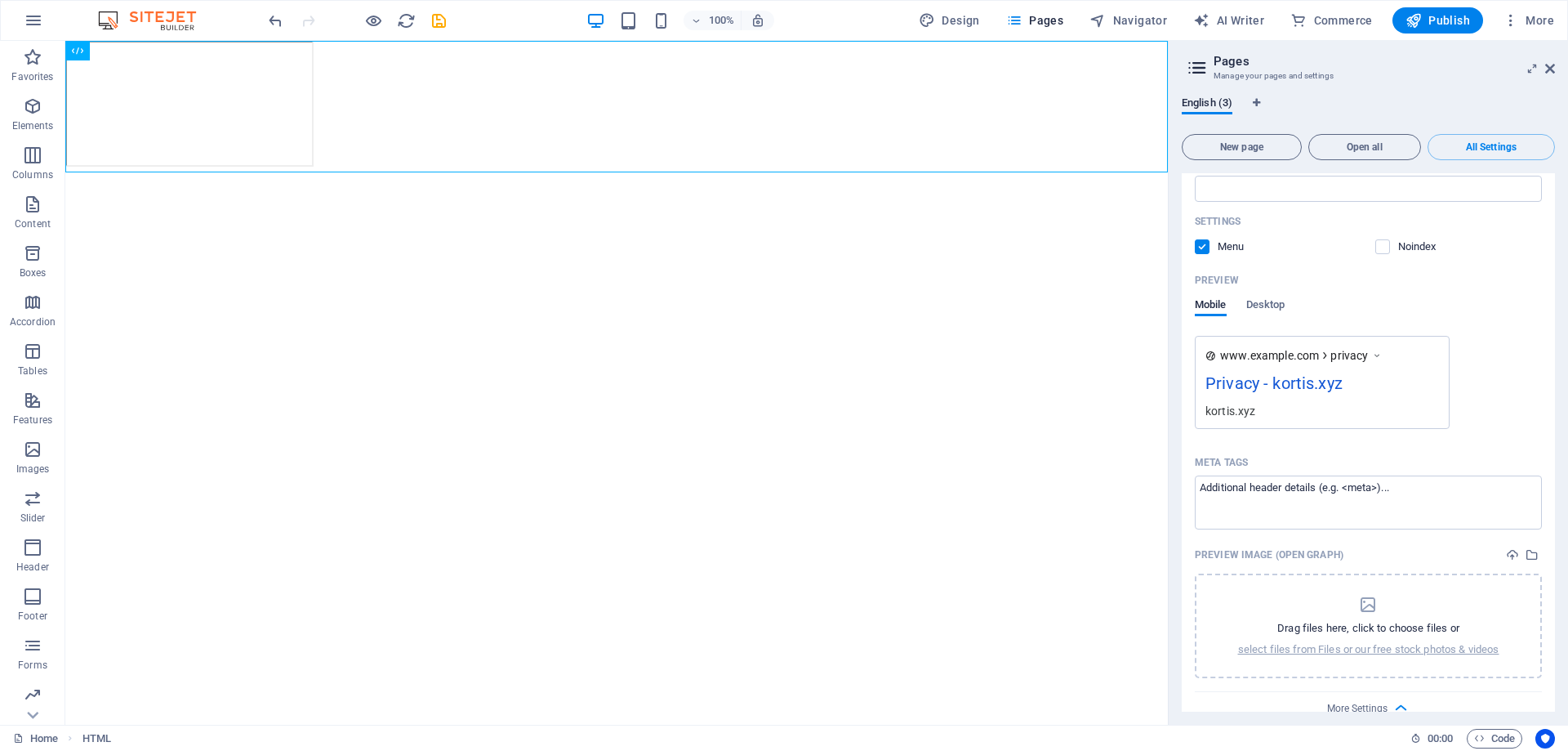 scroll, scrollTop: 1679, scrollLeft: 0, axis: vertical 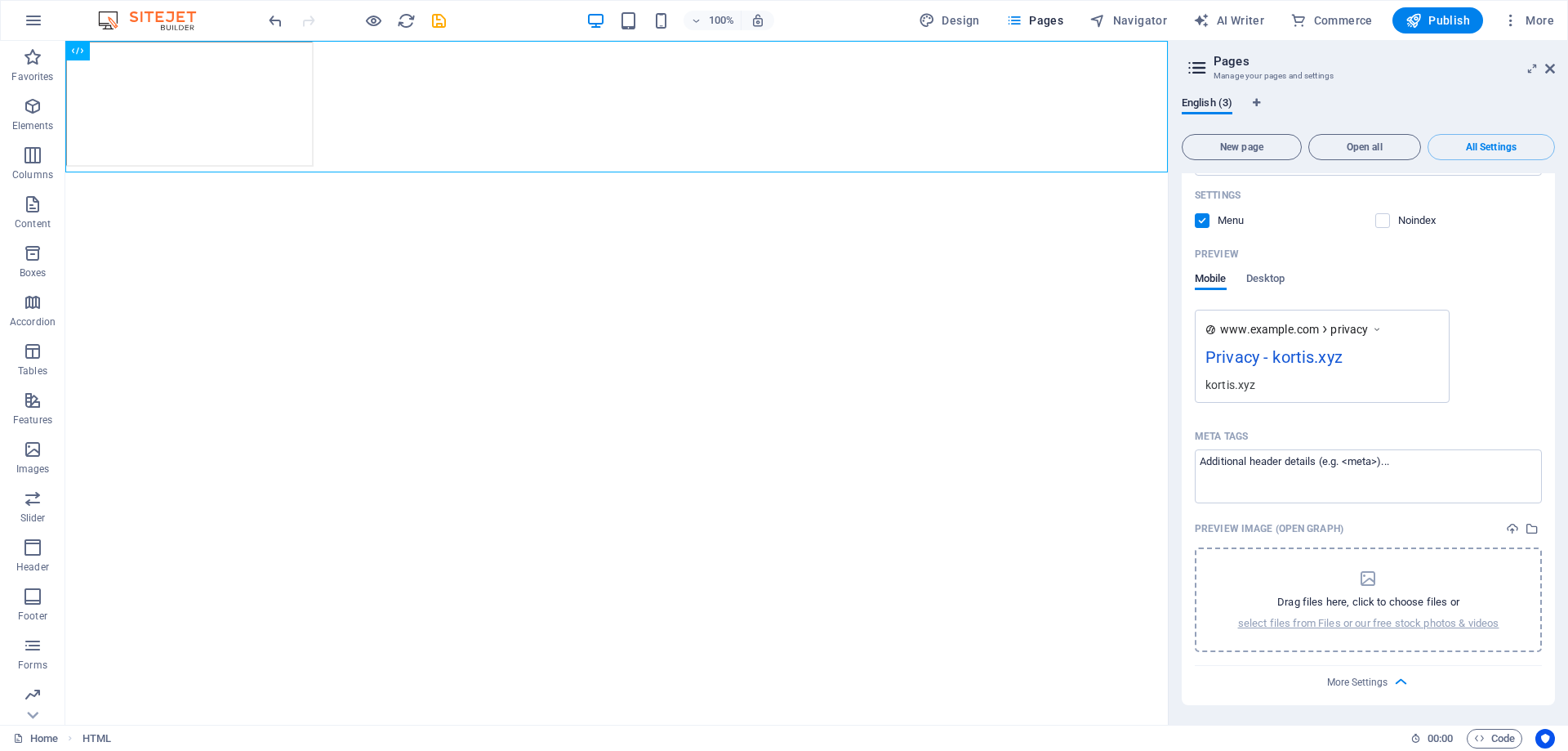 click at bounding box center (1368, 579) 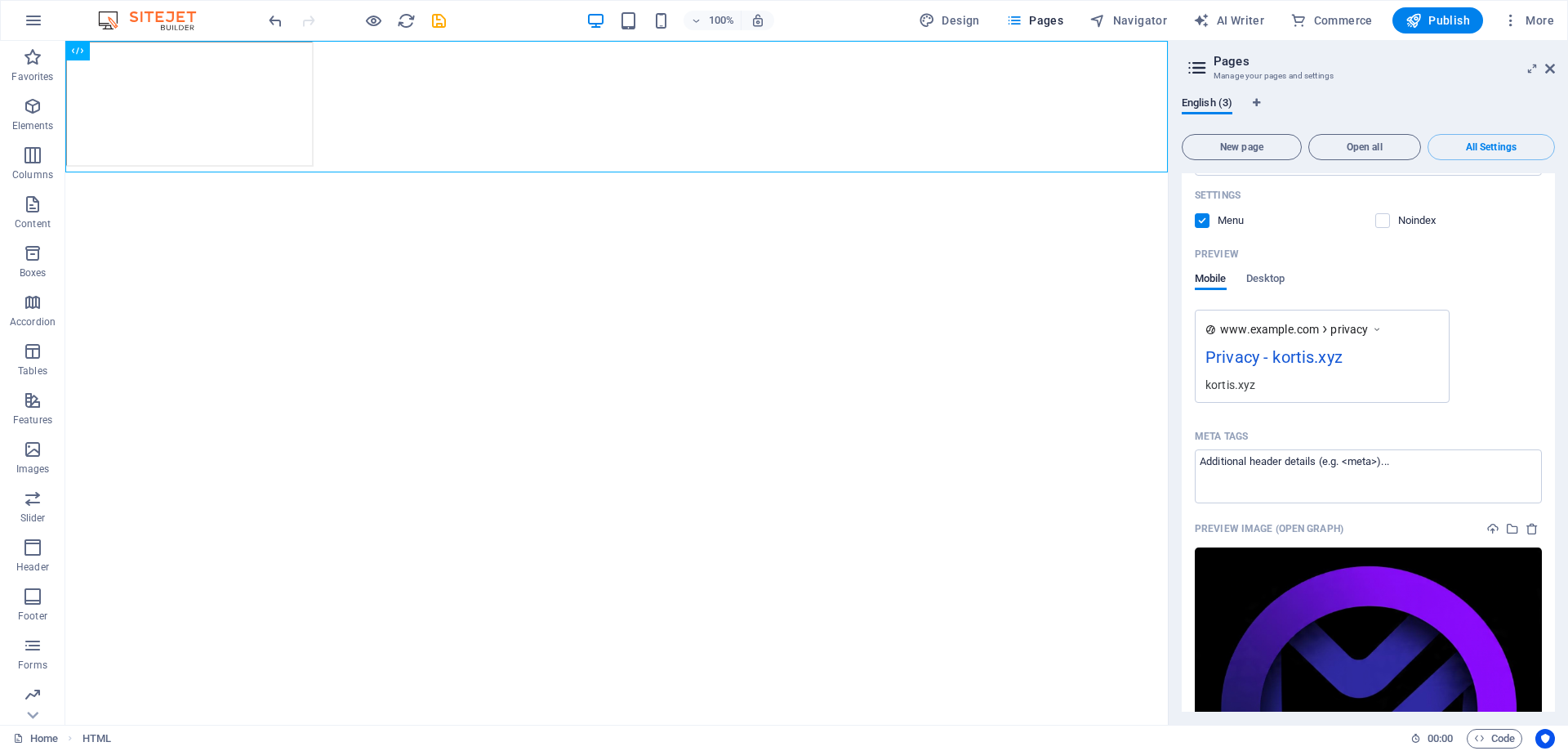 scroll, scrollTop: 1574, scrollLeft: 0, axis: vertical 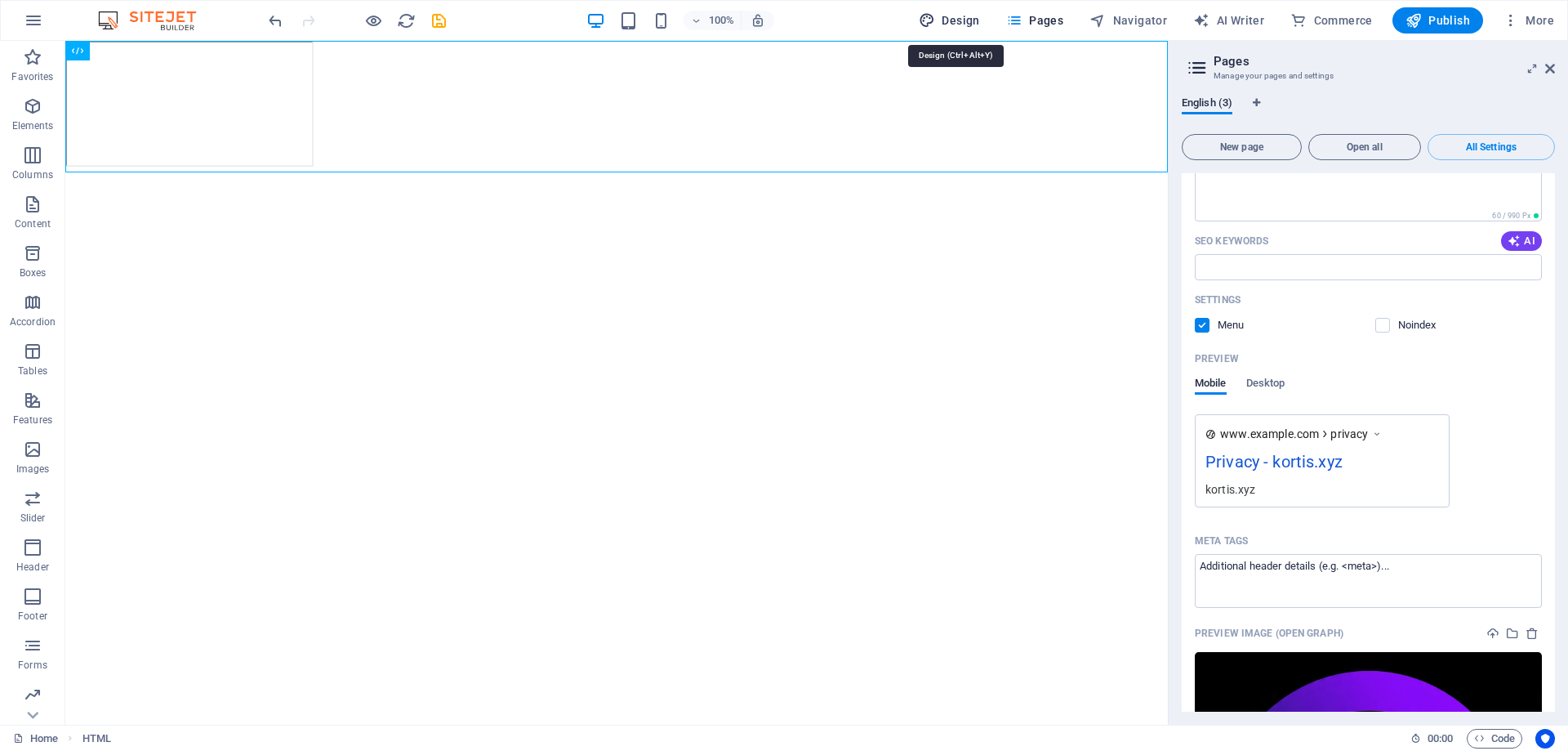 click on "Design" at bounding box center (949, 20) 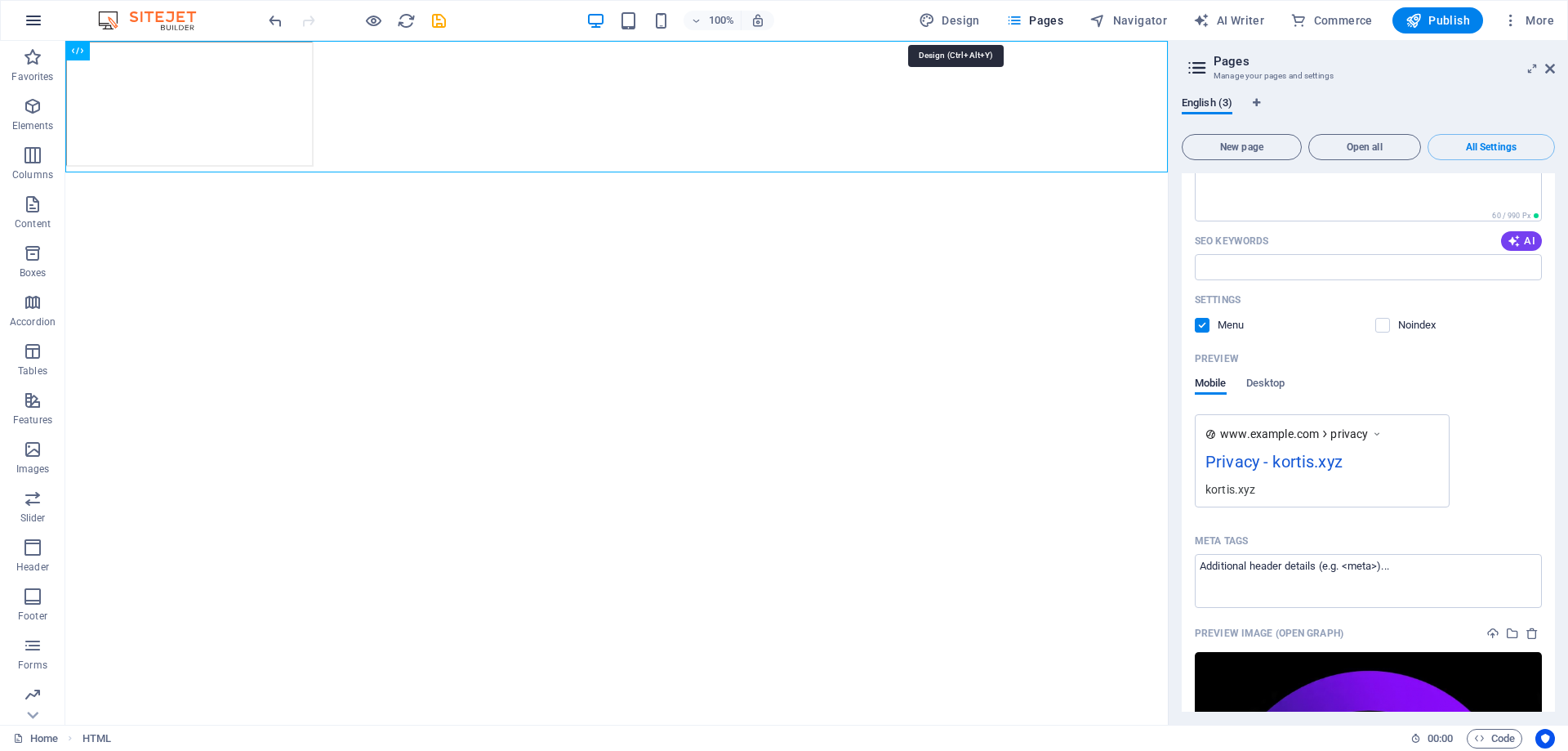 click at bounding box center (33, 20) 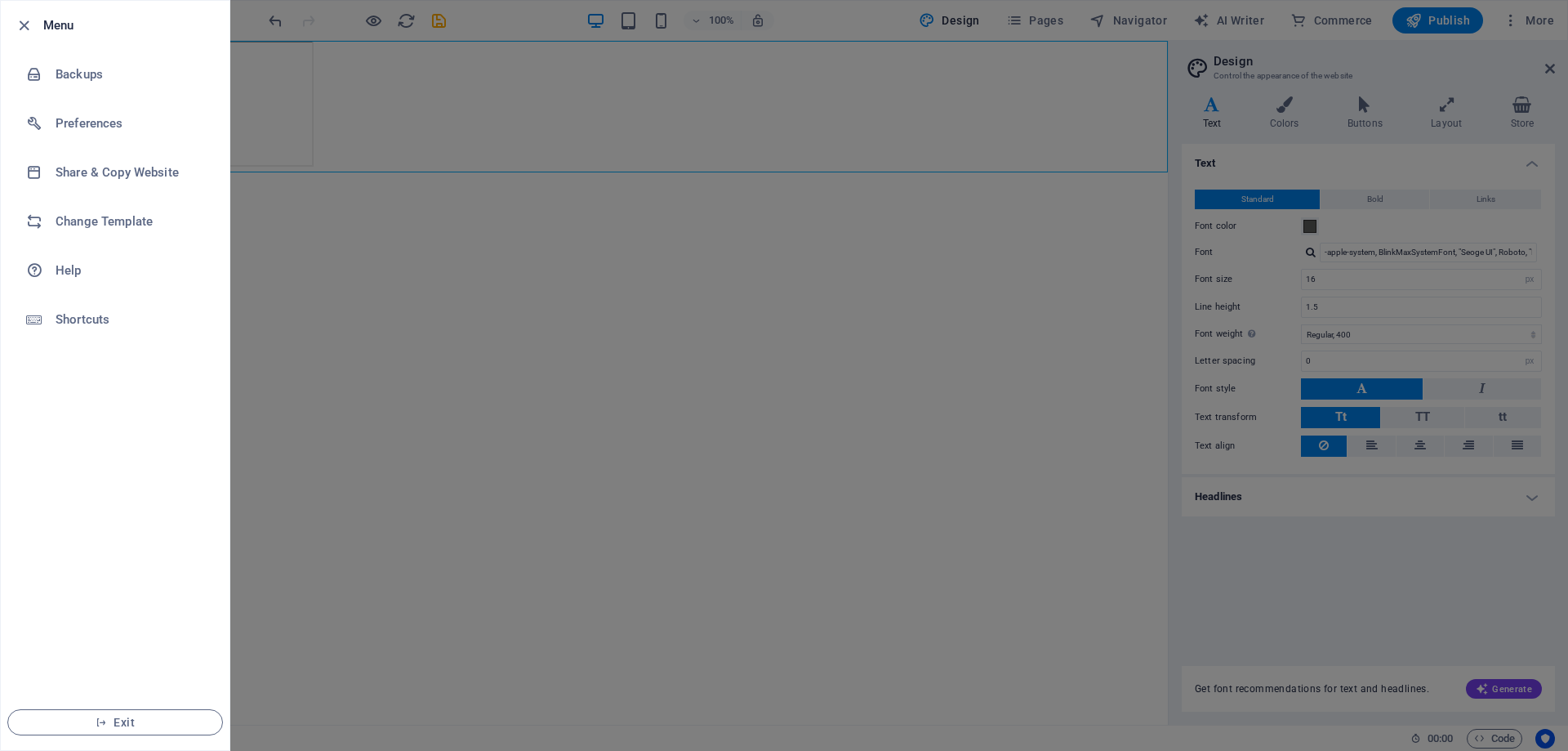 click at bounding box center (784, 375) 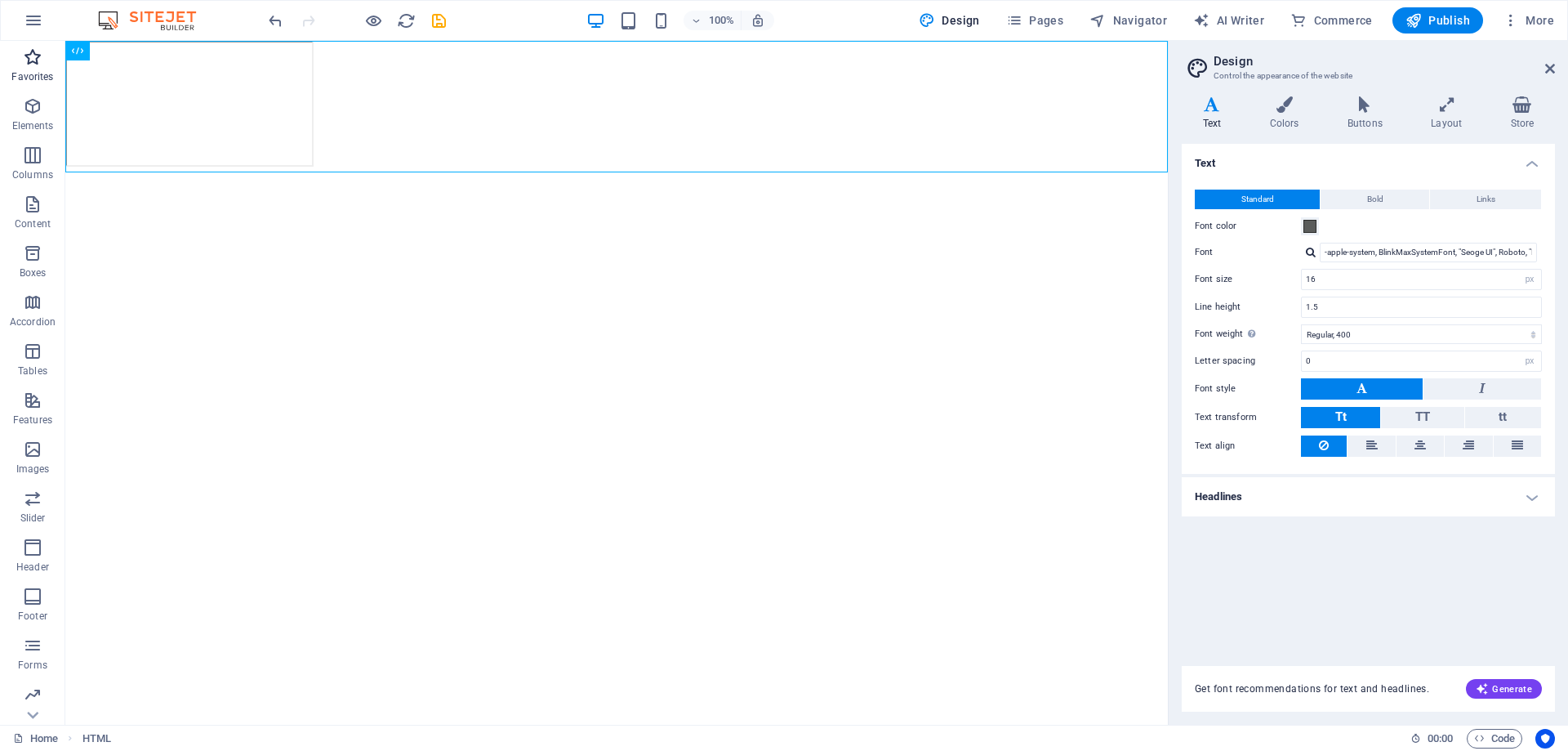 click at bounding box center [33, 57] 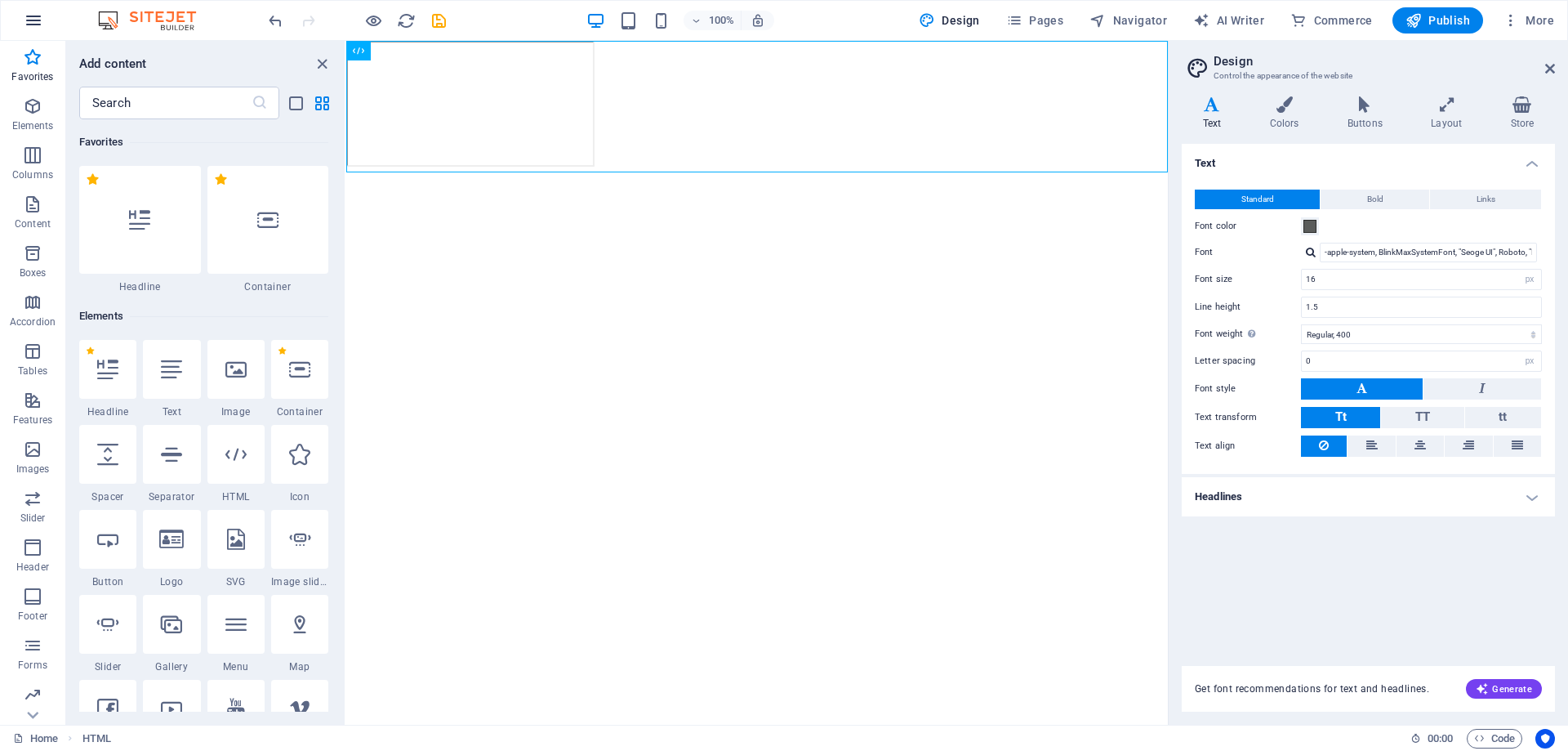 click at bounding box center [33, 20] 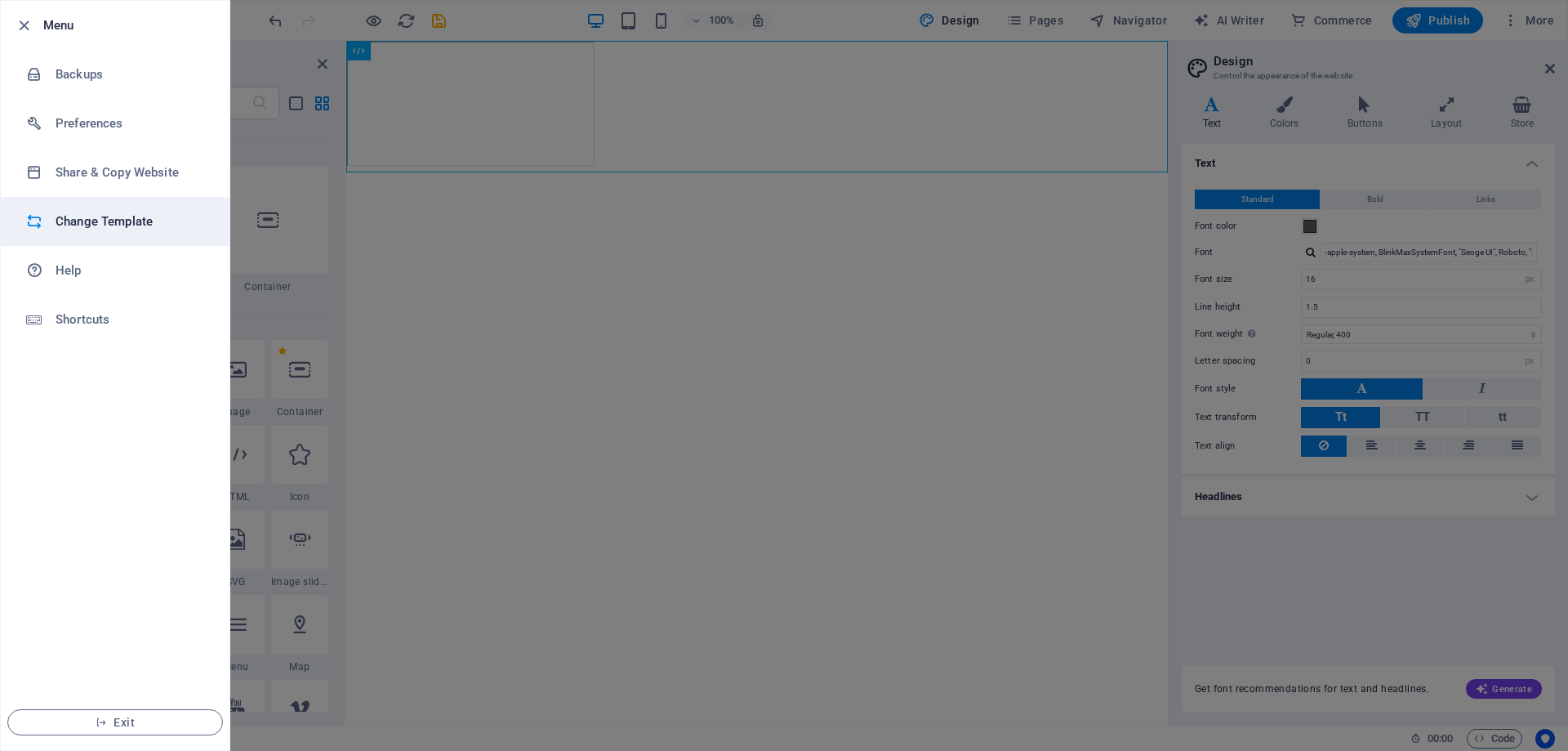 click on "Change Template" at bounding box center [131, 221] 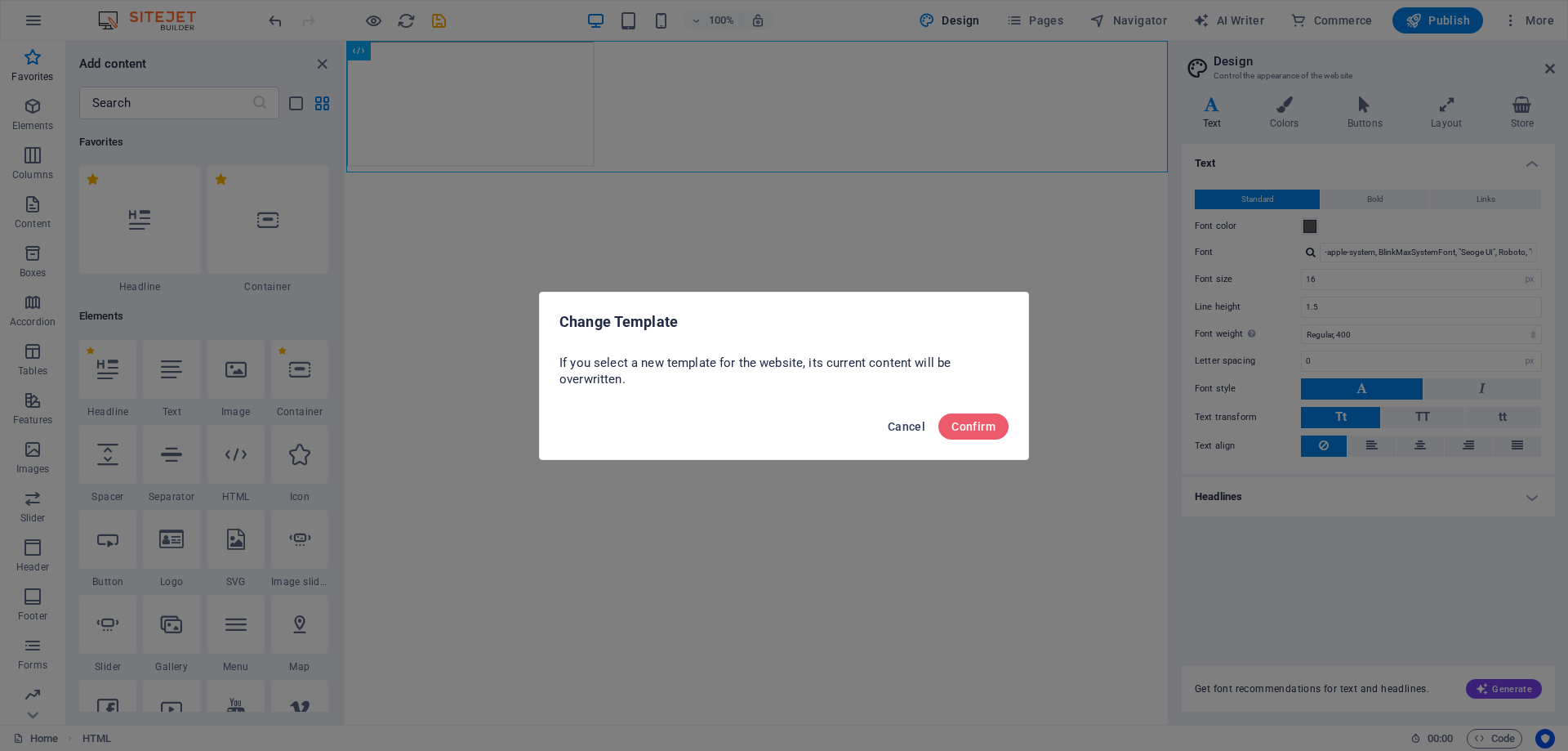 click on "Cancel" at bounding box center (906, 427) 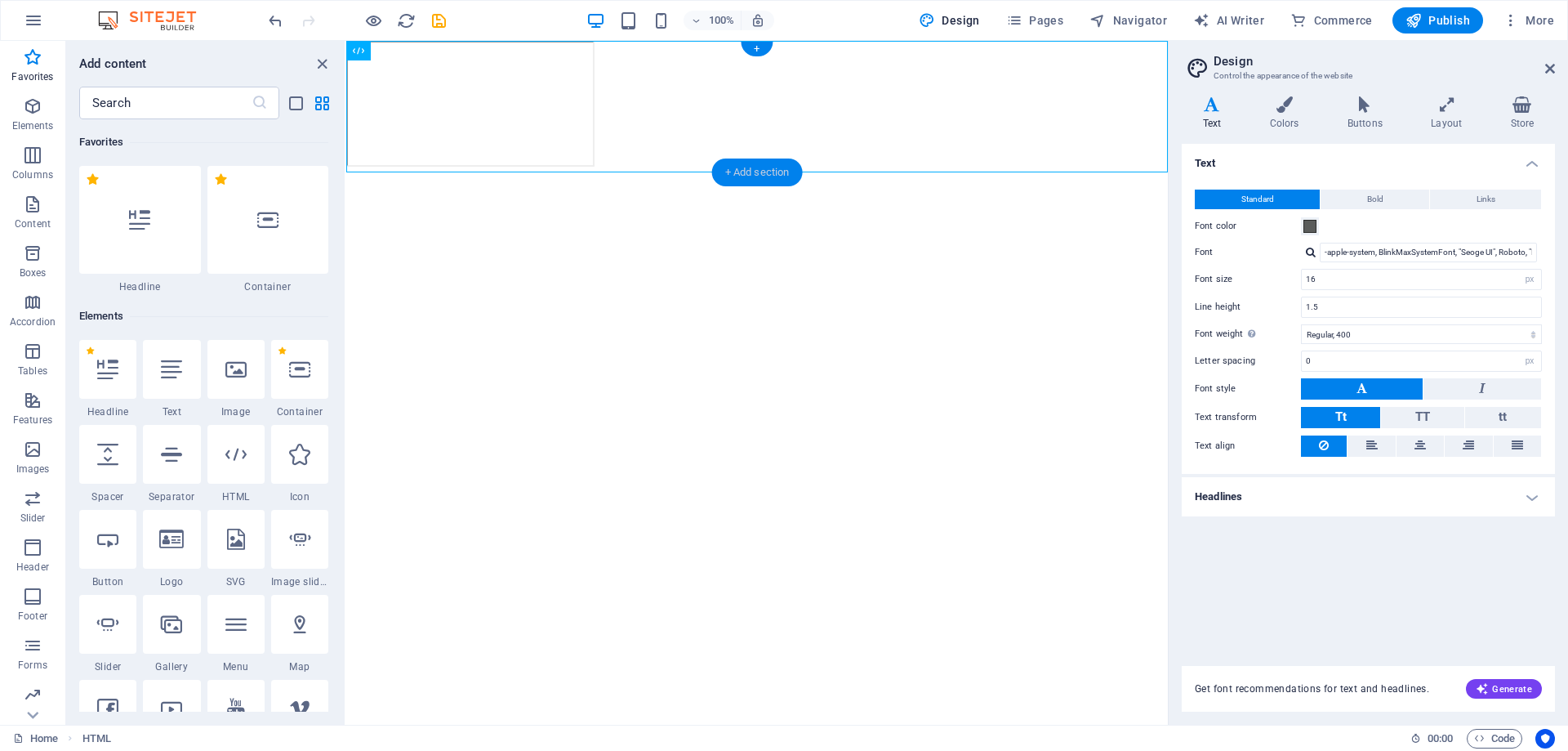 click on "+ Add section" at bounding box center [757, 172] 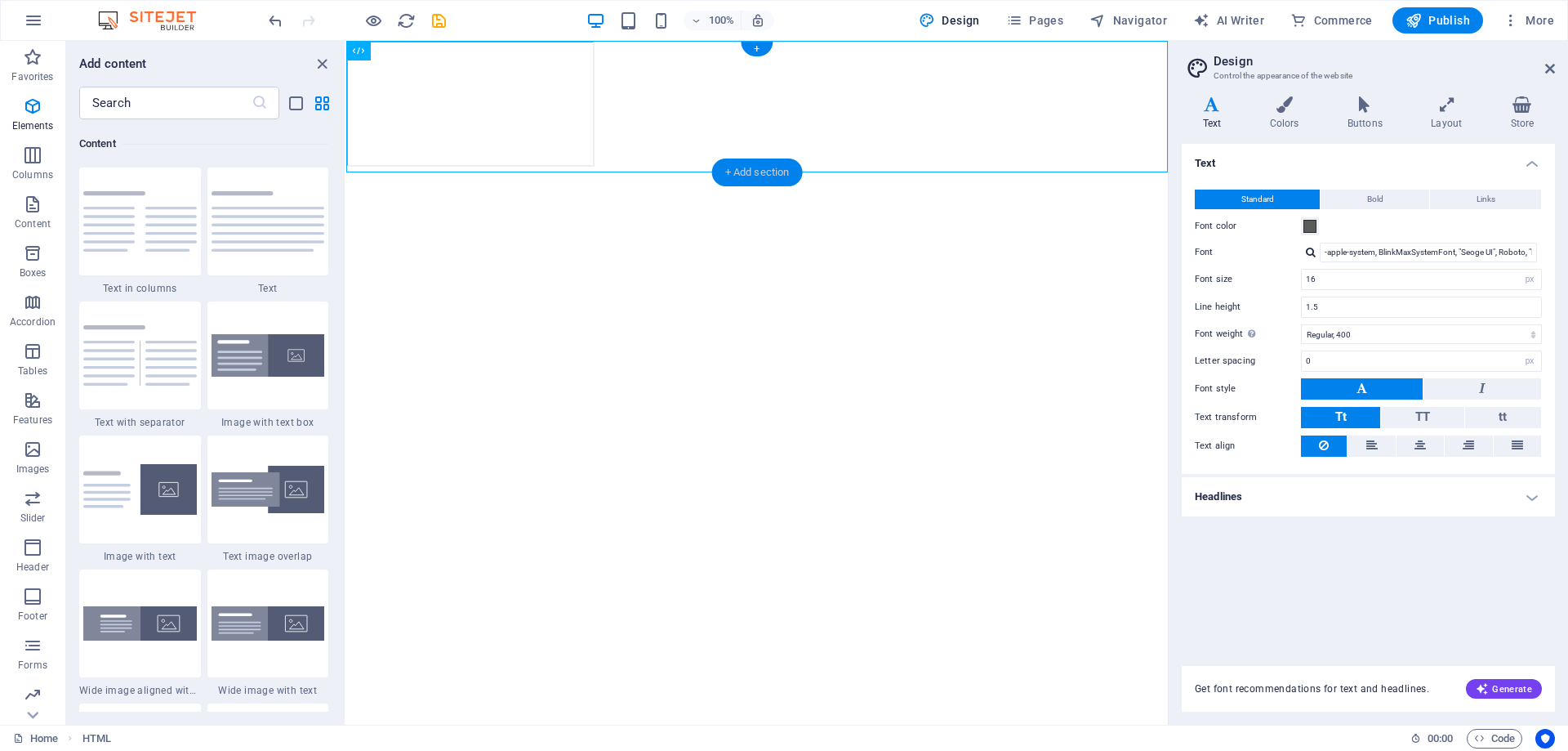 scroll, scrollTop: 2859, scrollLeft: 0, axis: vertical 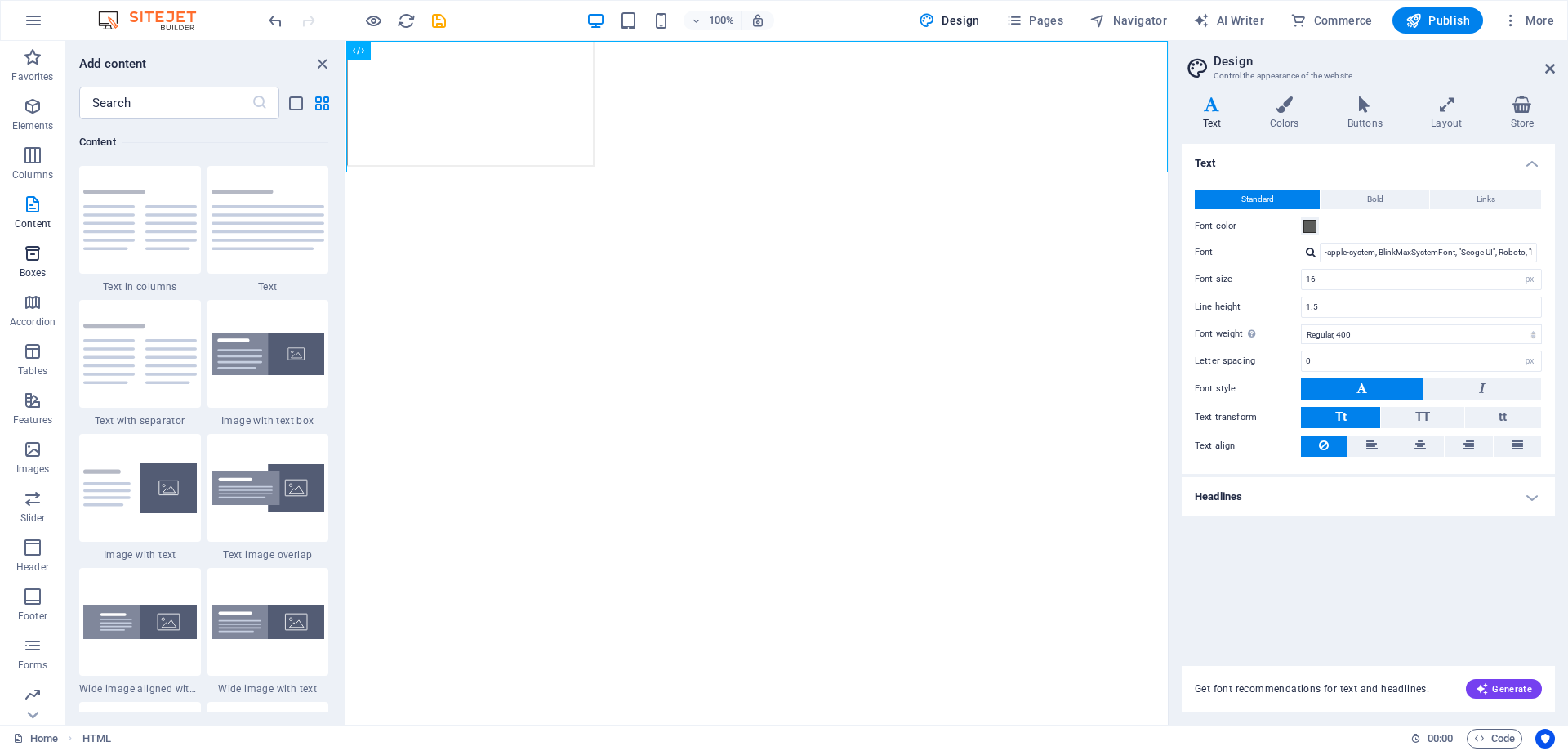 click at bounding box center [33, 253] 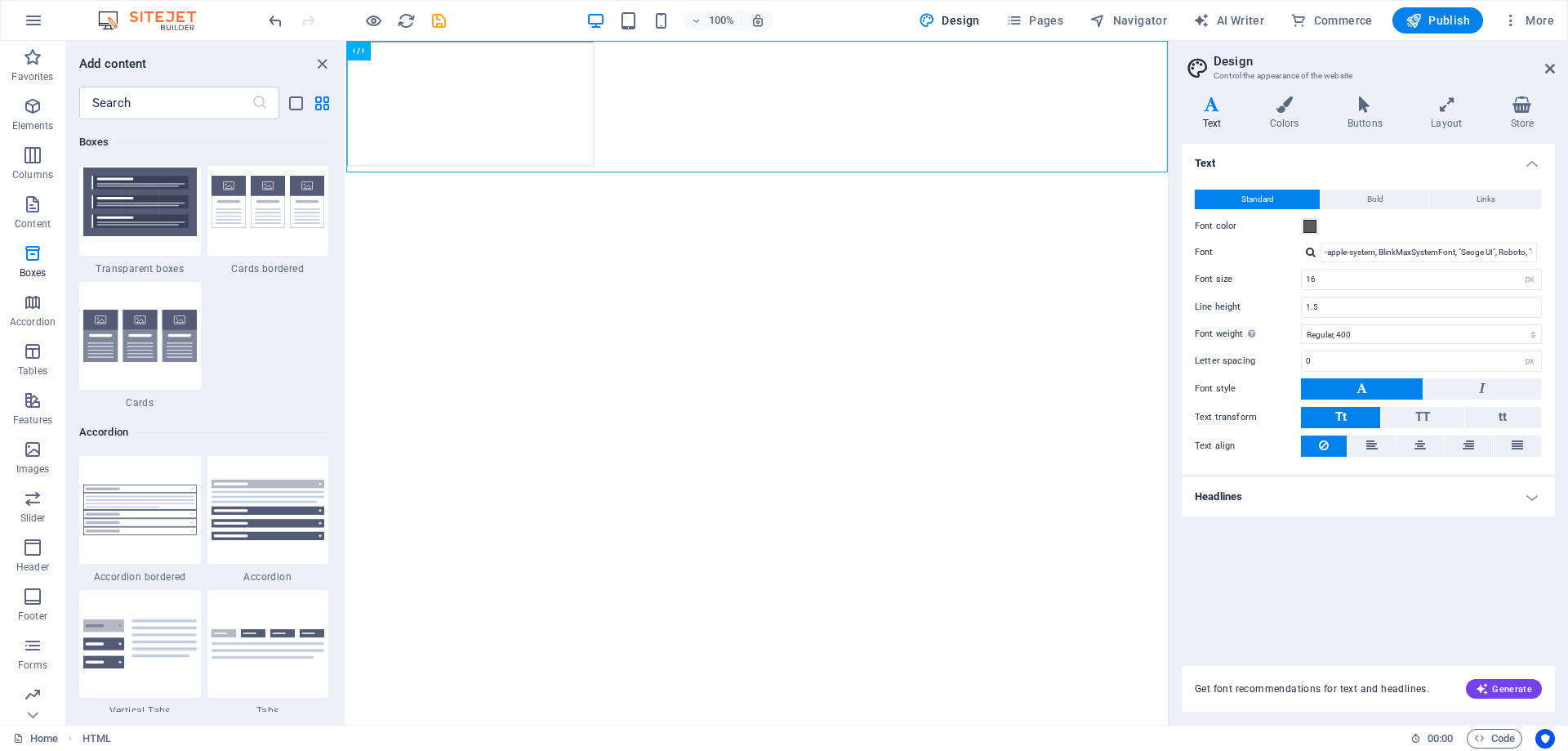 scroll, scrollTop: 4835, scrollLeft: 0, axis: vertical 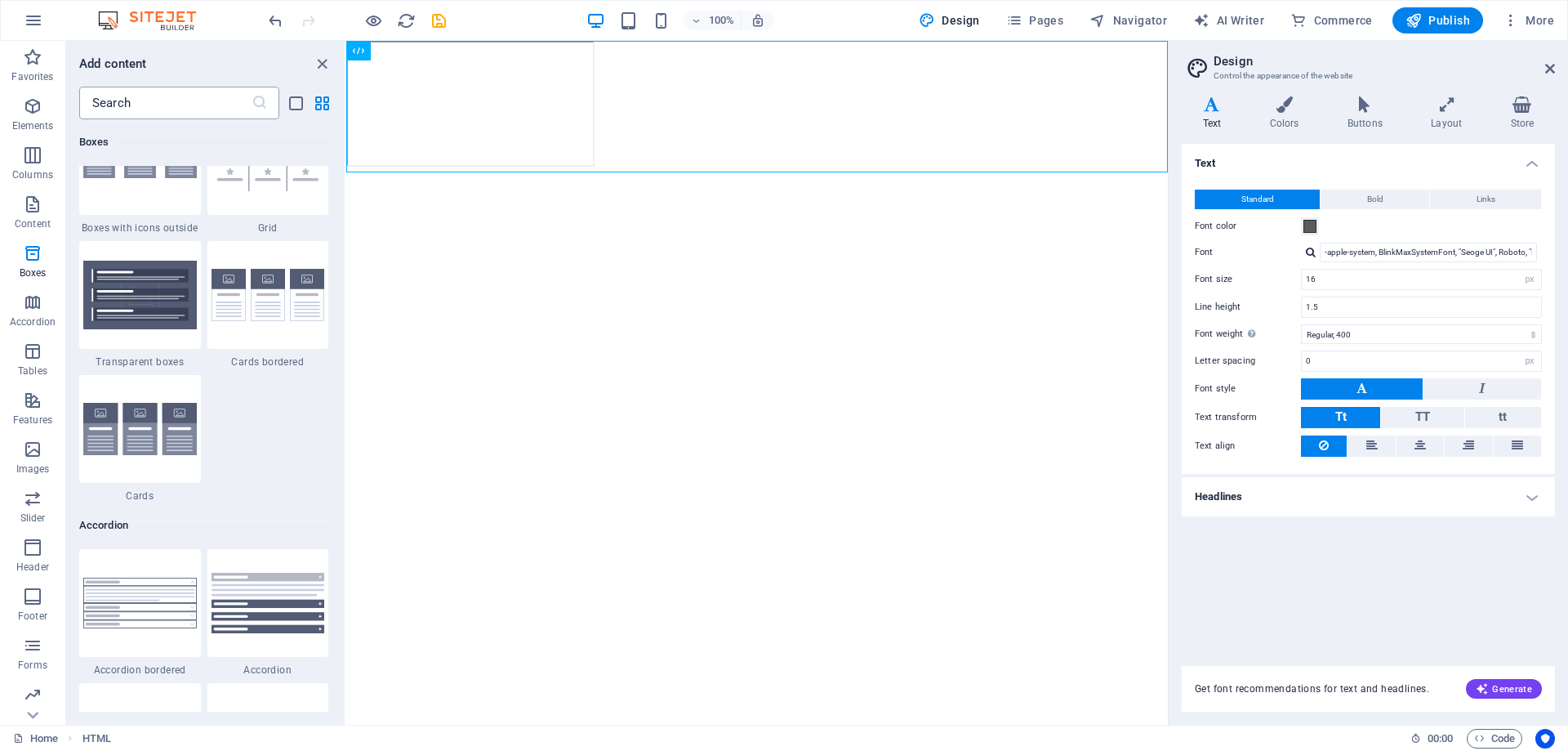 click at bounding box center [165, 103] 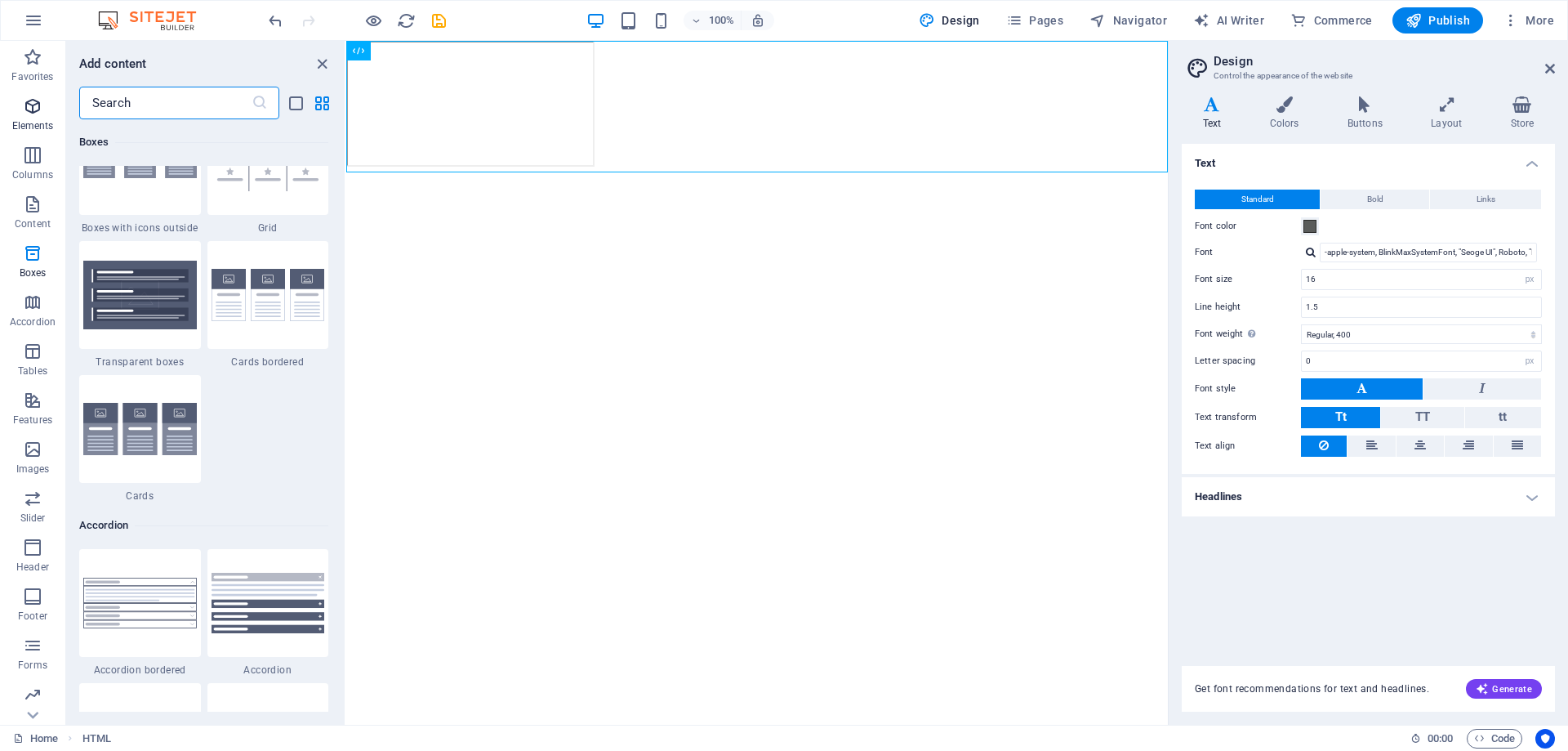 click at bounding box center (33, 106) 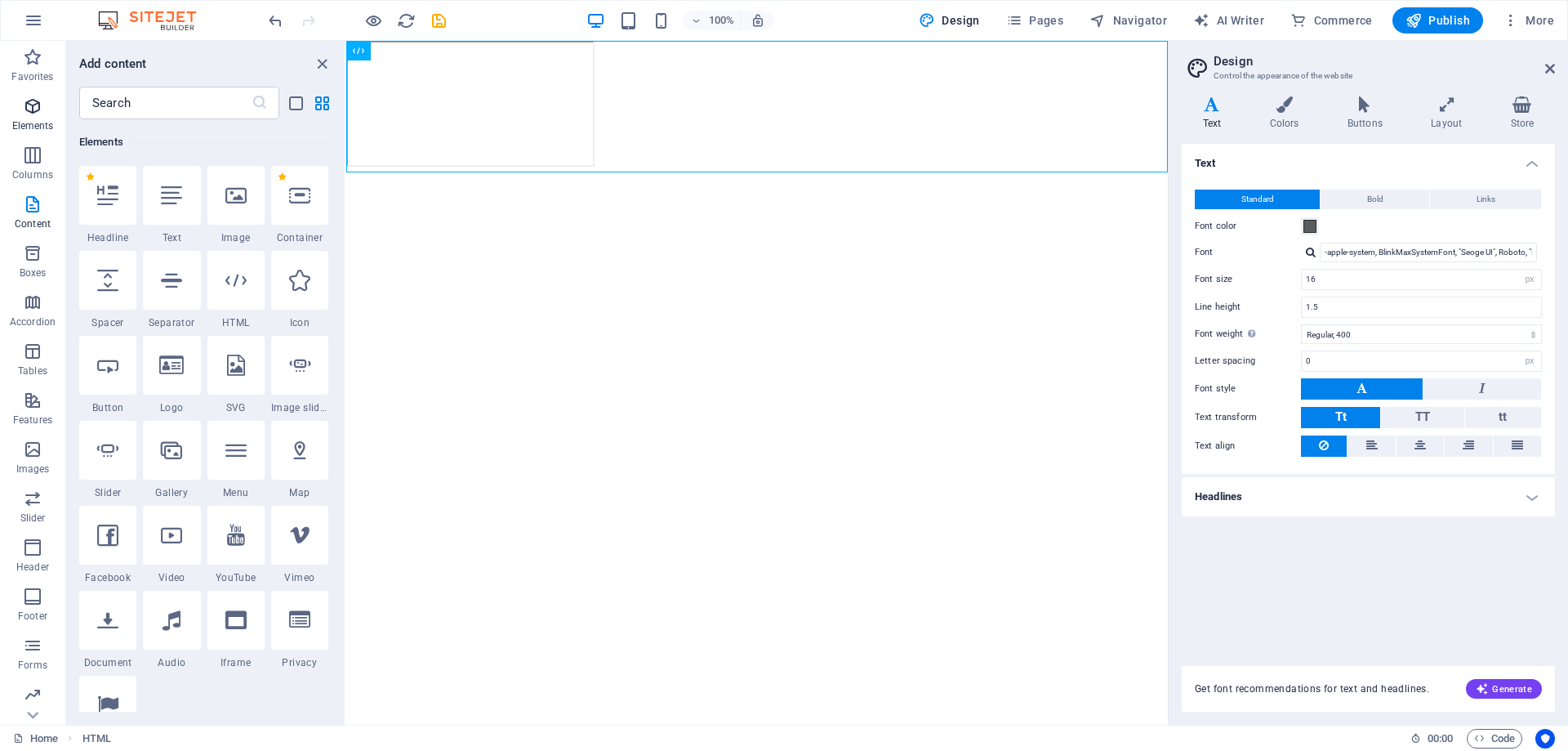 scroll, scrollTop: 174, scrollLeft: 0, axis: vertical 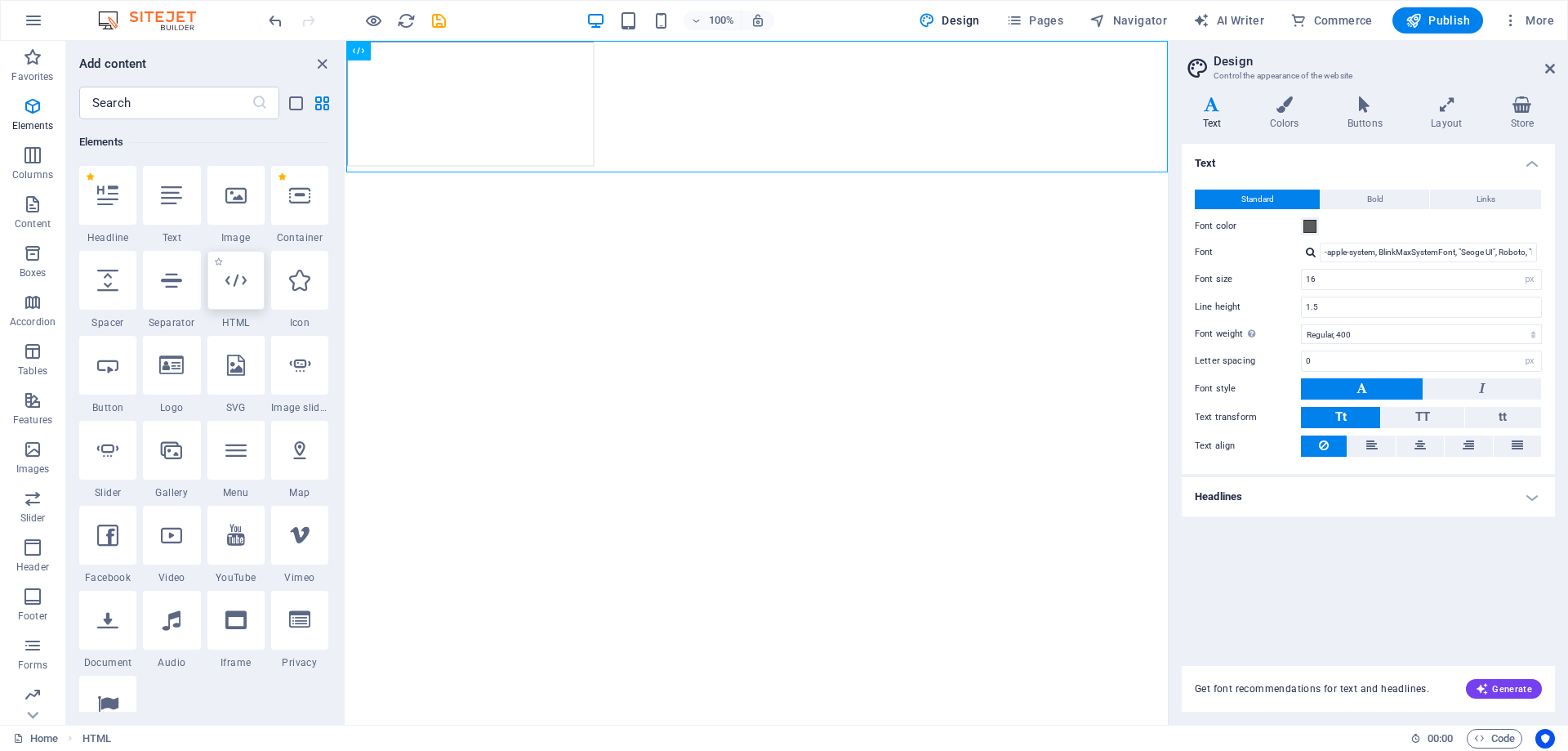 click at bounding box center [236, 280] 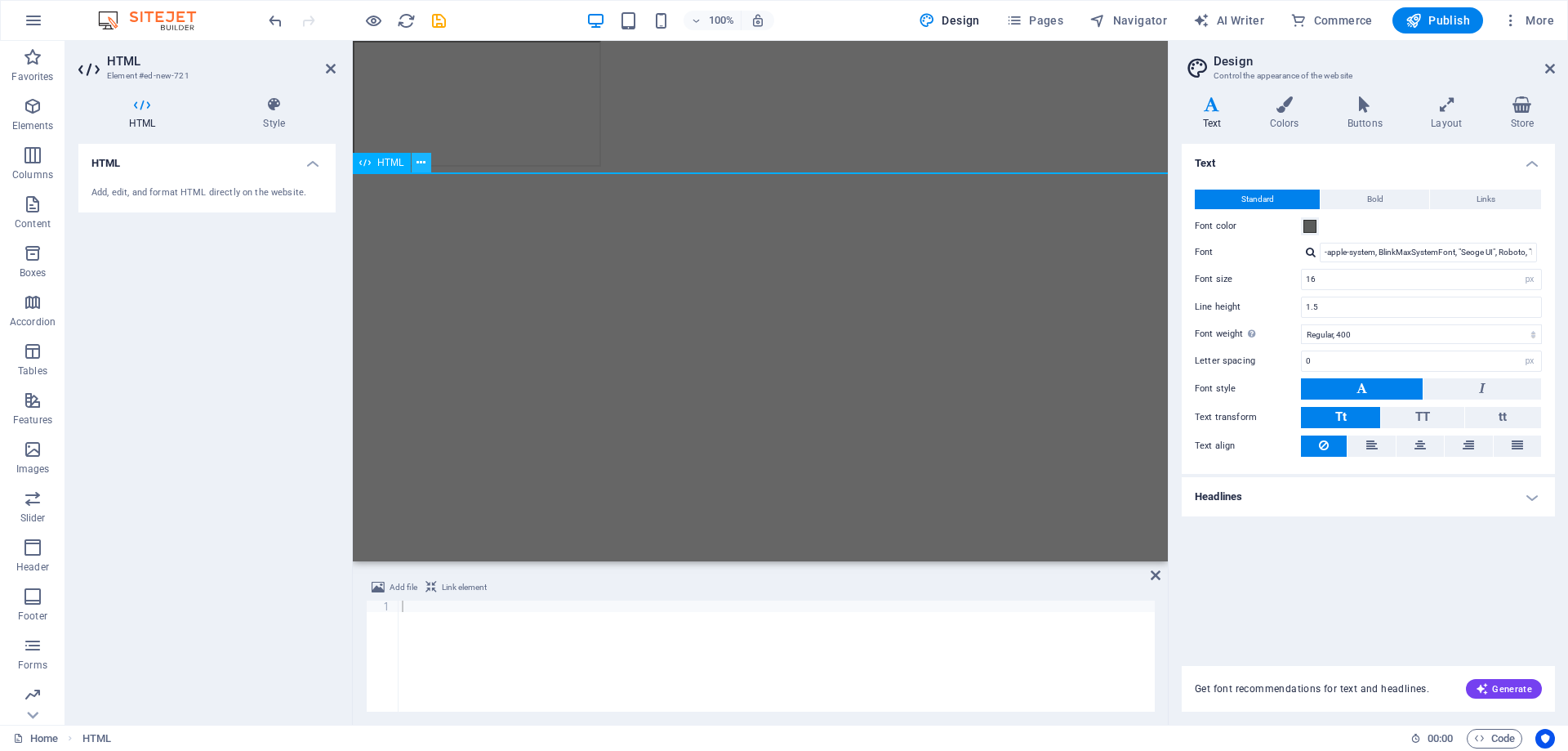 click at bounding box center [421, 163] 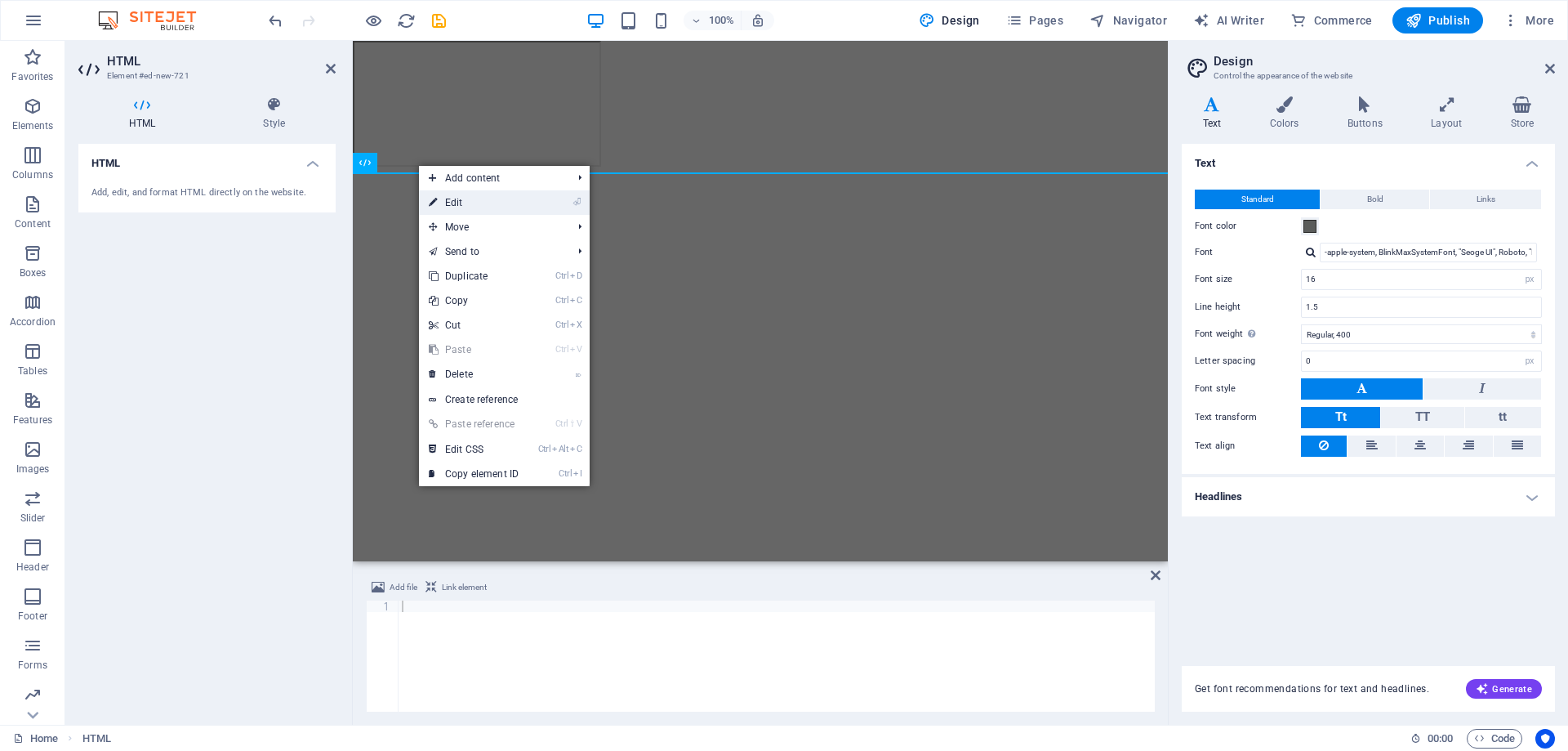 click on "⏎  Edit" at bounding box center (474, 203) 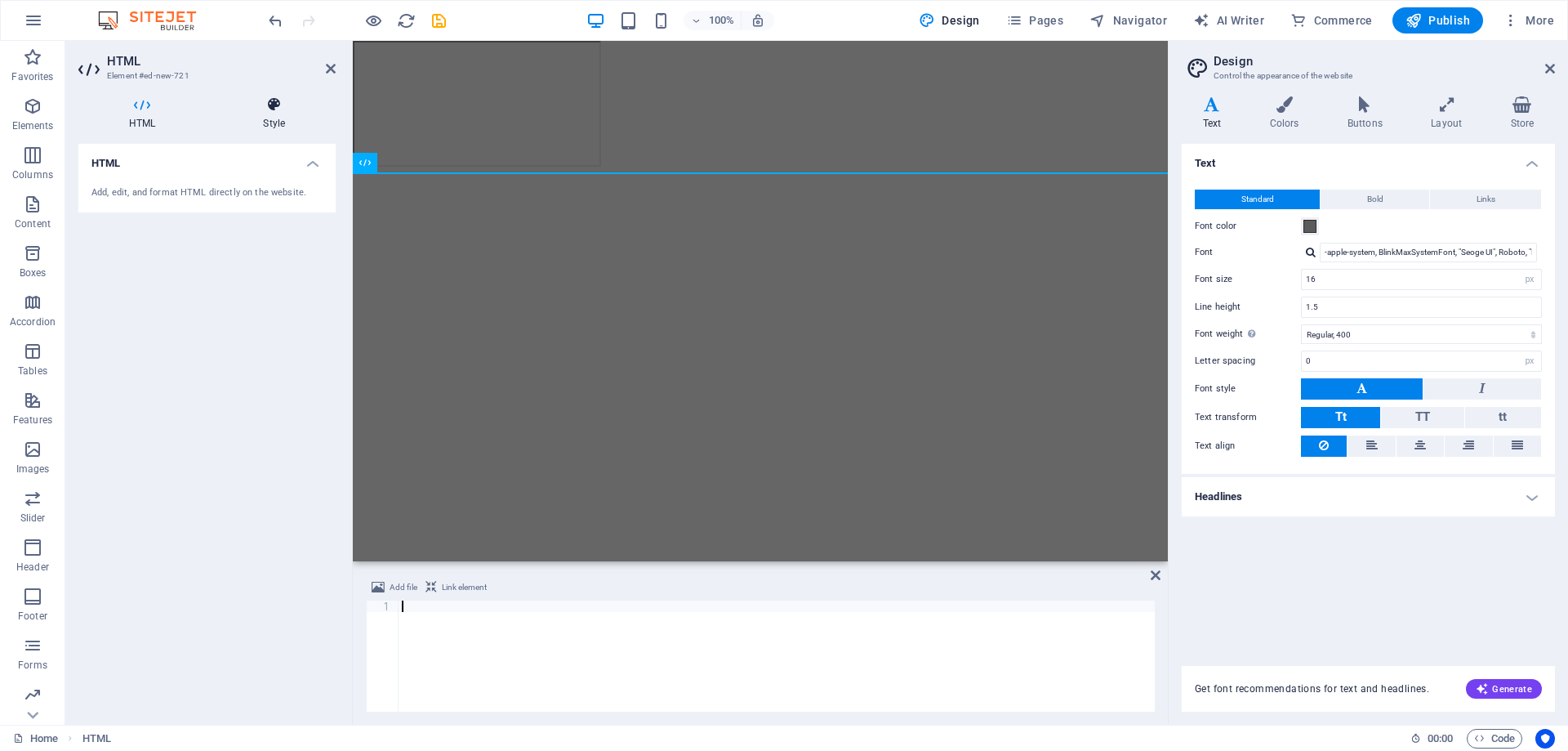 click at bounding box center (274, 105) 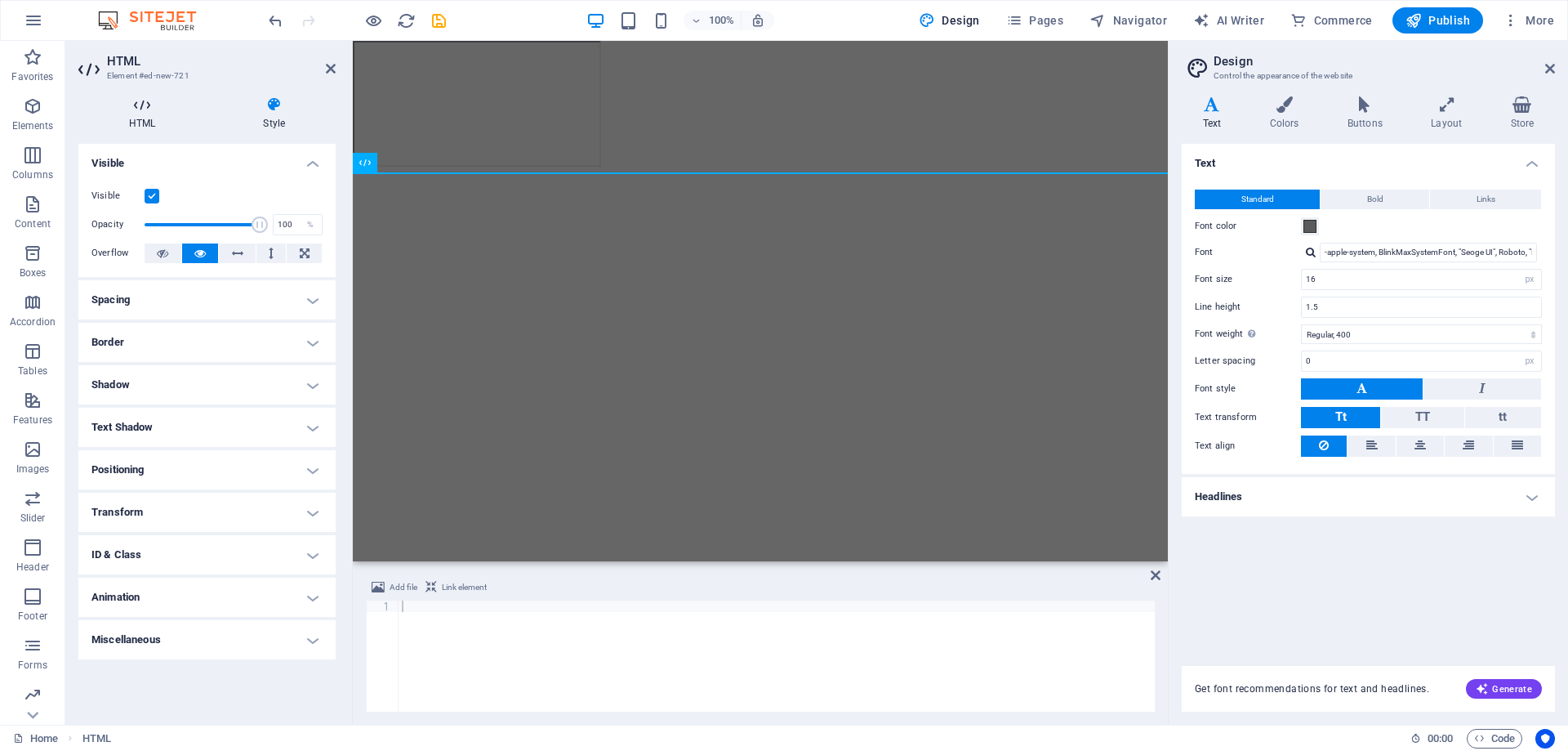 click at bounding box center (142, 105) 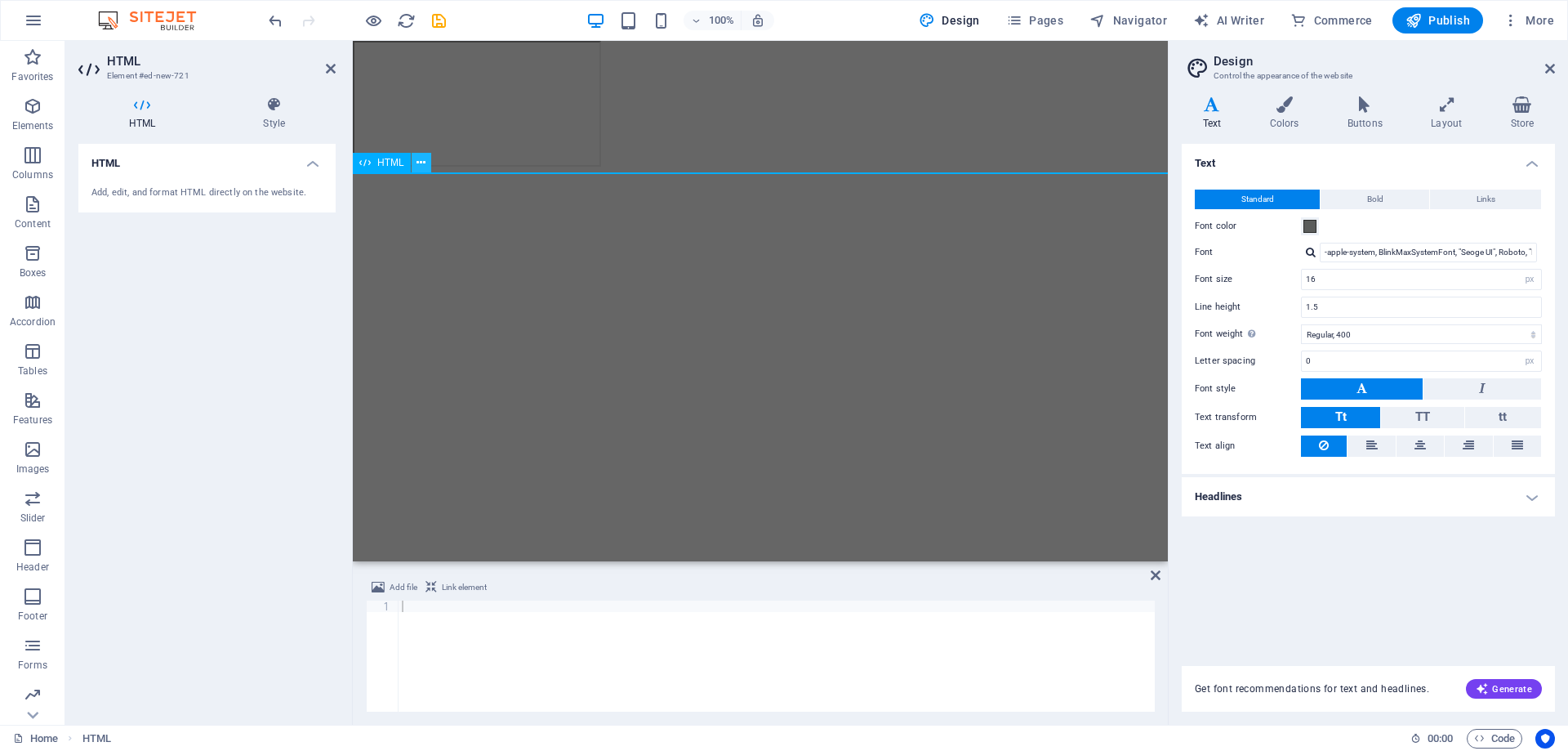 click at bounding box center (421, 163) 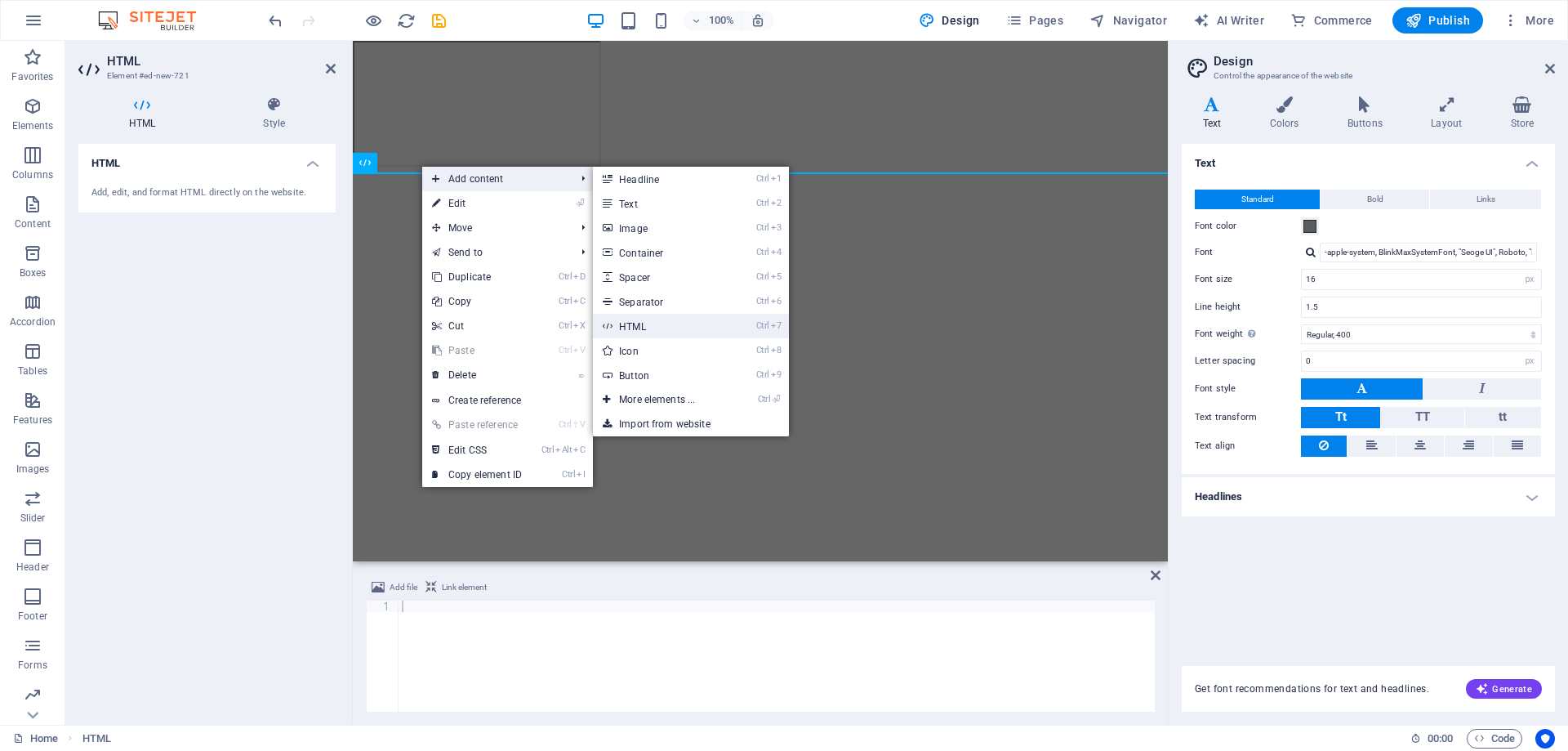 click on "Ctrl 7  HTML" at bounding box center [660, 326] 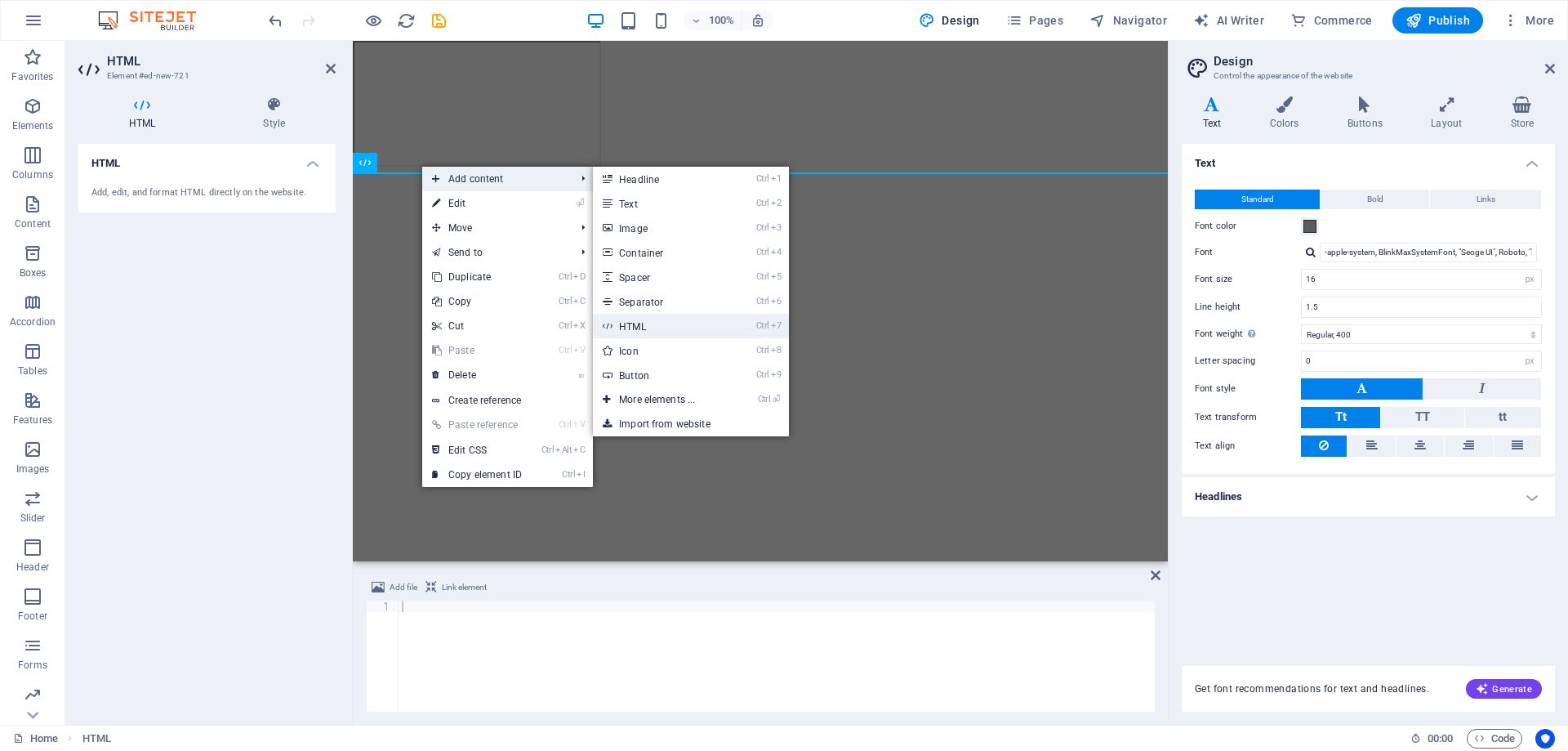 click on "Skip to main content" at bounding box center (760, 106) 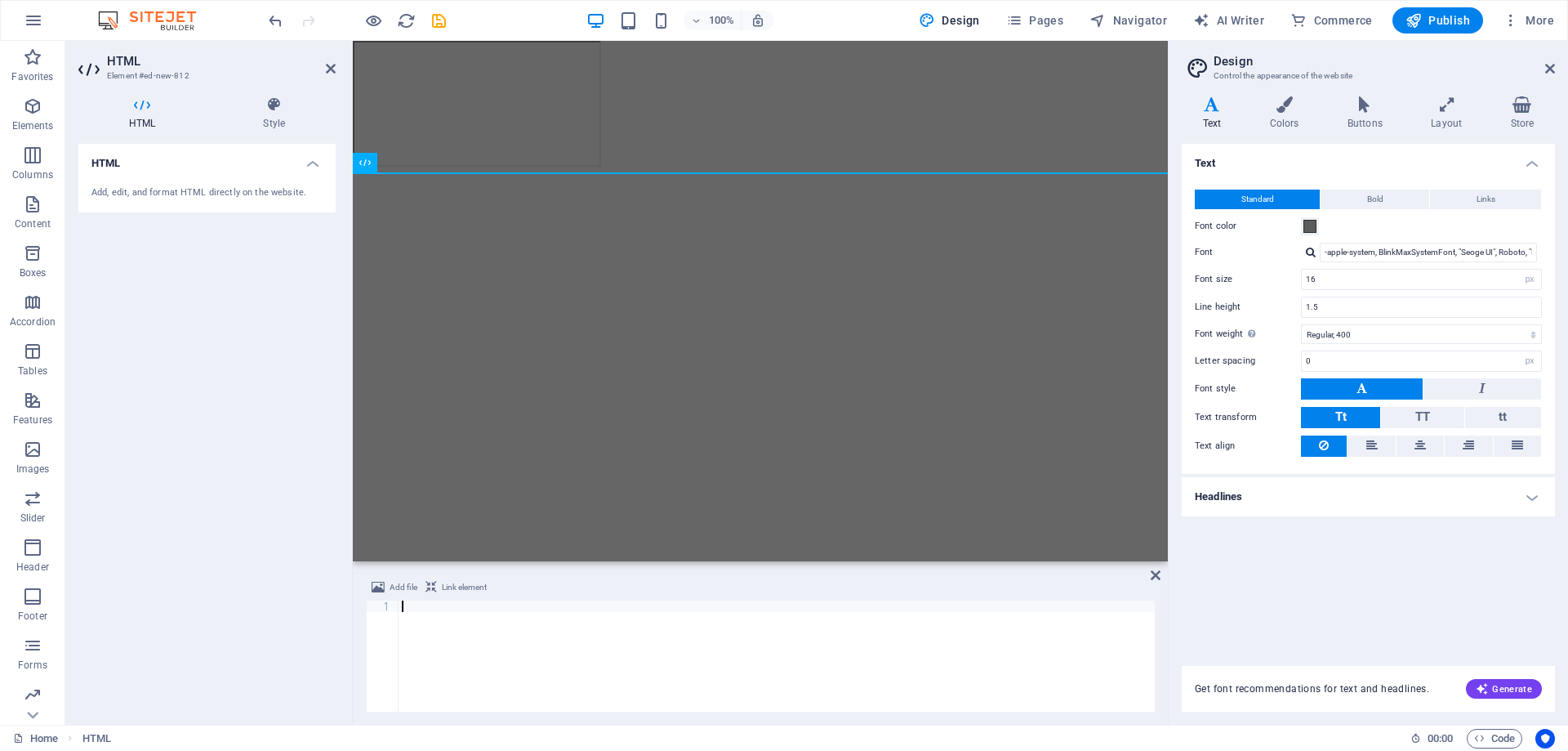 type on "<iframe src="https://docs.google.com/spreadsheets/d/e/2PACX-1vQti6mJ5q3n-o4tngumYtIMNLnpsuqHEBGC5M5XqGTvTvIlJ-rXBk4GiQjmDYZDKL3dy537okto6hV8/pubhtml?widget=true&amp;headers=false"></iframe>" 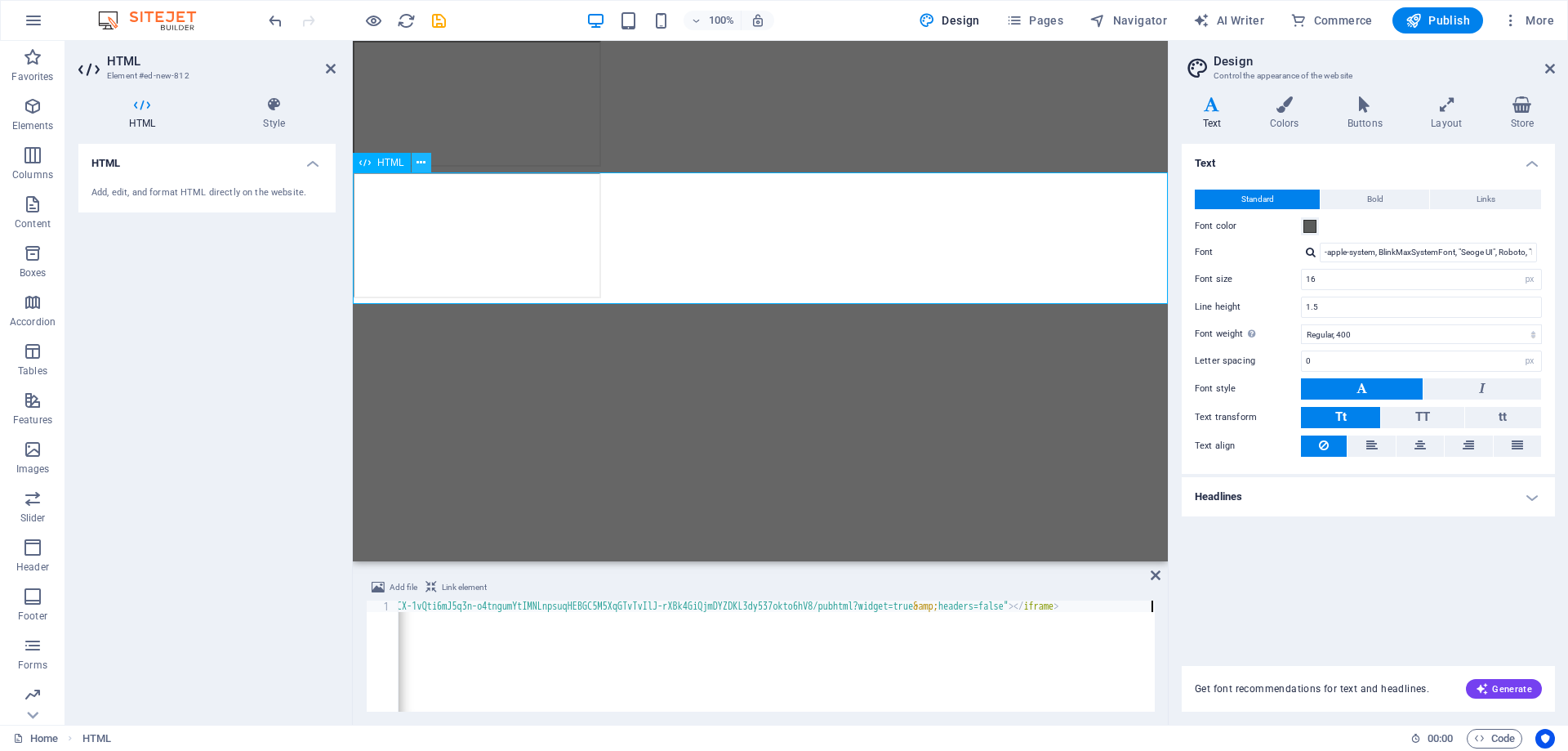click at bounding box center (421, 163) 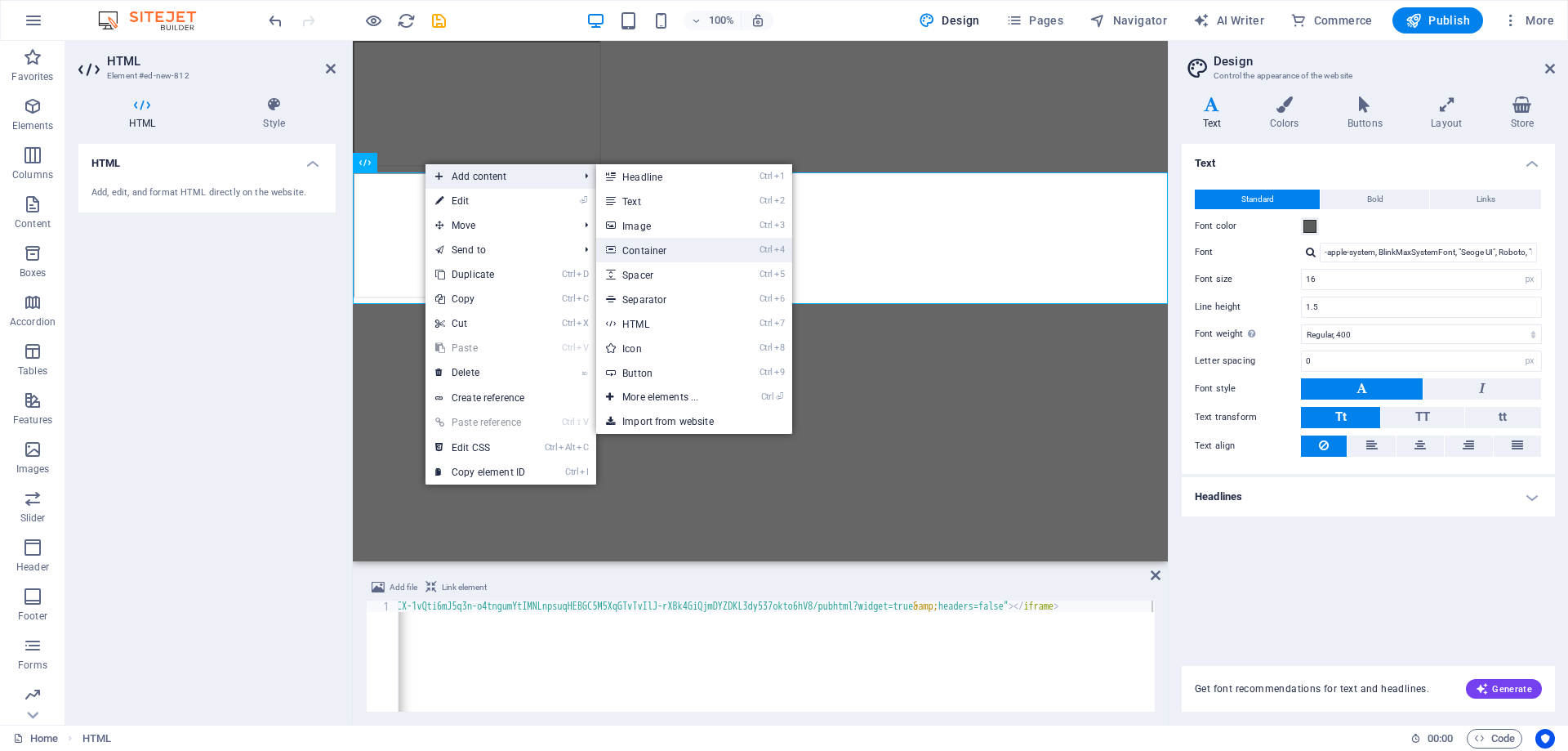 click on "Ctrl 4  Container" at bounding box center (663, 250) 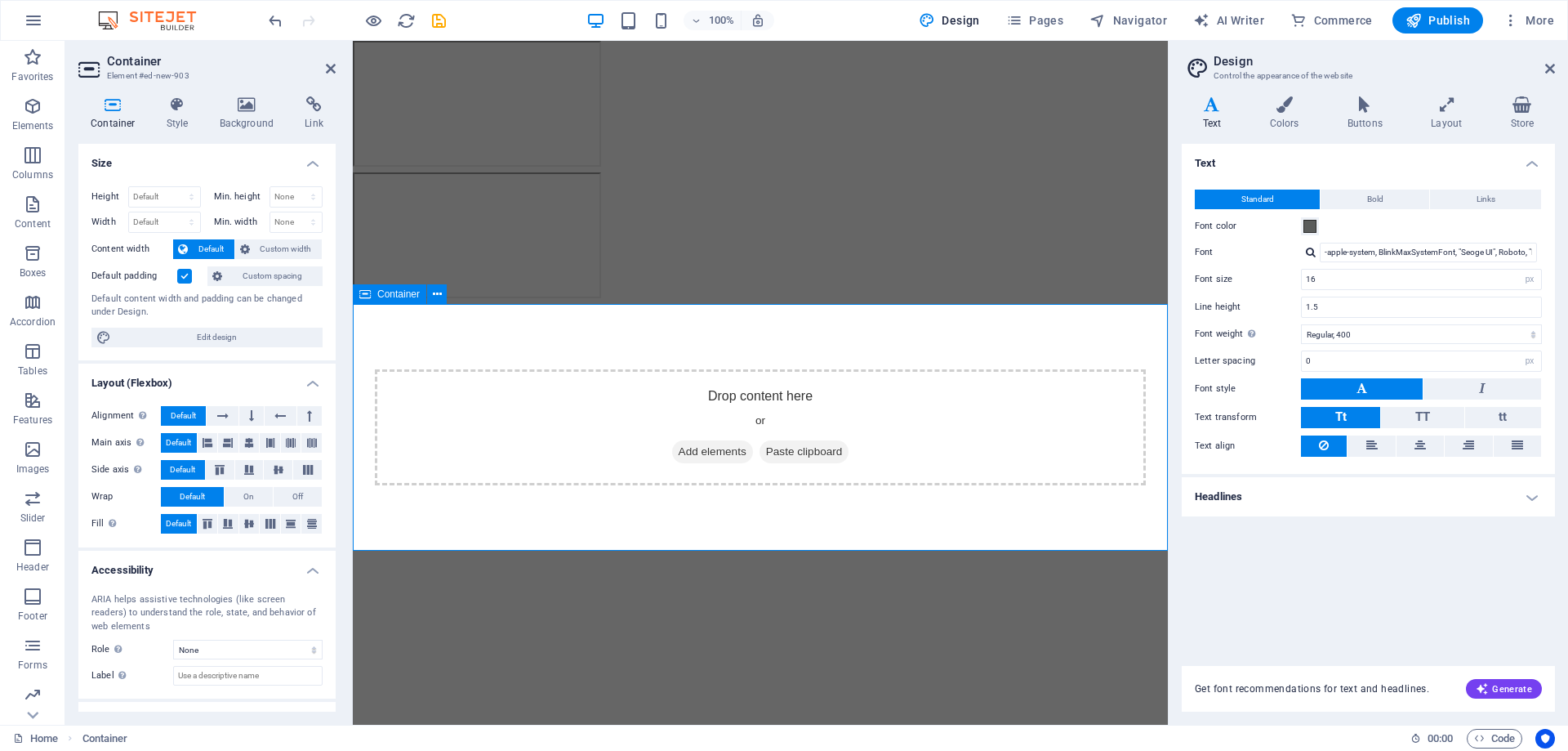 click on "Add elements" at bounding box center (712, 452) 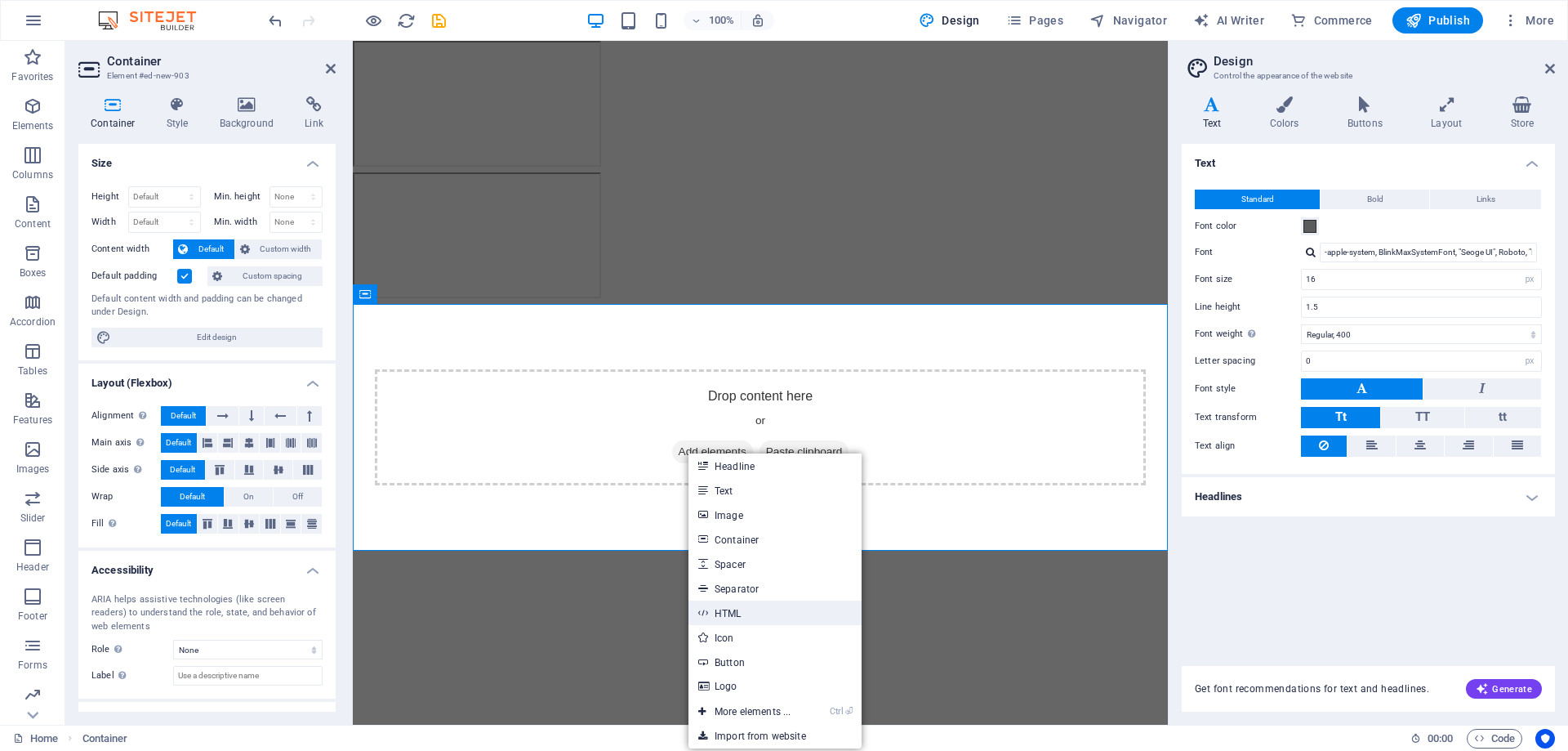 click on "HTML" at bounding box center (775, 613) 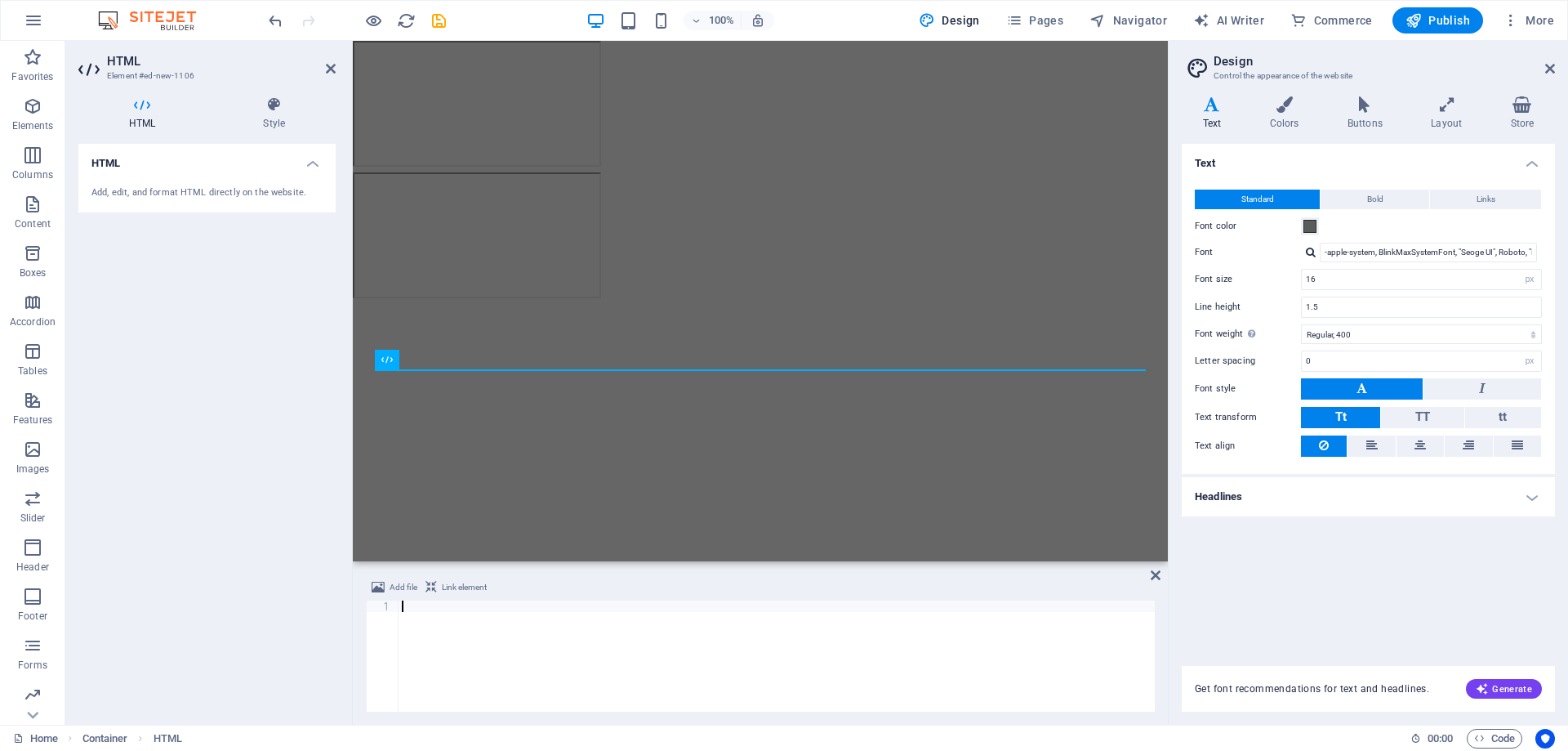 type on "<iframe src="https://docs.google.com/spreadsheets/d/e/2PACX-1vQti6mJ5q3n-o4tngumYtIMNLnpsuqHEBGC5M5XqGTvTvIlJ-rXBk4GiQjmDYZDKL3dy537okto6hV8/pubhtml?widget=true&amp;headers=false"></iframe>" 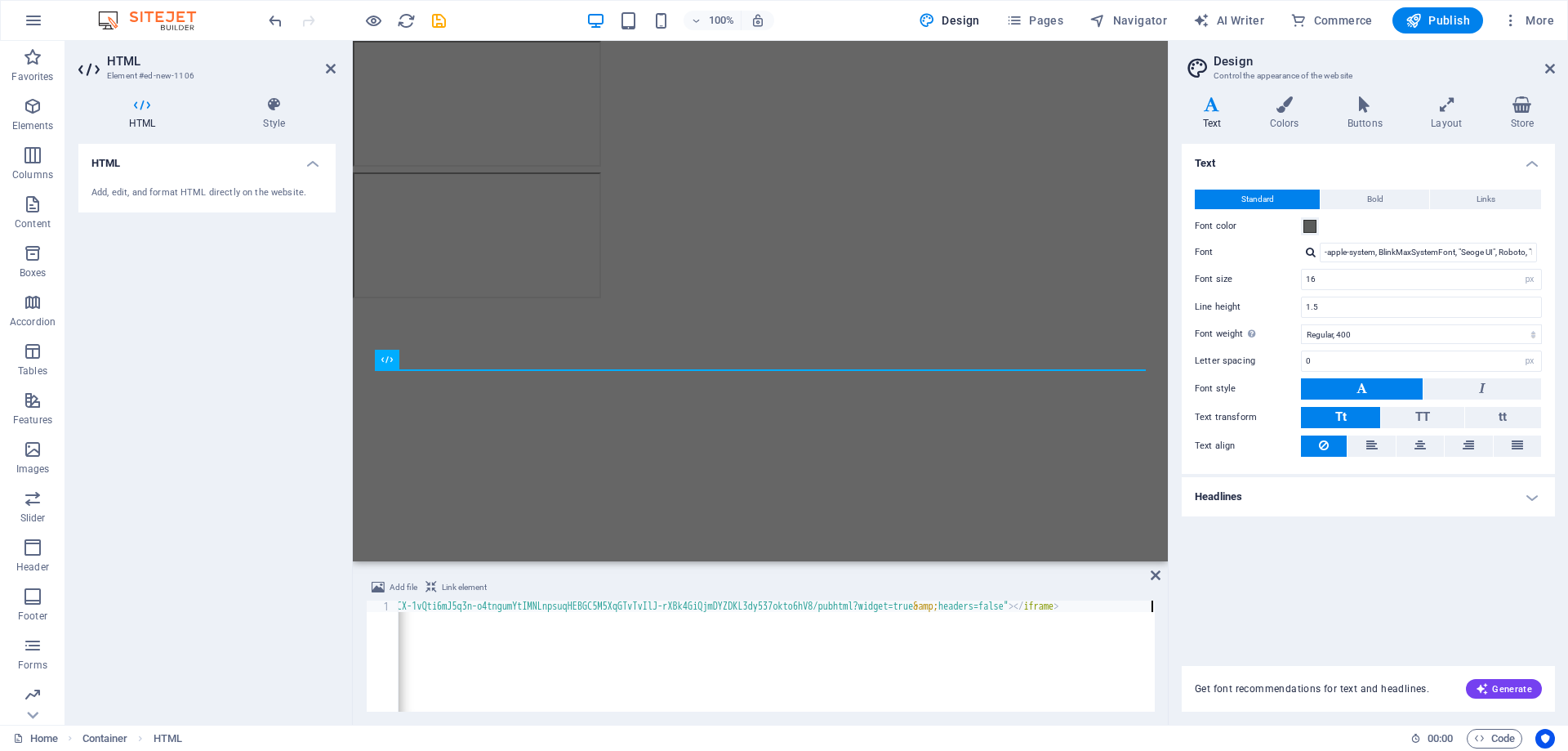 scroll, scrollTop: 0, scrollLeft: 291, axis: horizontal 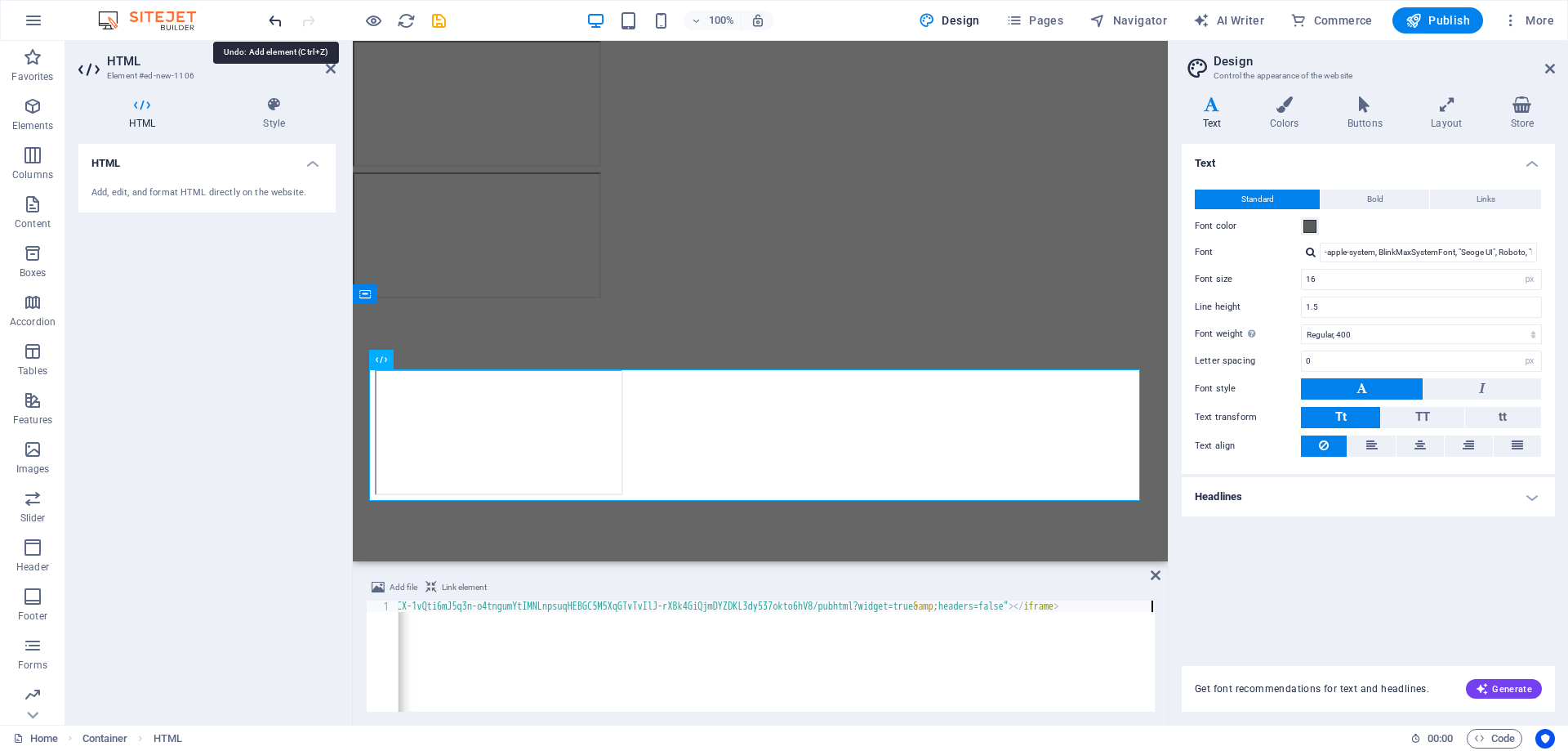click at bounding box center (275, 20) 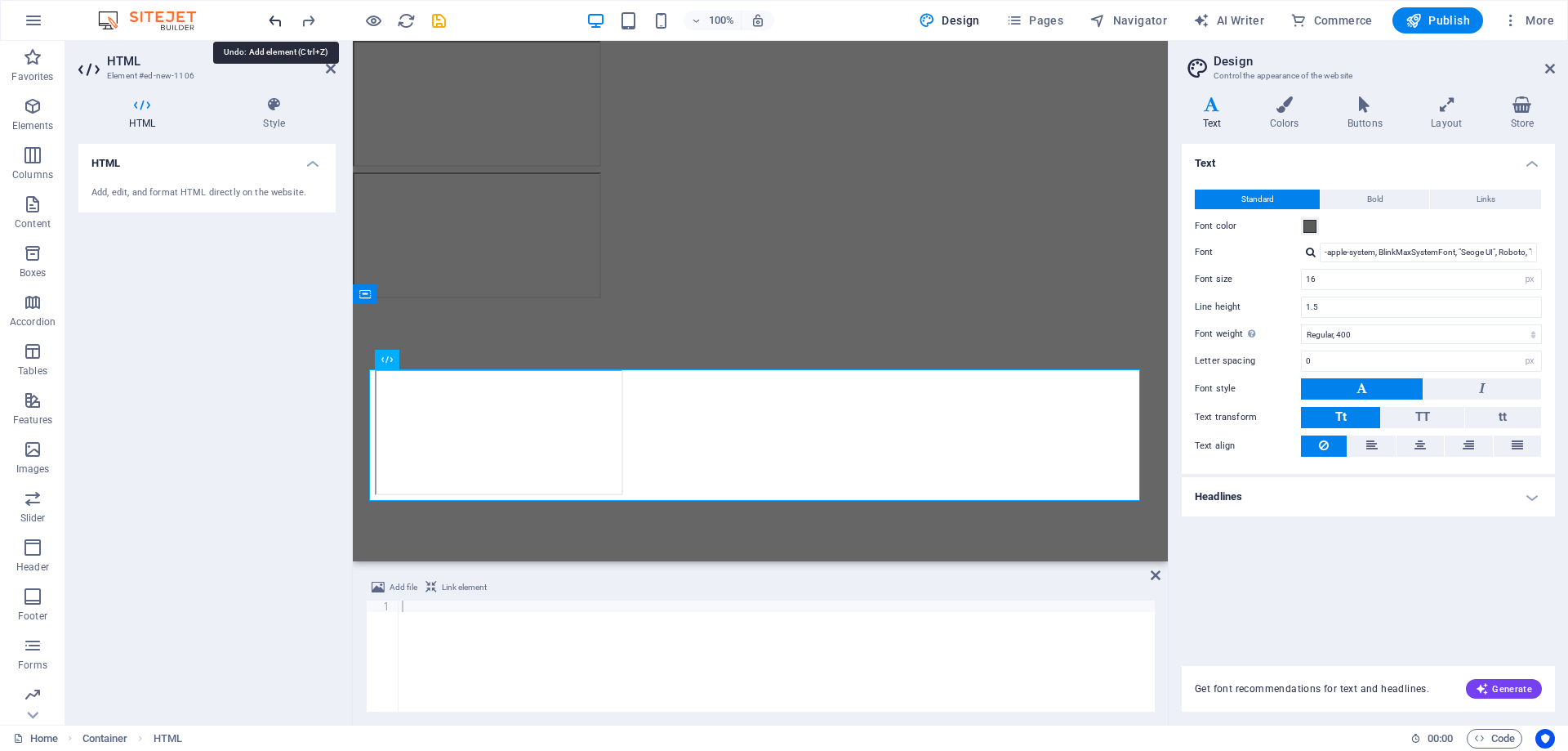 type 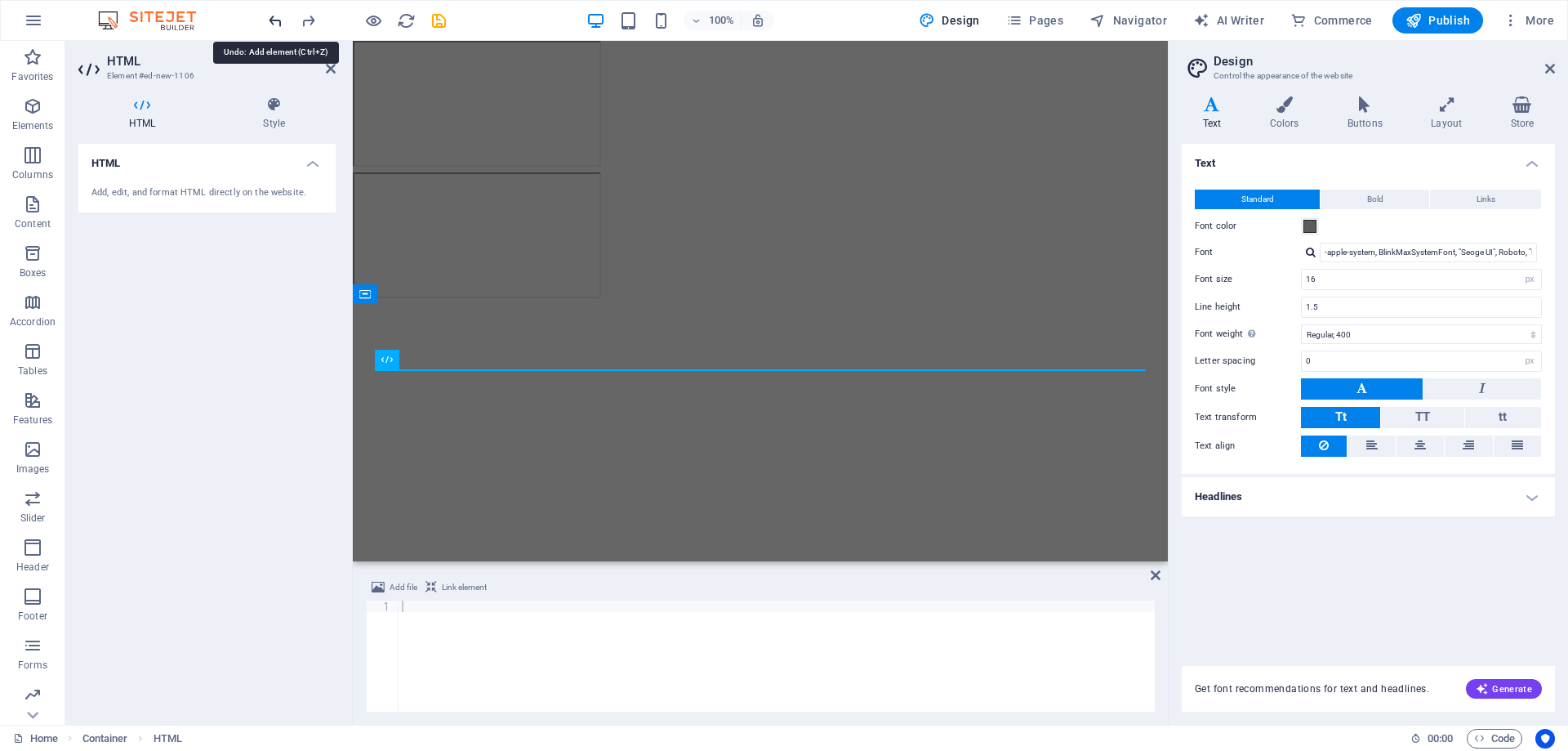 click at bounding box center [275, 20] 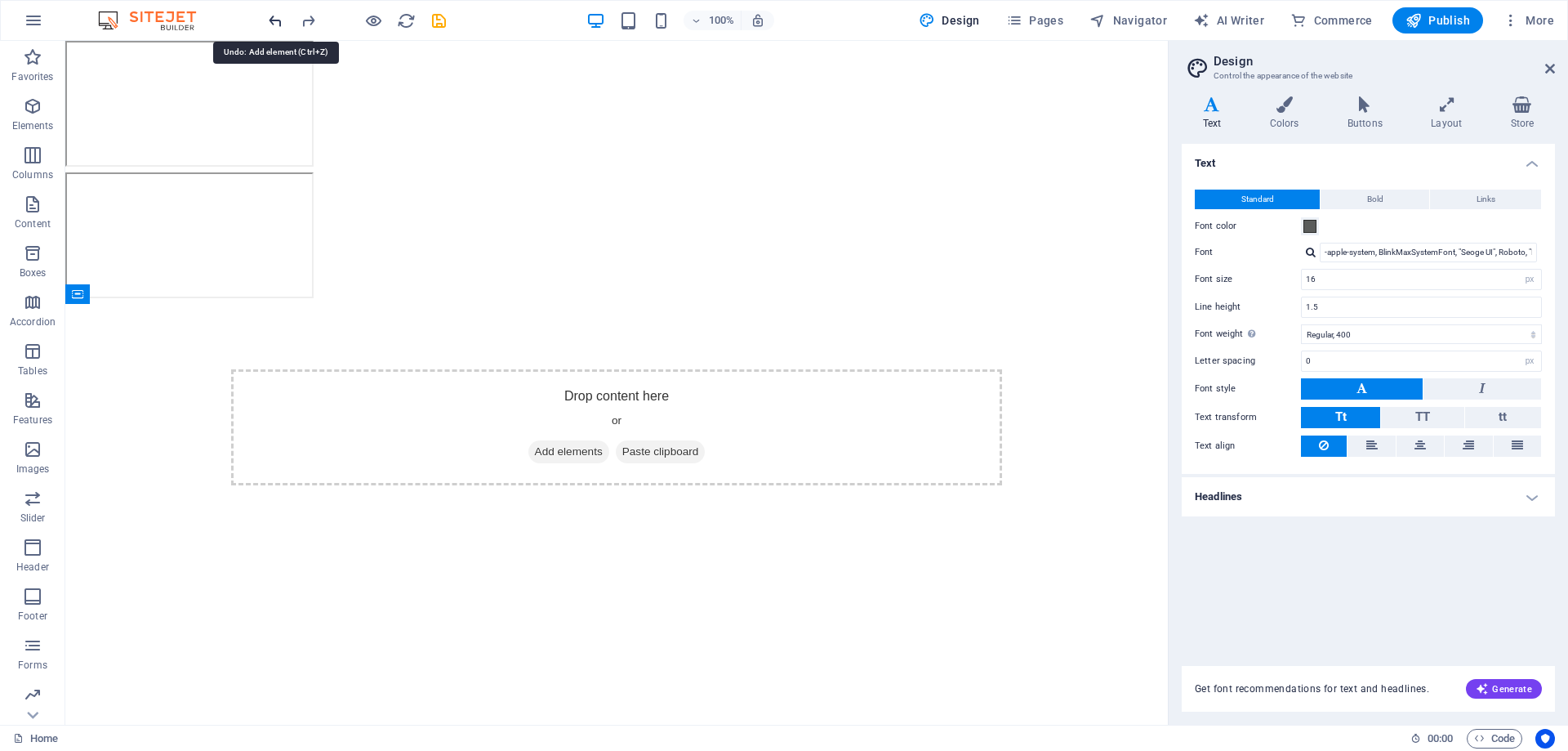 click at bounding box center (275, 20) 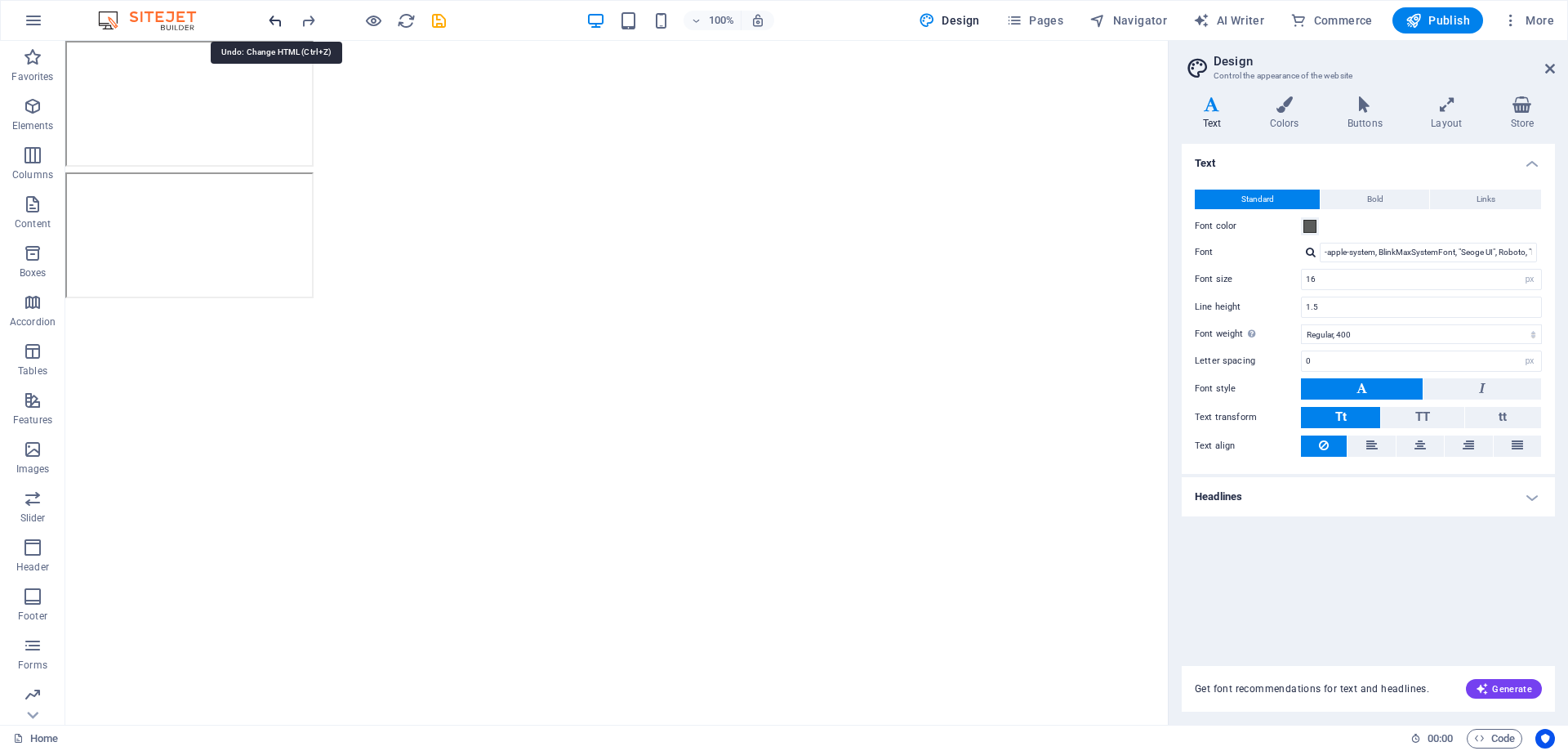 click at bounding box center (275, 20) 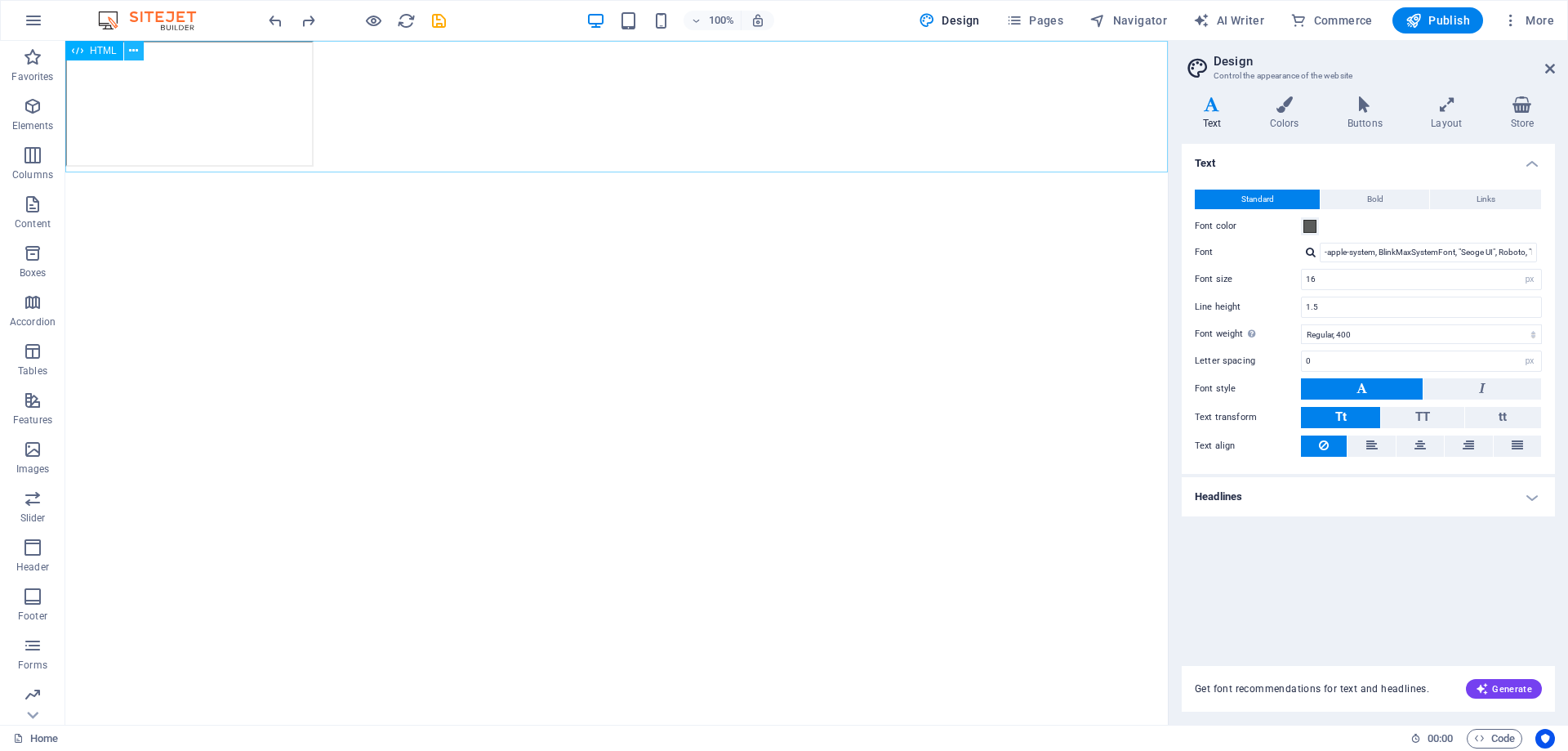click at bounding box center [134, 51] 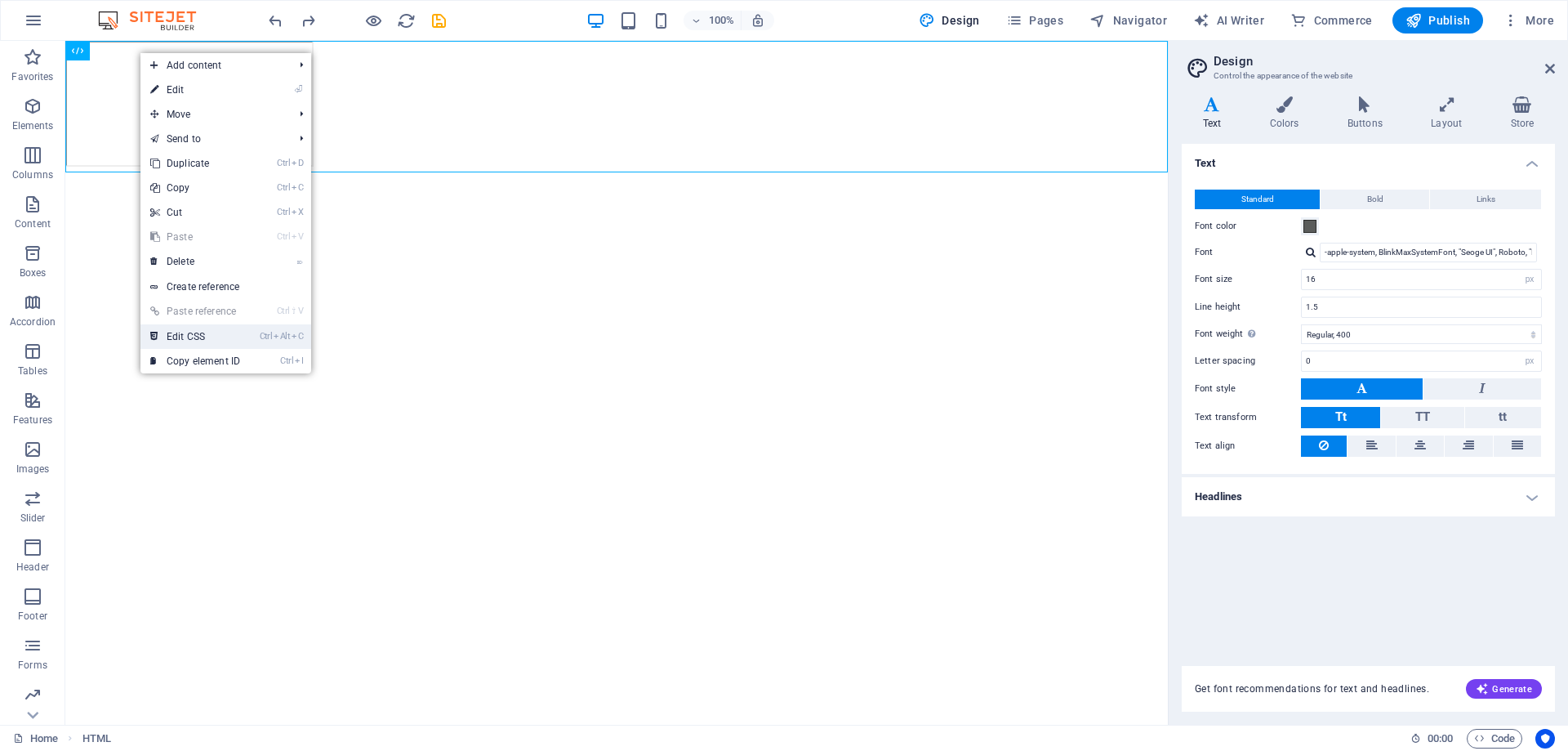click on "Ctrl Alt C  Edit CSS" at bounding box center (195, 337) 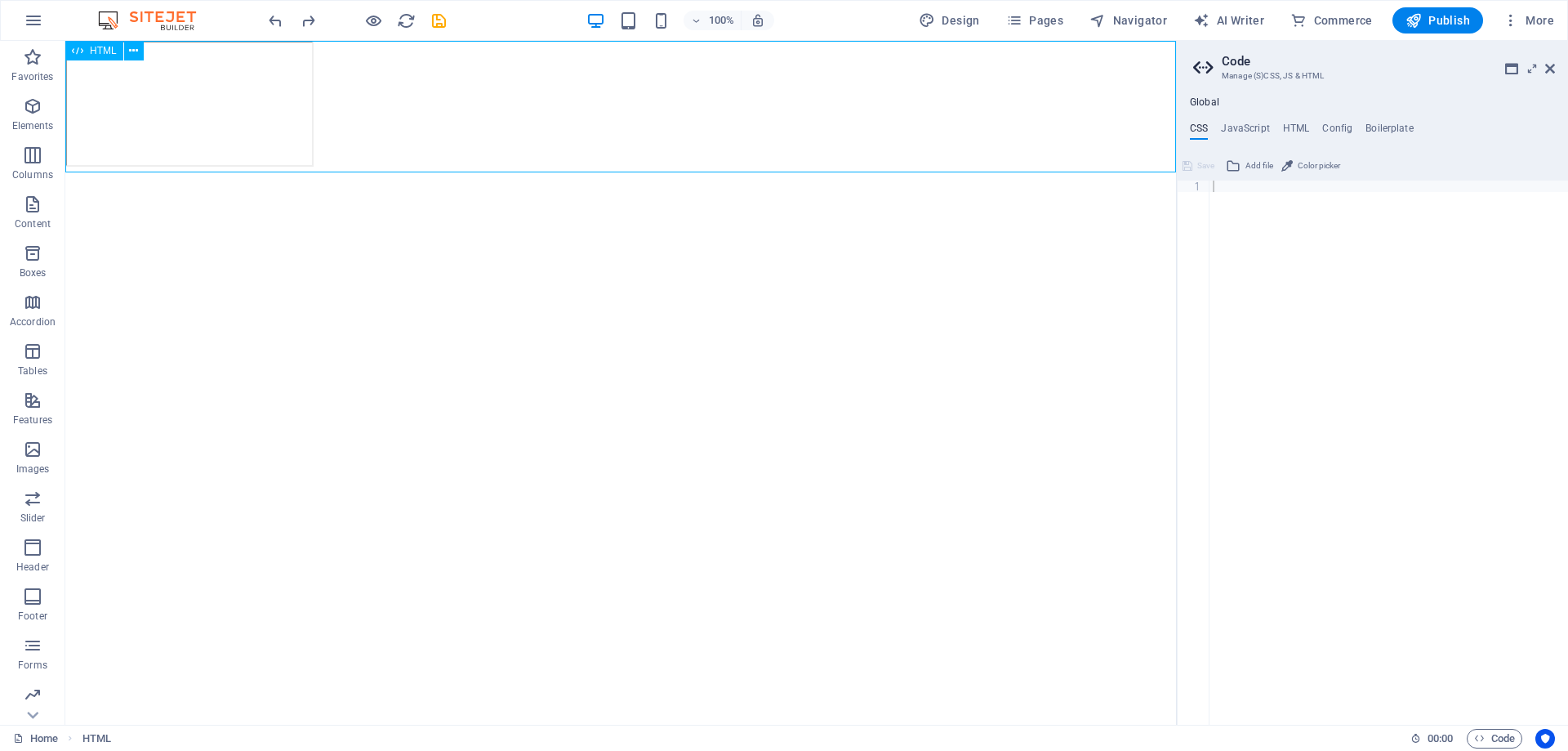 click on "HTML" at bounding box center [103, 51] 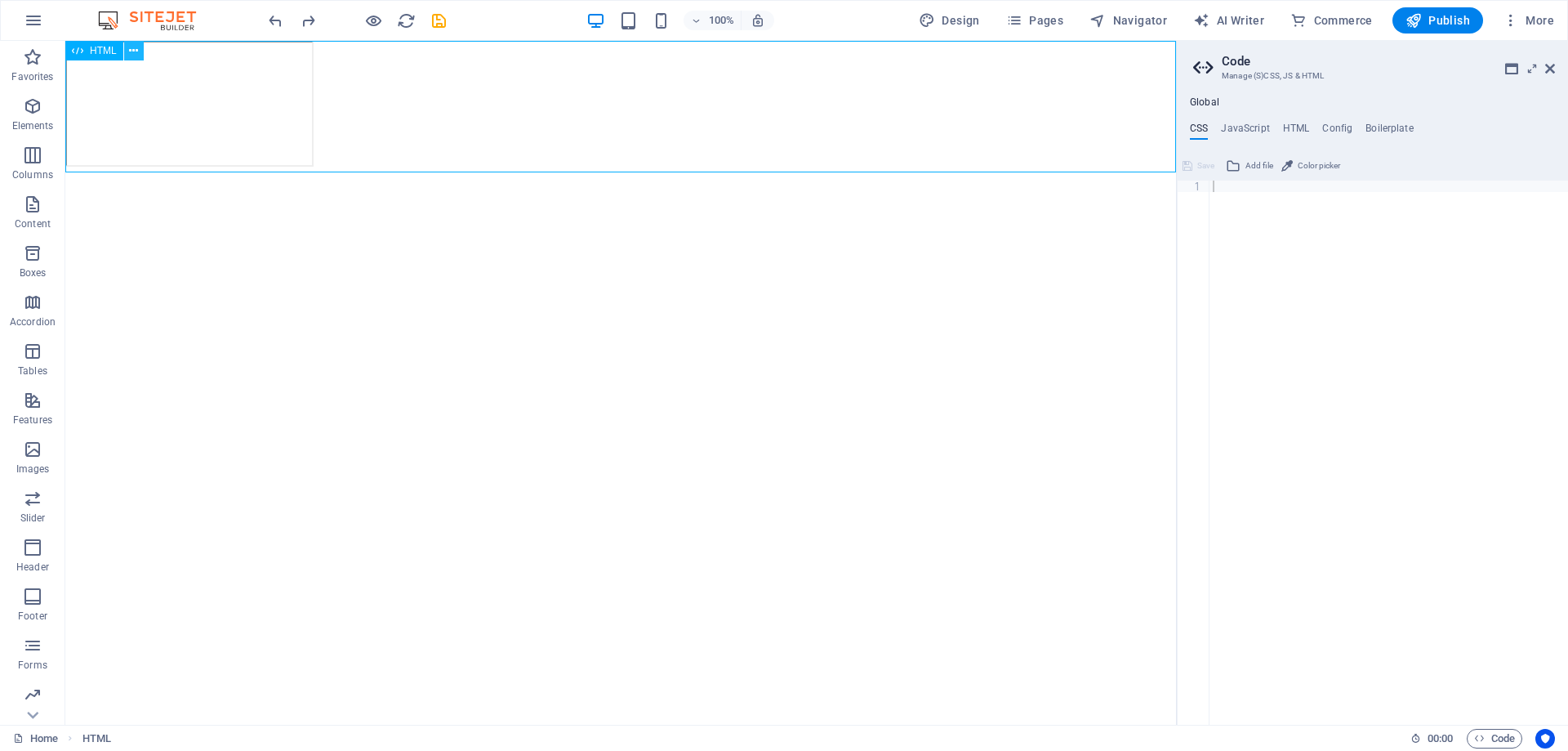 click at bounding box center (134, 51) 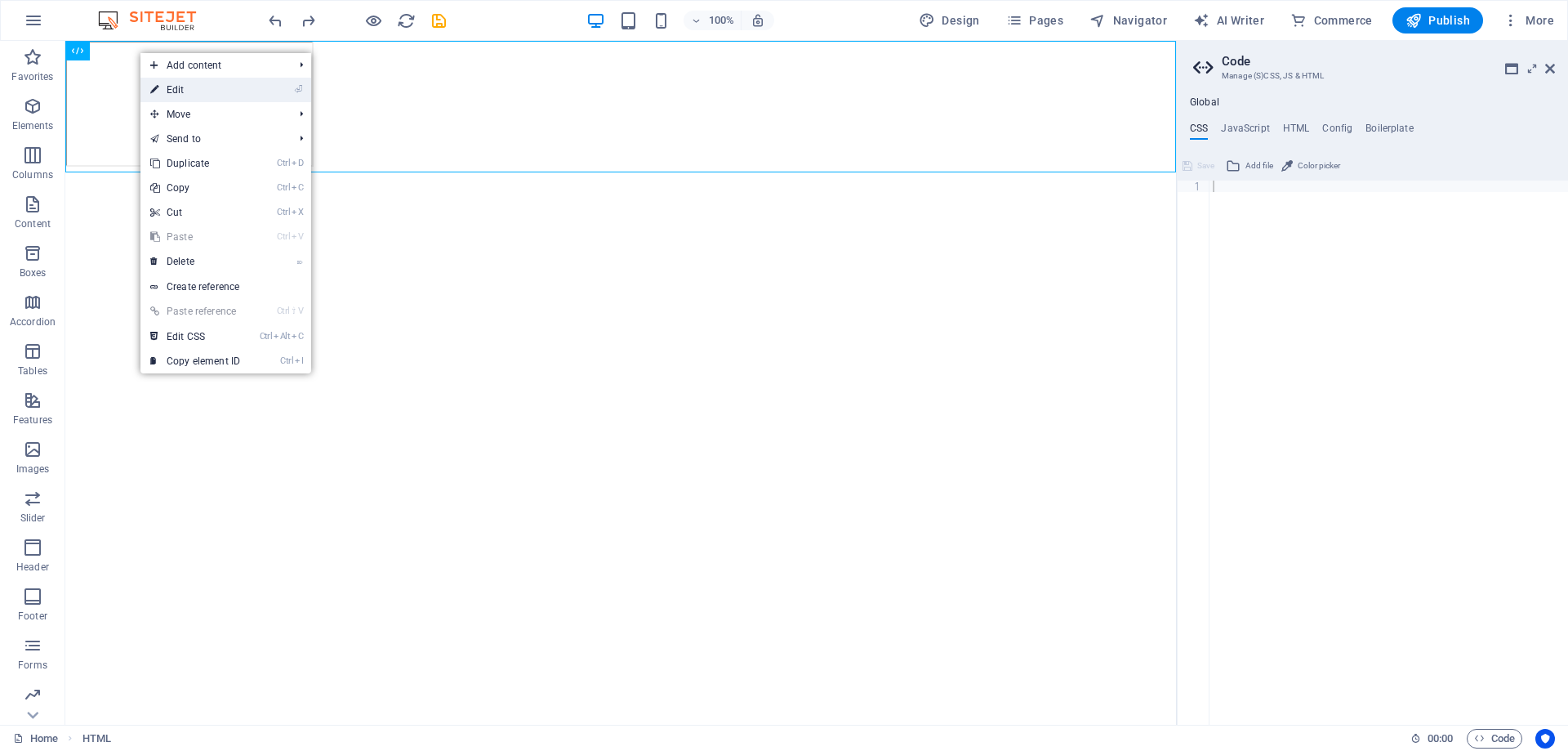 click on "⏎  Edit" at bounding box center [195, 90] 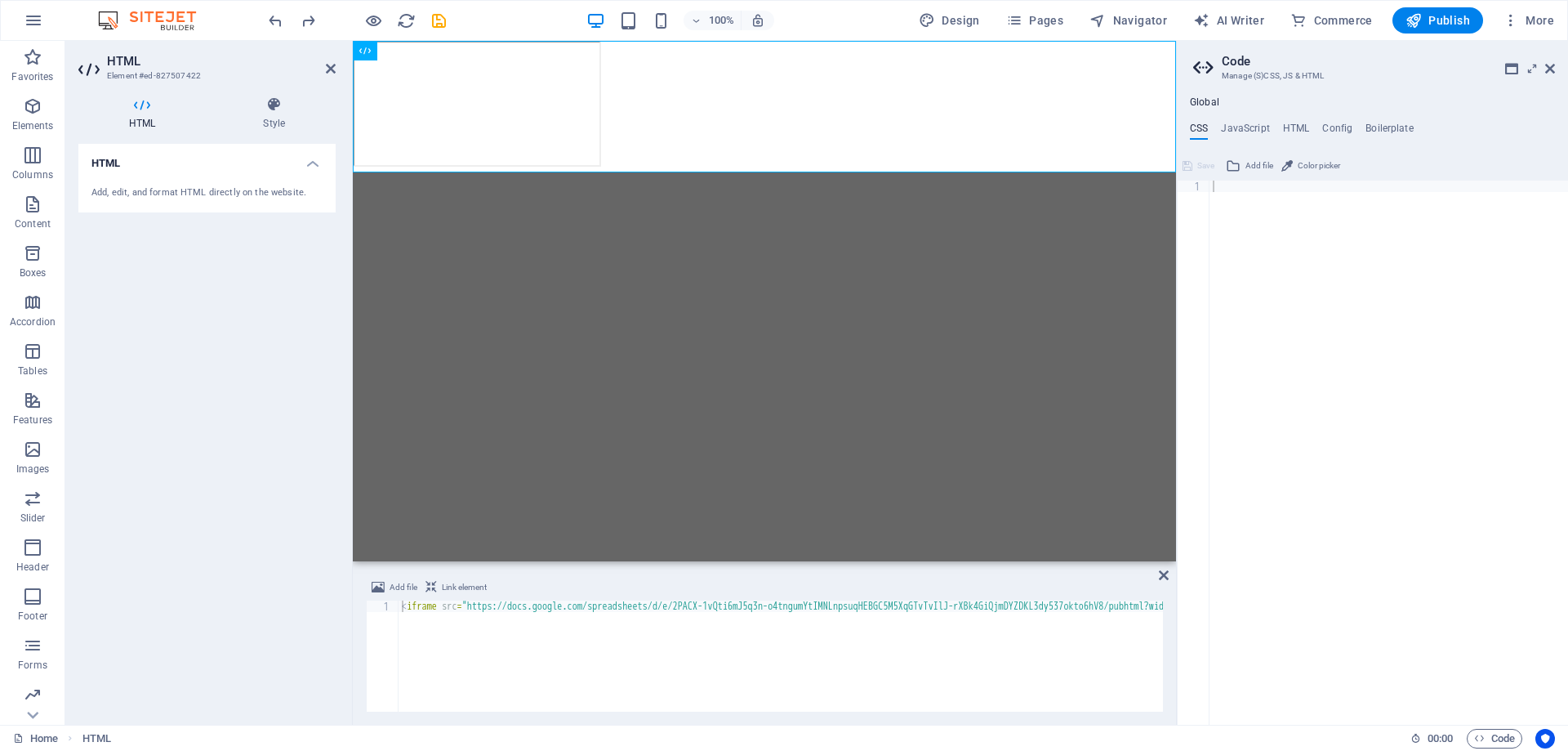 drag, startPoint x: 672, startPoint y: 714, endPoint x: 710, endPoint y: 718, distance: 38.20995 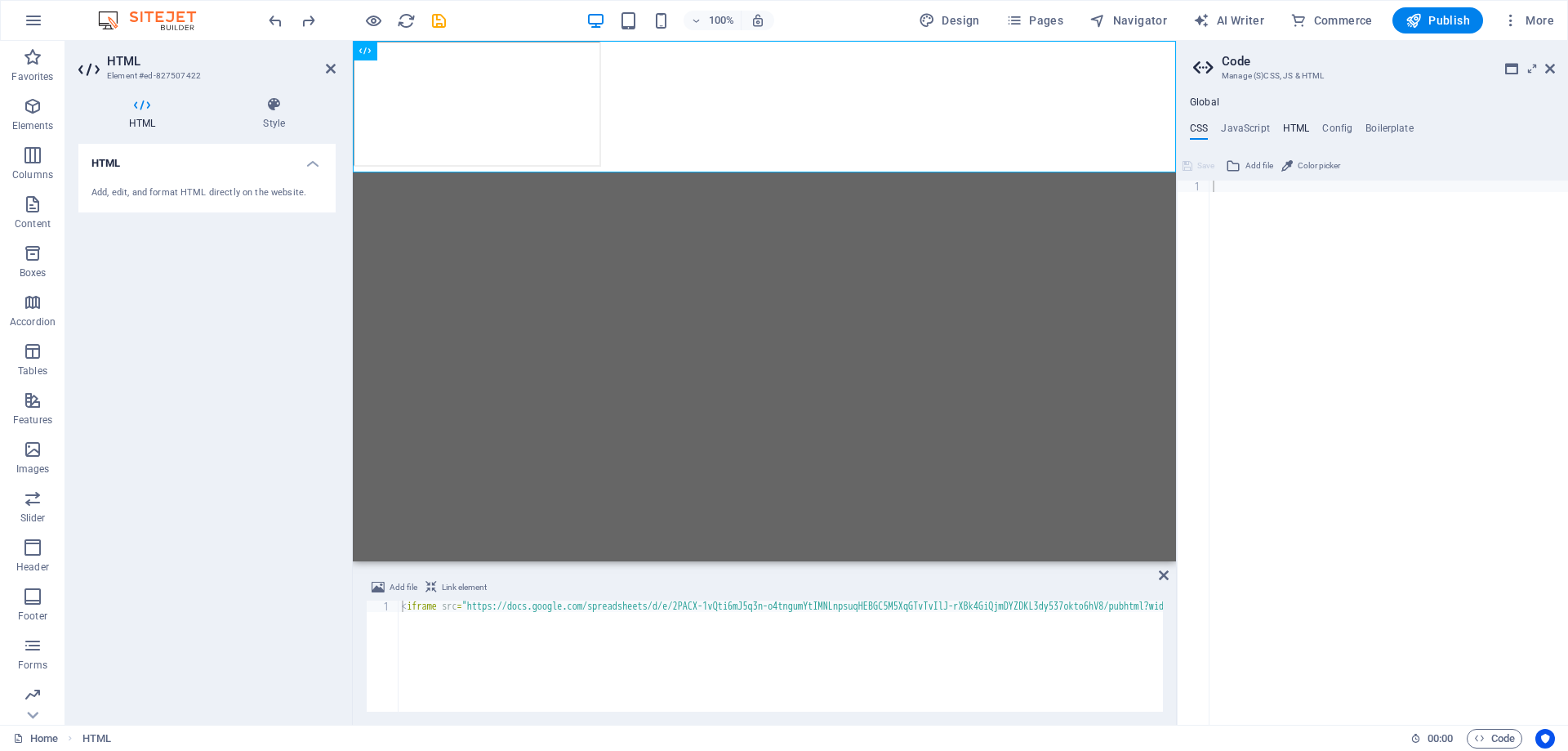 click on "HTML" at bounding box center [1296, 132] 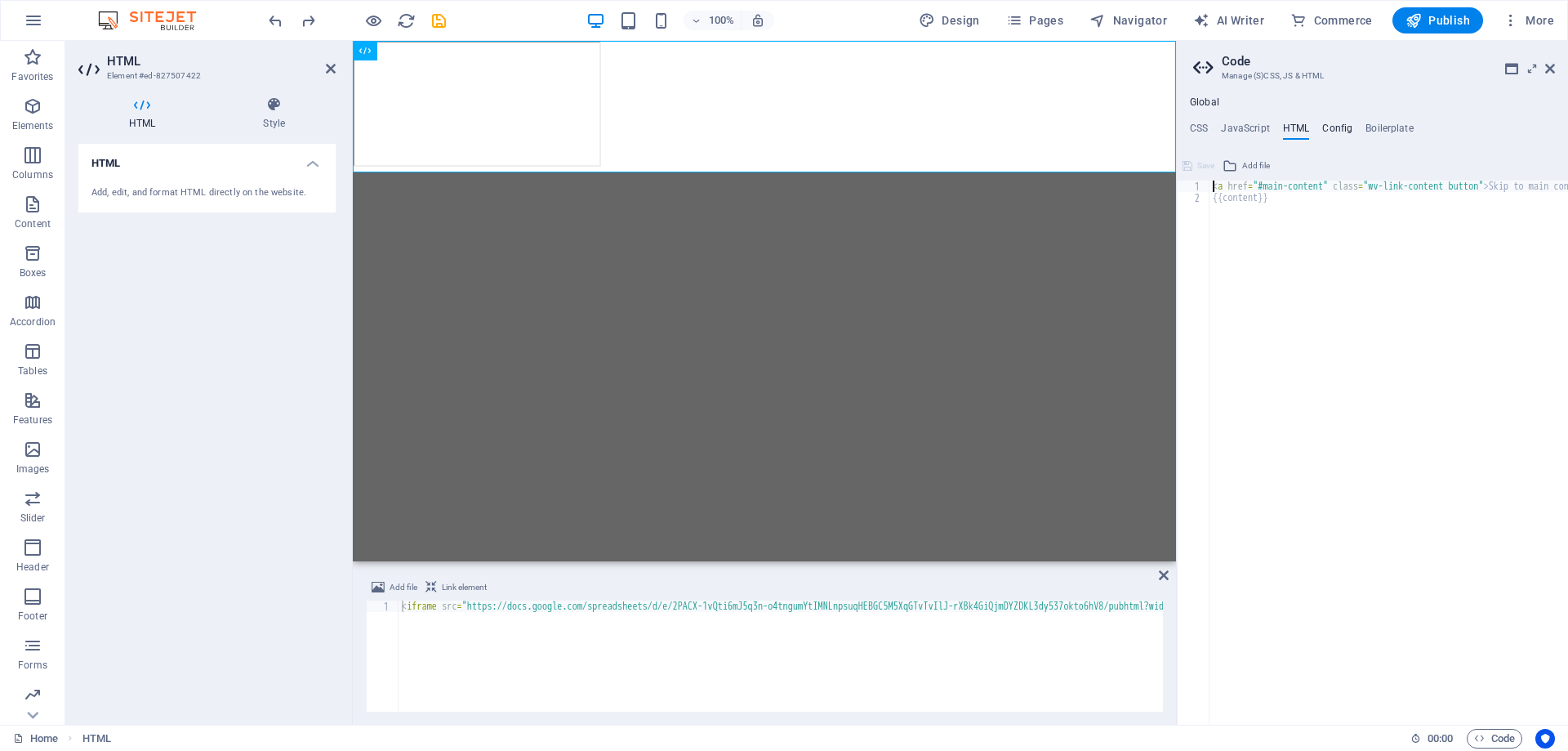 click on "Config" at bounding box center (1337, 132) 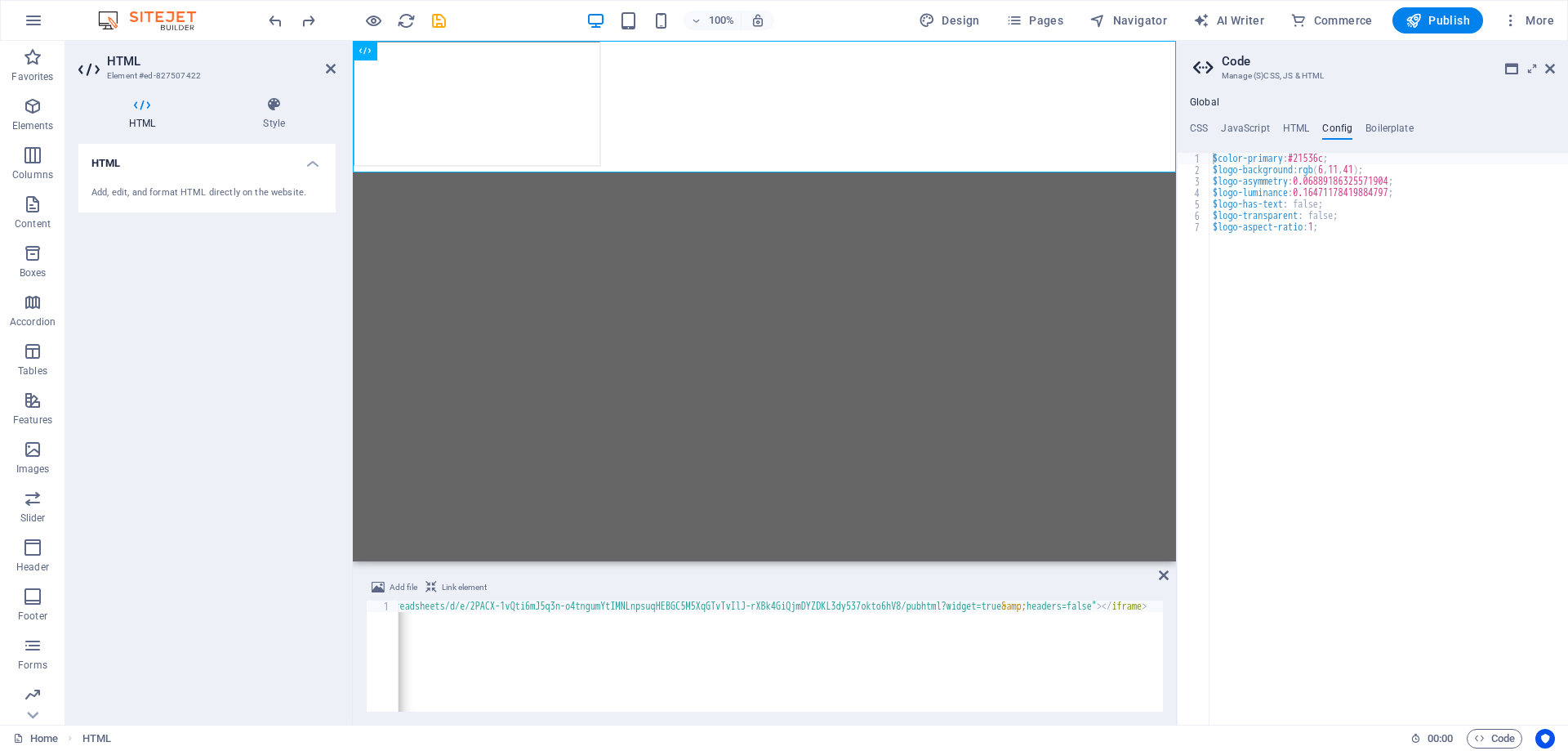 scroll, scrollTop: 0, scrollLeft: 283, axis: horizontal 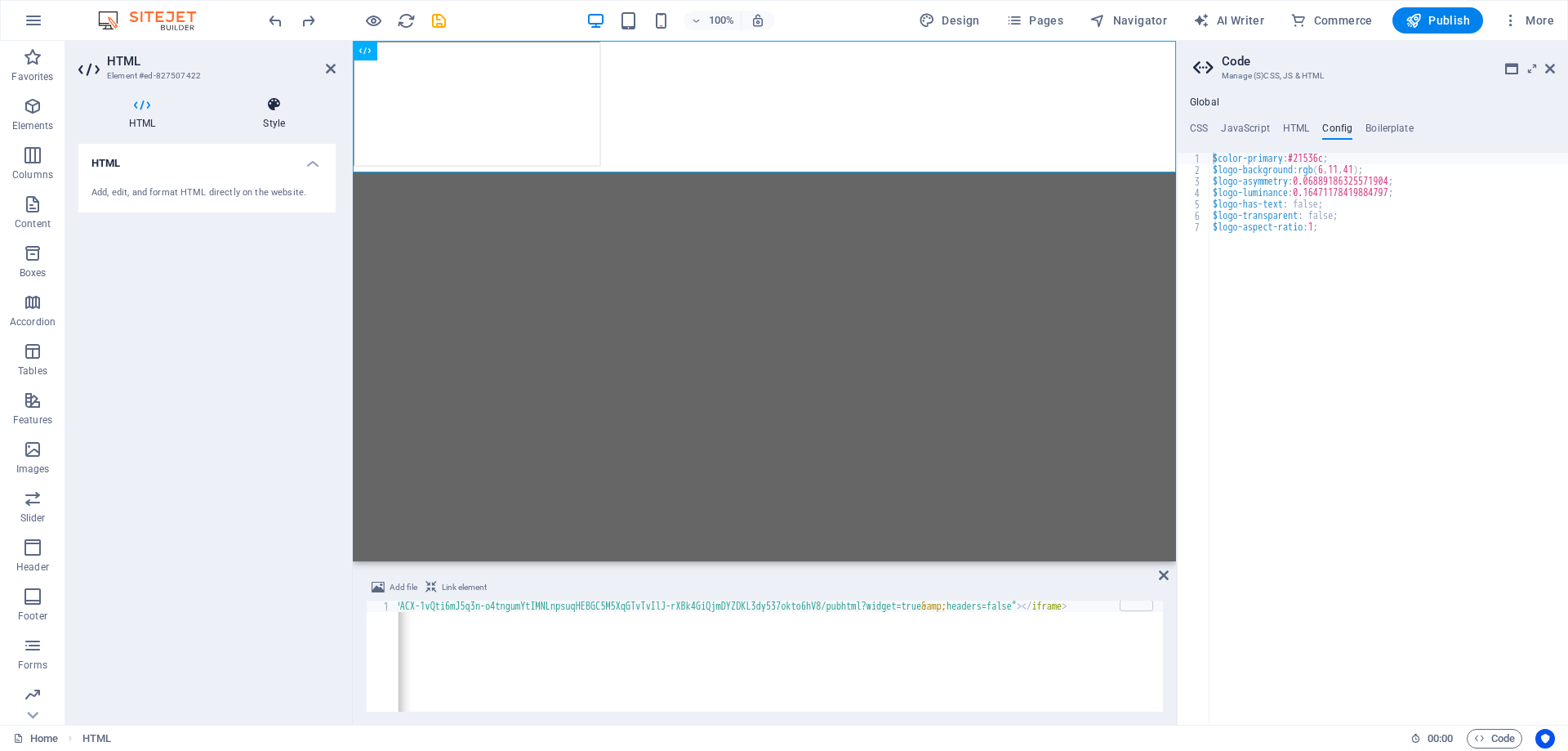 click at bounding box center (274, 105) 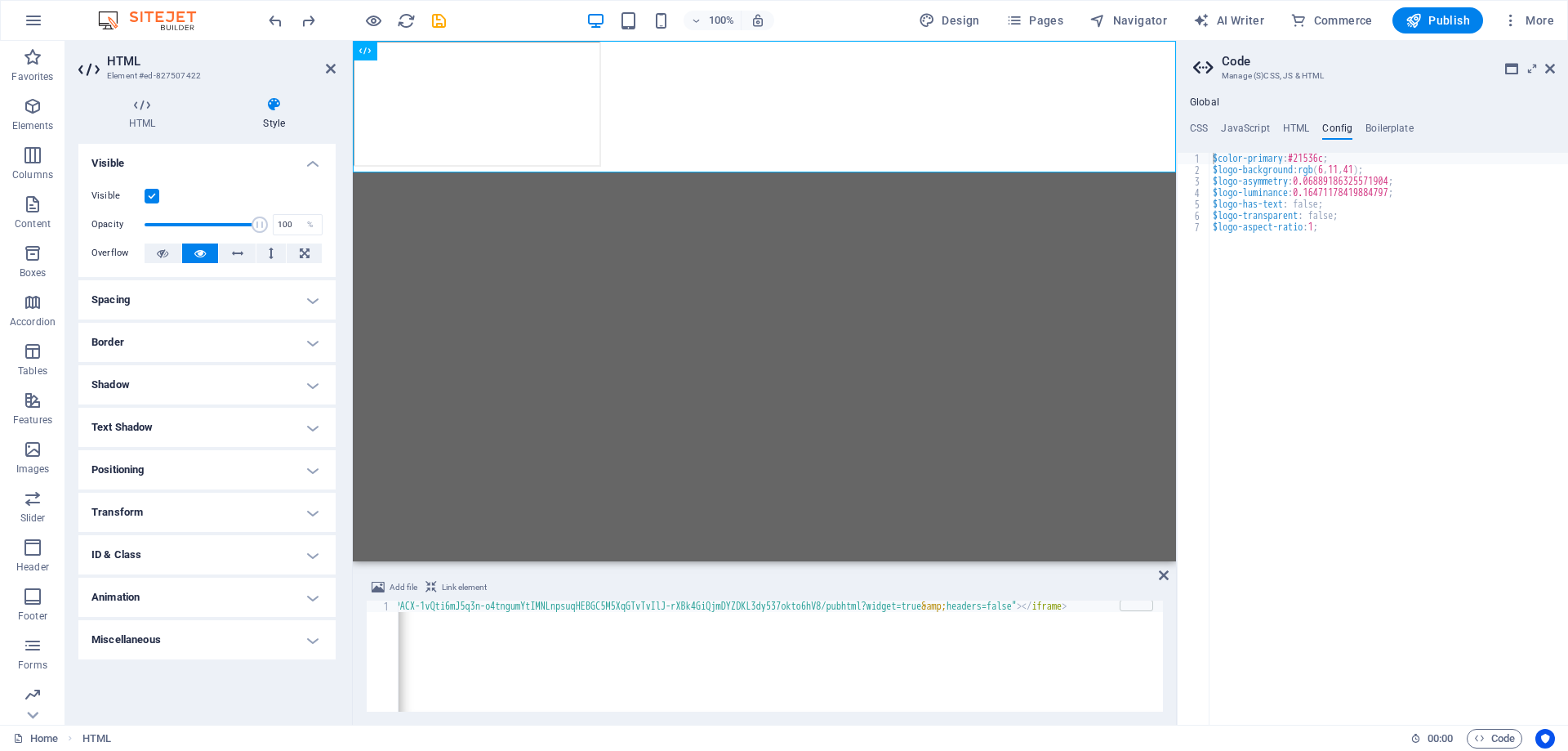 click on "Spacing" at bounding box center (207, 300) 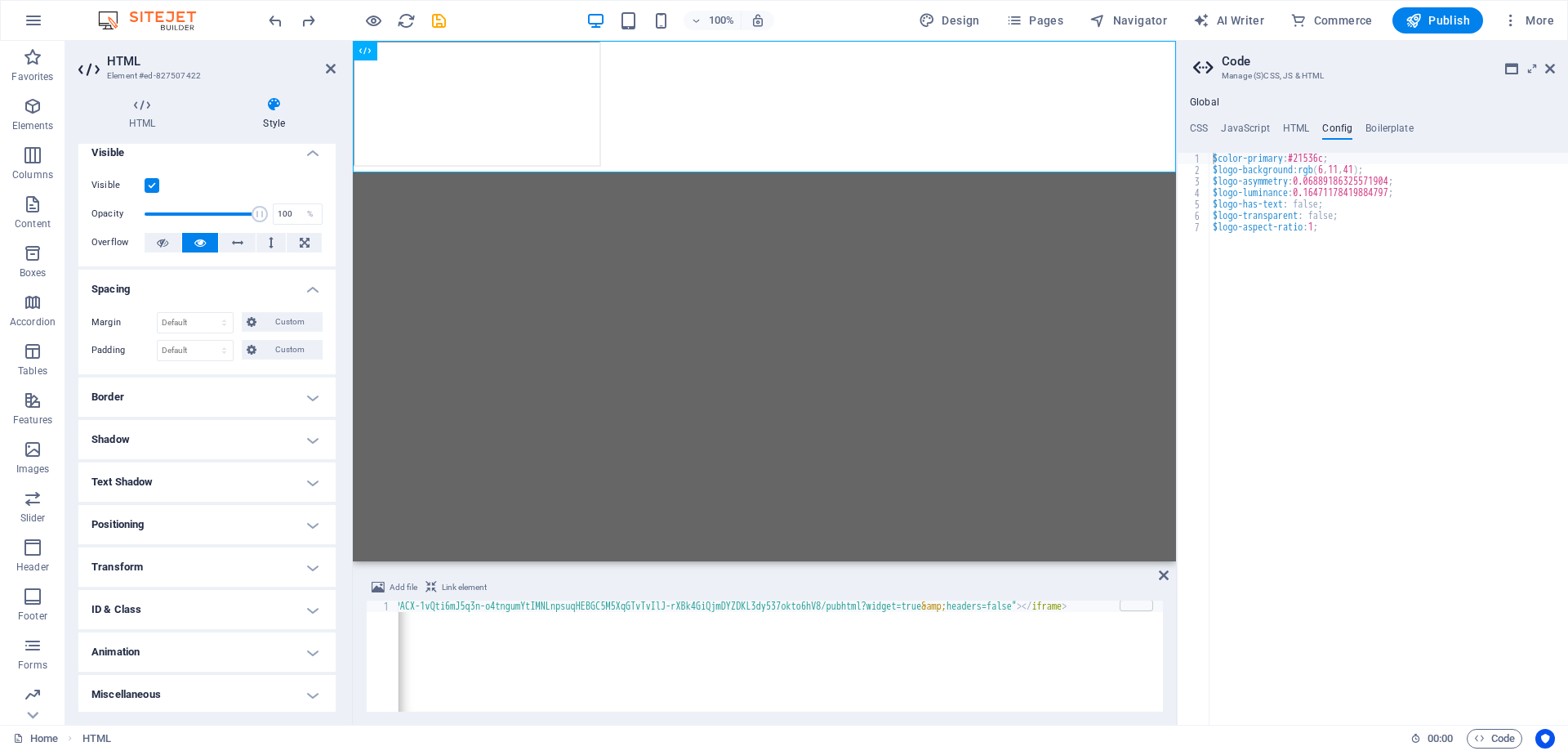 scroll, scrollTop: 13, scrollLeft: 0, axis: vertical 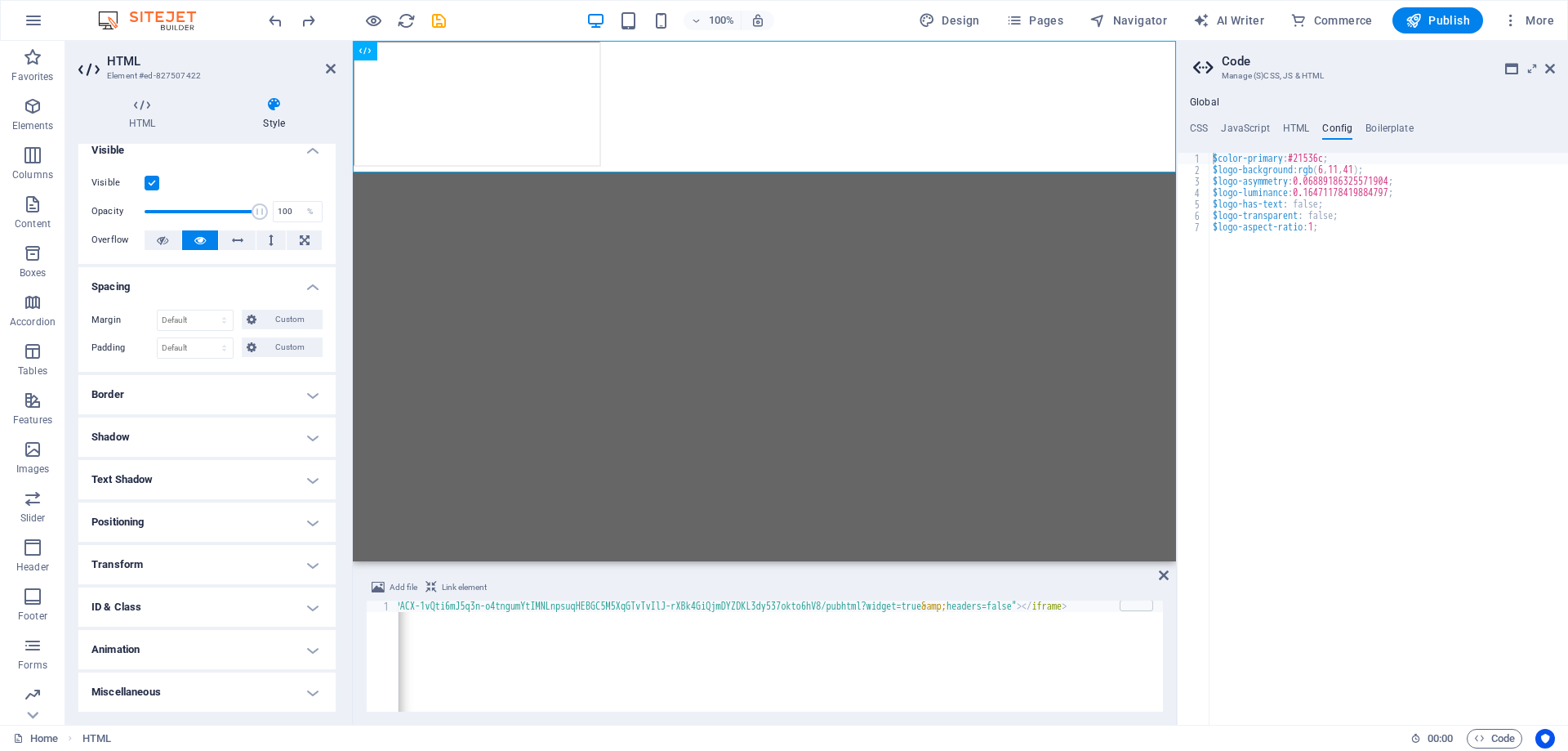 click on "Border" at bounding box center [207, 395] 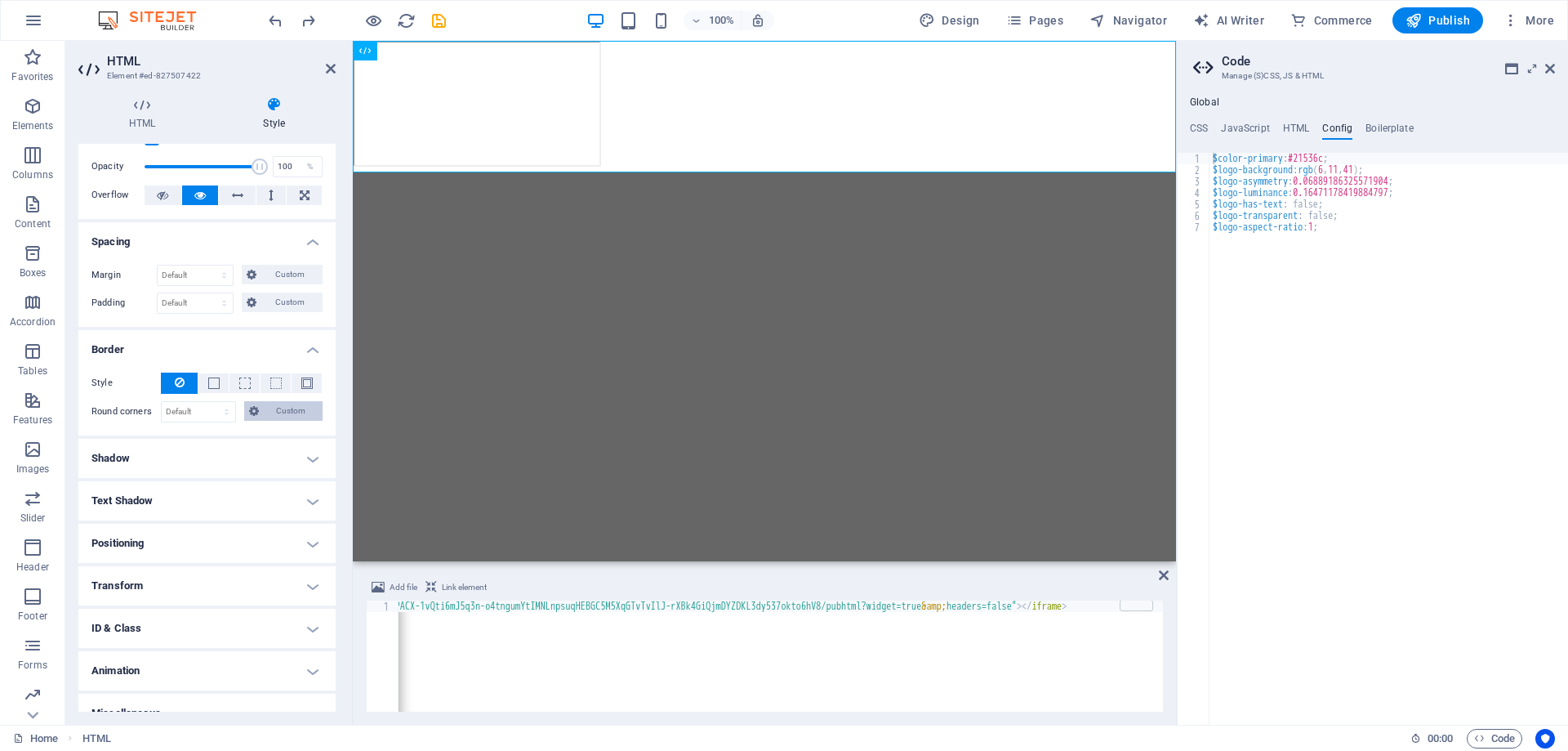 scroll, scrollTop: 79, scrollLeft: 0, axis: vertical 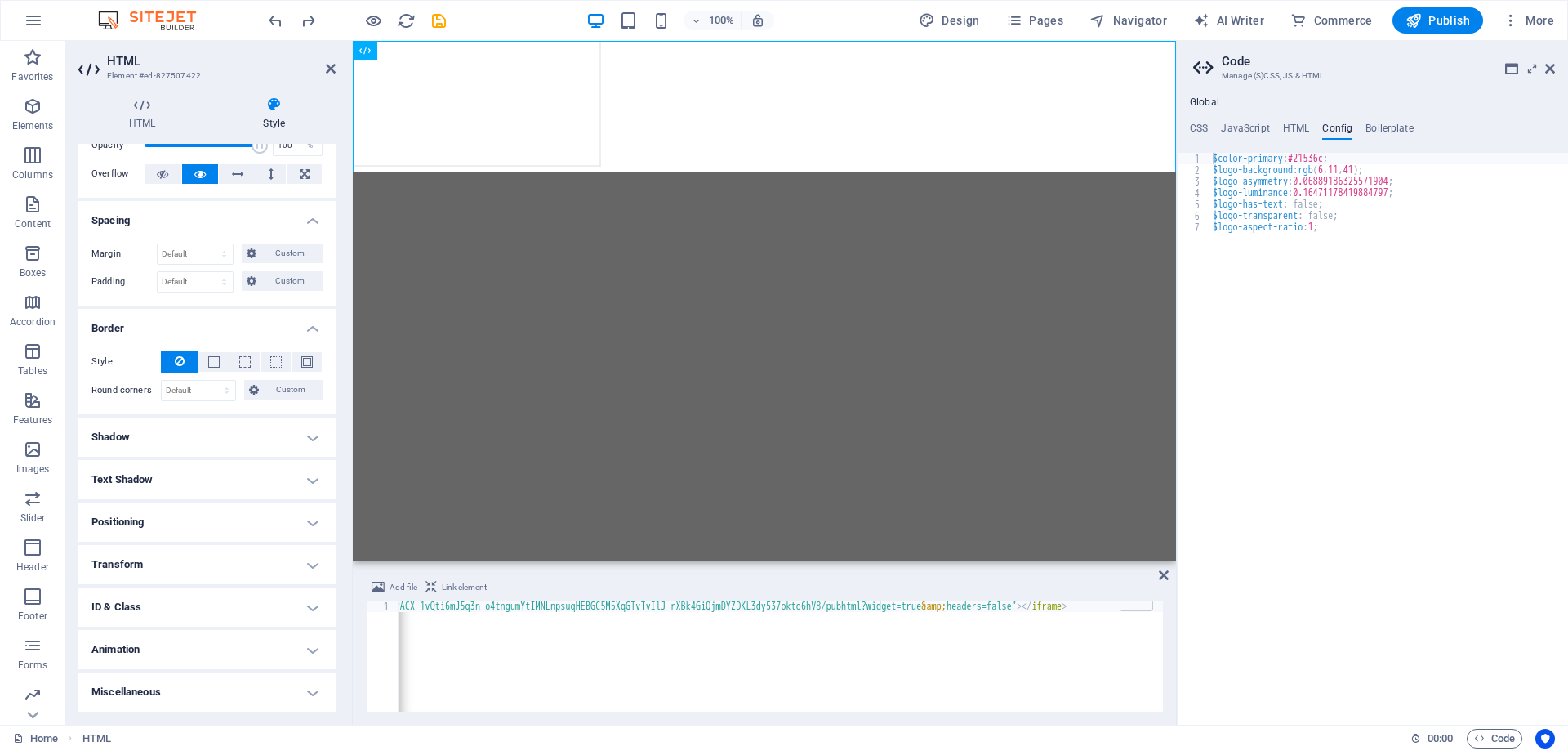 click on "Shadow" at bounding box center [207, 437] 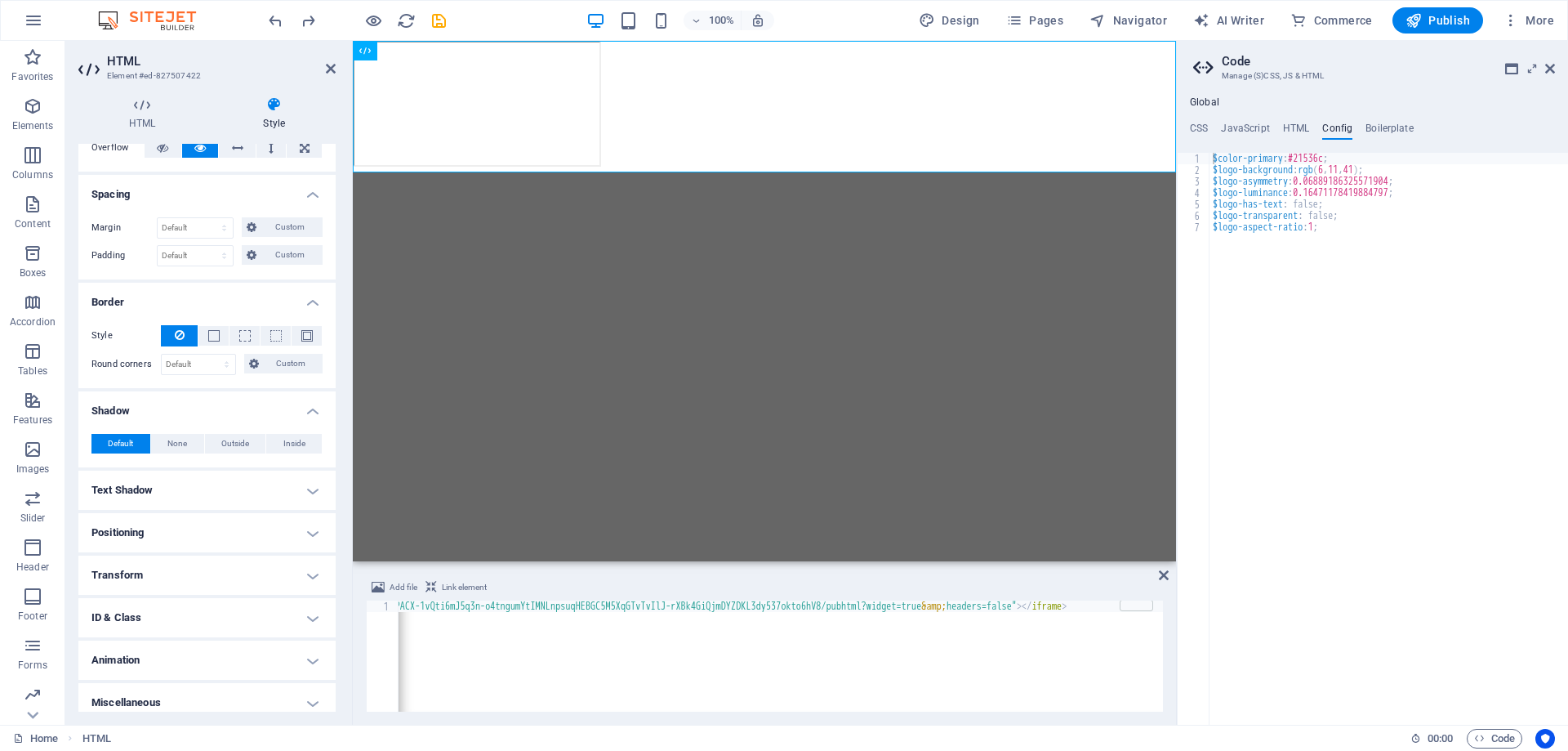 scroll, scrollTop: 116, scrollLeft: 0, axis: vertical 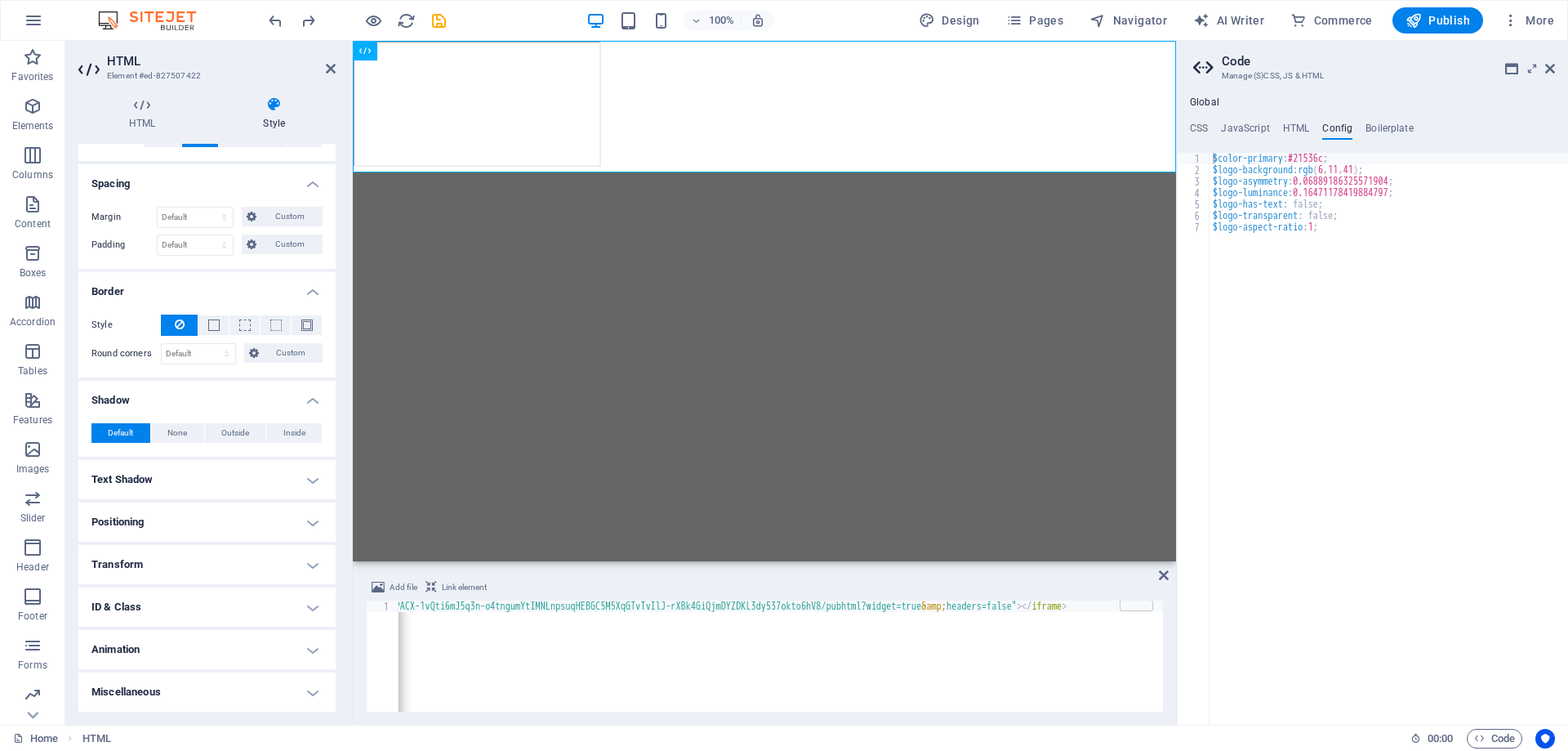 click on "Text Shadow" at bounding box center [207, 480] 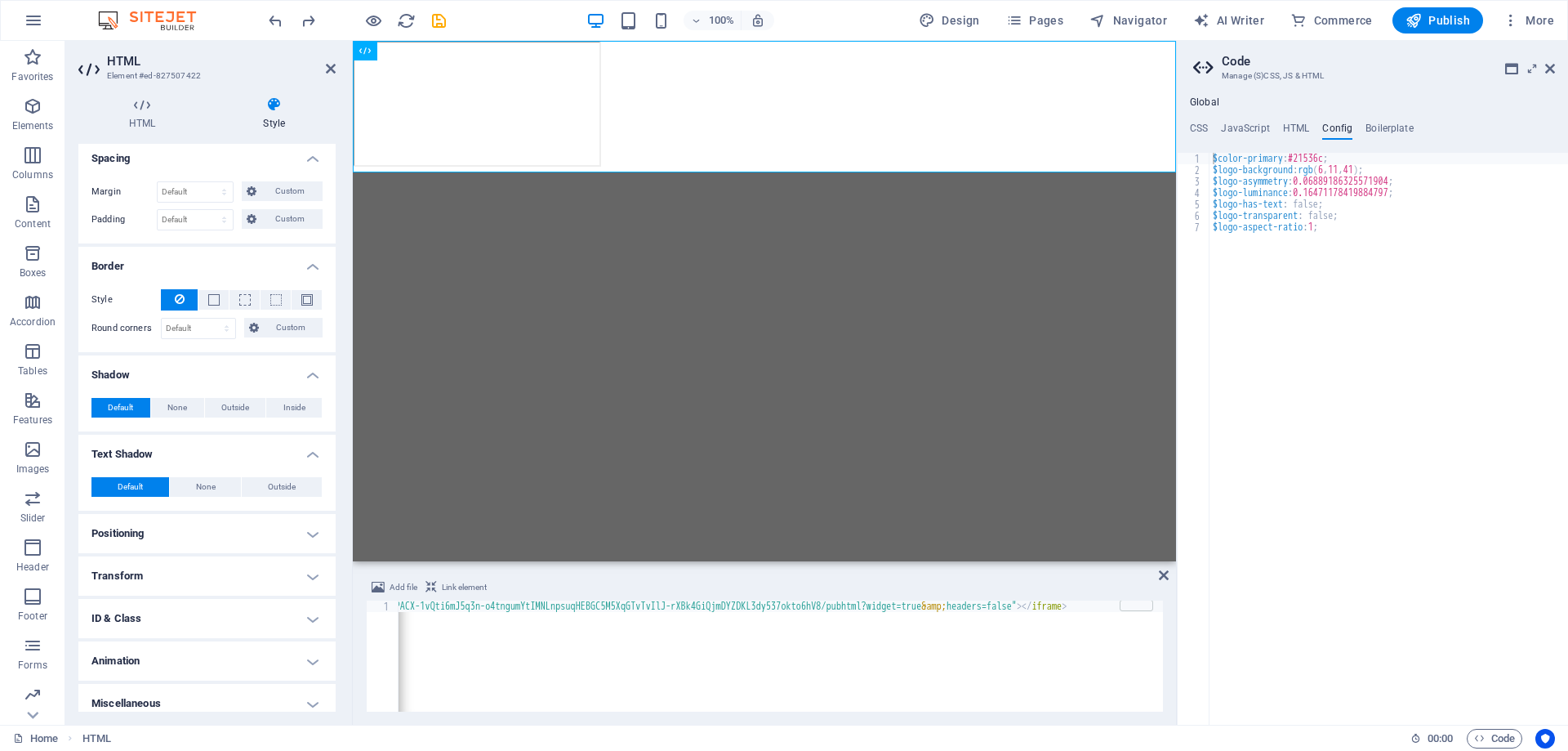 scroll, scrollTop: 153, scrollLeft: 0, axis: vertical 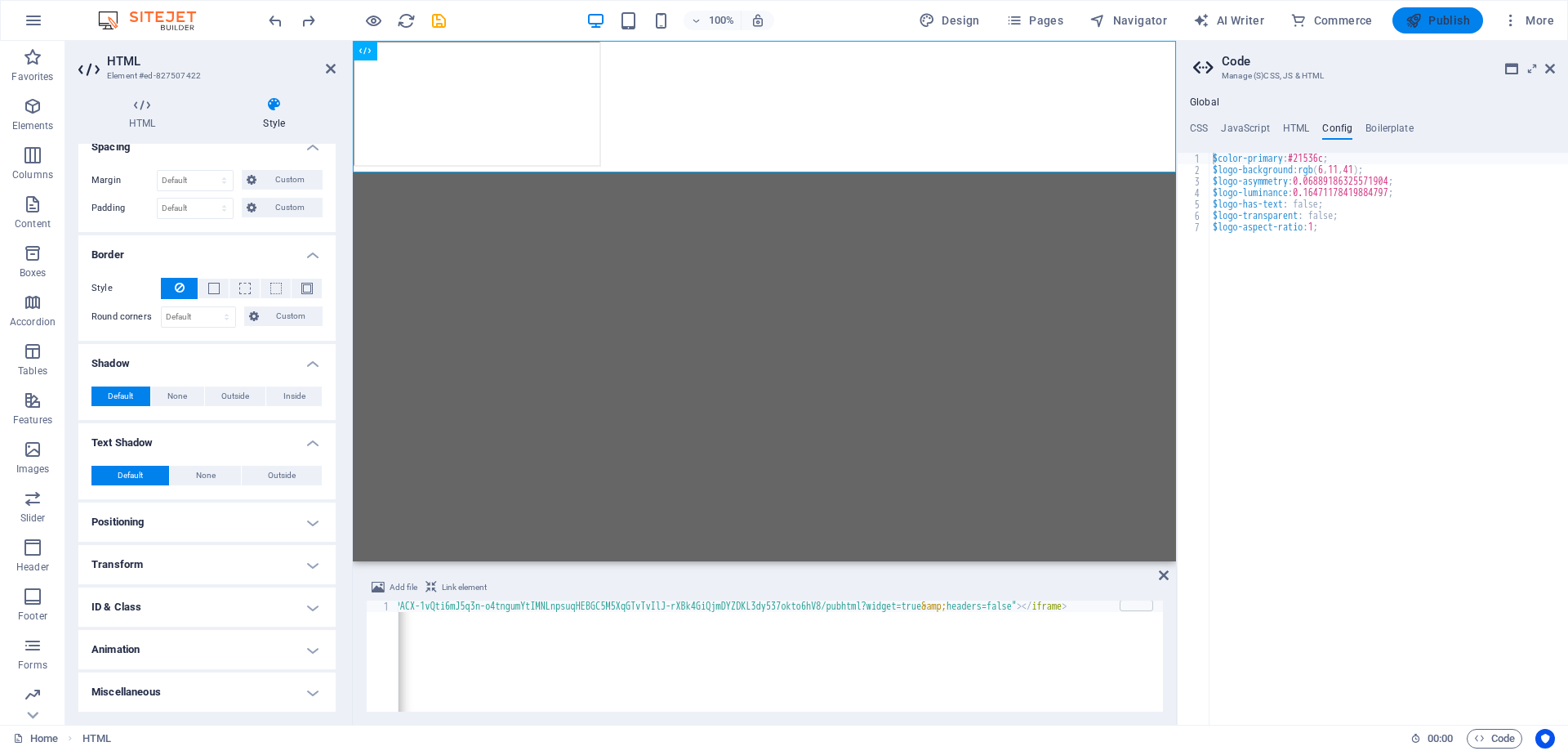 click on "Publish" at bounding box center [1437, 20] 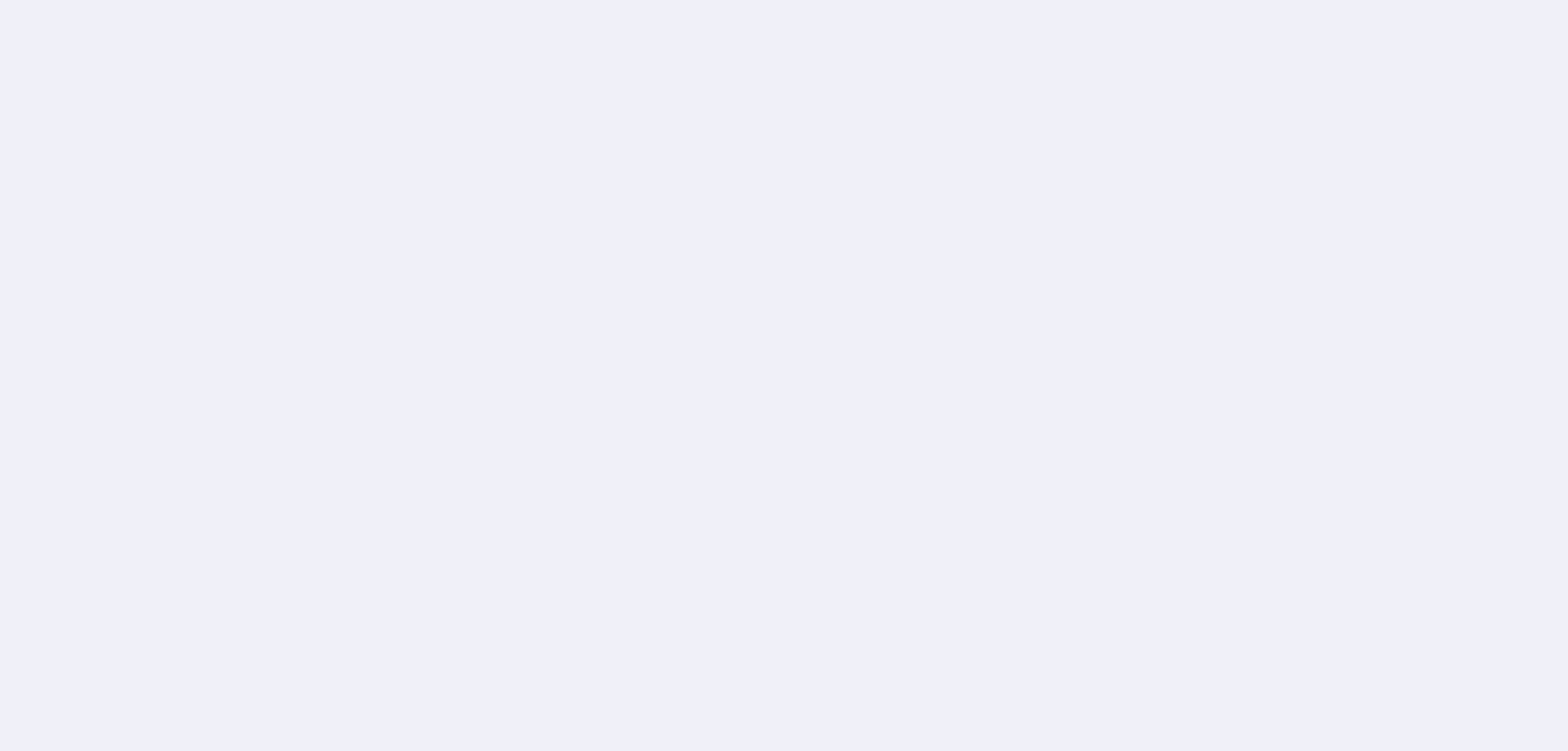 scroll, scrollTop: 0, scrollLeft: 0, axis: both 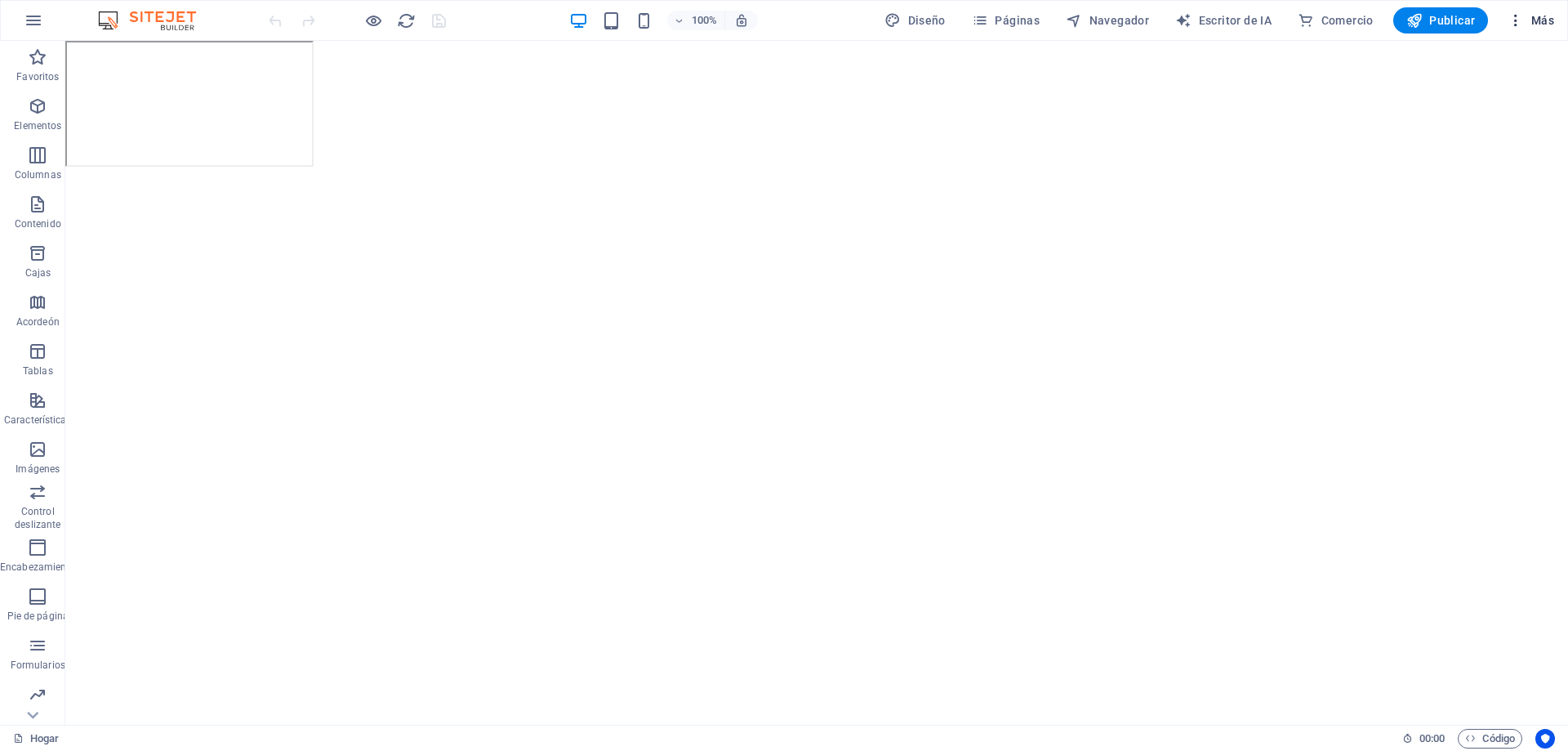 click on "Más" at bounding box center [1530, 20] 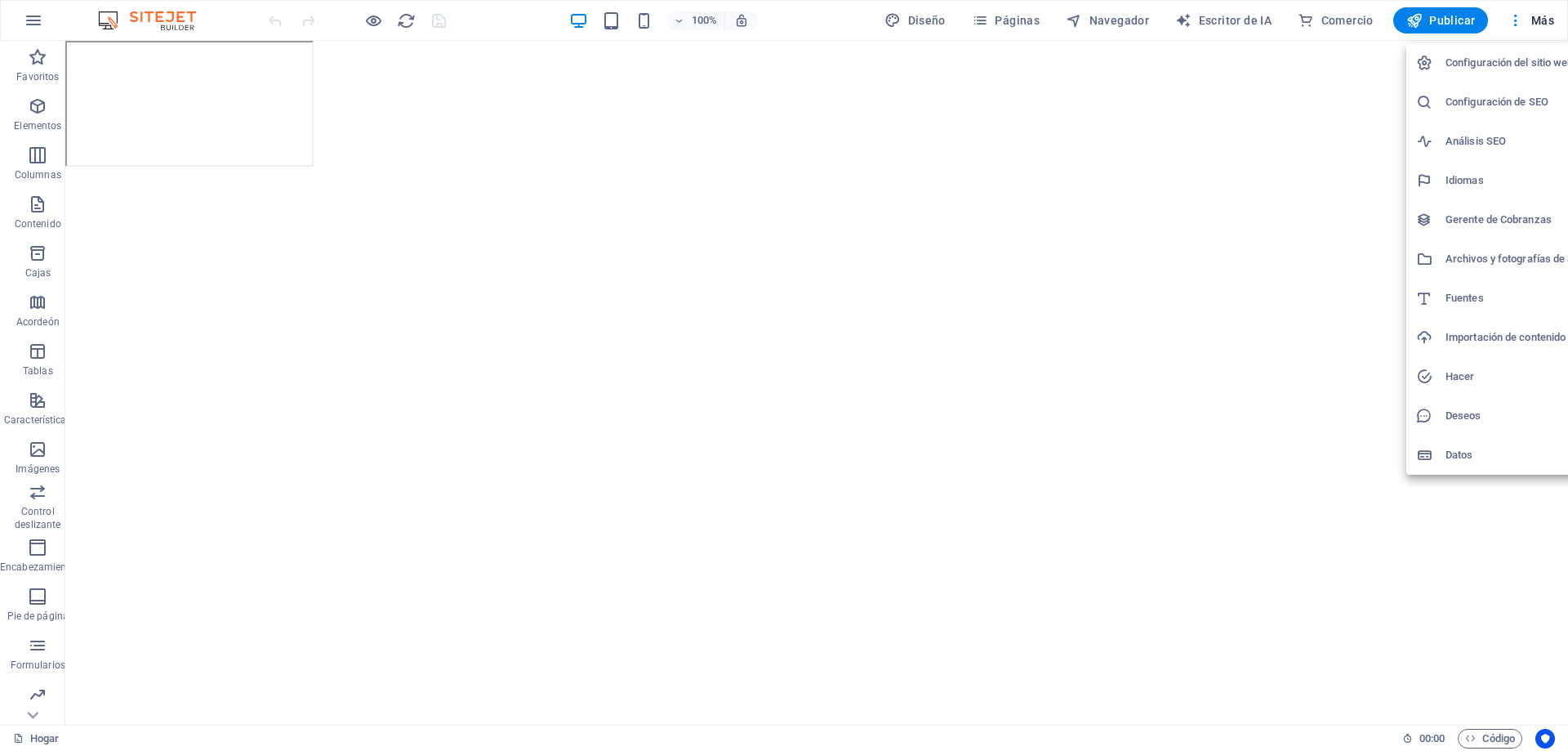 click on "Configuración del sitio web" at bounding box center [1509, 62] 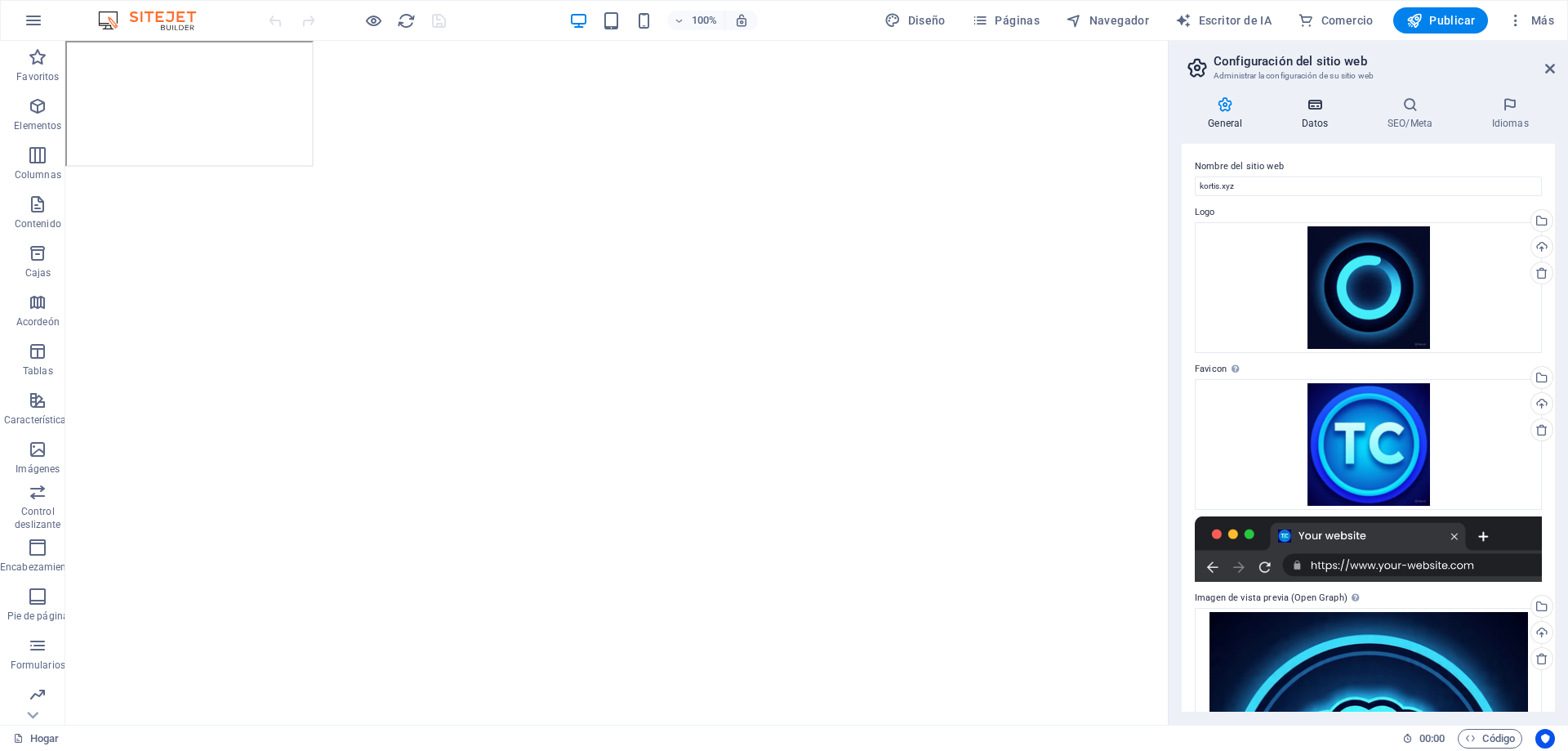 click at bounding box center (1315, 105) 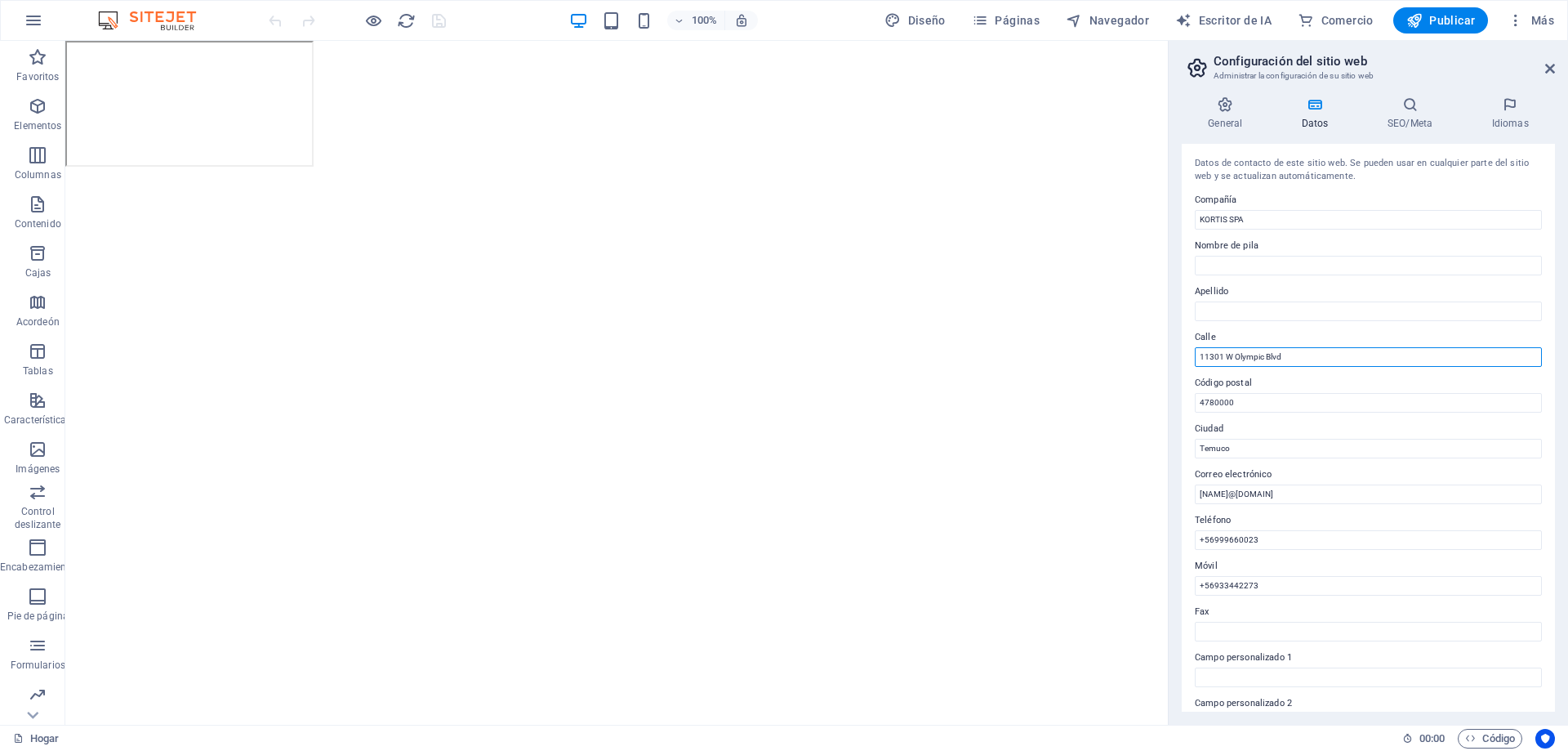 click on "11301 W Olympic Blvd" at bounding box center [1368, 357] 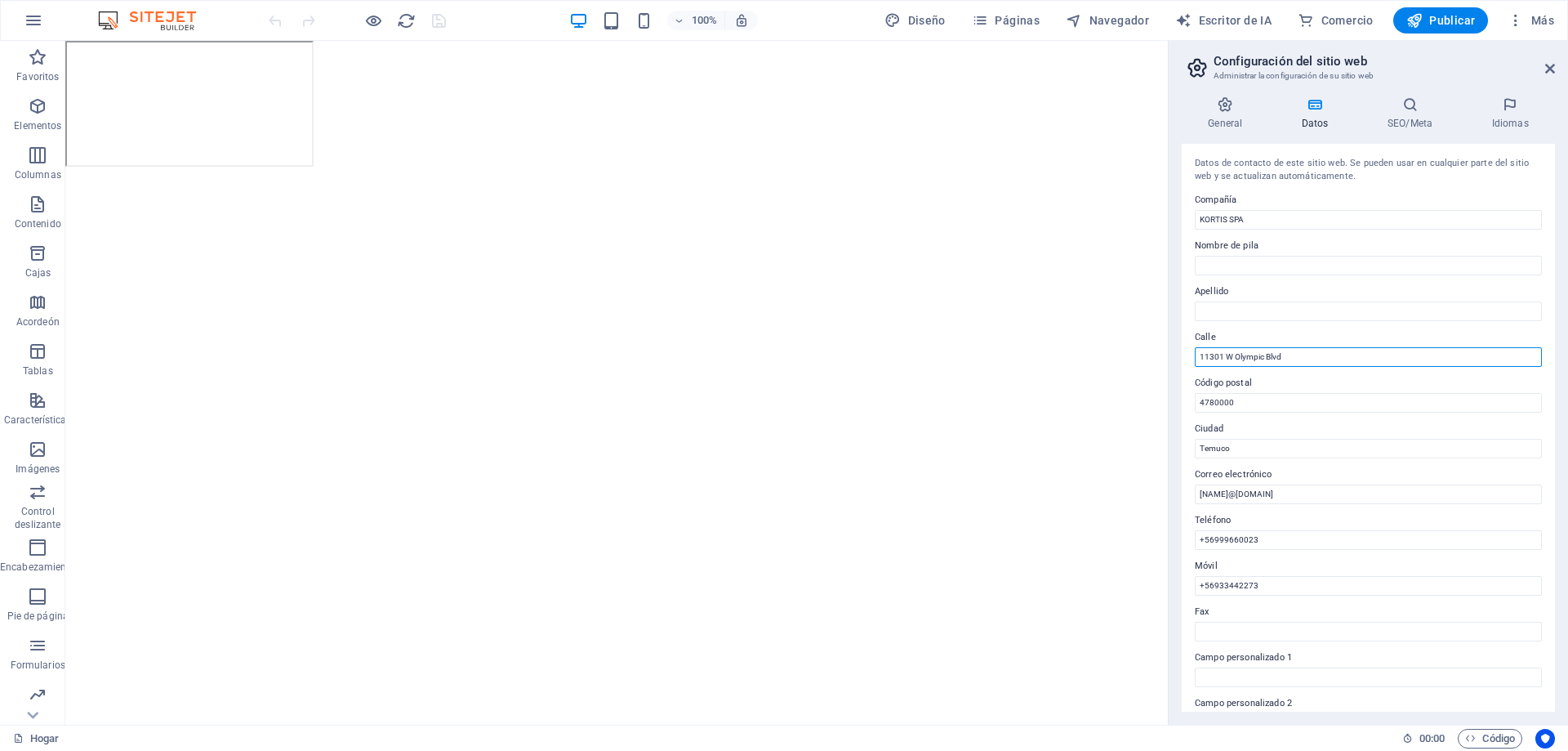 drag, startPoint x: 1309, startPoint y: 355, endPoint x: 1178, endPoint y: 364, distance: 131.3088 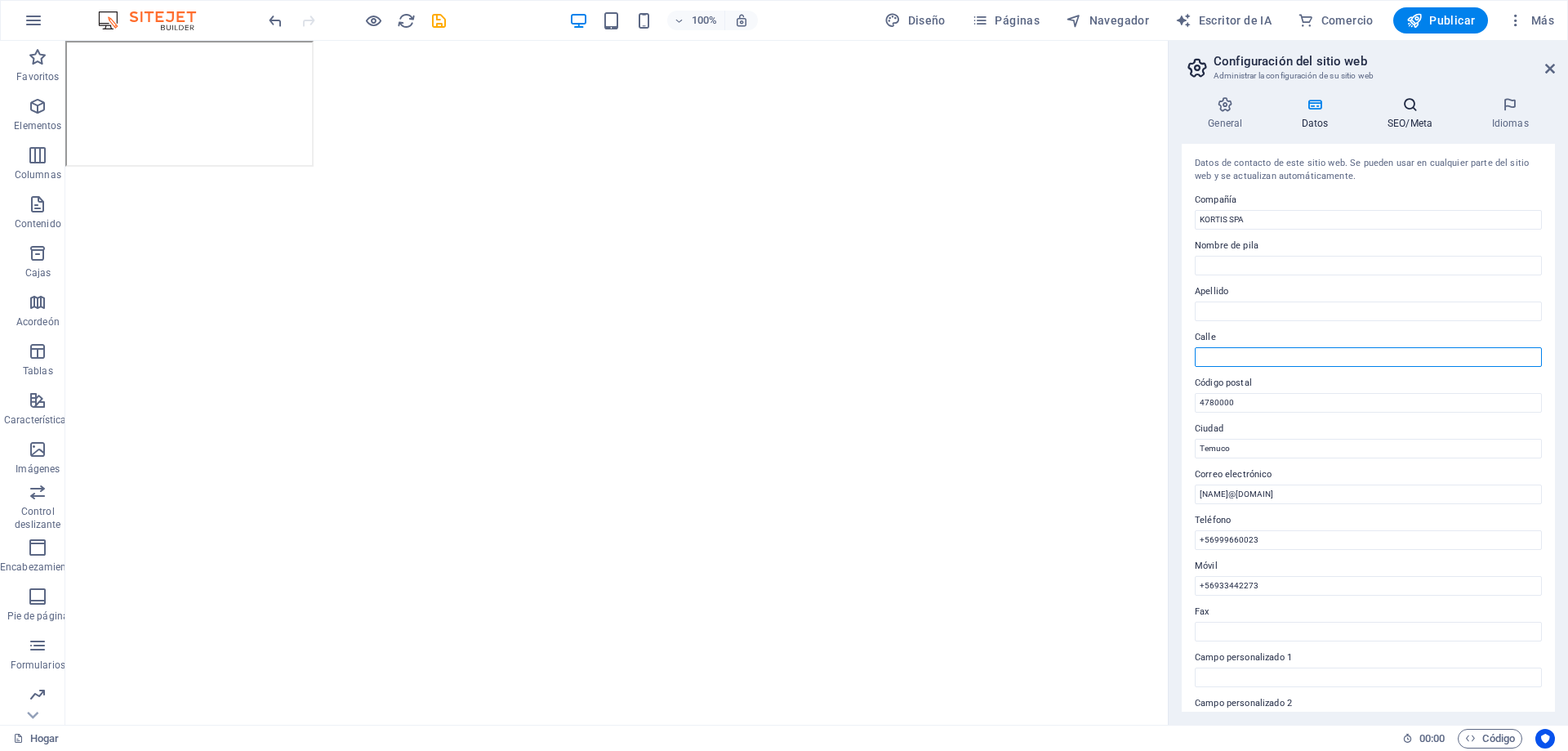 type 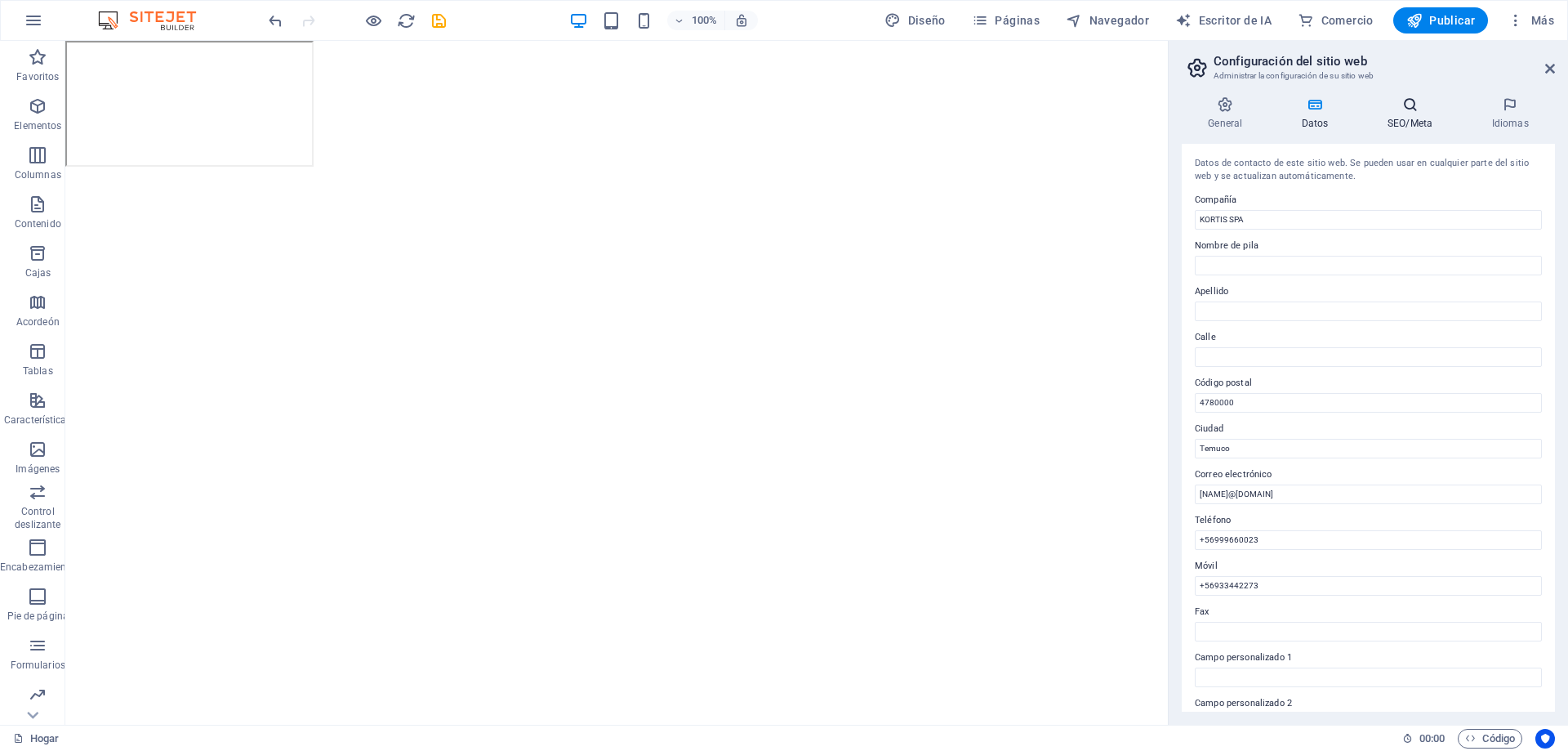 click on "SEO/Meta" at bounding box center (1414, 114) 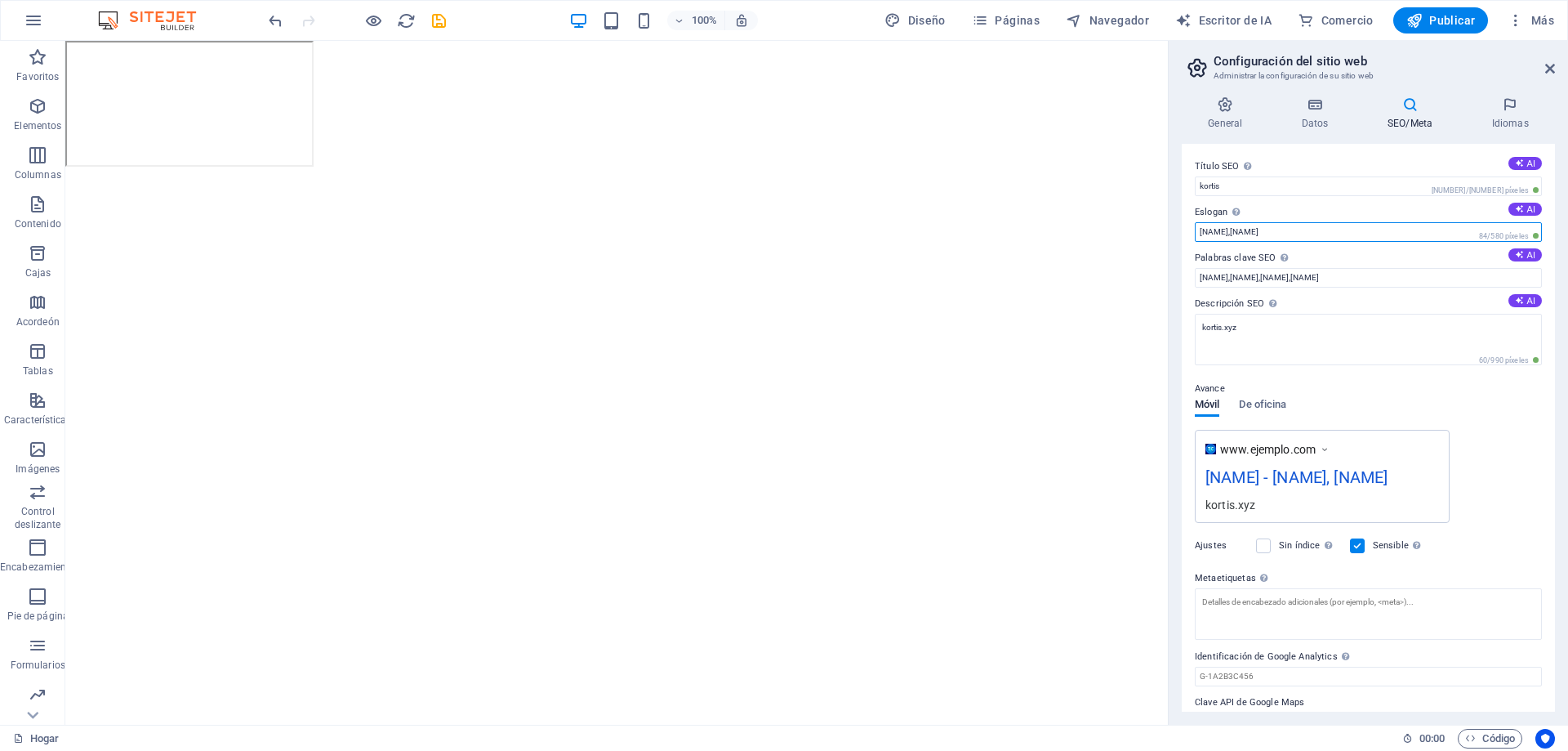 click on "fast,corta" at bounding box center (1368, 232) 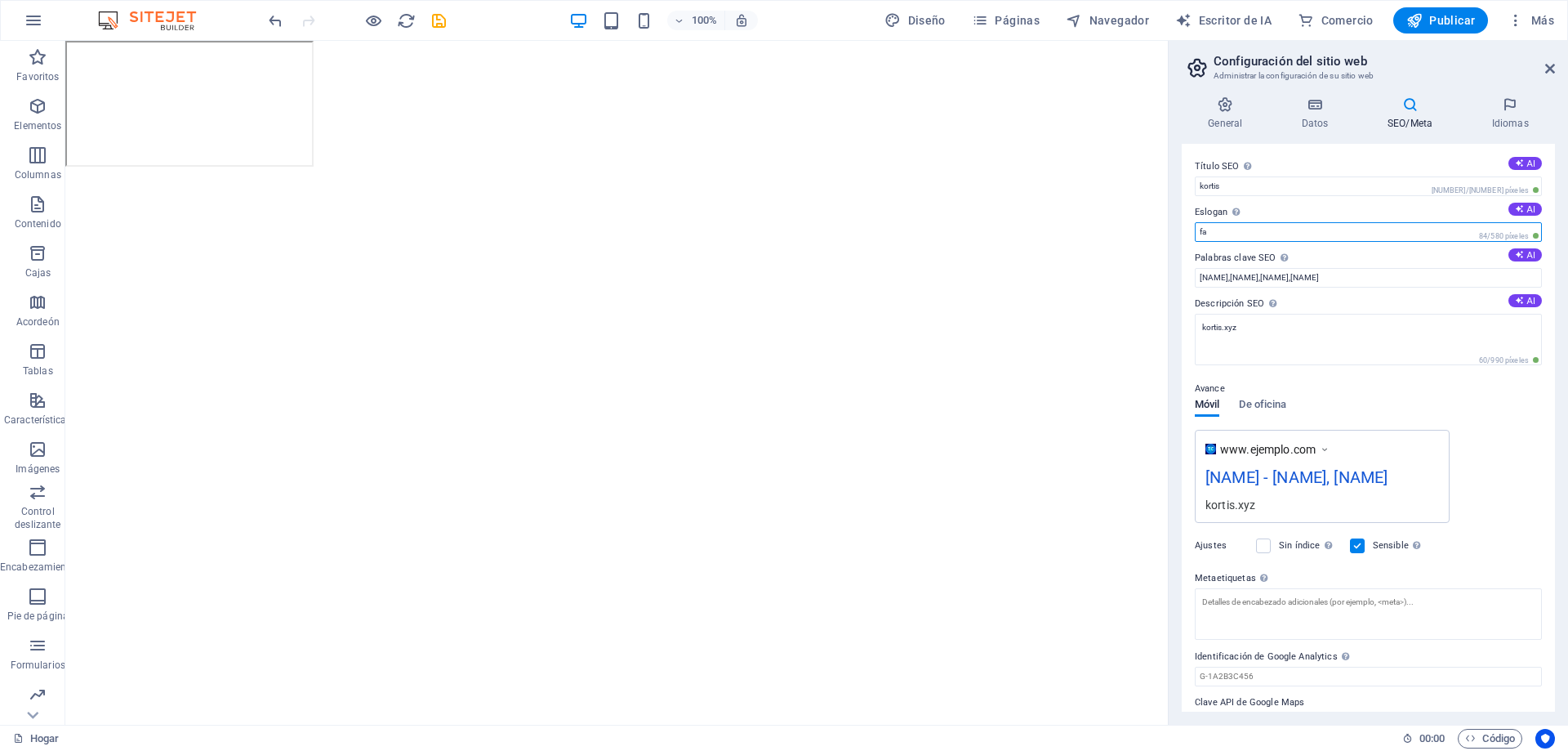 type on "f" 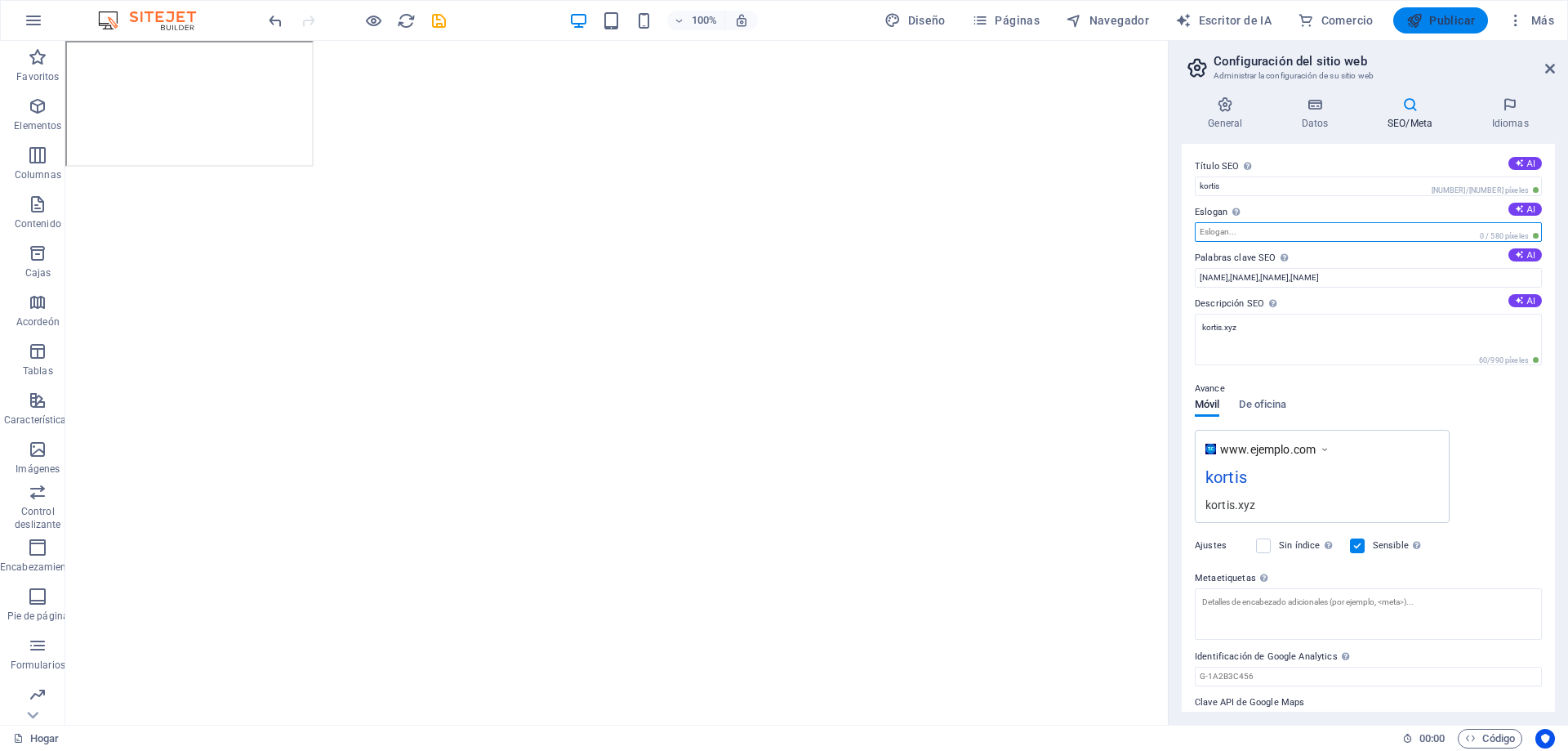 type 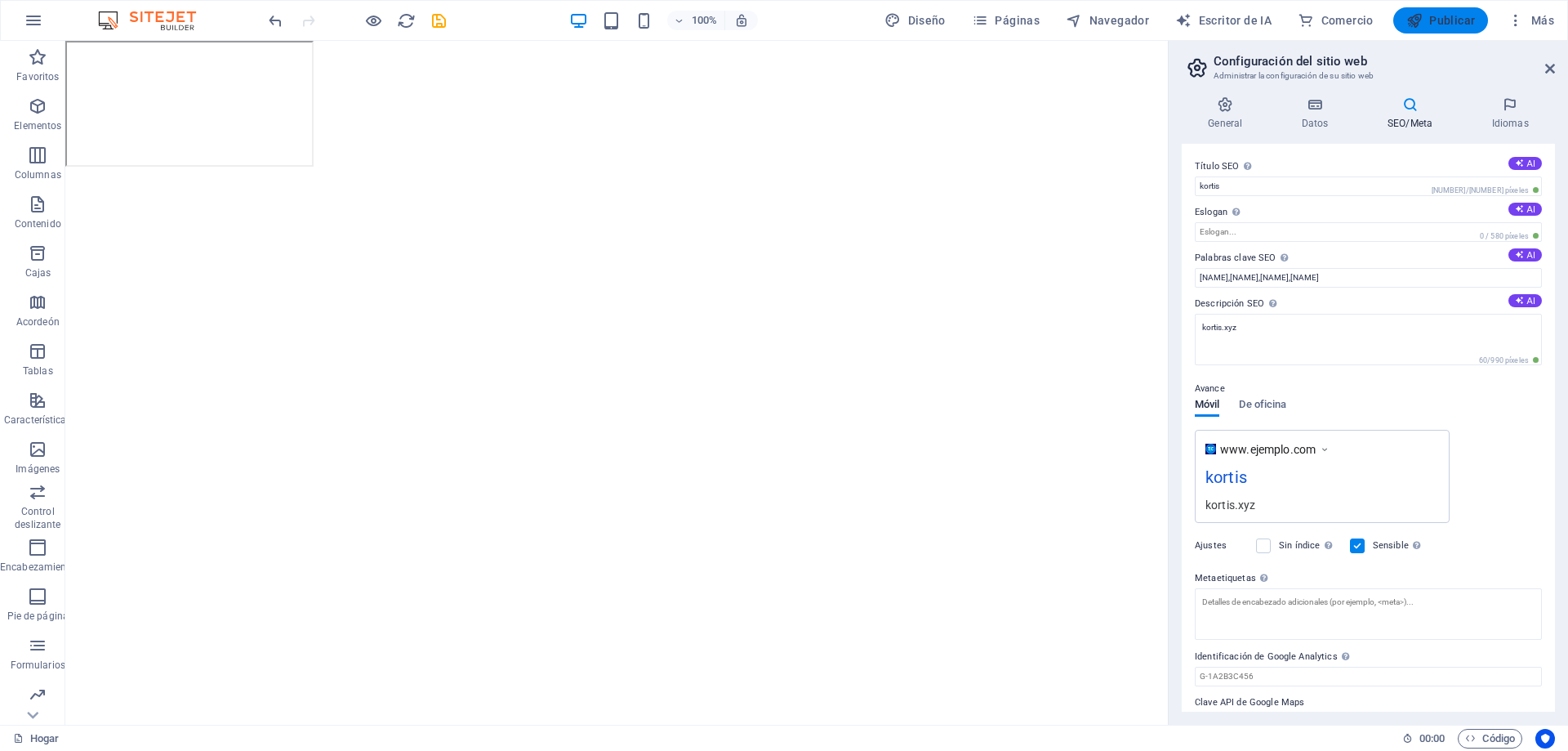 click on "Publicar" at bounding box center [1452, 20] 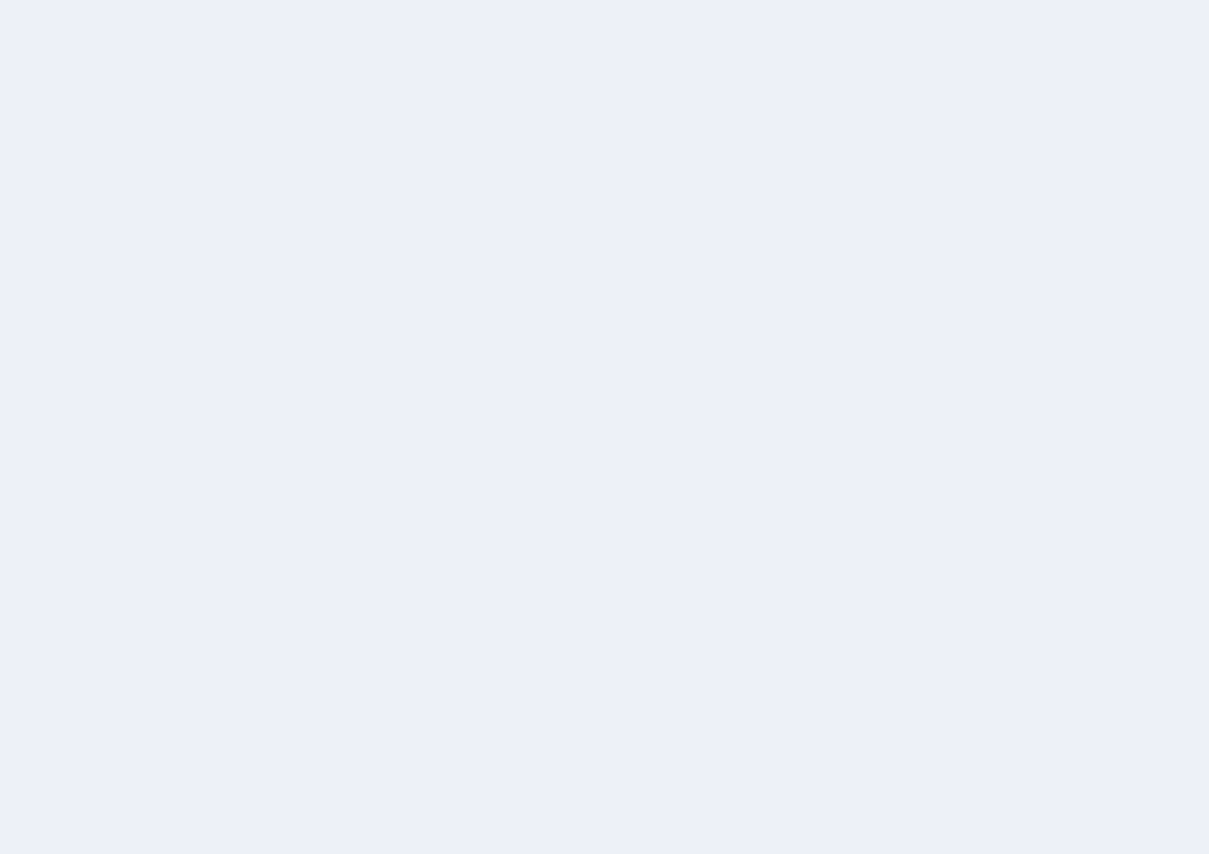 scroll, scrollTop: 0, scrollLeft: 0, axis: both 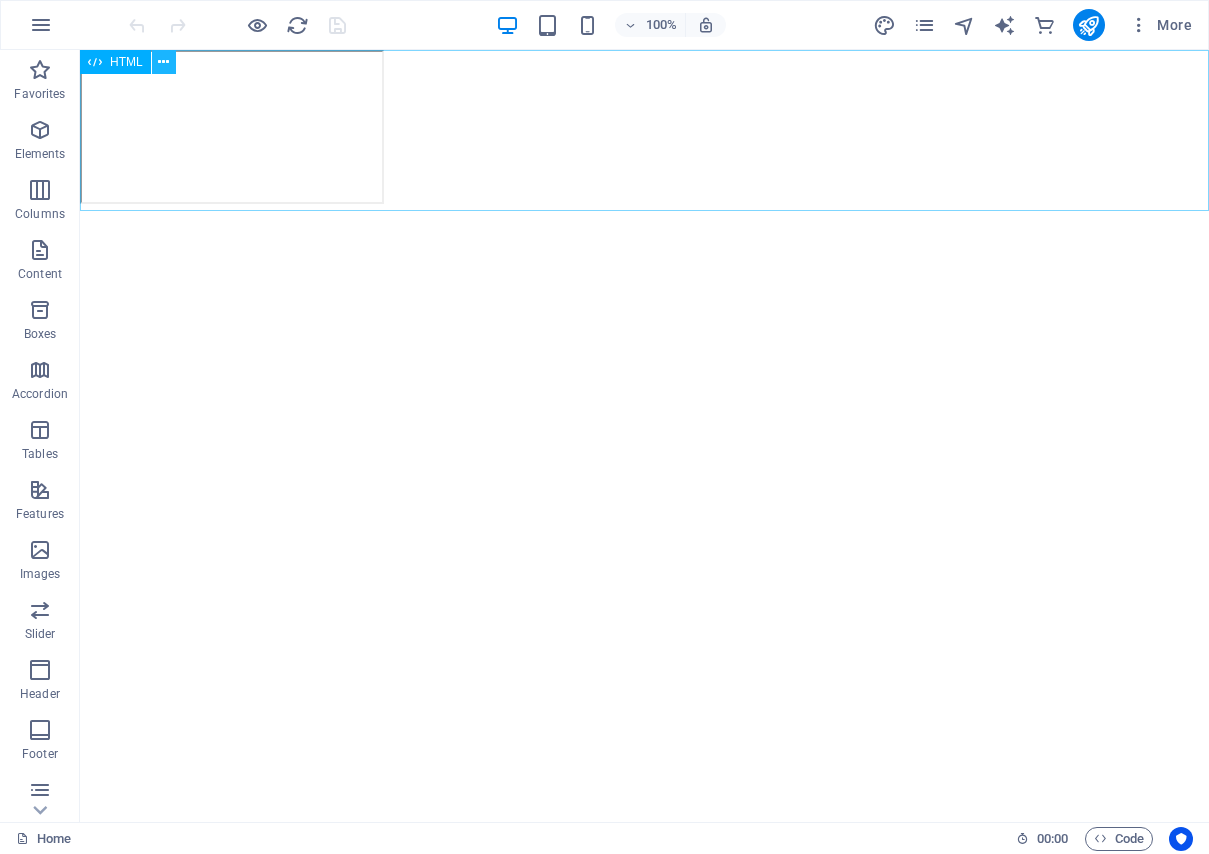 click at bounding box center [163, 62] 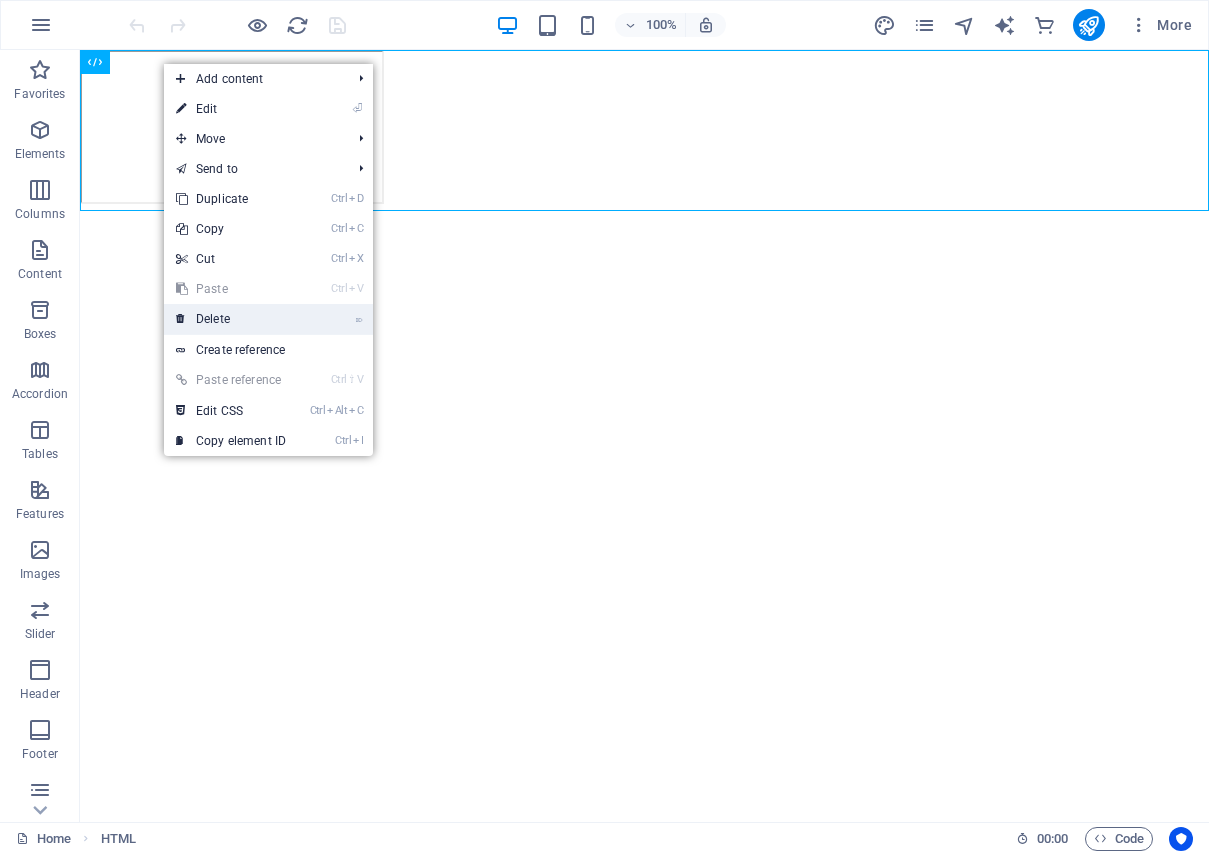 click on "⌦  Delete" at bounding box center [231, 319] 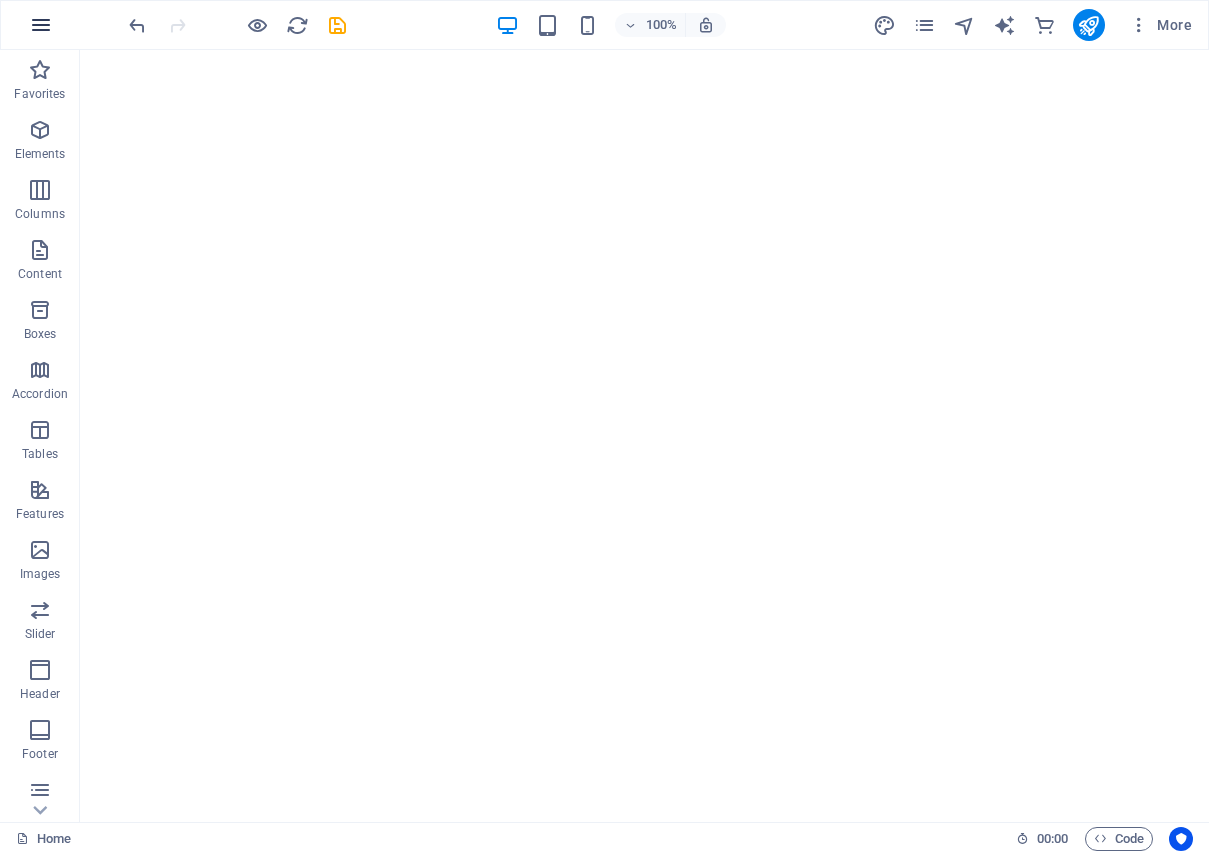 click at bounding box center (41, 25) 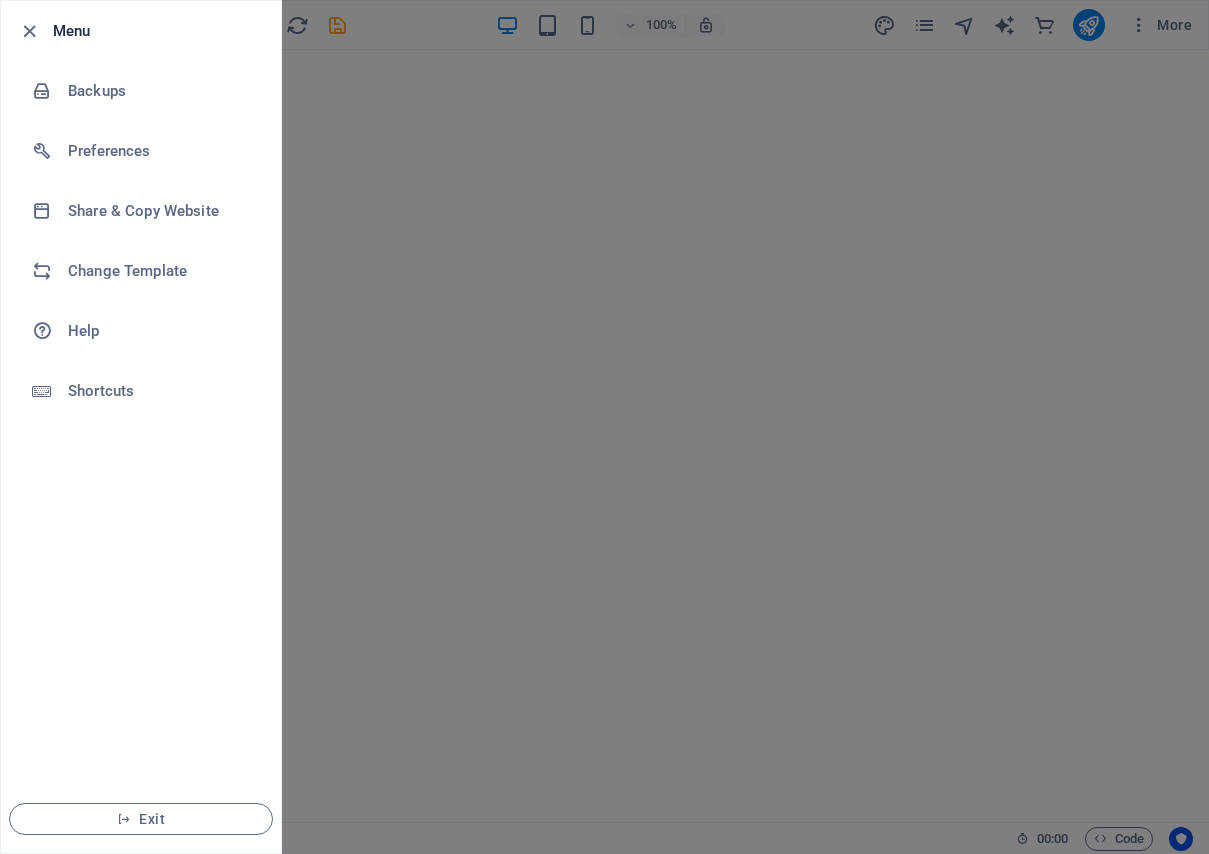 click at bounding box center (604, 427) 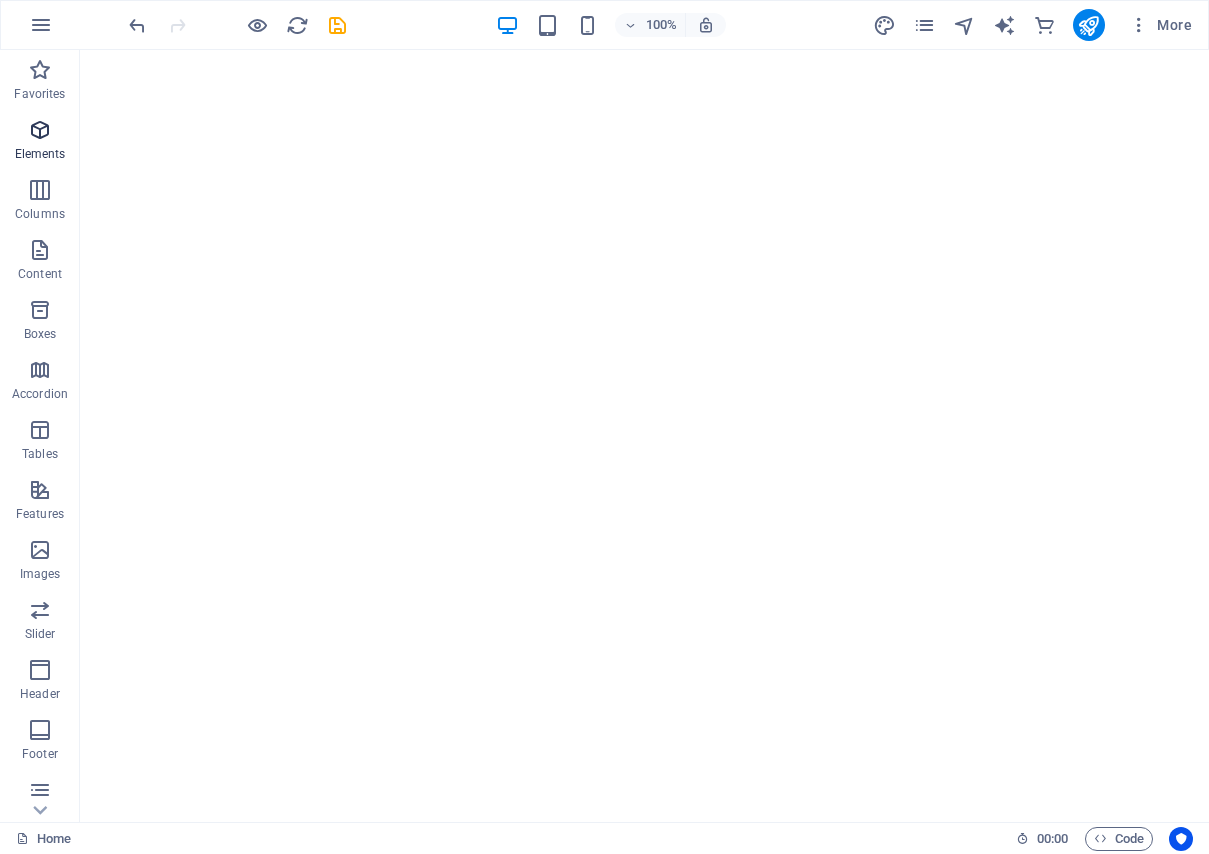 click at bounding box center (40, 130) 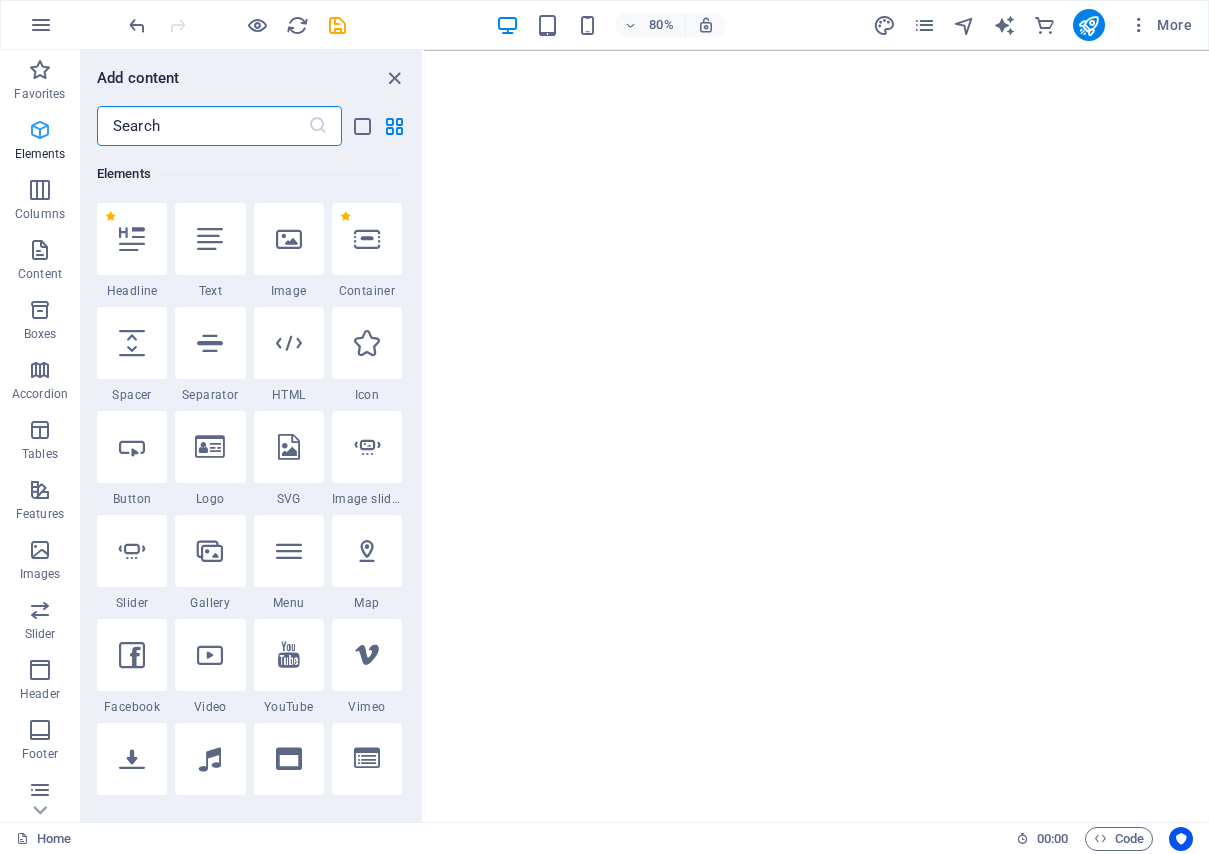 scroll, scrollTop: 213, scrollLeft: 0, axis: vertical 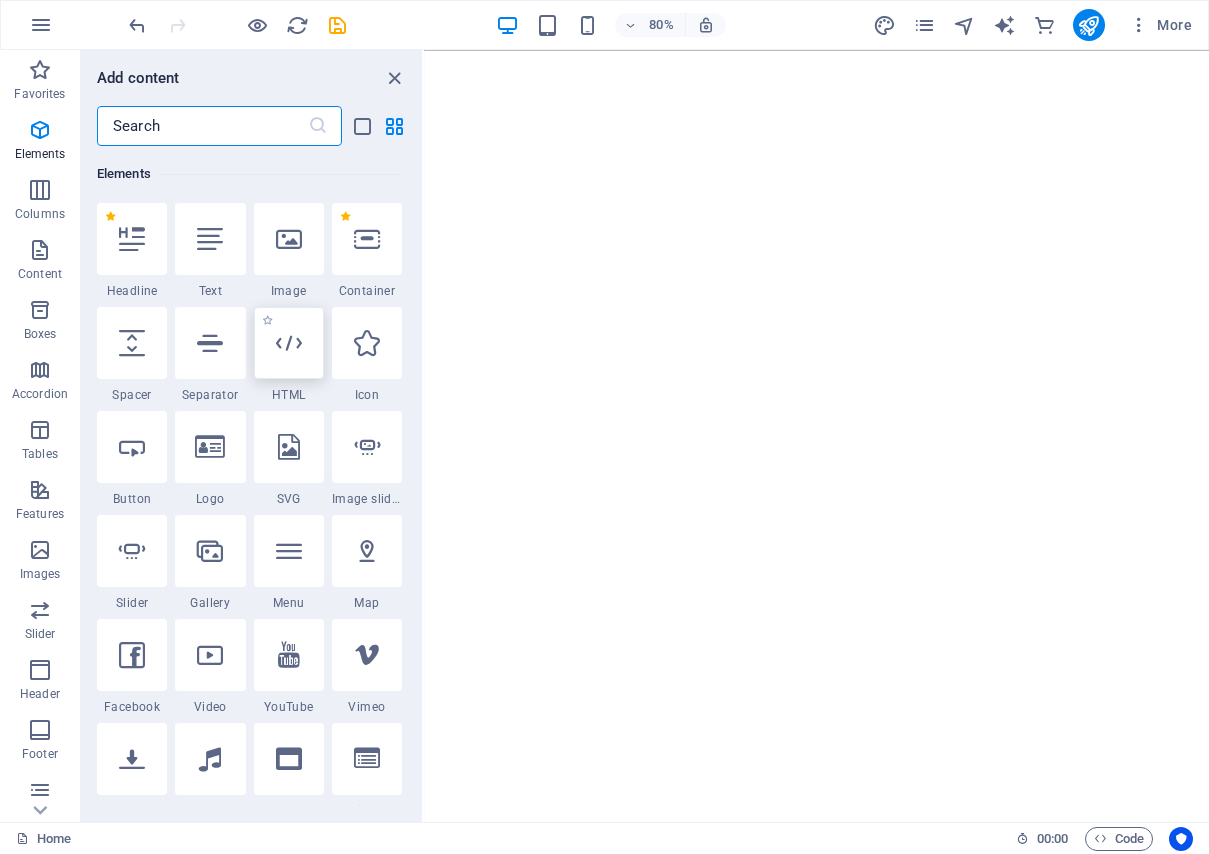 click at bounding box center (289, 343) 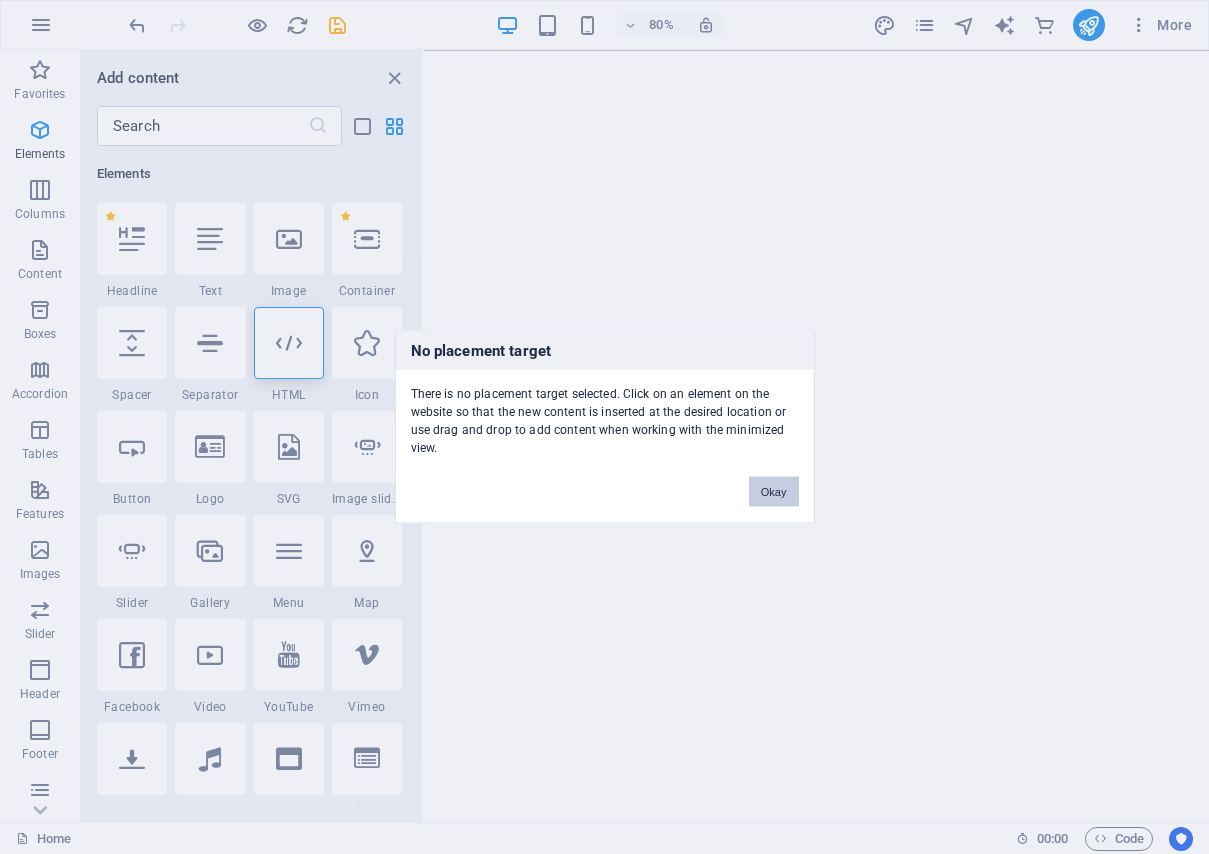 click on "Okay" at bounding box center [774, 492] 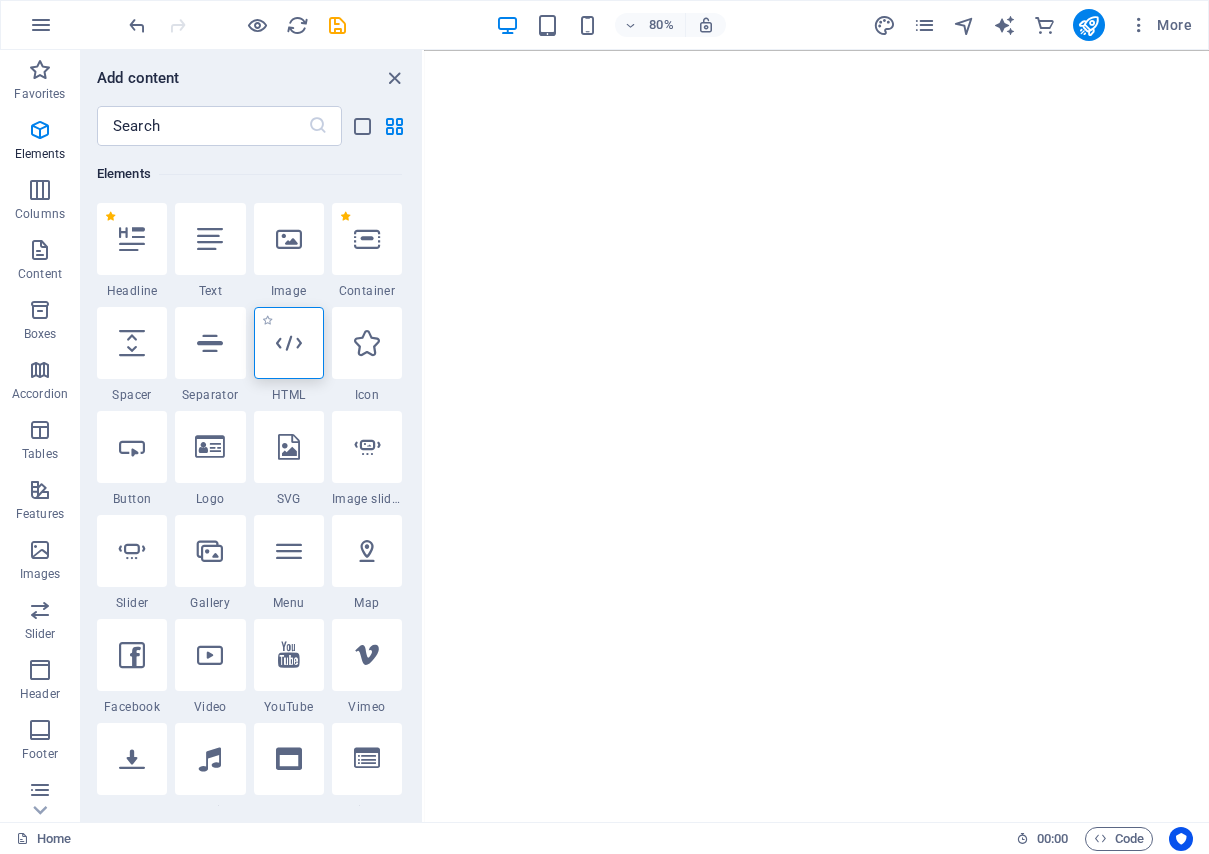 click at bounding box center (289, 343) 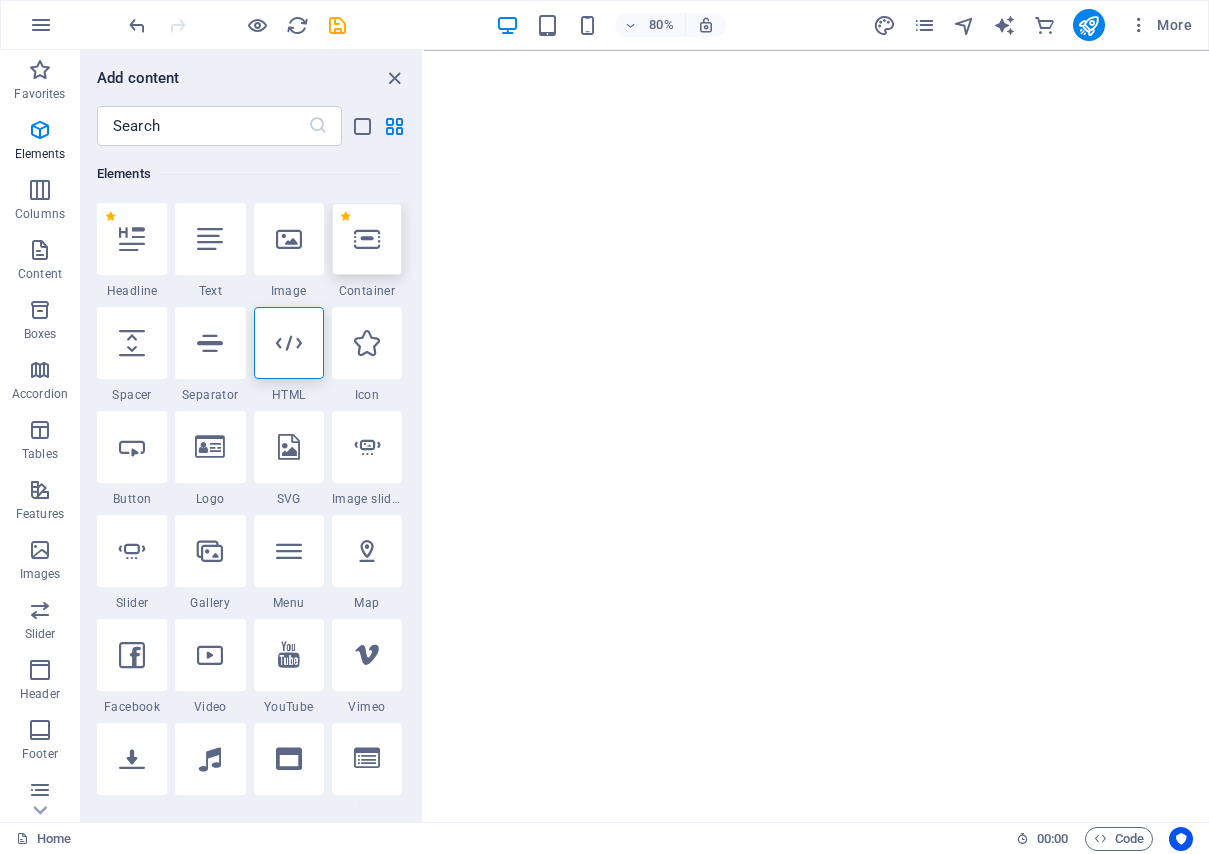 click at bounding box center [367, 239] 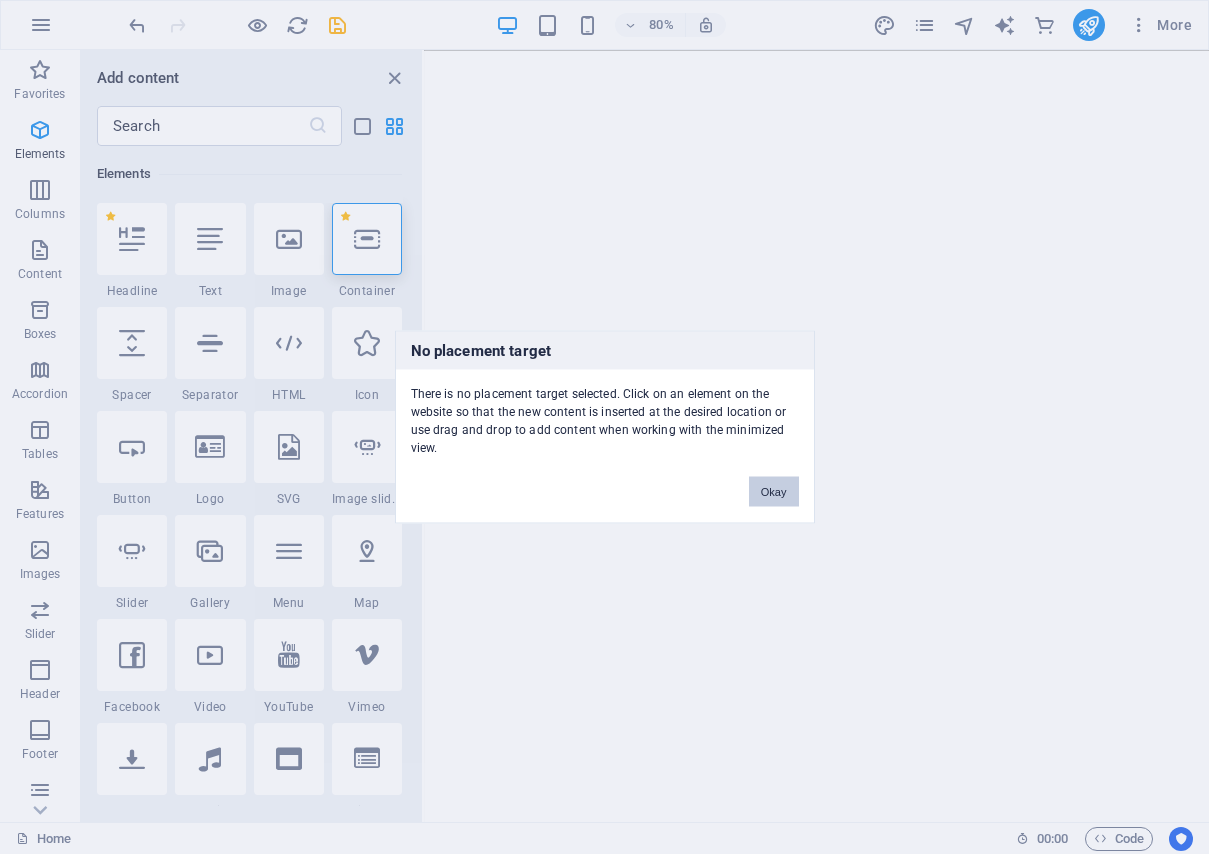 click on "Okay" at bounding box center [774, 492] 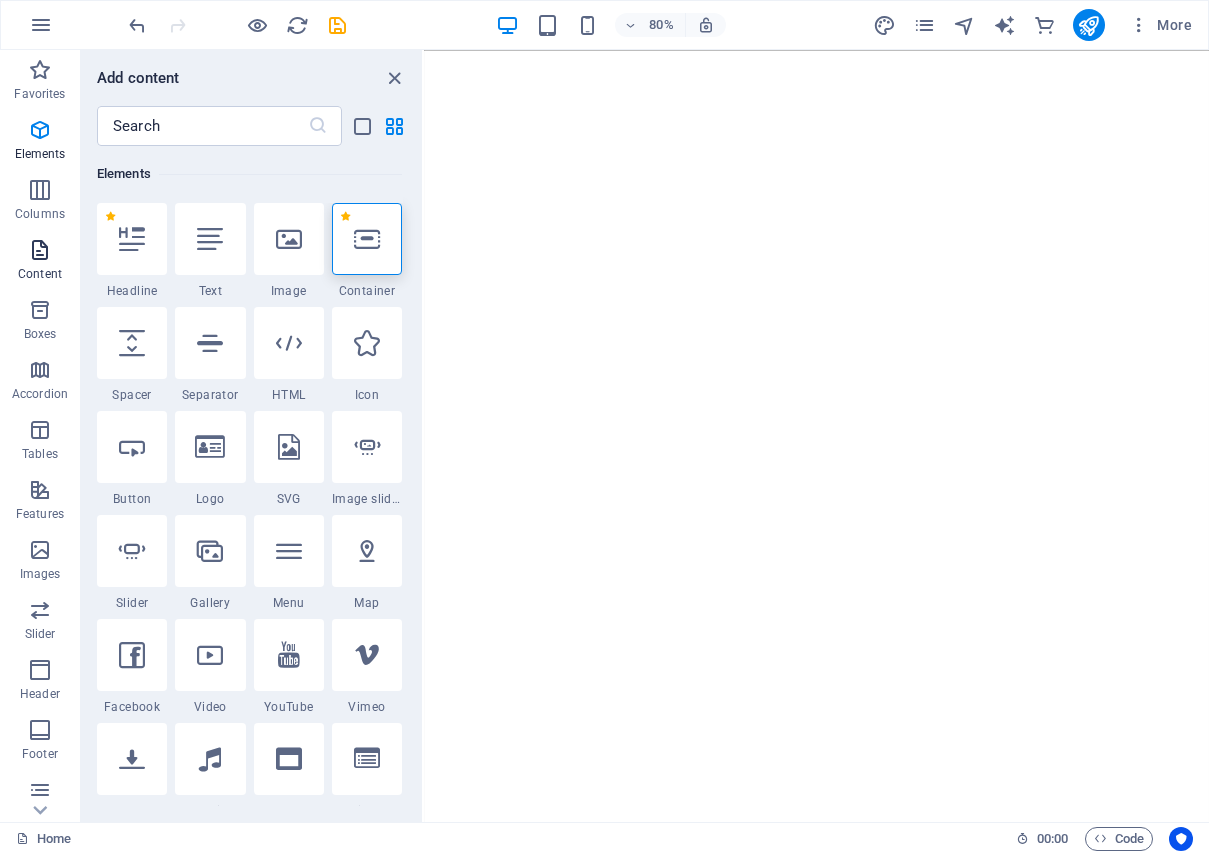 click at bounding box center [40, 250] 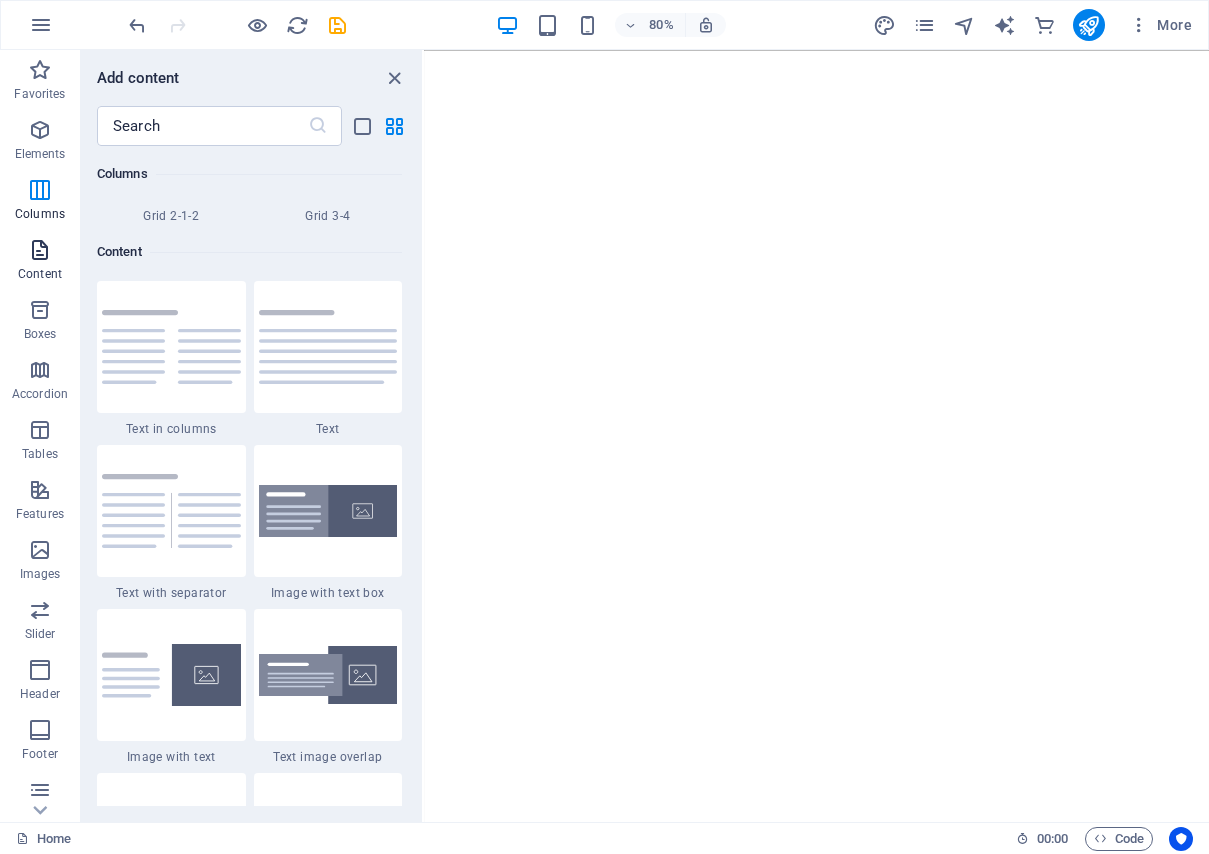 scroll, scrollTop: 3499, scrollLeft: 0, axis: vertical 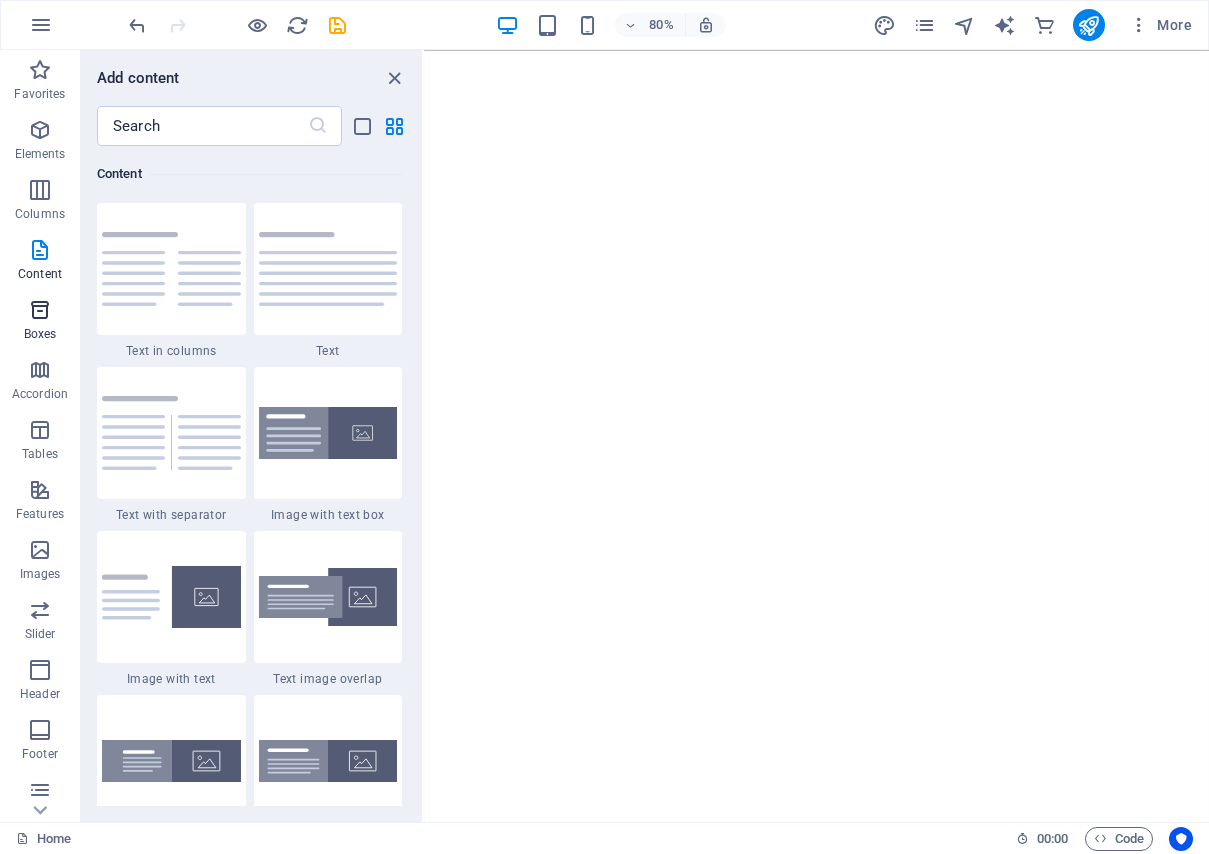 click at bounding box center [40, 310] 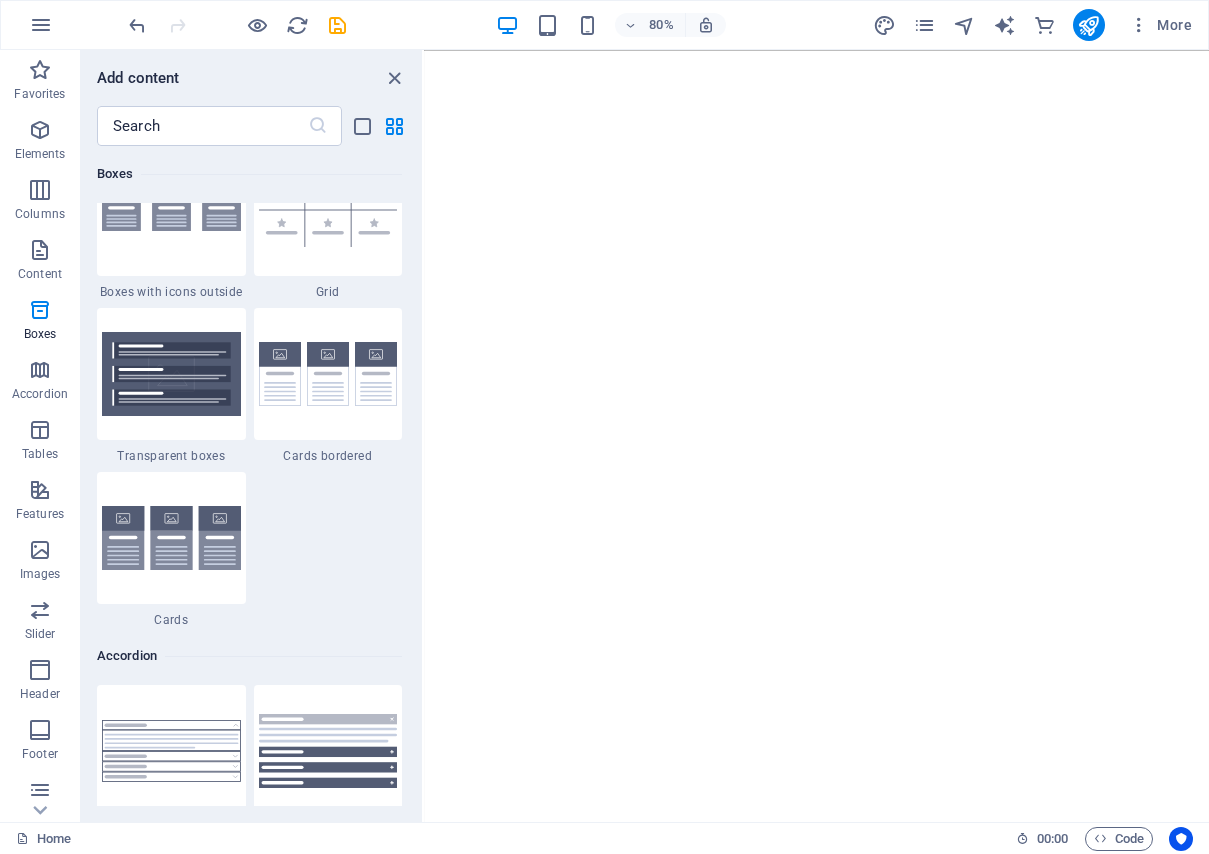 scroll, scrollTop: 5916, scrollLeft: 0, axis: vertical 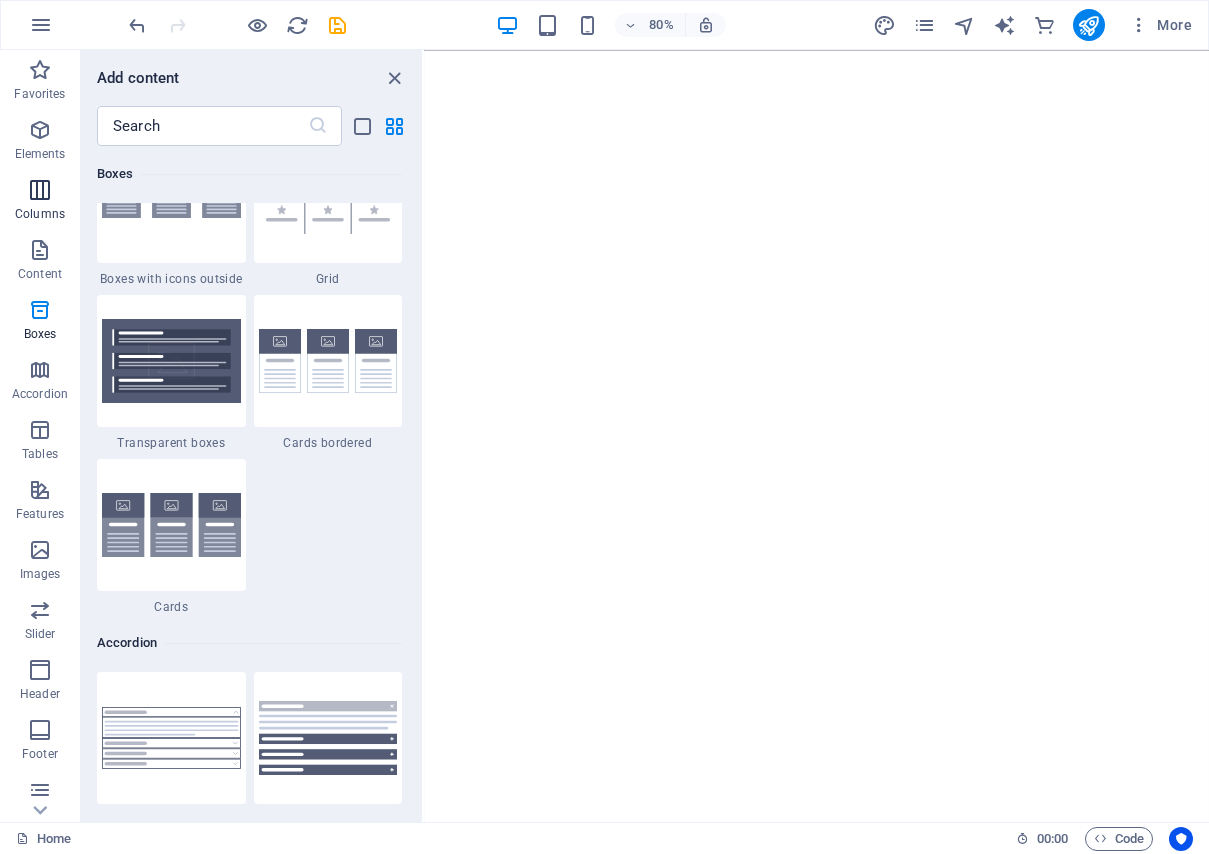 click on "Columns" at bounding box center [40, 202] 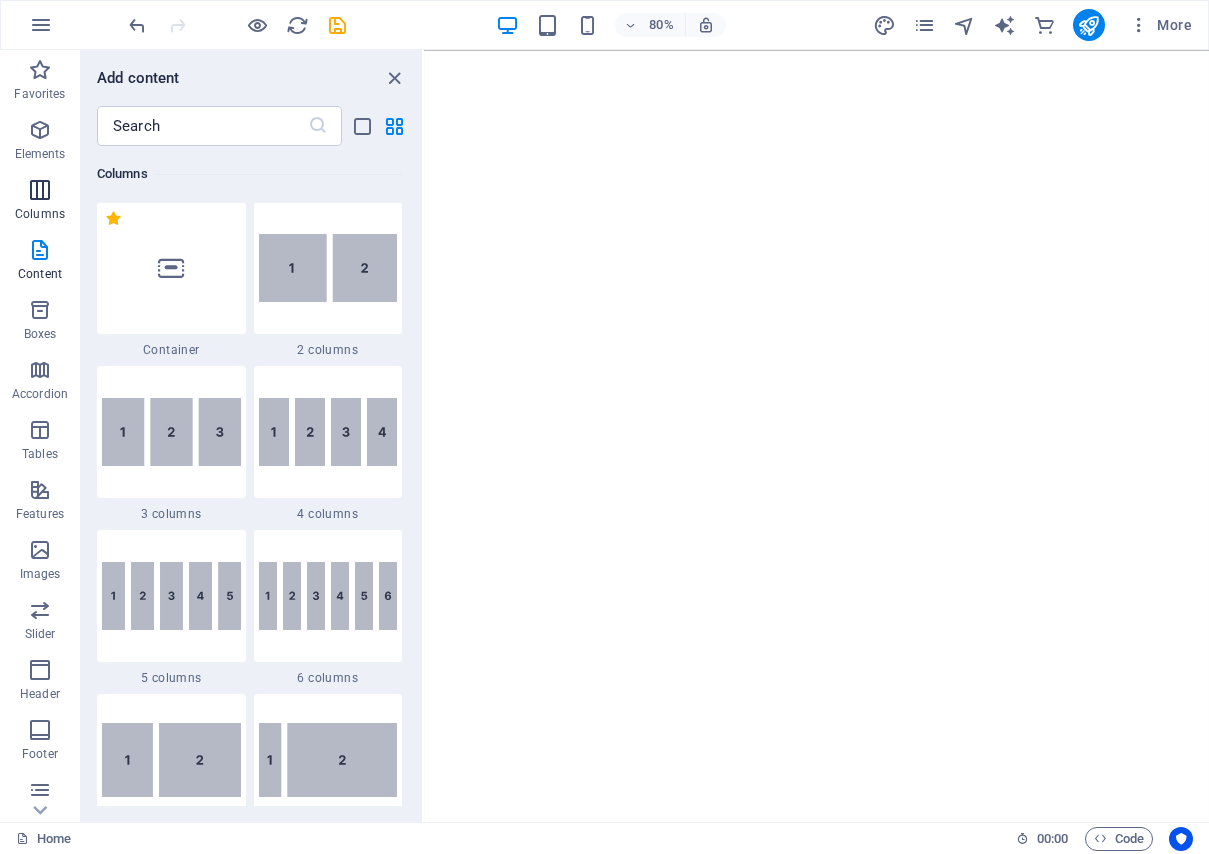 scroll, scrollTop: 990, scrollLeft: 0, axis: vertical 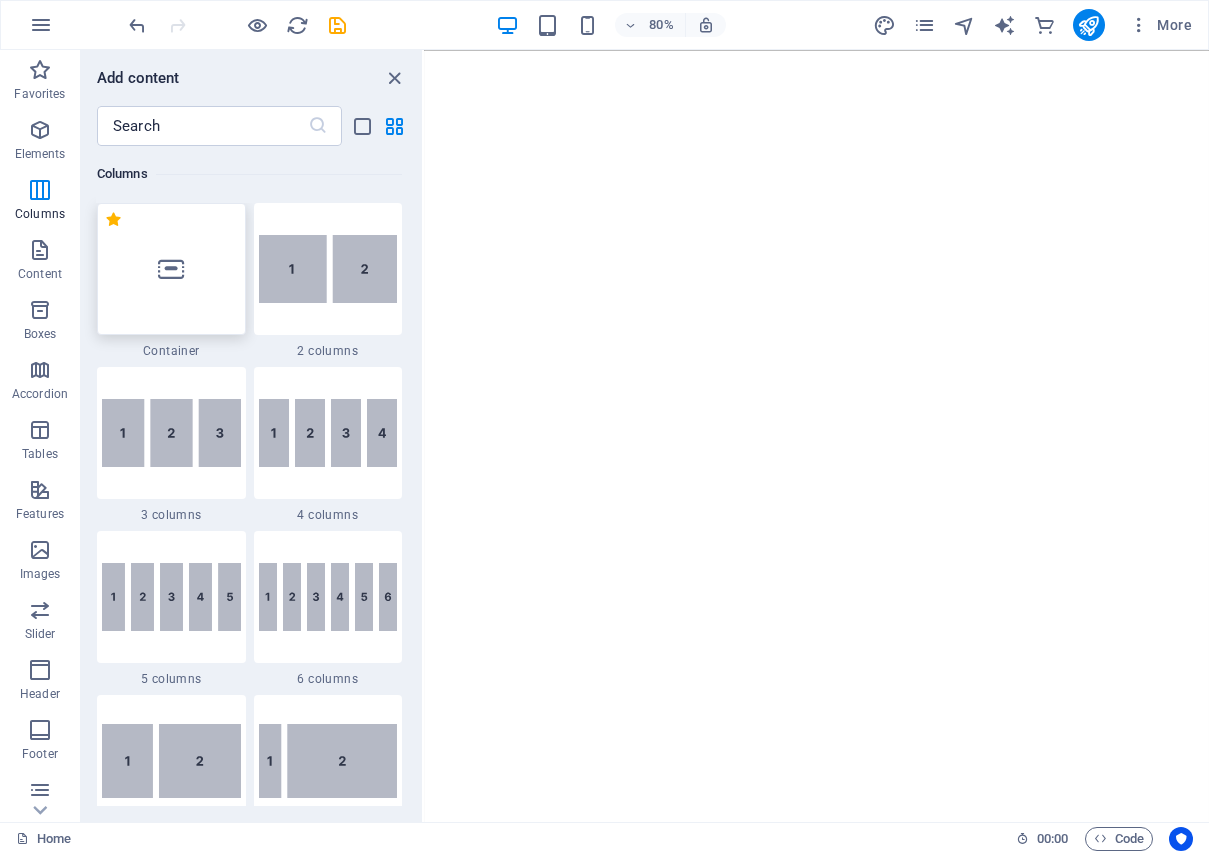 click at bounding box center [171, 269] 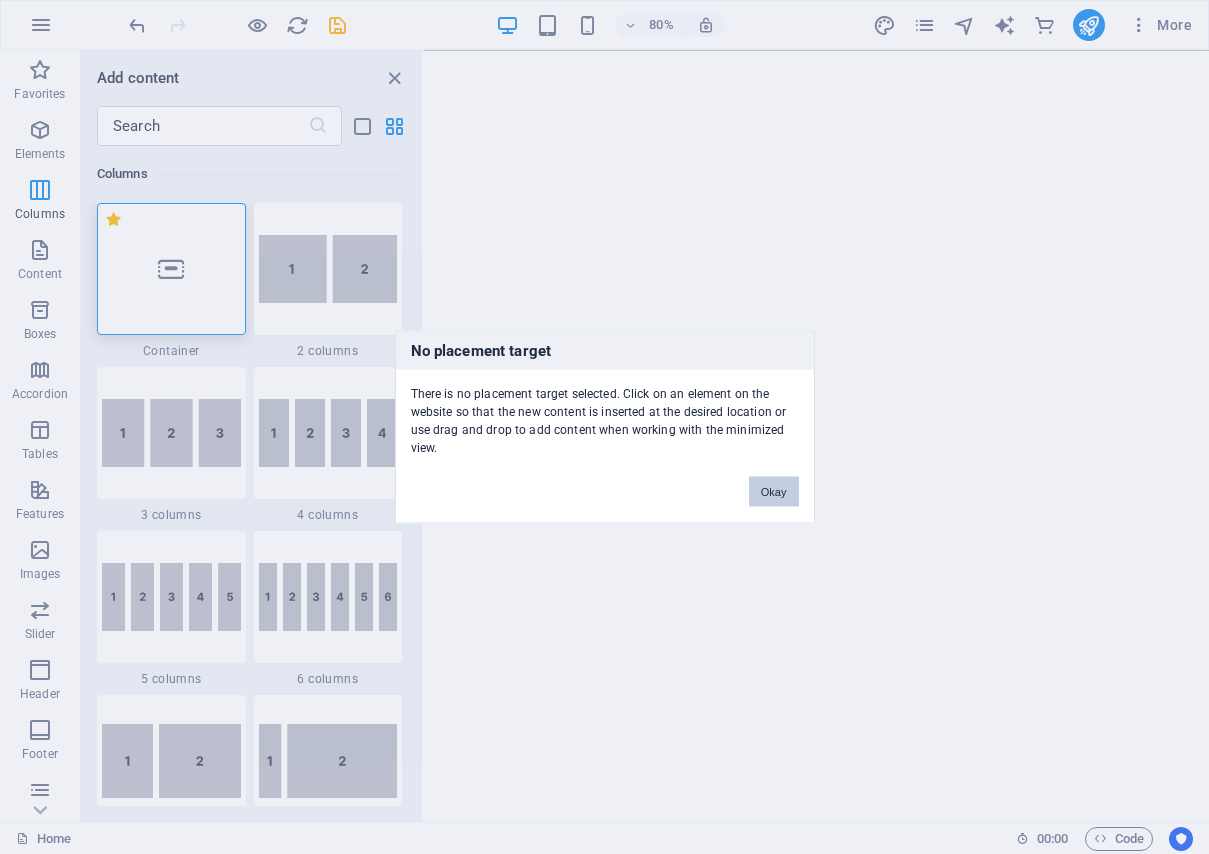 click on "Okay" at bounding box center [774, 492] 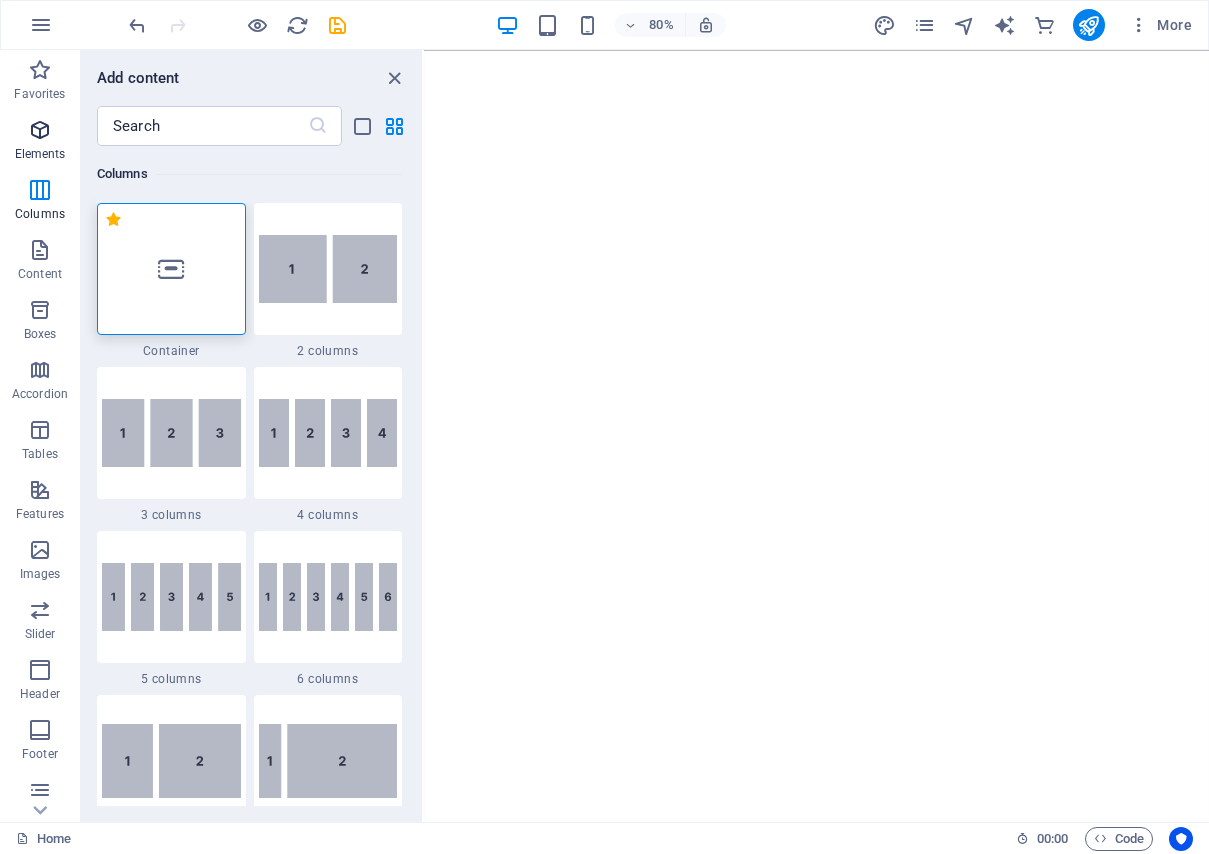 click at bounding box center [40, 130] 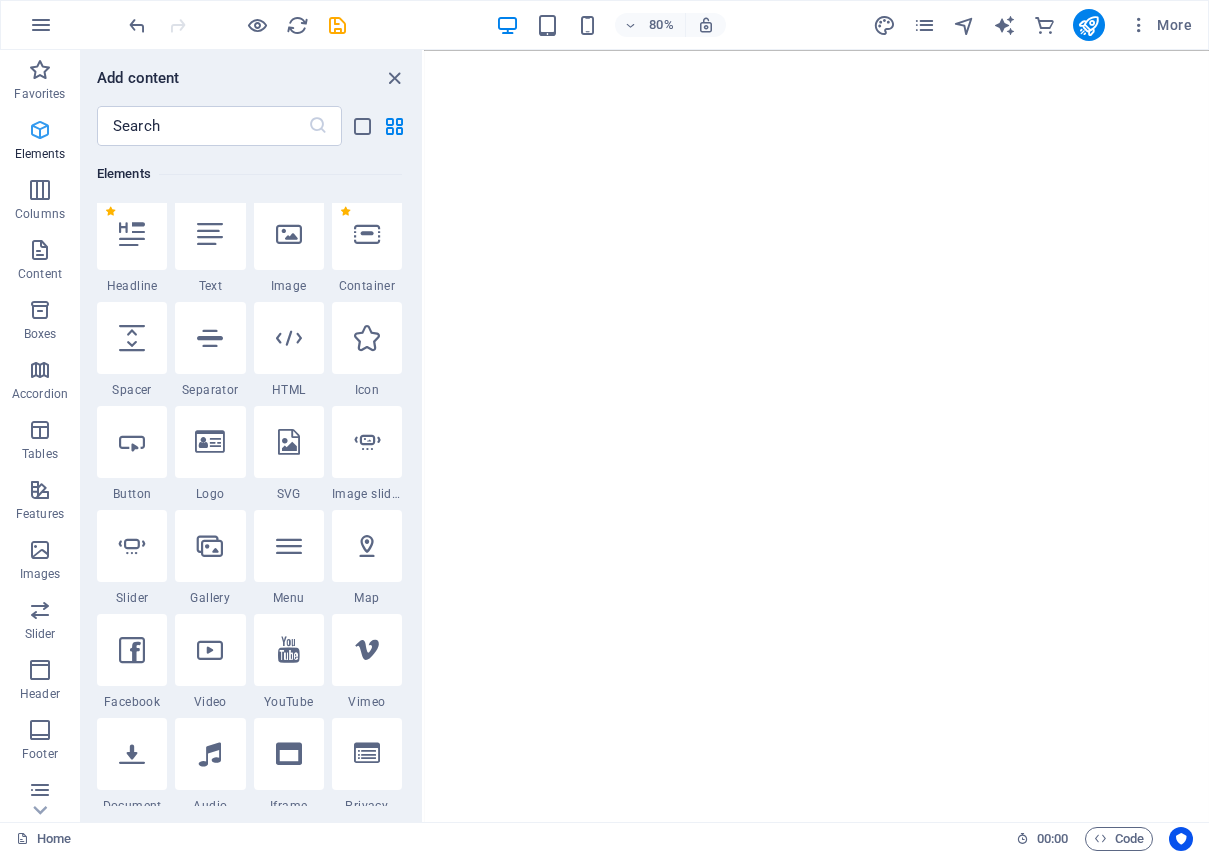 scroll, scrollTop: 213, scrollLeft: 0, axis: vertical 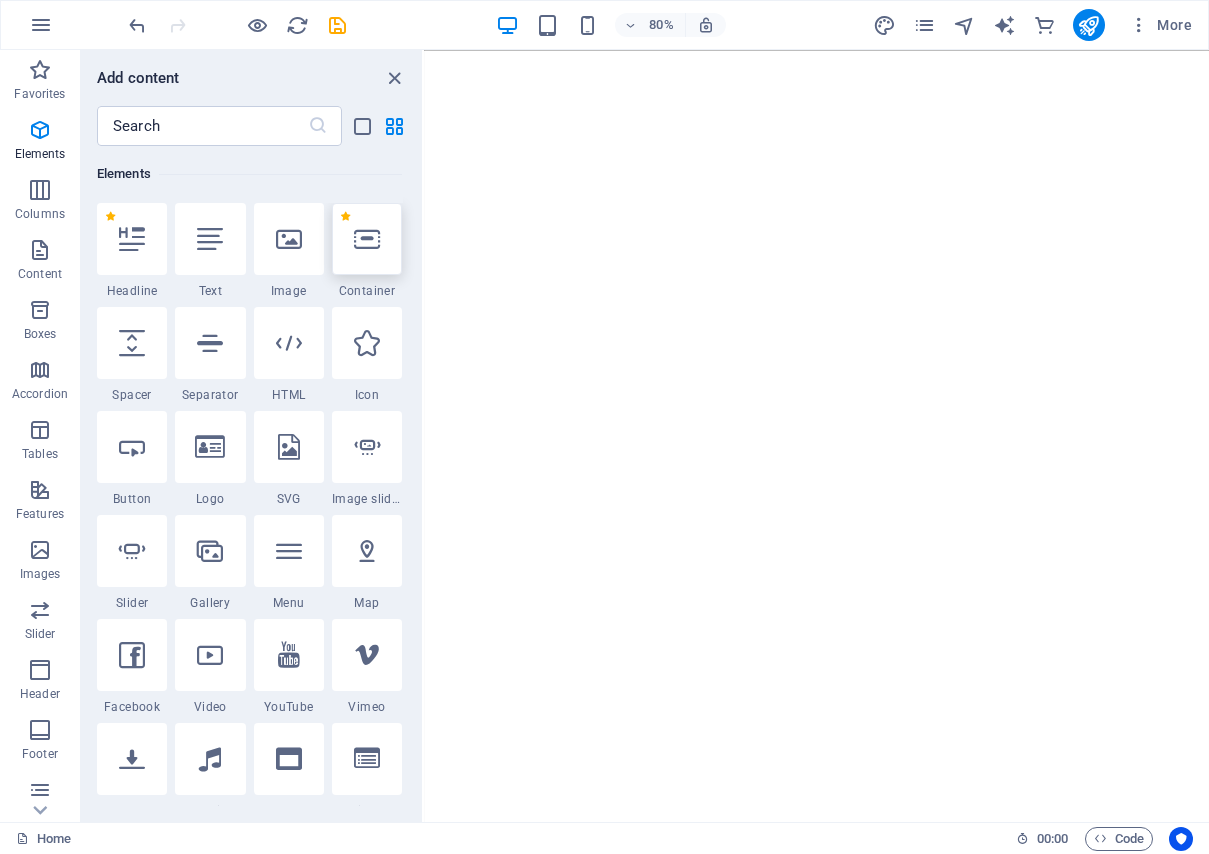 click at bounding box center [367, 239] 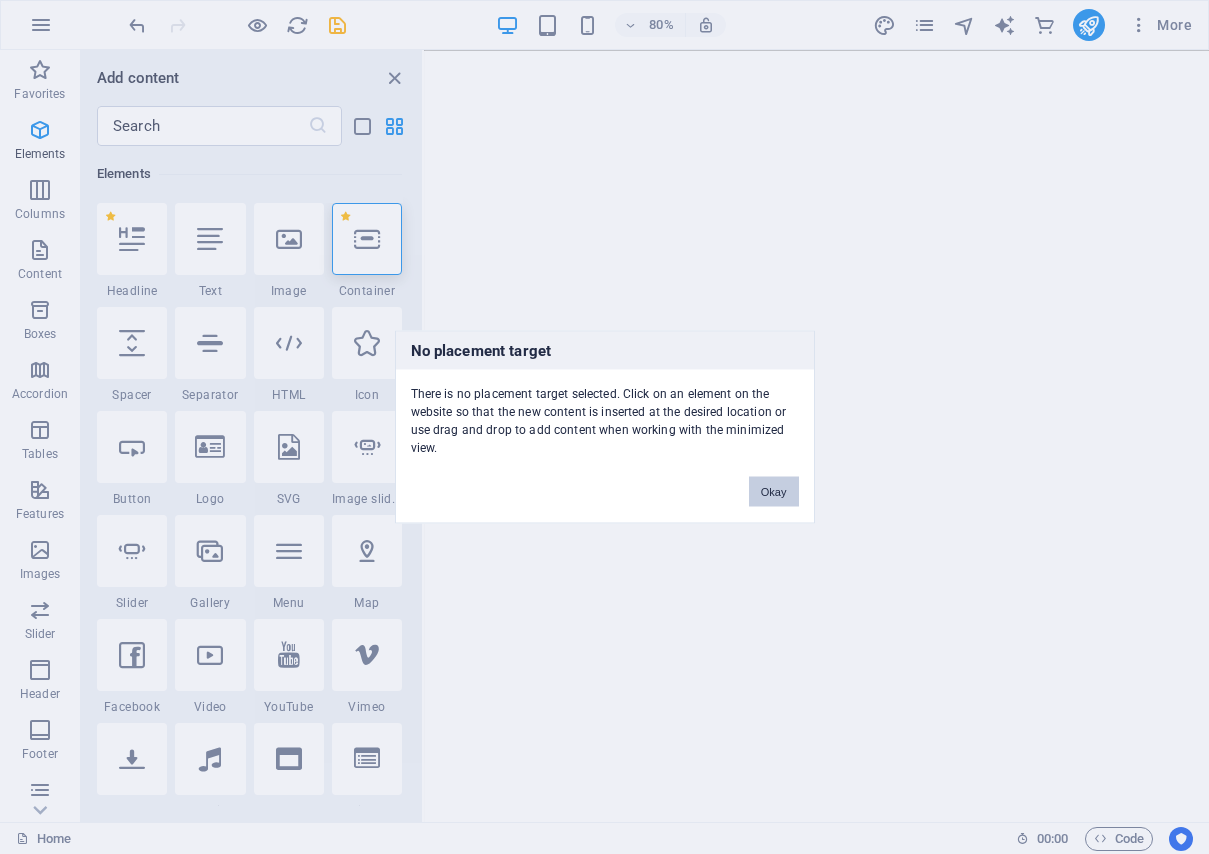 click on "Okay" at bounding box center [774, 492] 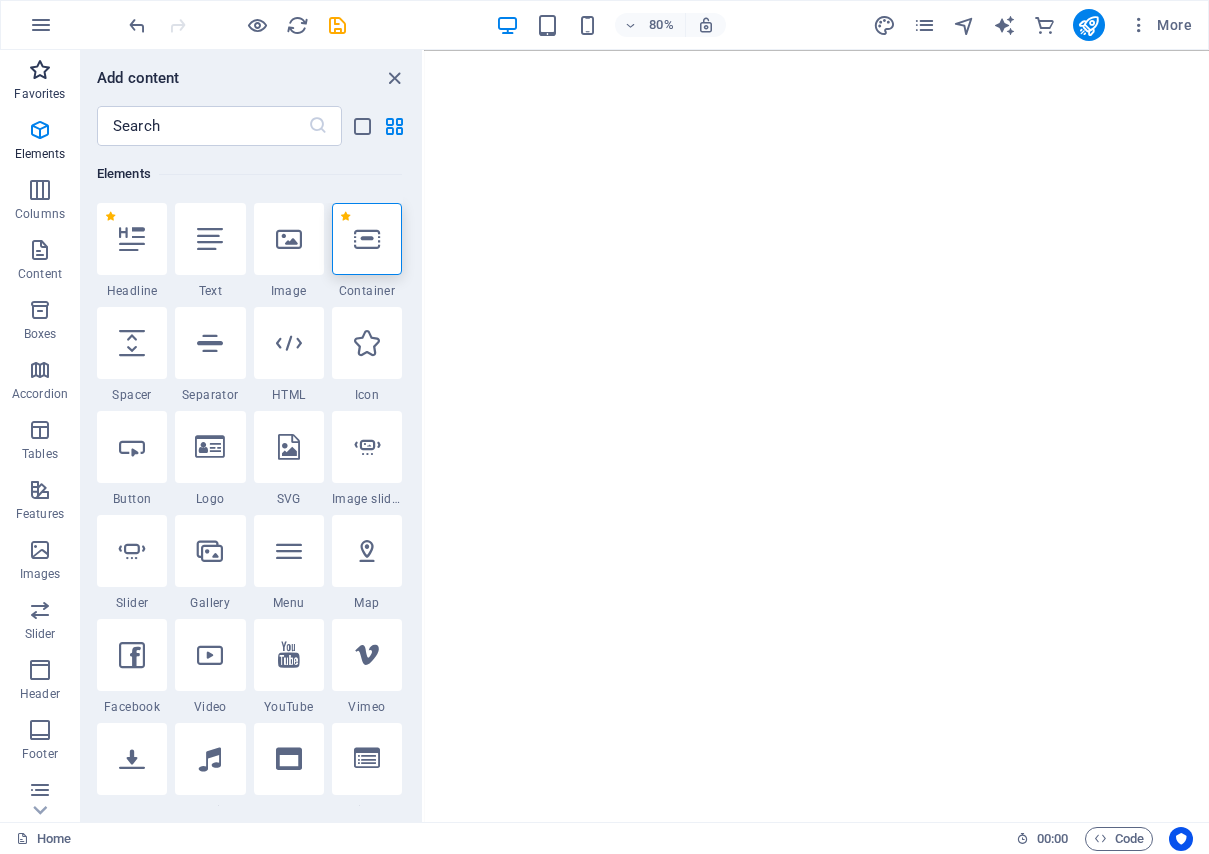 click at bounding box center [40, 70] 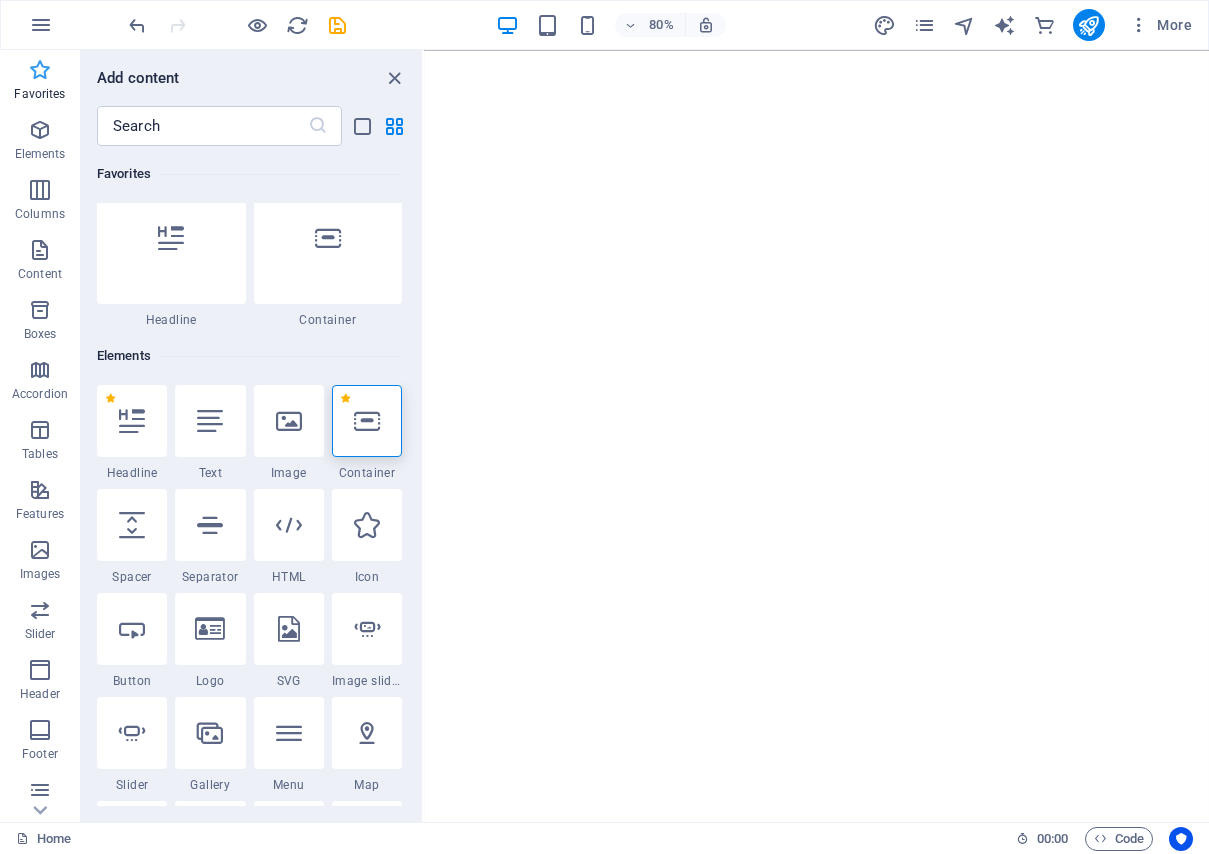 scroll, scrollTop: 0, scrollLeft: 0, axis: both 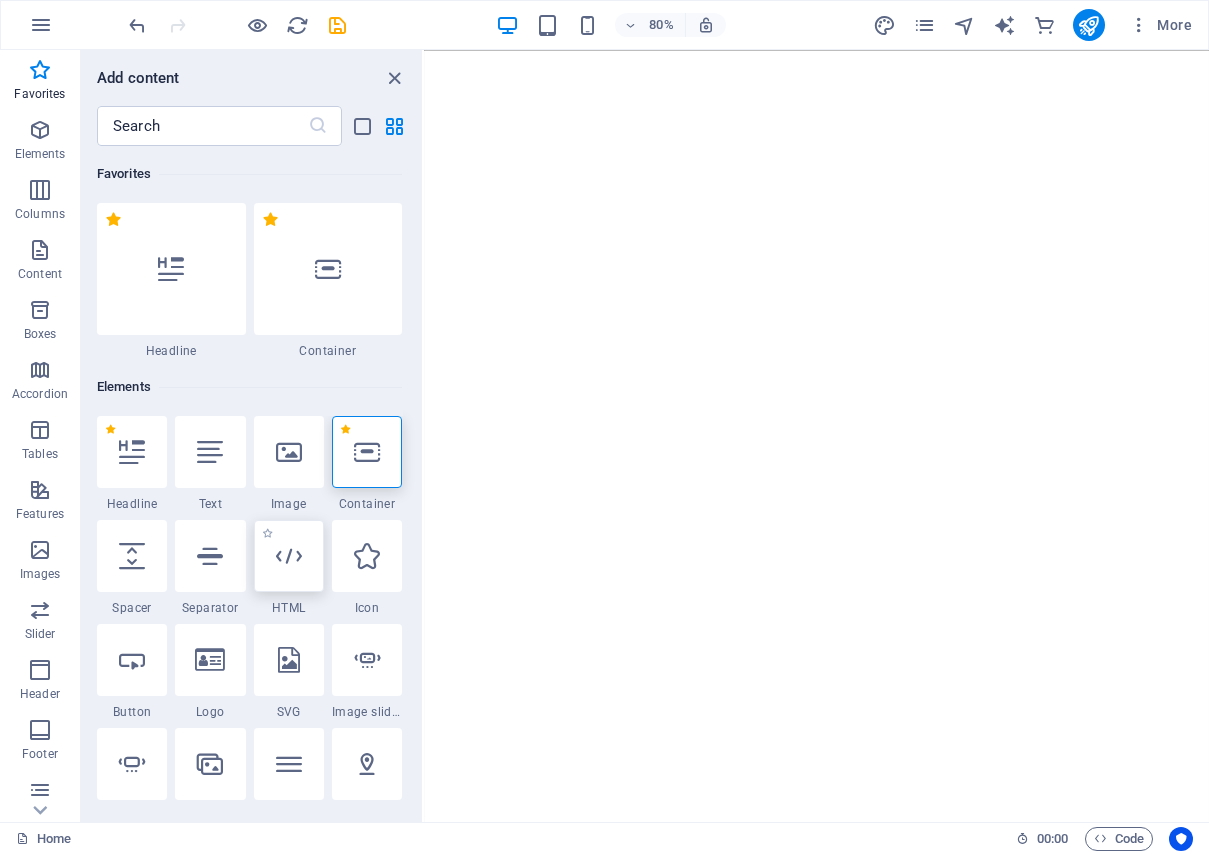 click at bounding box center [289, 556] 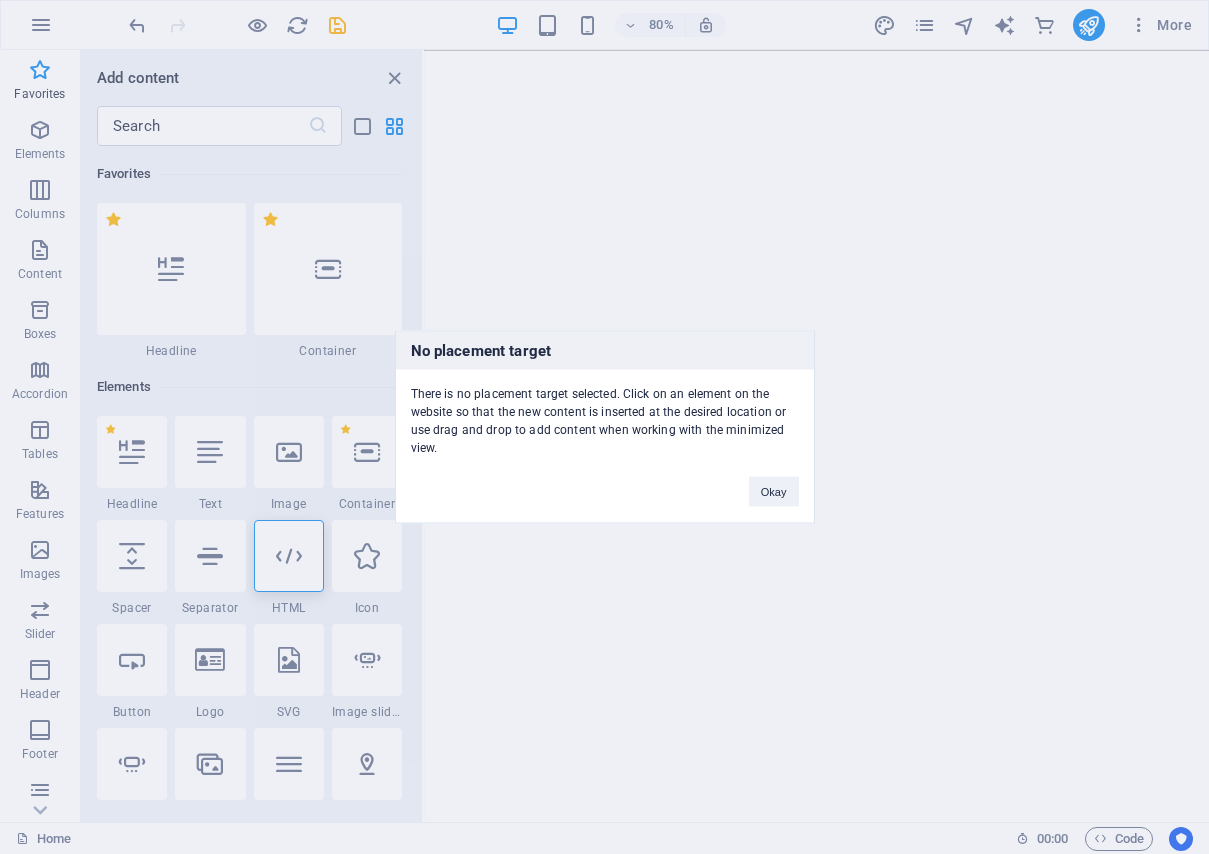 drag, startPoint x: 417, startPoint y: 392, endPoint x: 624, endPoint y: 420, distance: 208.88513 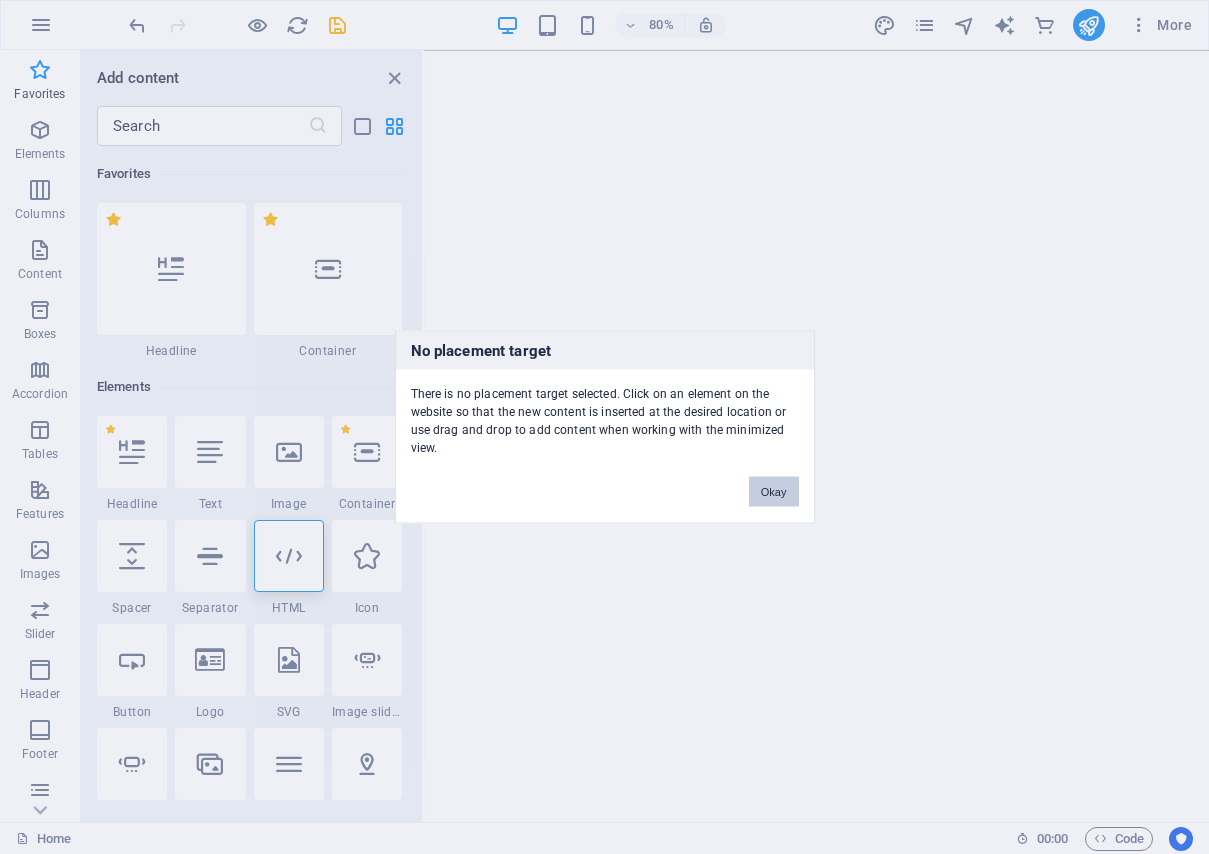 click on "Okay" at bounding box center (774, 492) 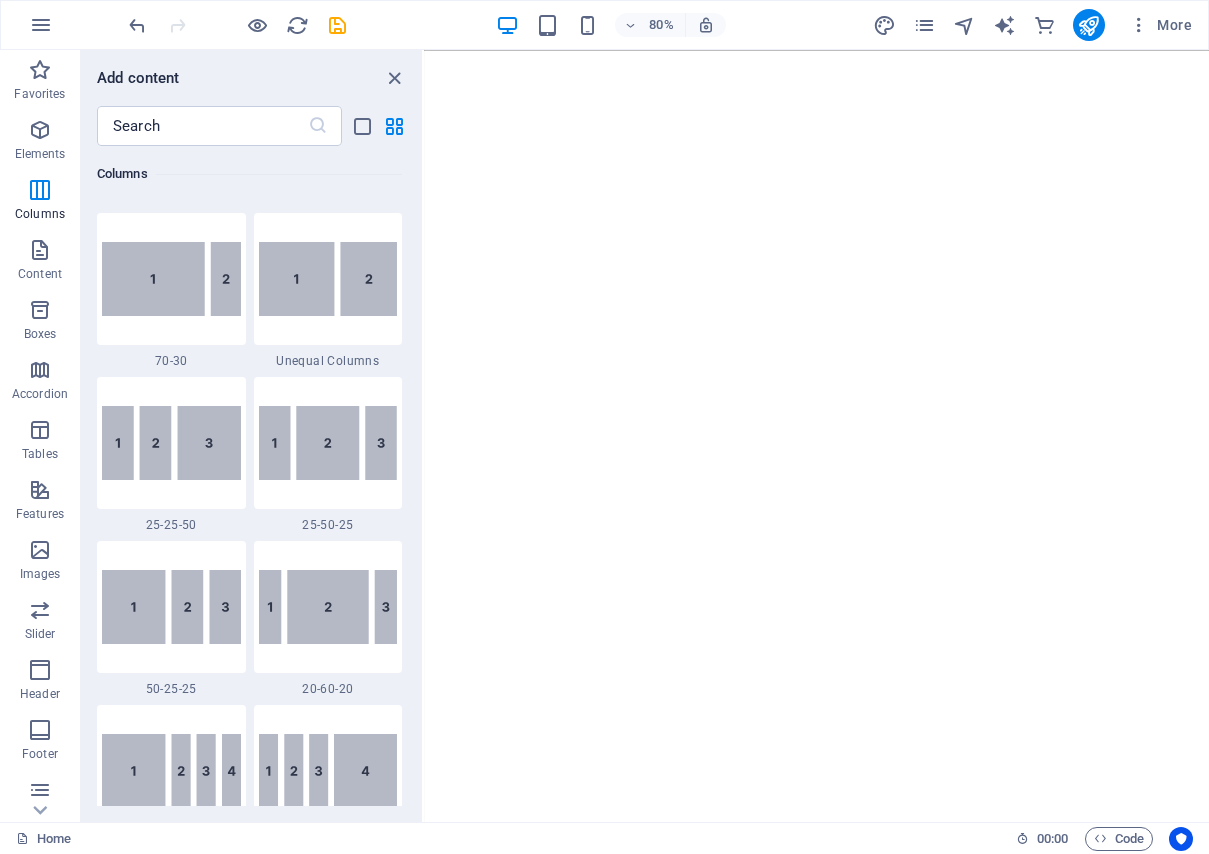 scroll, scrollTop: 1900, scrollLeft: 0, axis: vertical 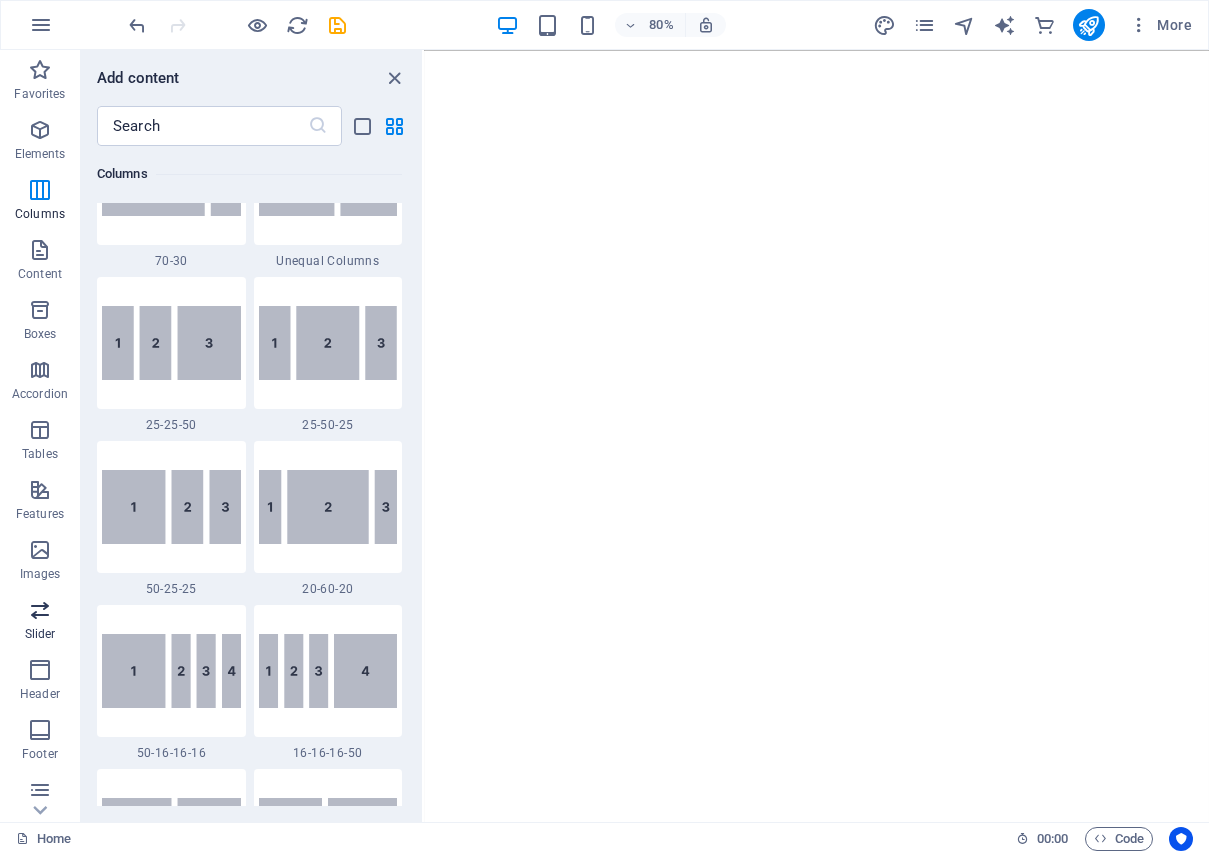 click at bounding box center (40, 610) 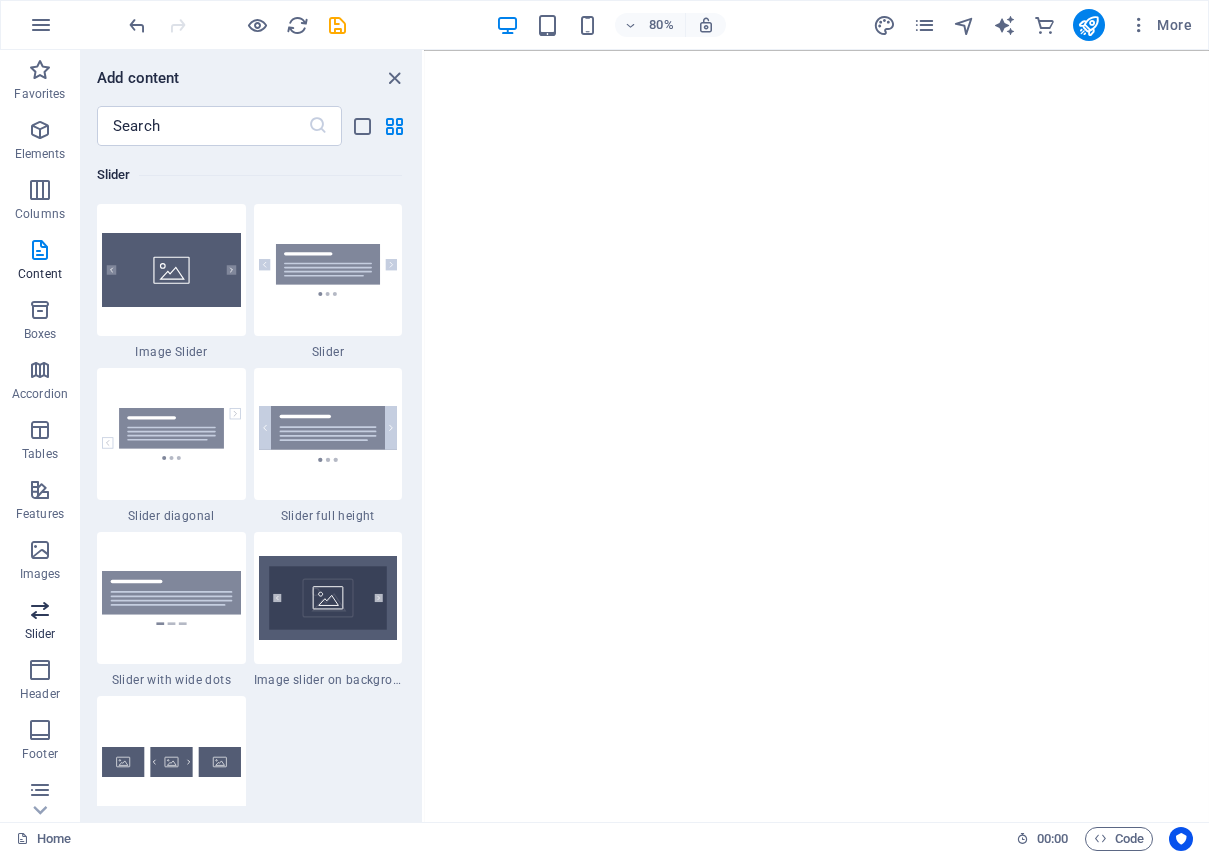 scroll, scrollTop: 11337, scrollLeft: 0, axis: vertical 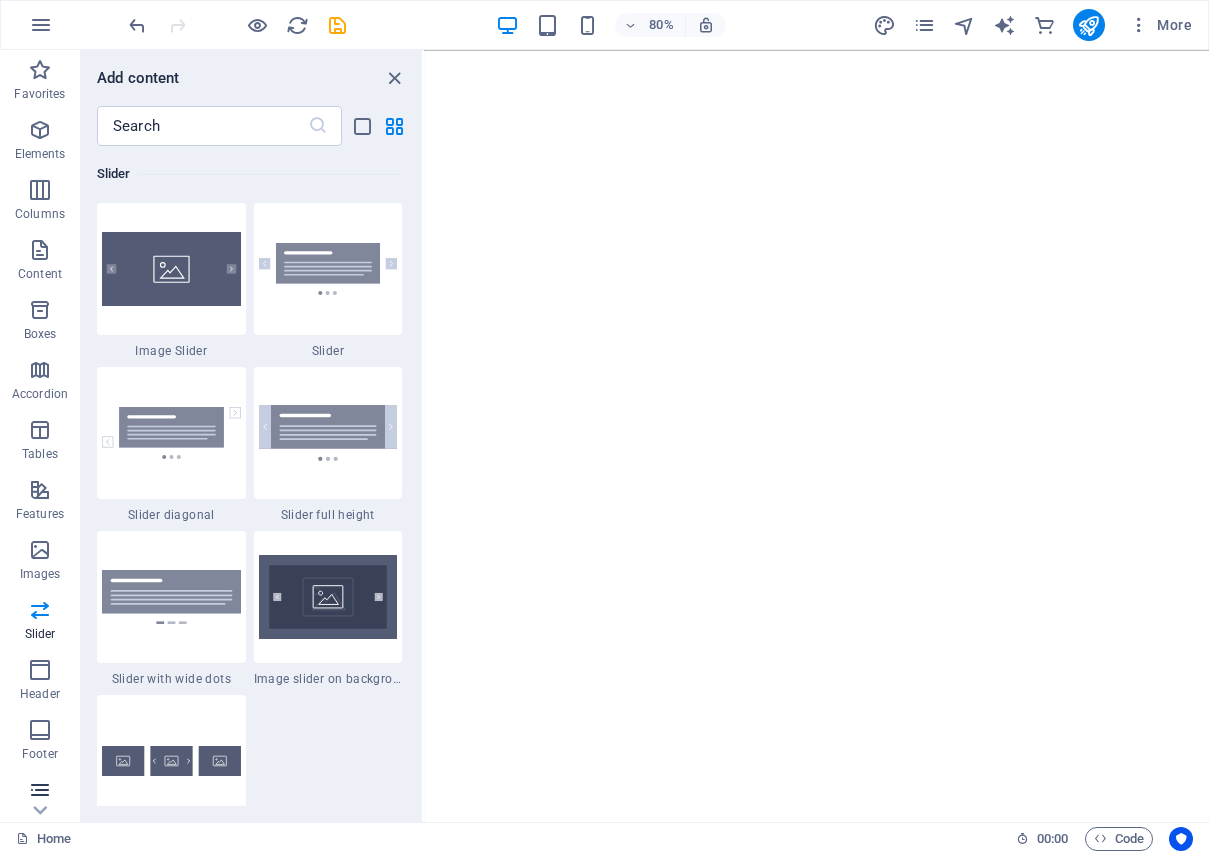 click at bounding box center (40, 790) 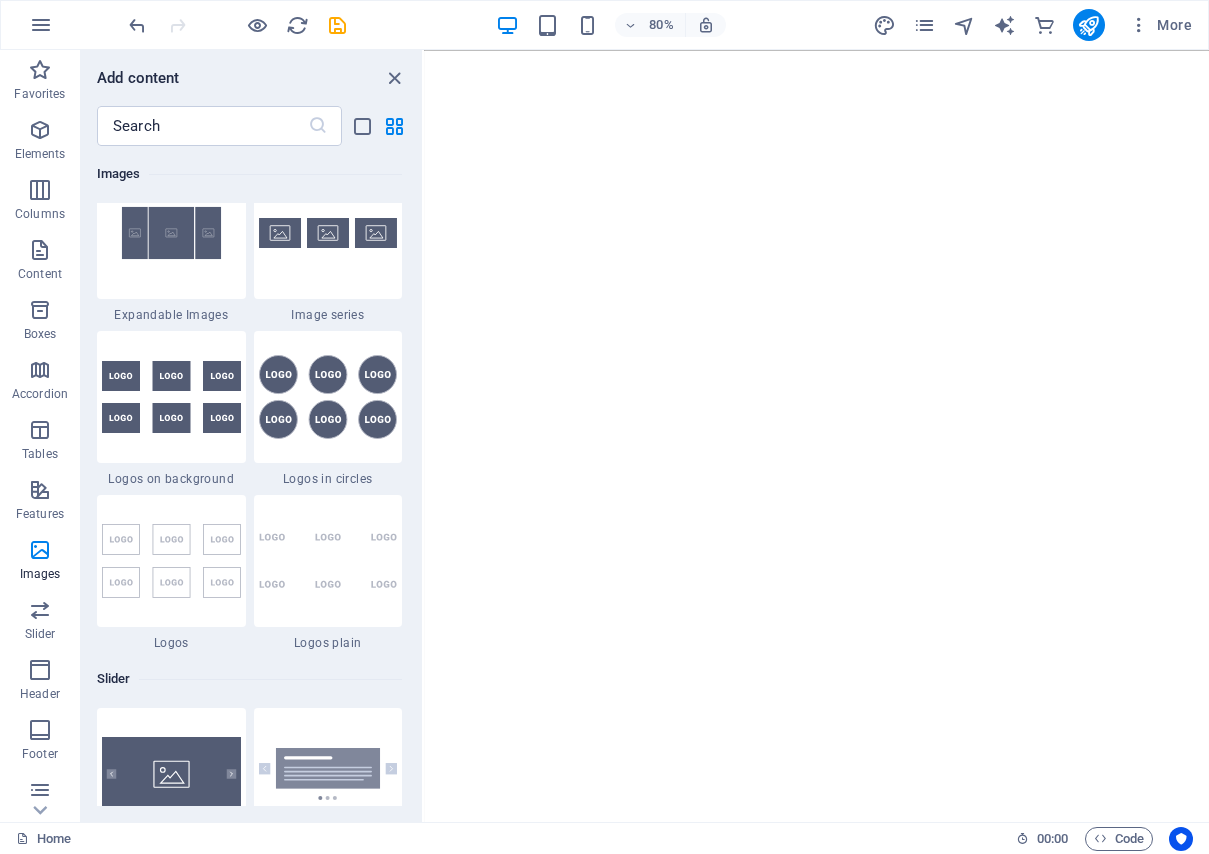 scroll, scrollTop: 10500, scrollLeft: 0, axis: vertical 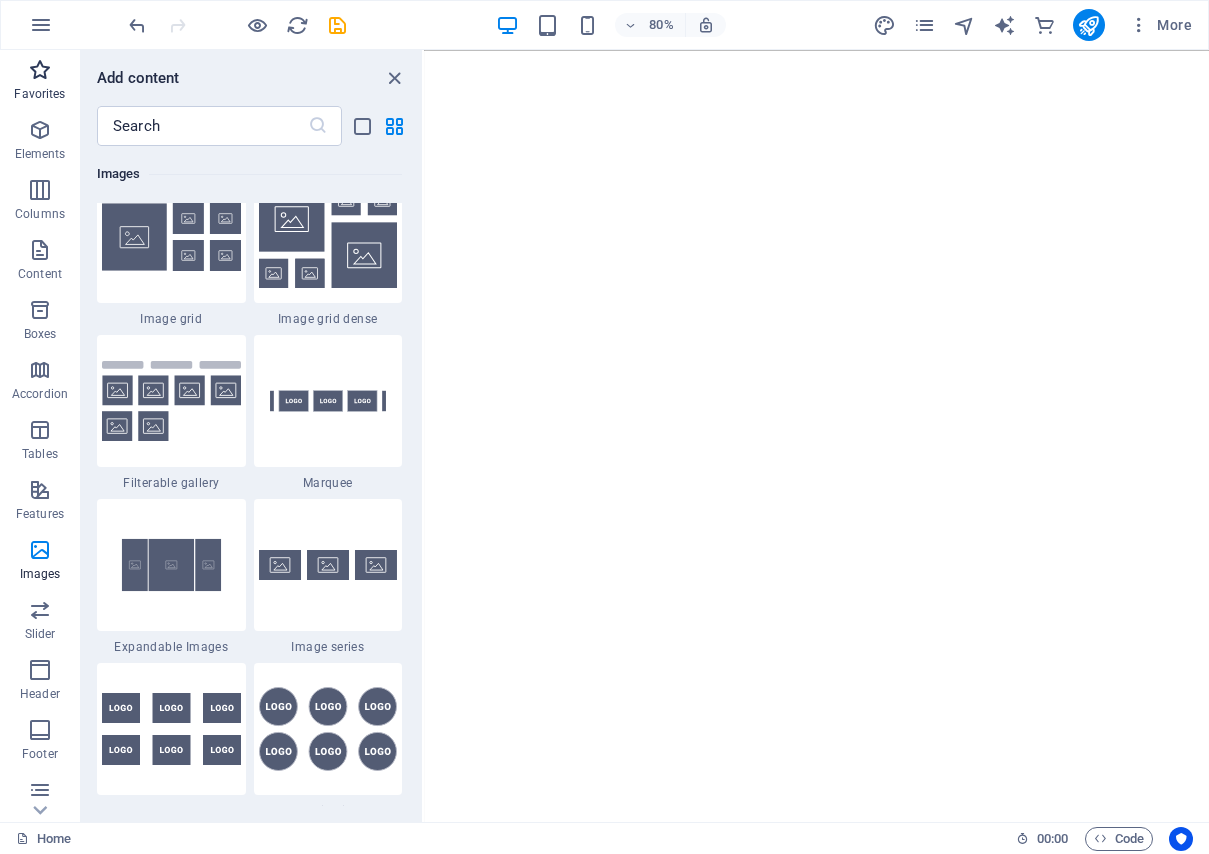 click at bounding box center (40, 70) 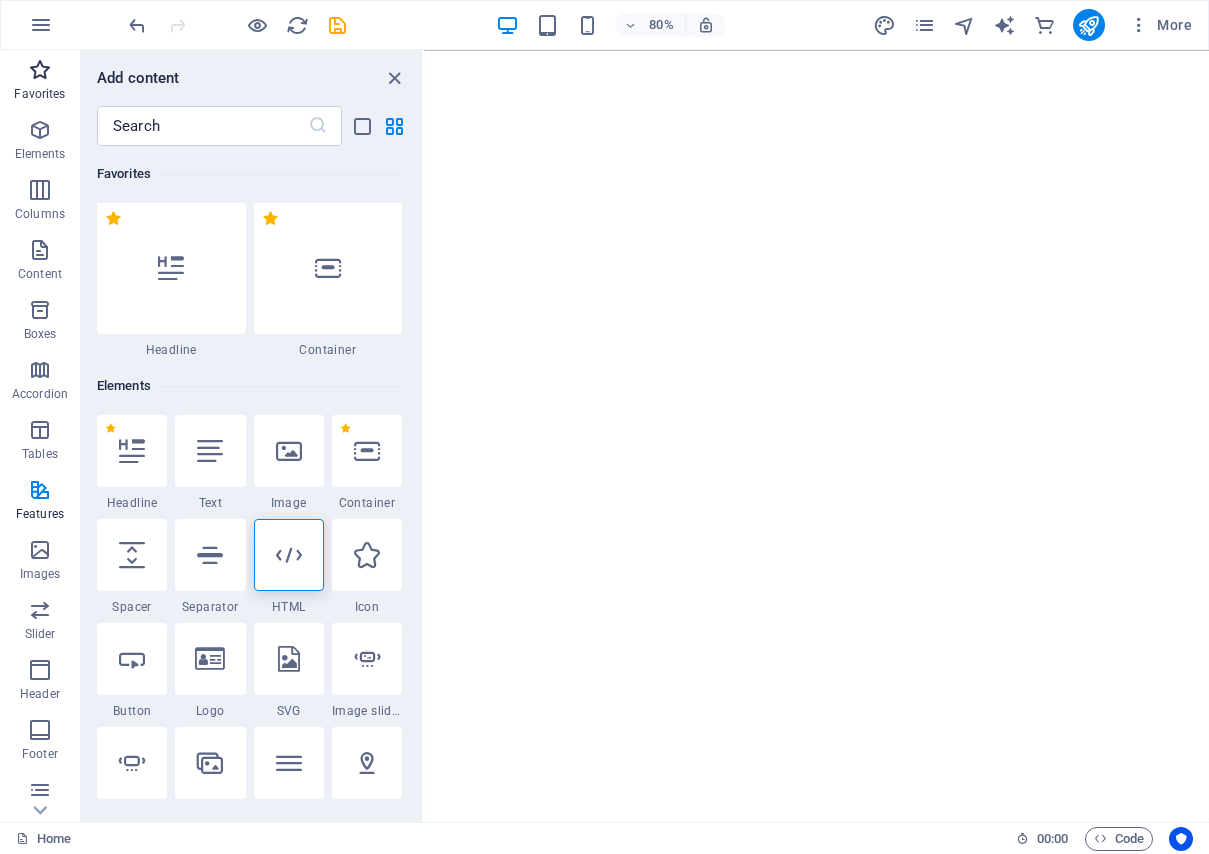 scroll, scrollTop: 0, scrollLeft: 0, axis: both 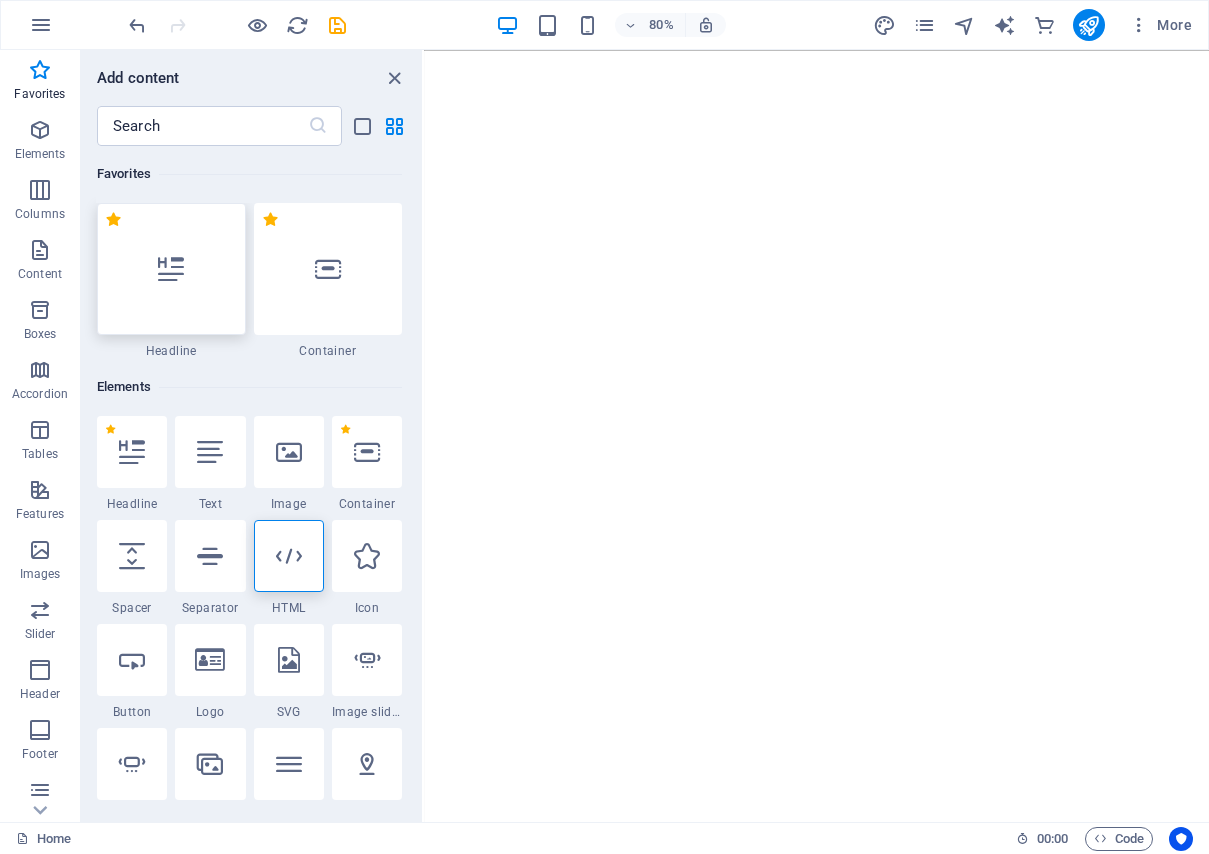 click at bounding box center (171, 269) 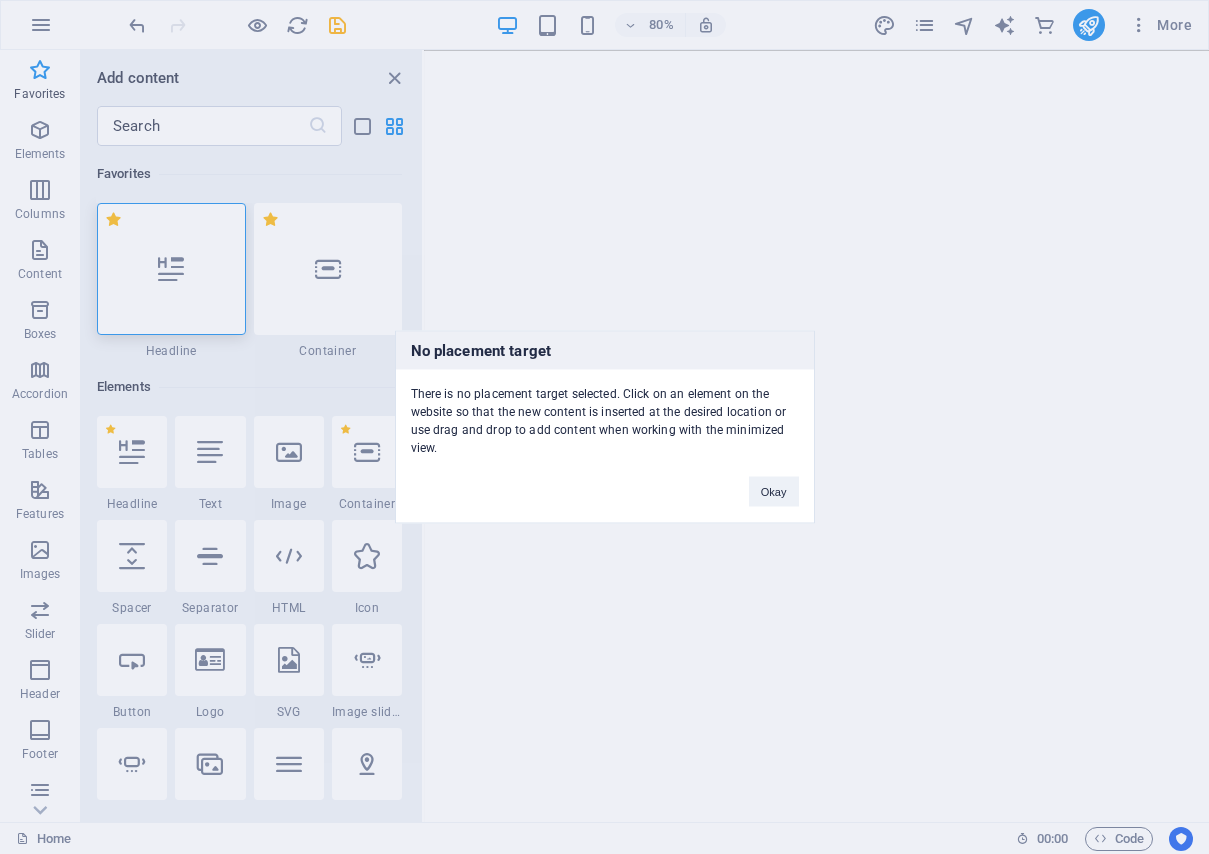 click on "No placement target There is no placement target selected. Click on an element on the website so that the new content is inserted at the desired location or use drag and drop to add content when working with the minimized view. Okay" at bounding box center [604, 427] 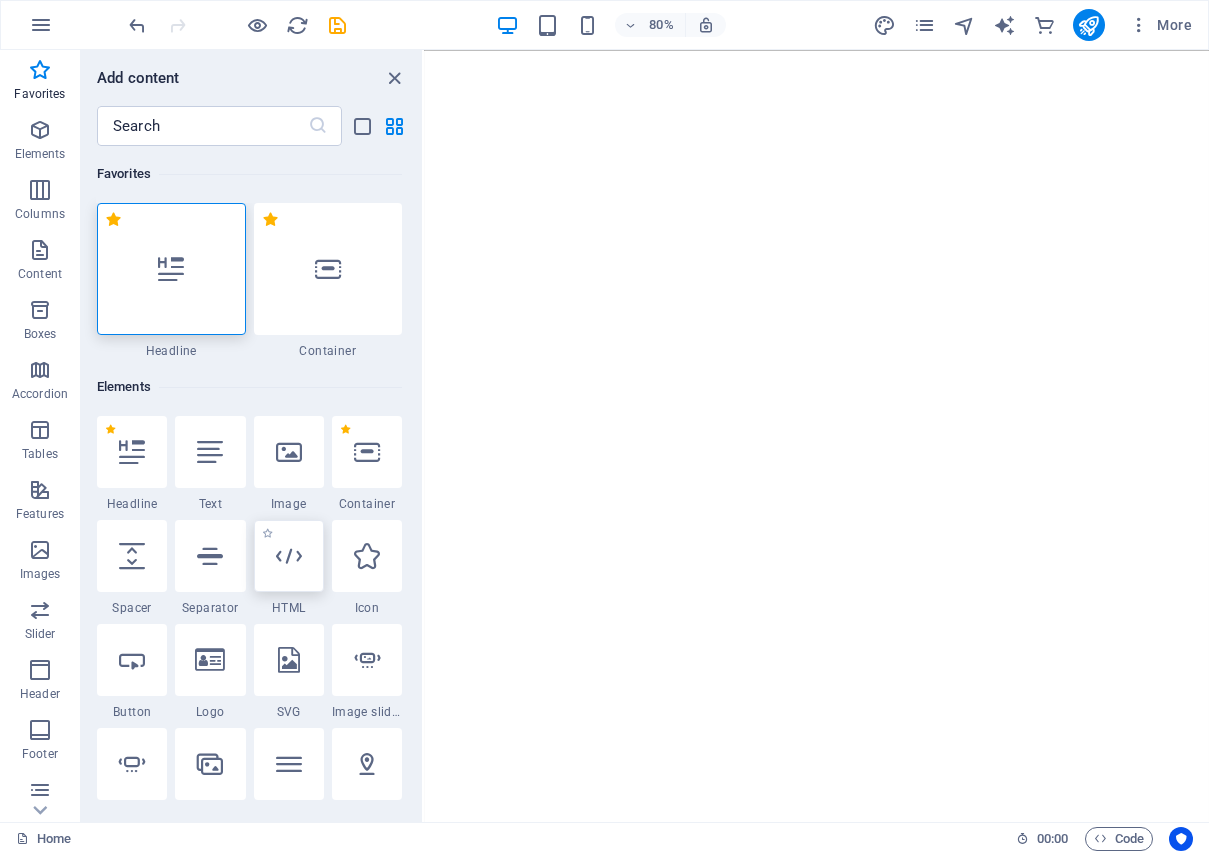 click at bounding box center [289, 556] 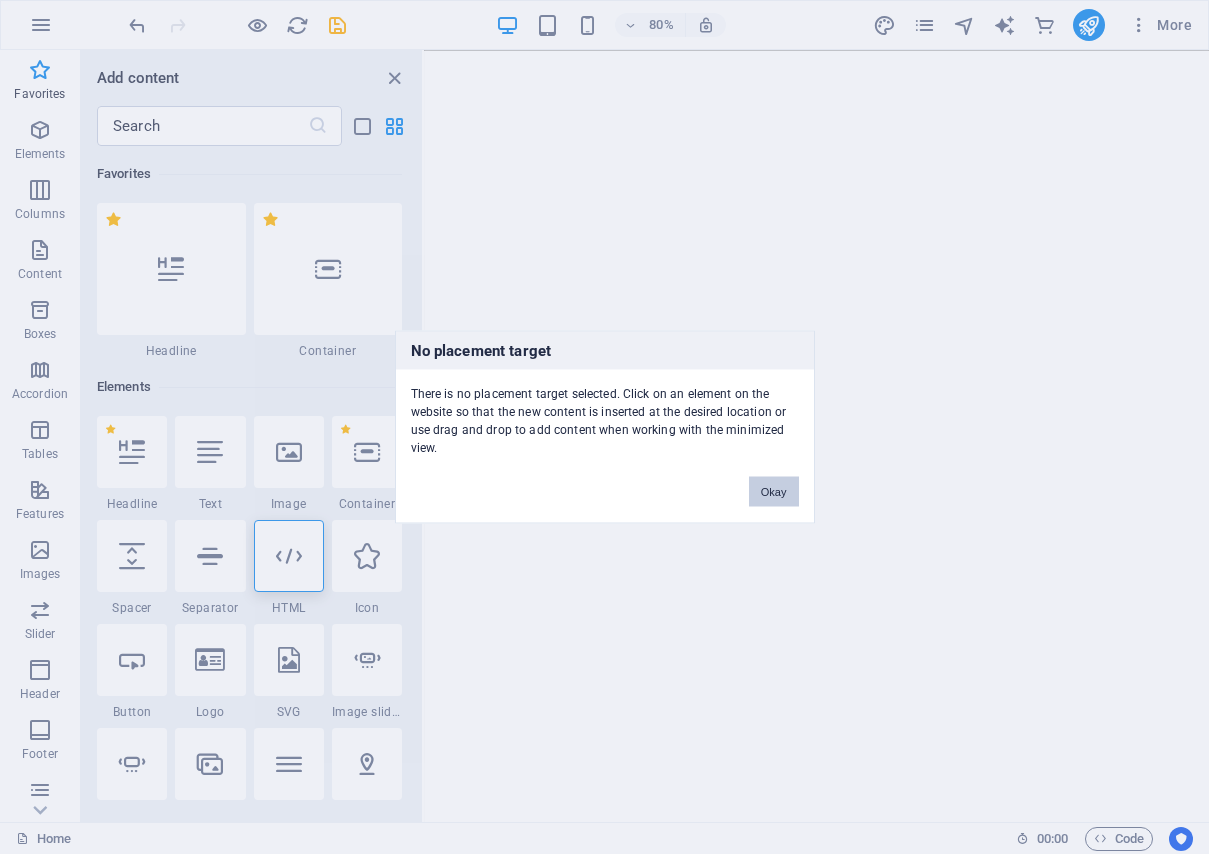 click on "Okay" at bounding box center (774, 492) 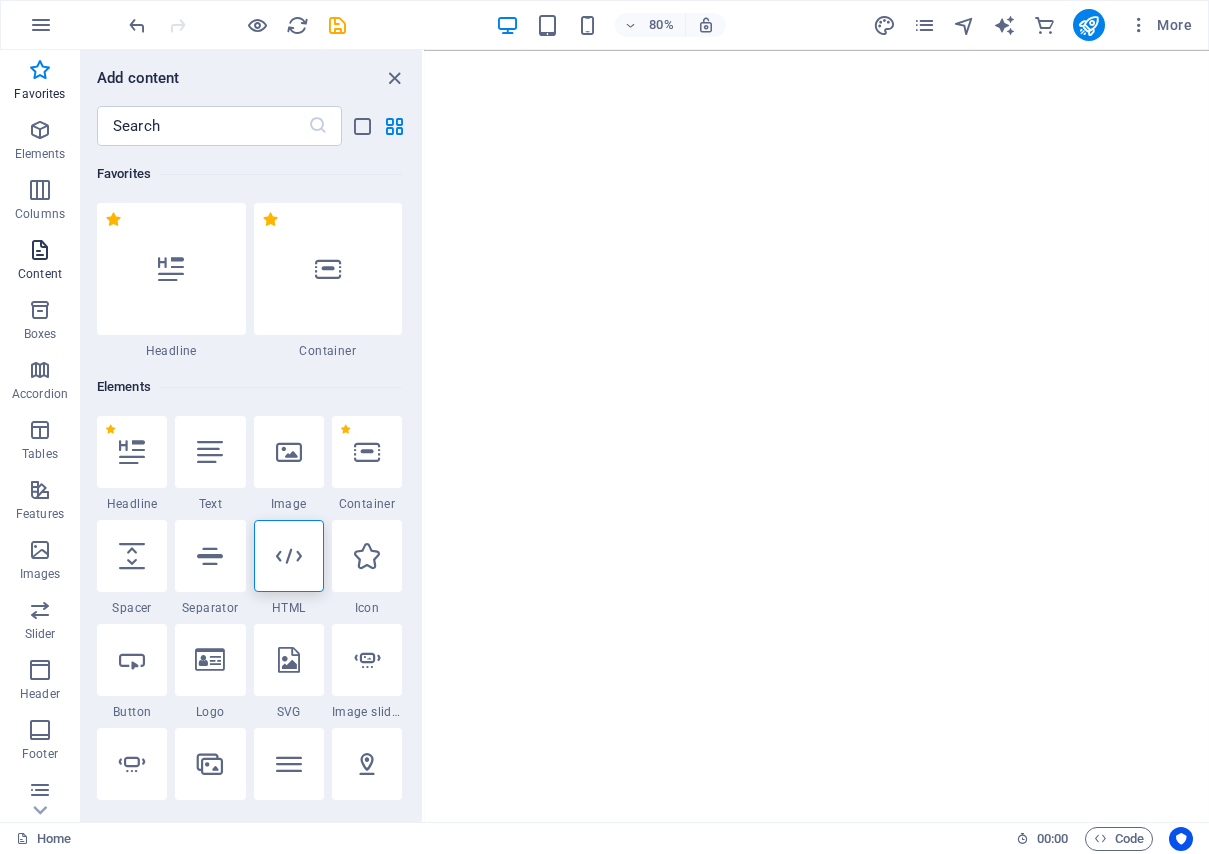 click at bounding box center (40, 250) 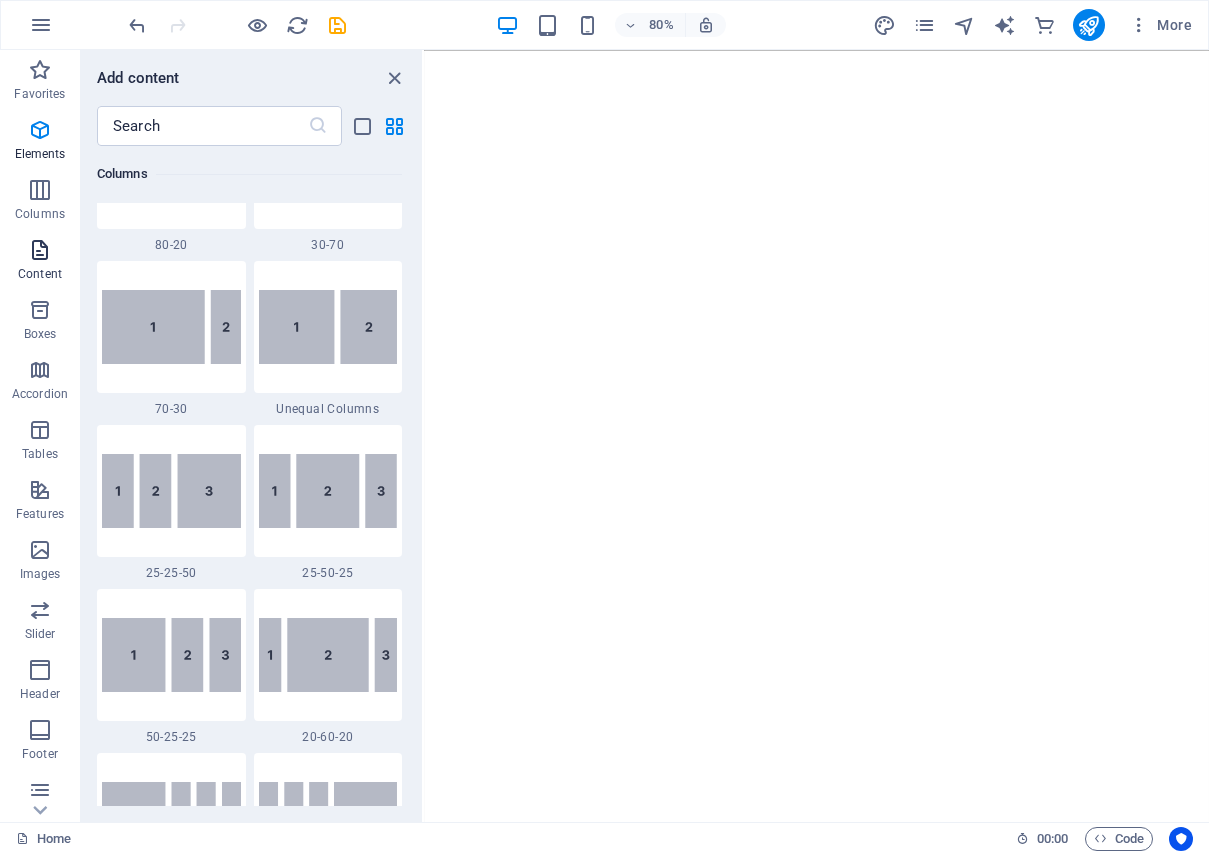 scroll, scrollTop: 3499, scrollLeft: 0, axis: vertical 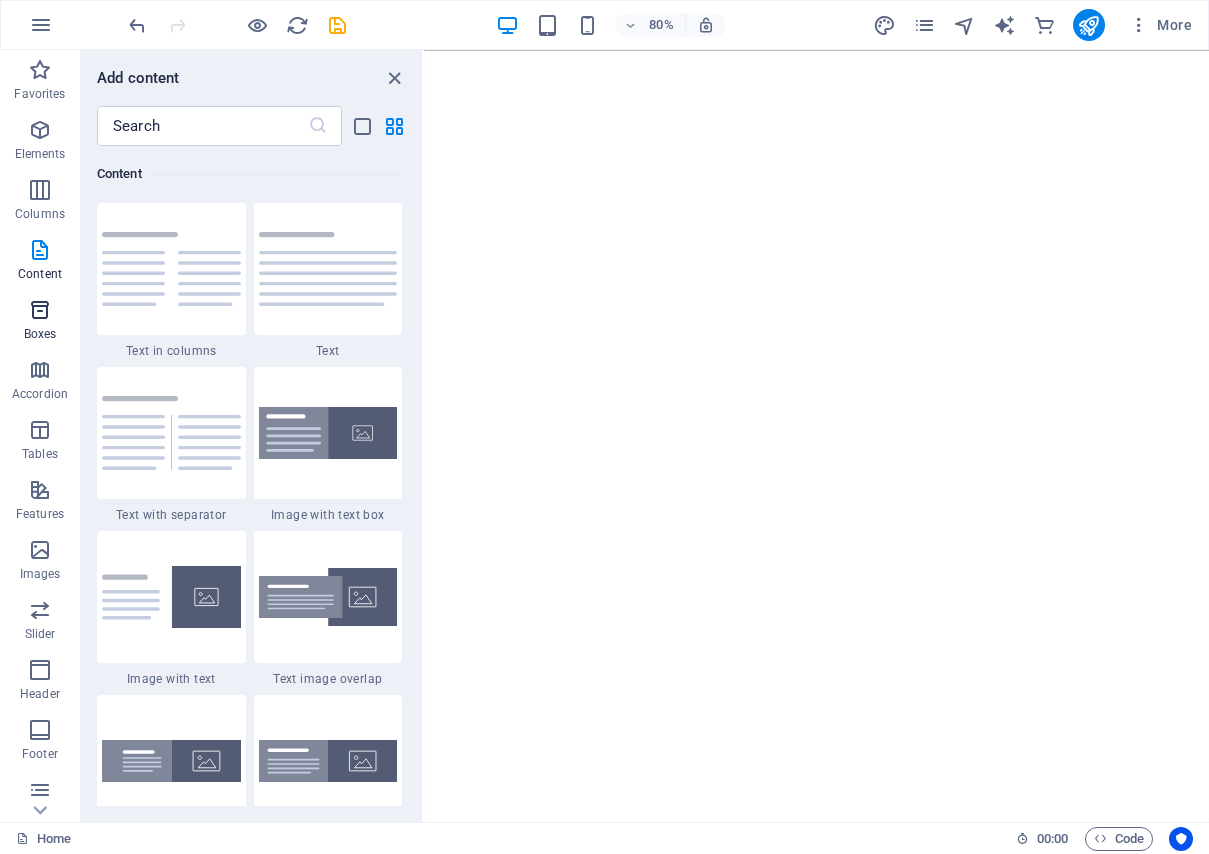 click at bounding box center [40, 310] 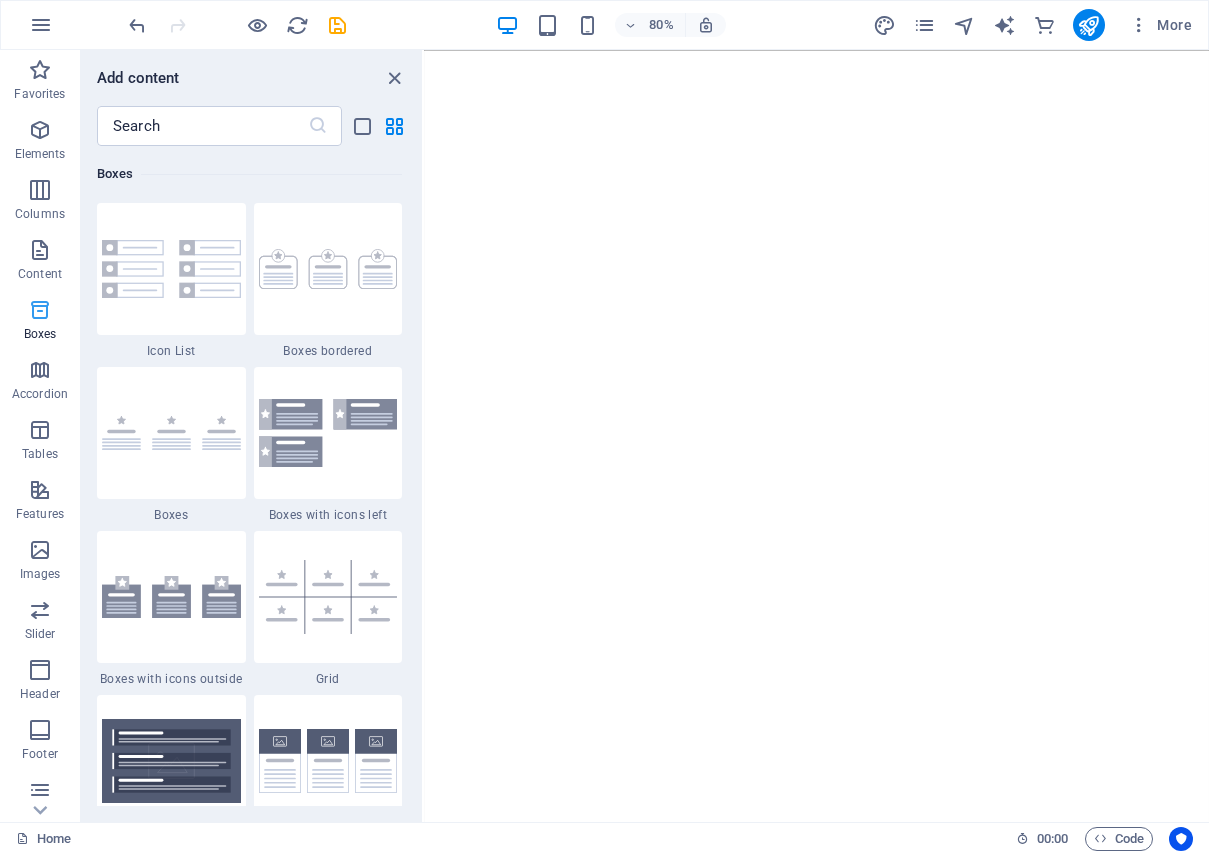 scroll, scrollTop: 5516, scrollLeft: 0, axis: vertical 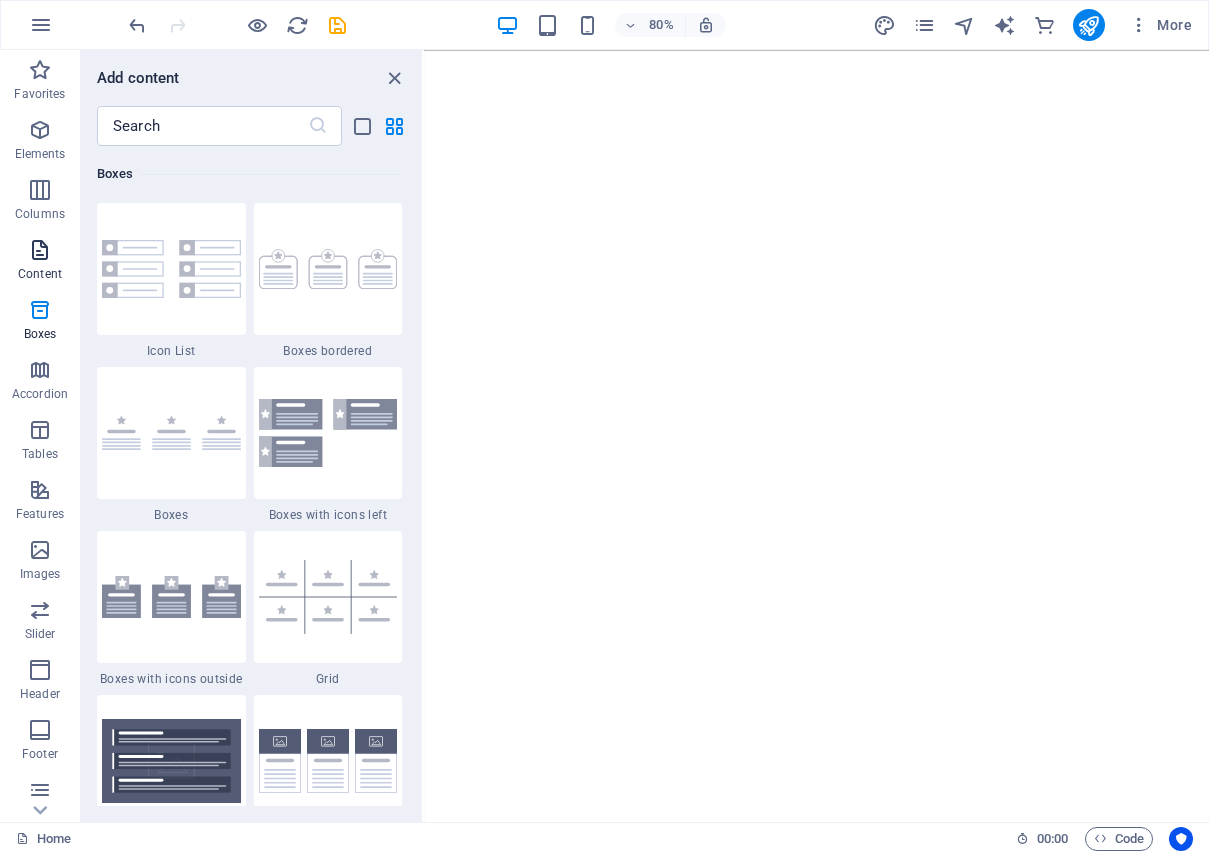 click at bounding box center (40, 250) 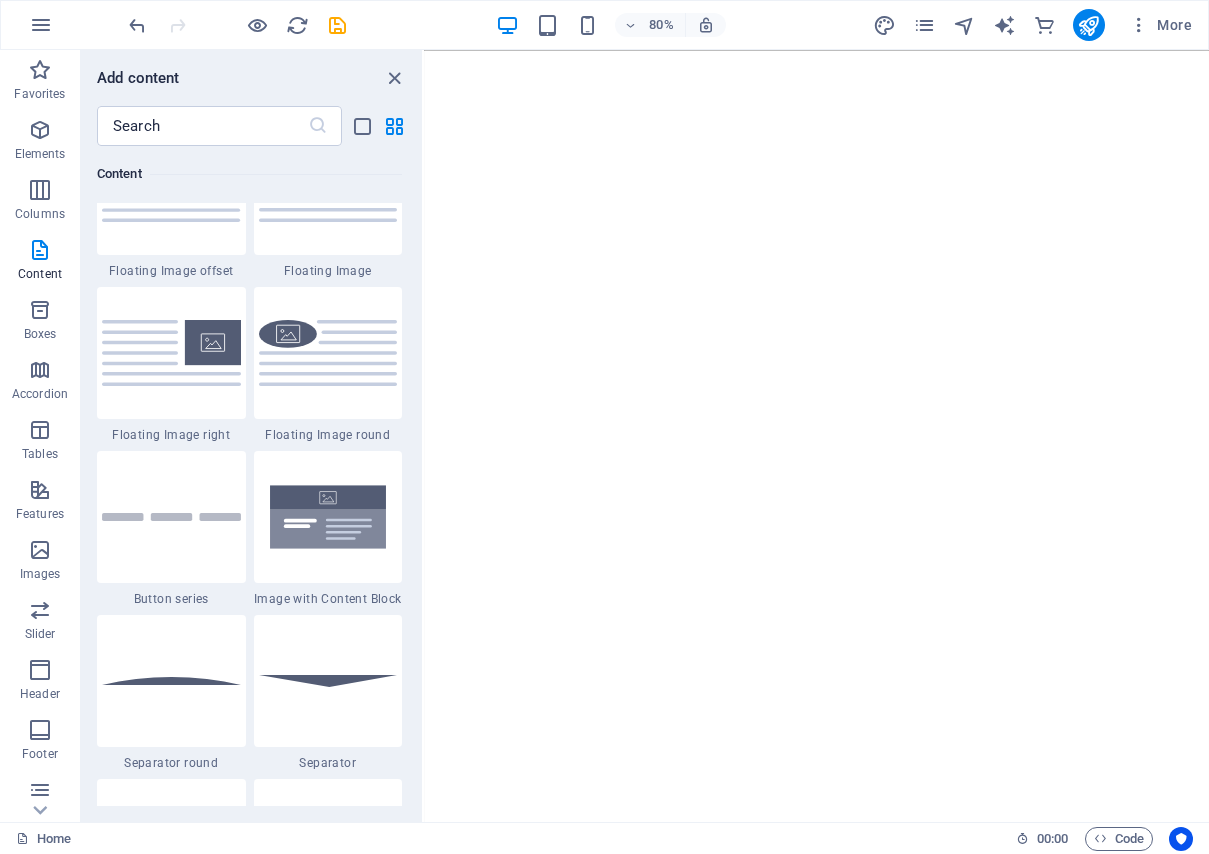 scroll, scrollTop: 4799, scrollLeft: 0, axis: vertical 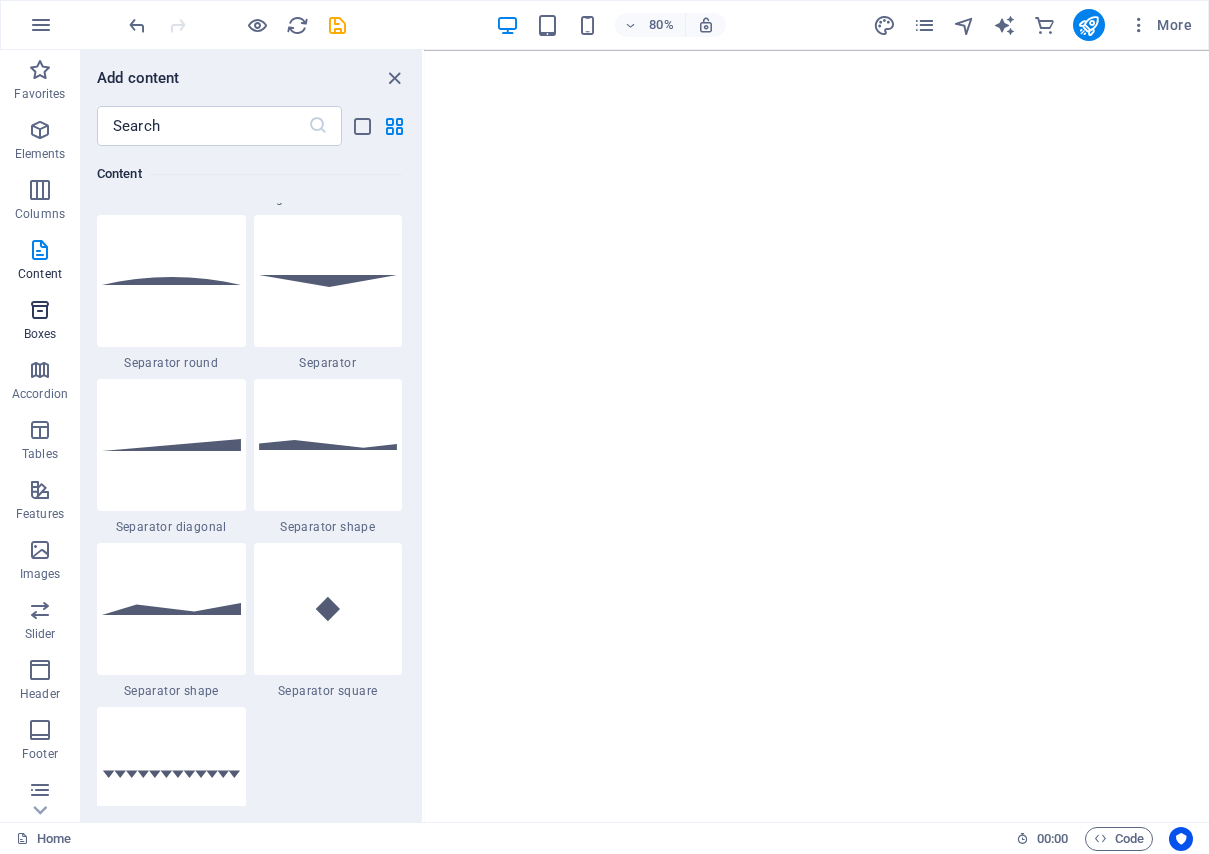click at bounding box center (40, 310) 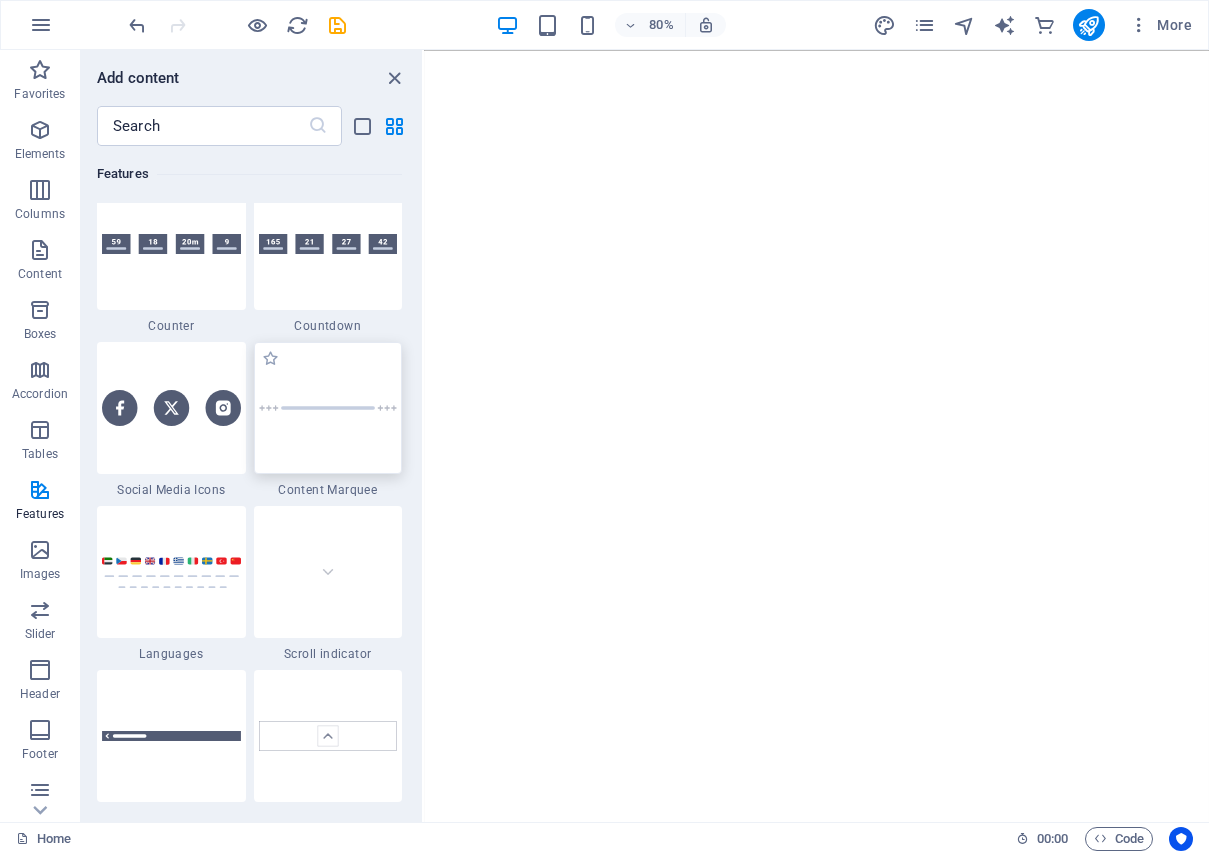 scroll, scrollTop: 9016, scrollLeft: 0, axis: vertical 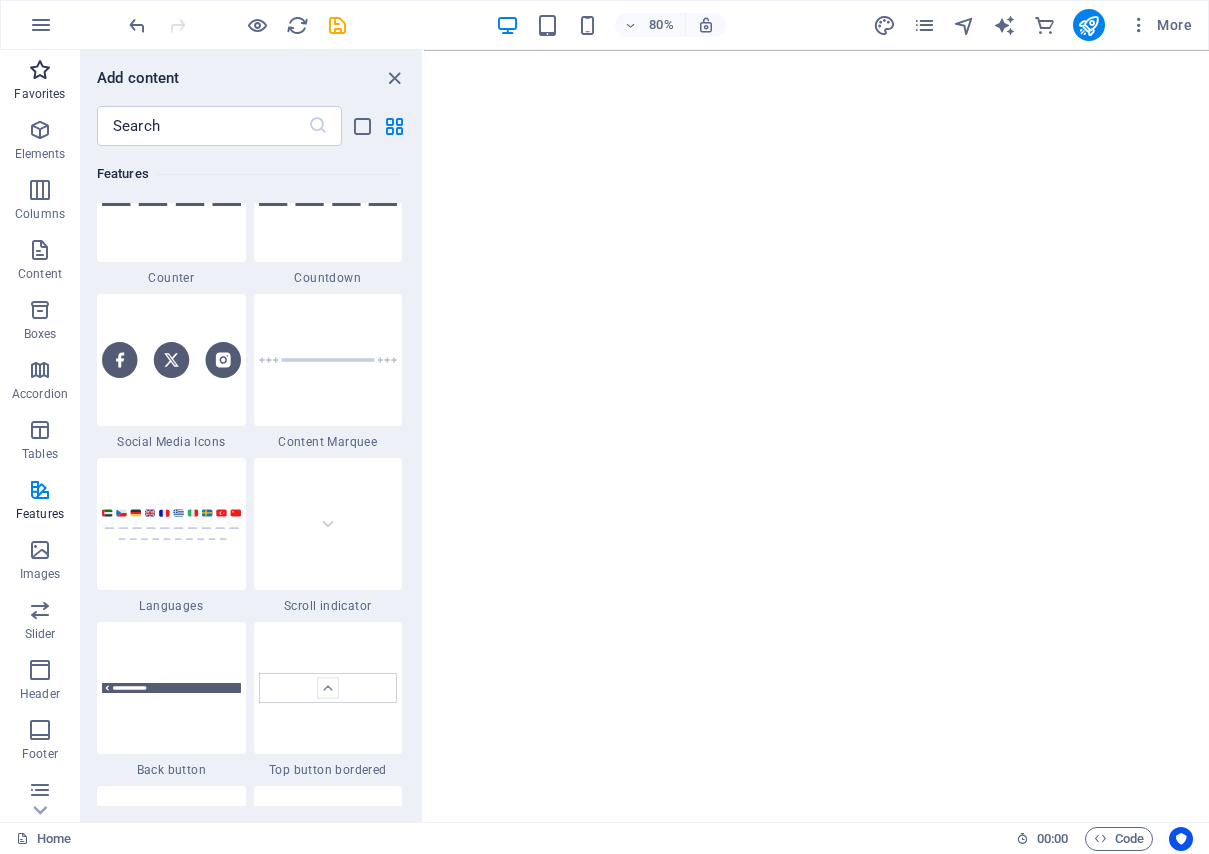click at bounding box center (40, 70) 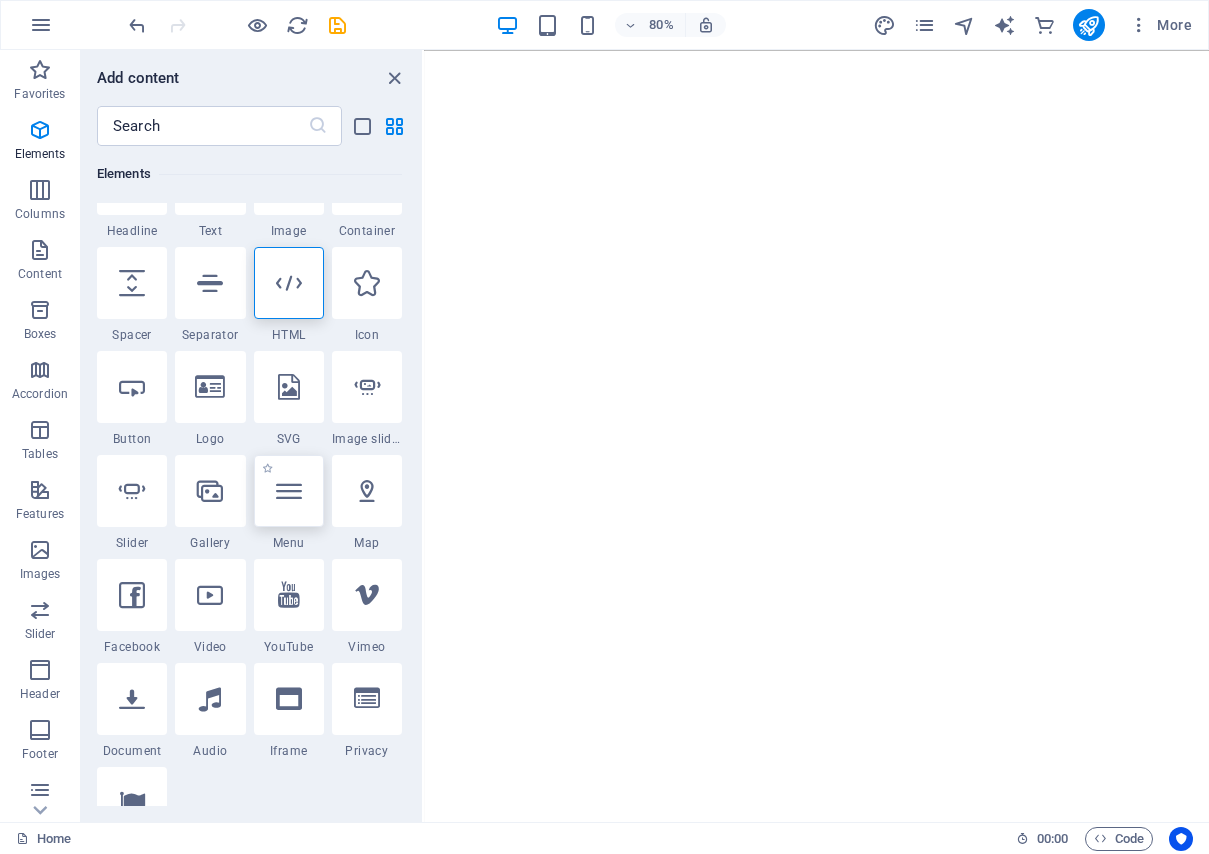 scroll, scrollTop: 300, scrollLeft: 0, axis: vertical 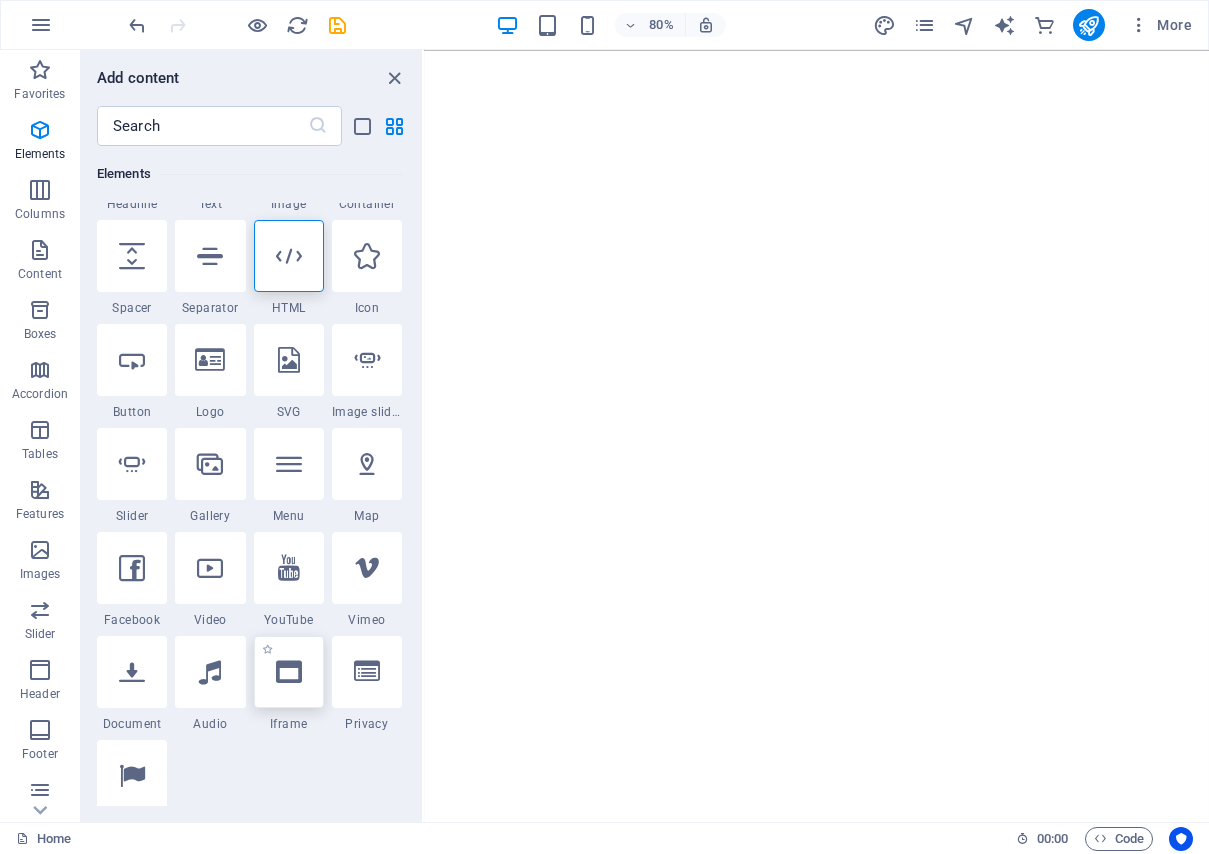 click at bounding box center [289, 672] 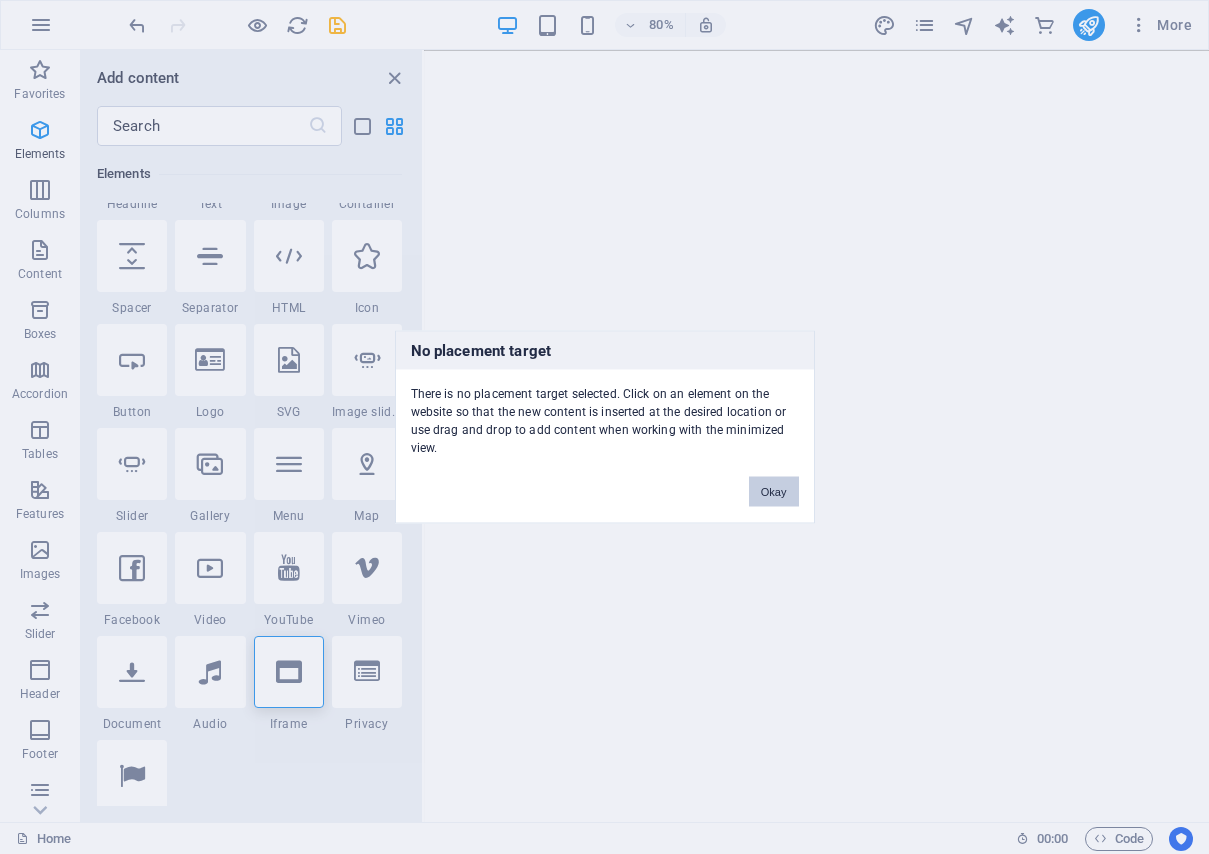 click on "Okay" at bounding box center (774, 492) 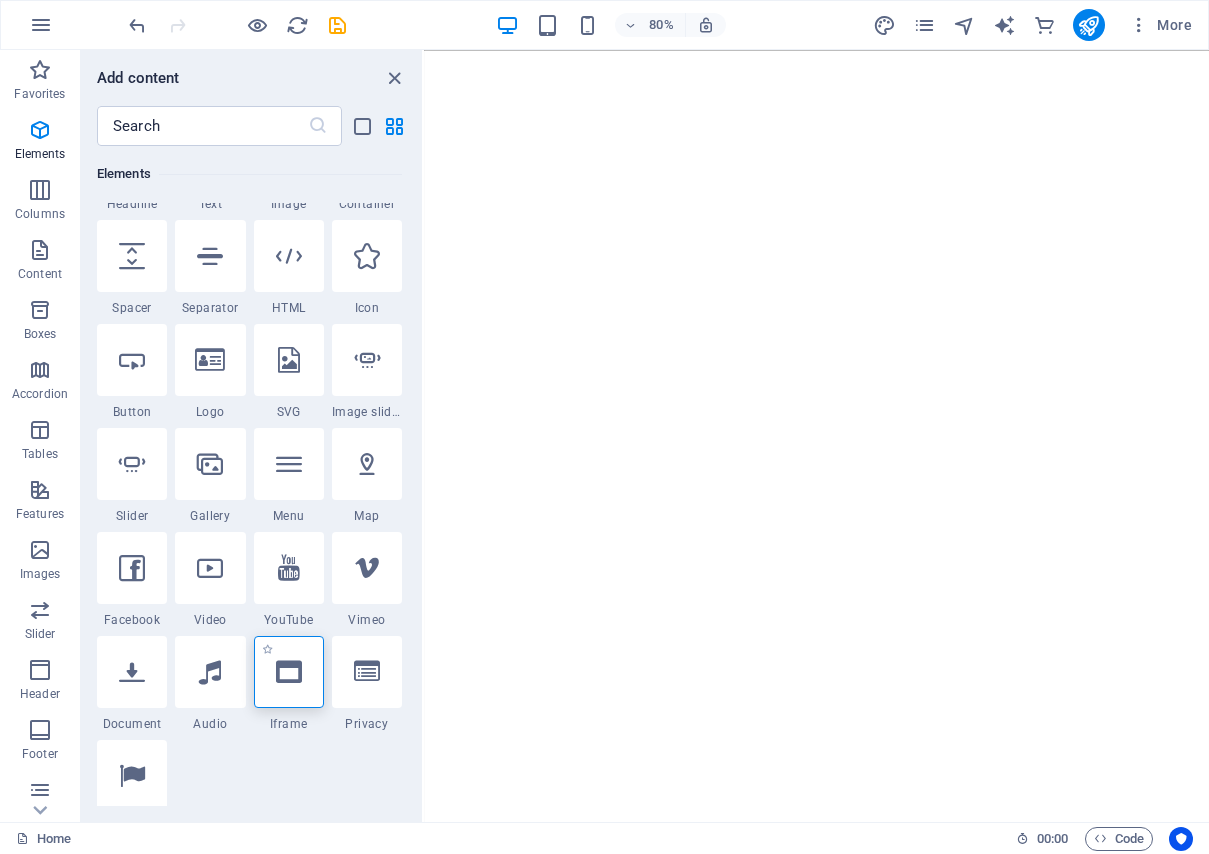 click at bounding box center [289, 672] 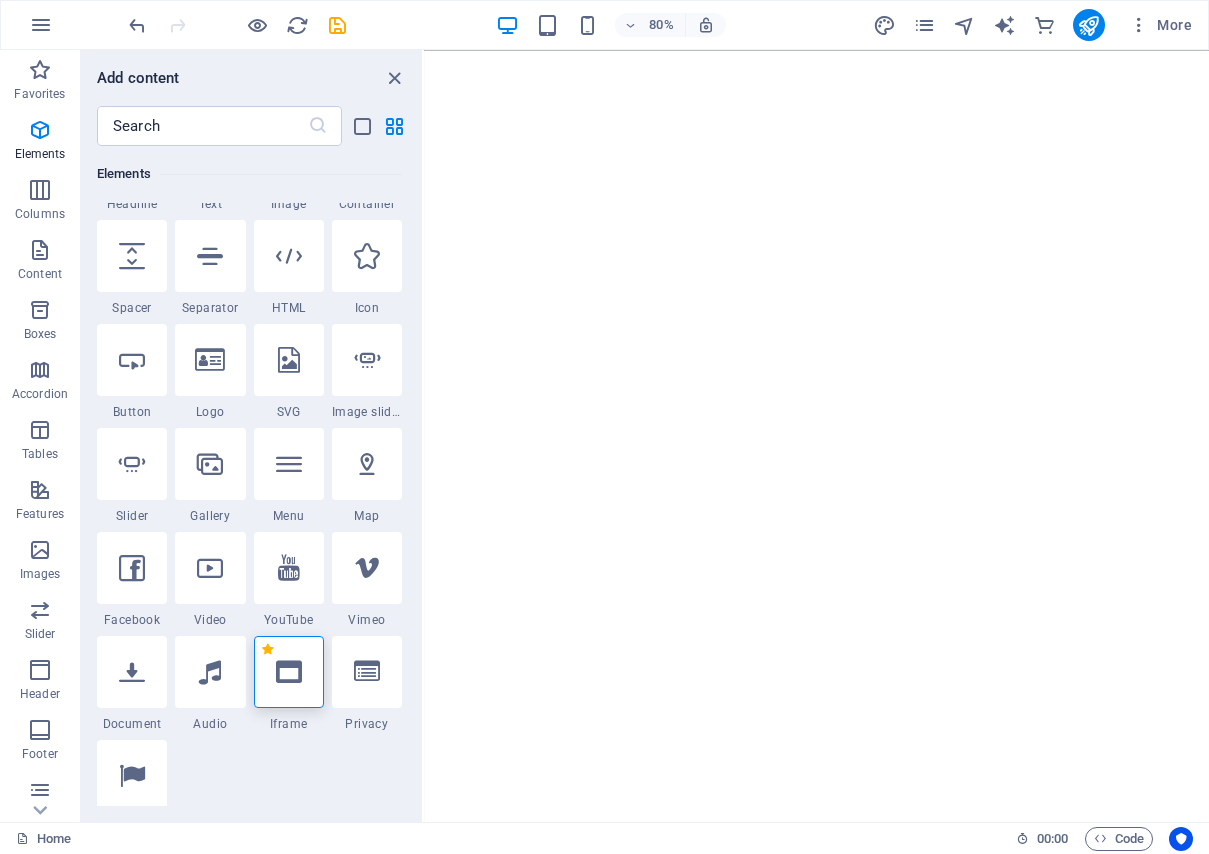 click on "1 Star" at bounding box center [267, 649] 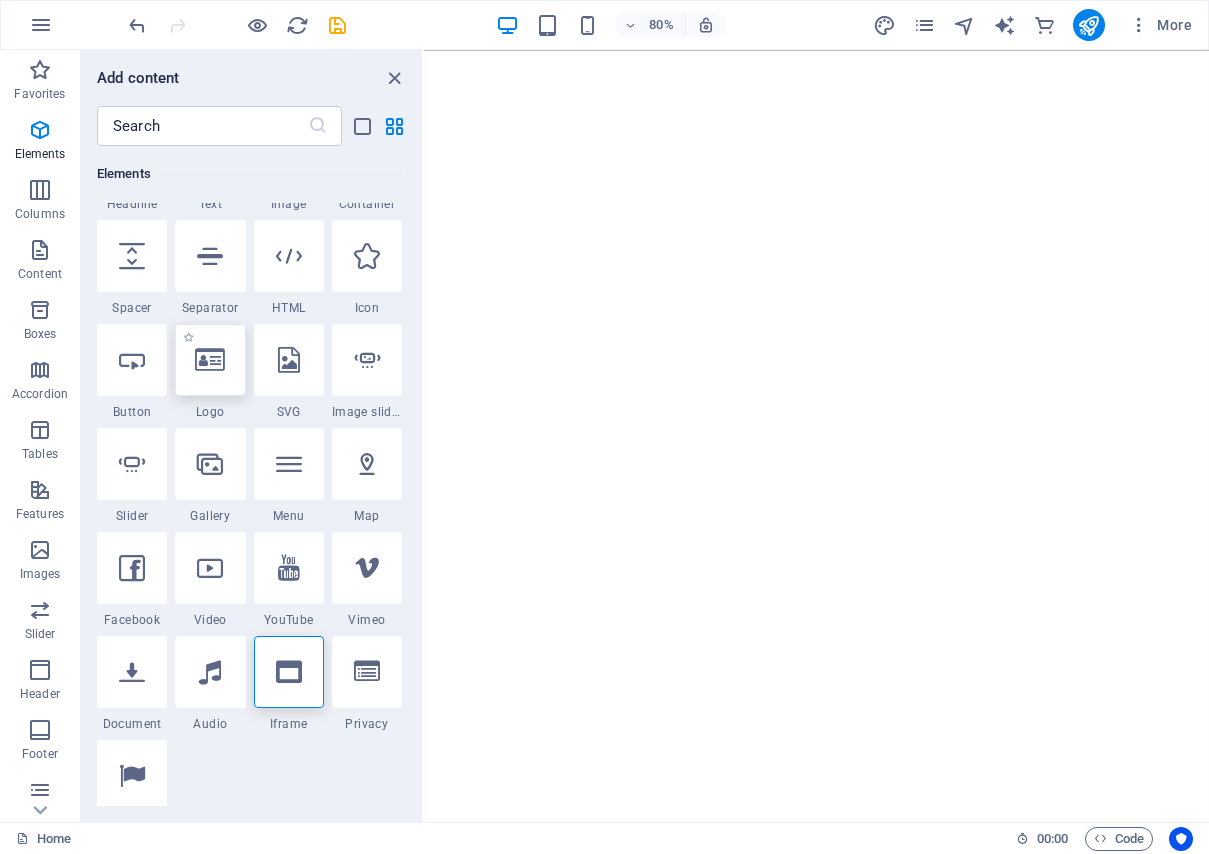 drag, startPoint x: 269, startPoint y: 655, endPoint x: 208, endPoint y: 368, distance: 293.41098 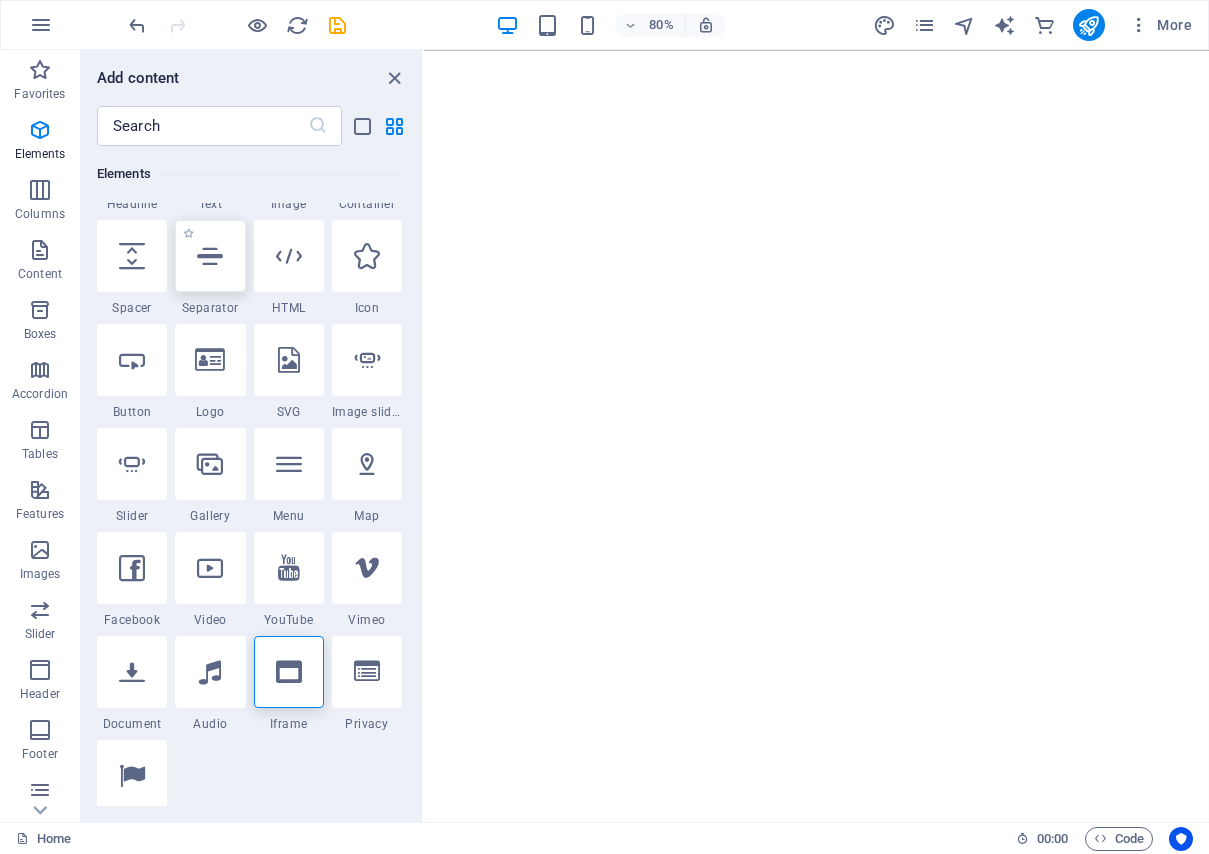scroll, scrollTop: 300, scrollLeft: 0, axis: vertical 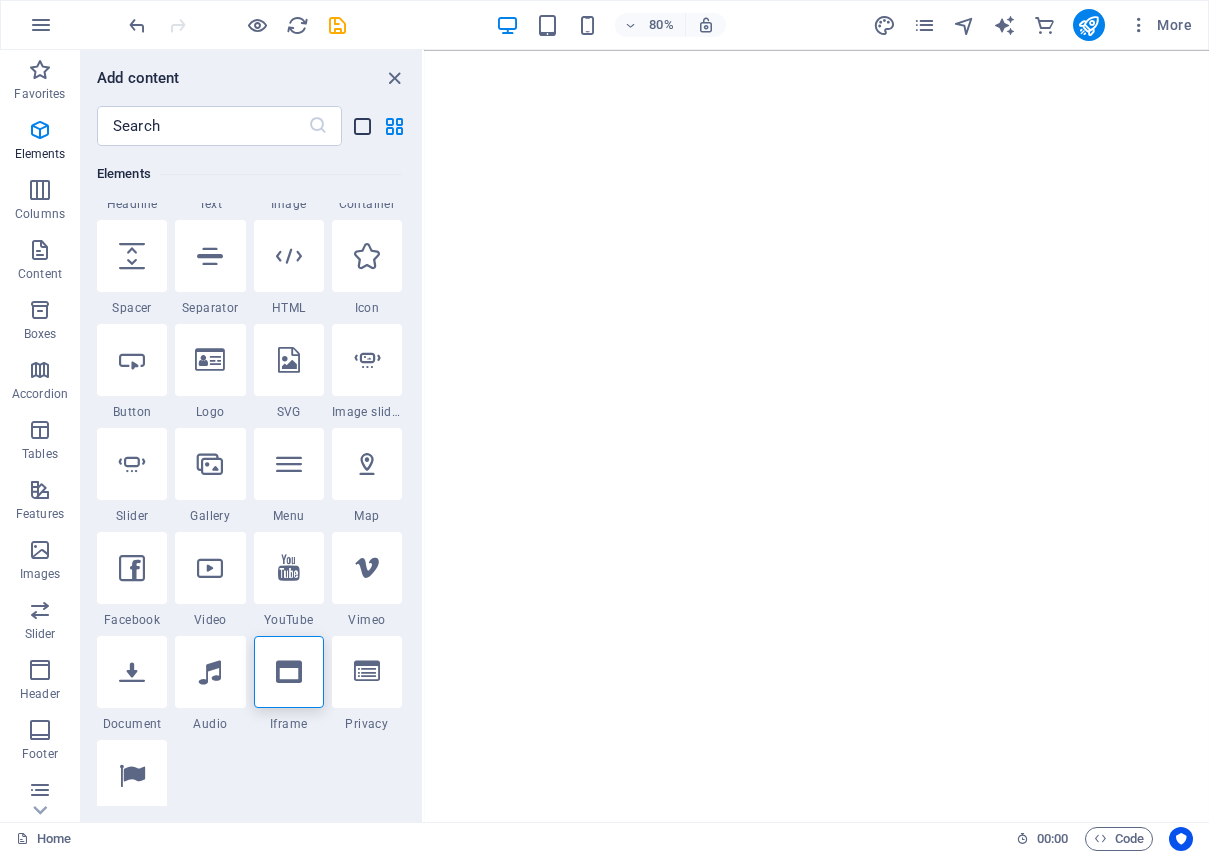 click at bounding box center [362, 126] 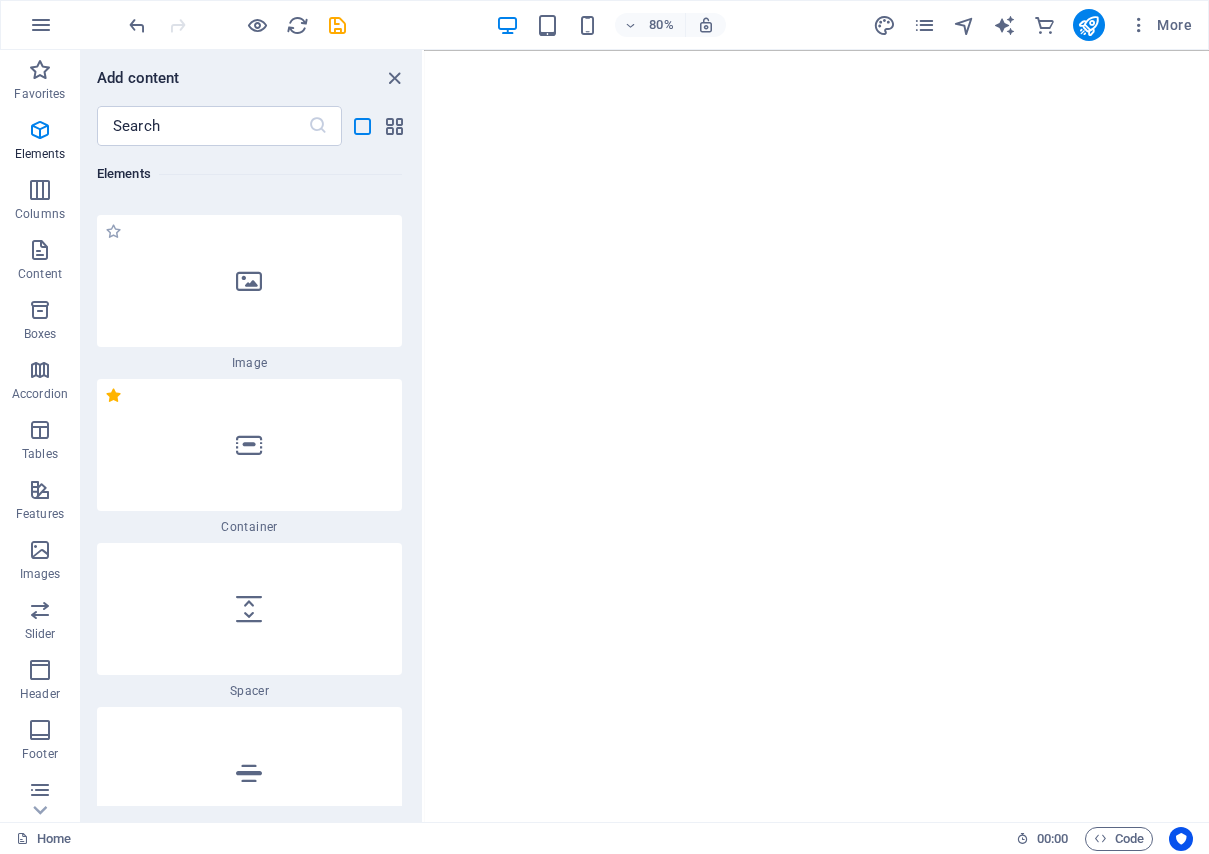 scroll, scrollTop: 700, scrollLeft: 0, axis: vertical 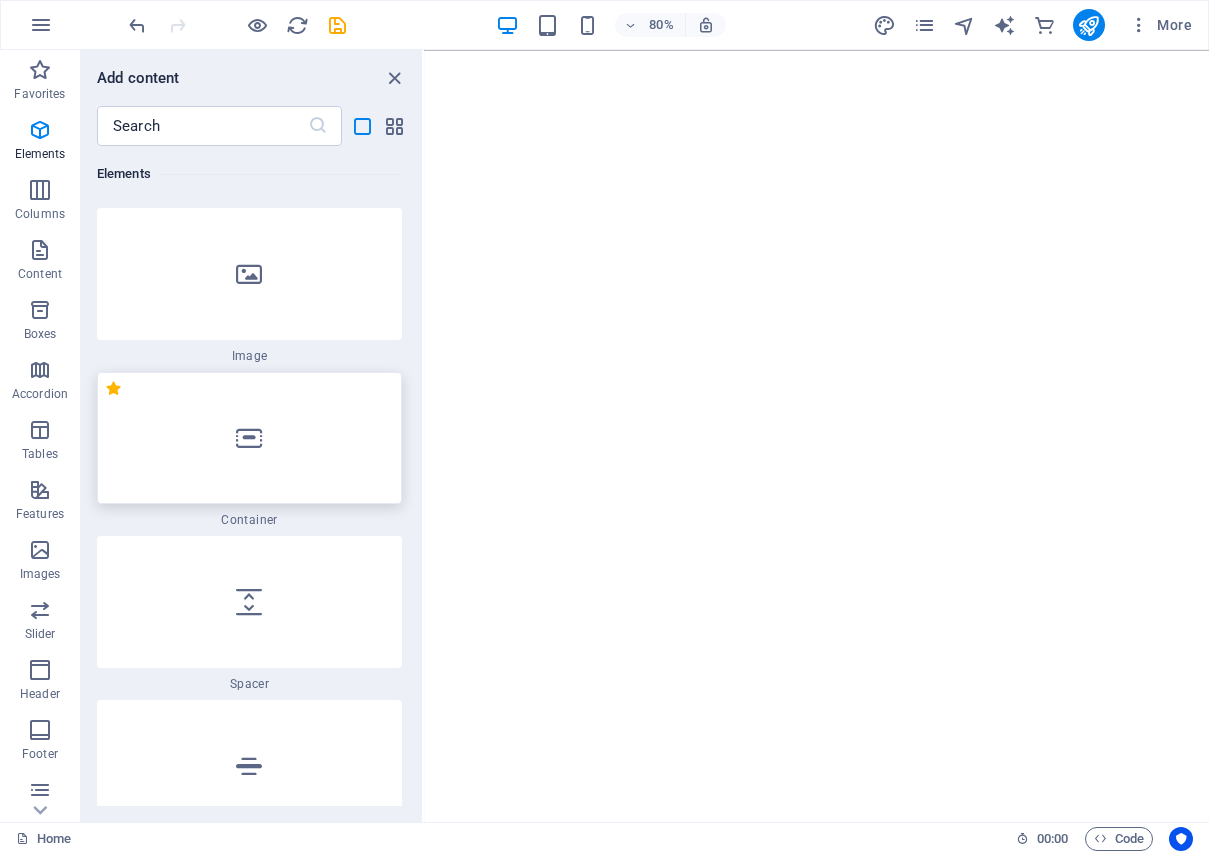 click at bounding box center [249, 438] 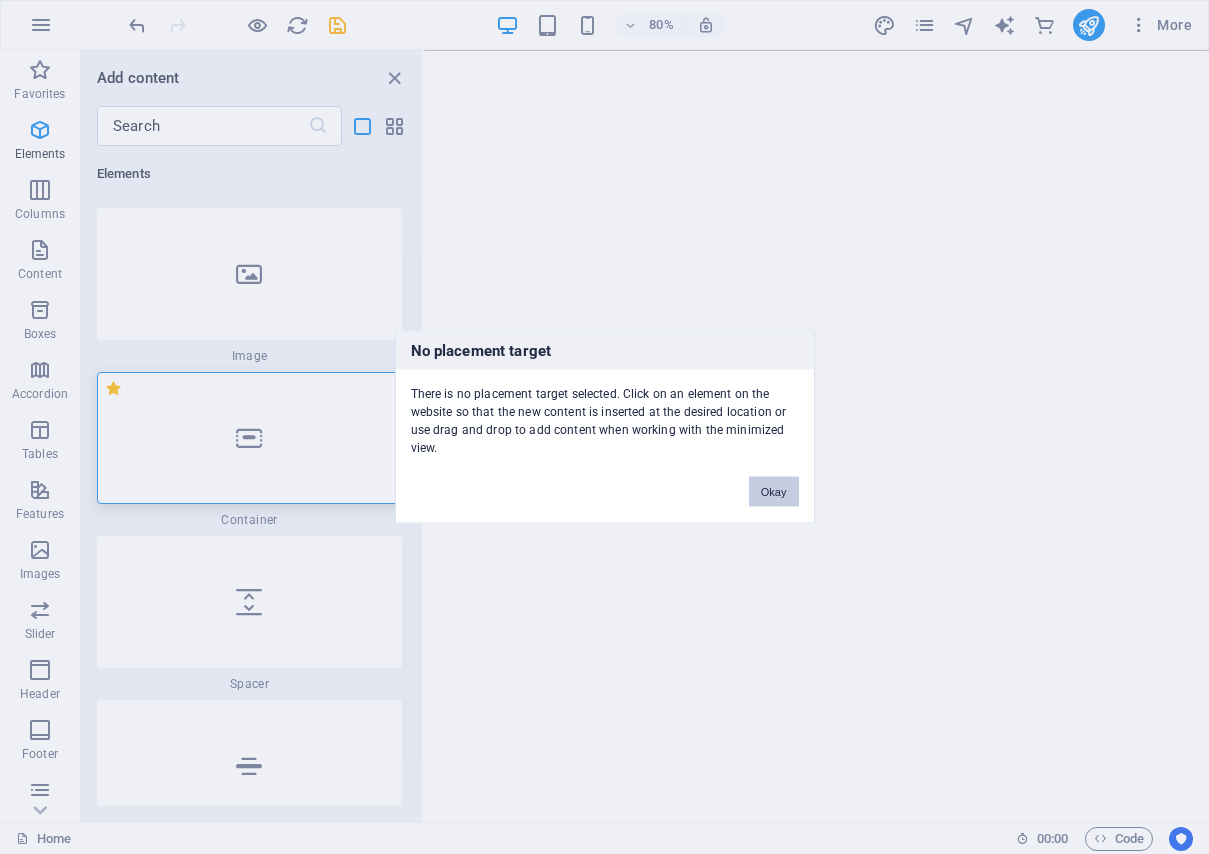 click on "Okay" at bounding box center (774, 492) 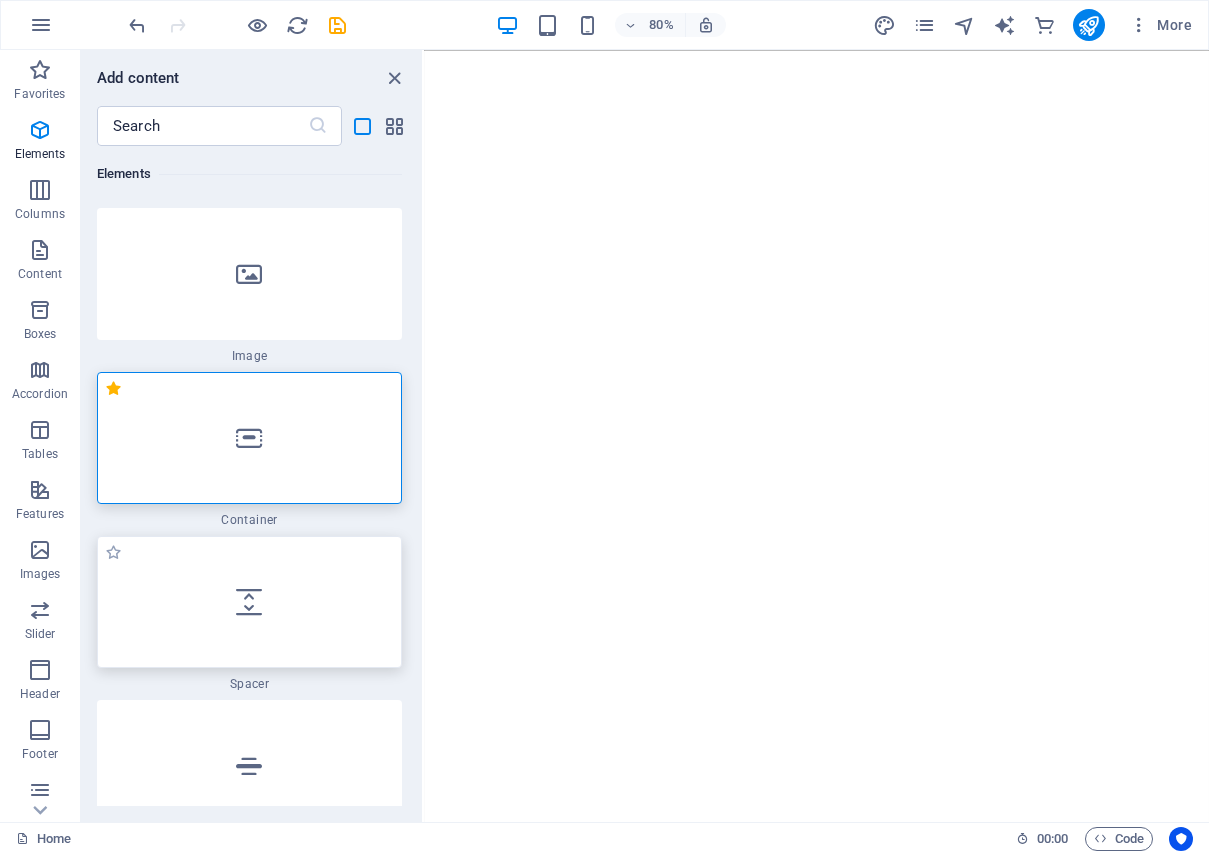 click at bounding box center (249, 602) 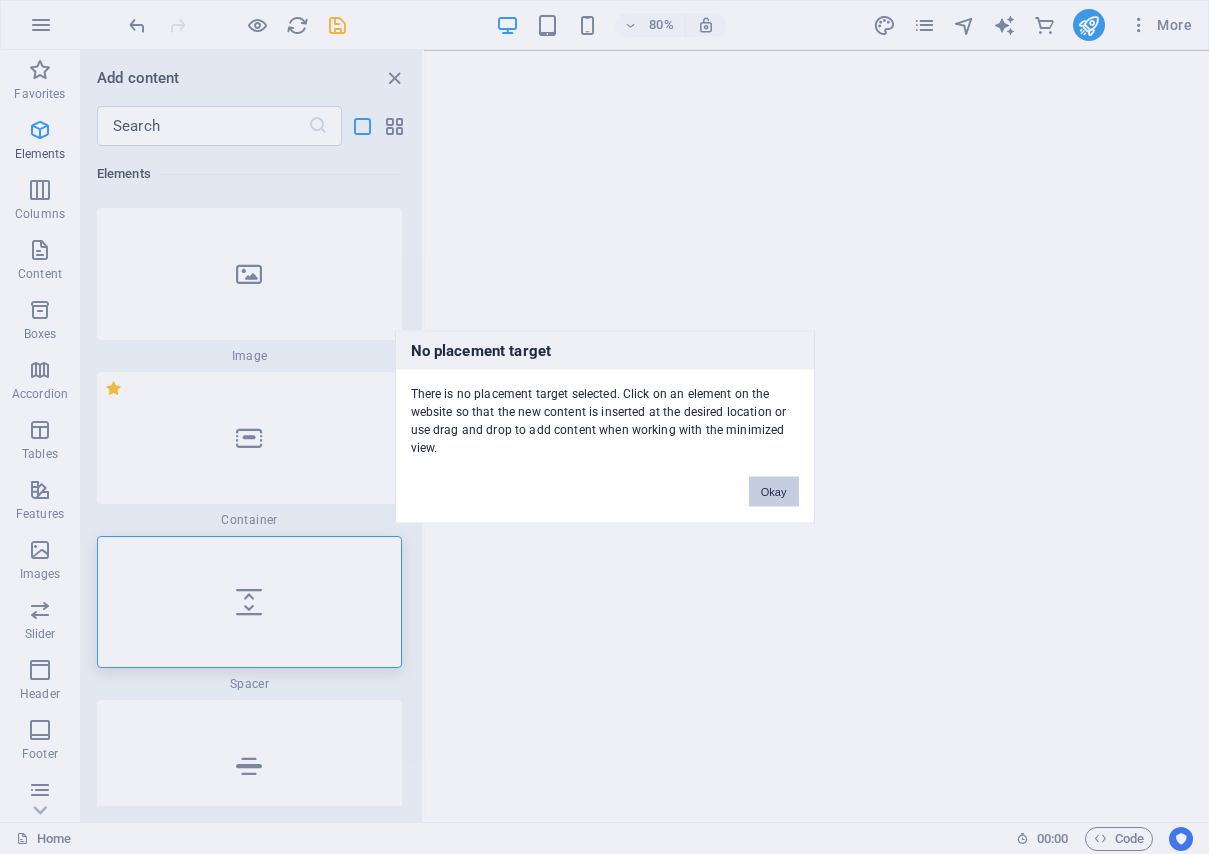 click on "Okay" at bounding box center (774, 492) 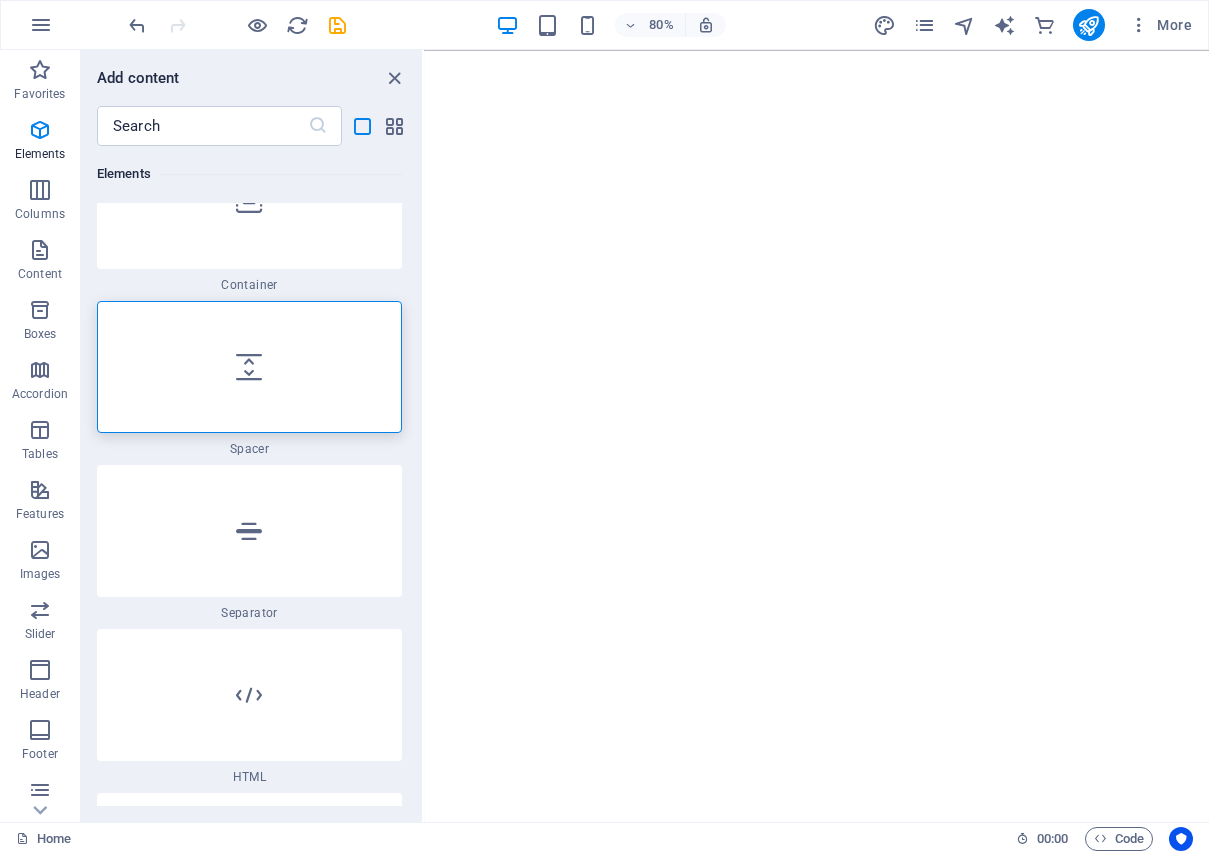 scroll, scrollTop: 1100, scrollLeft: 0, axis: vertical 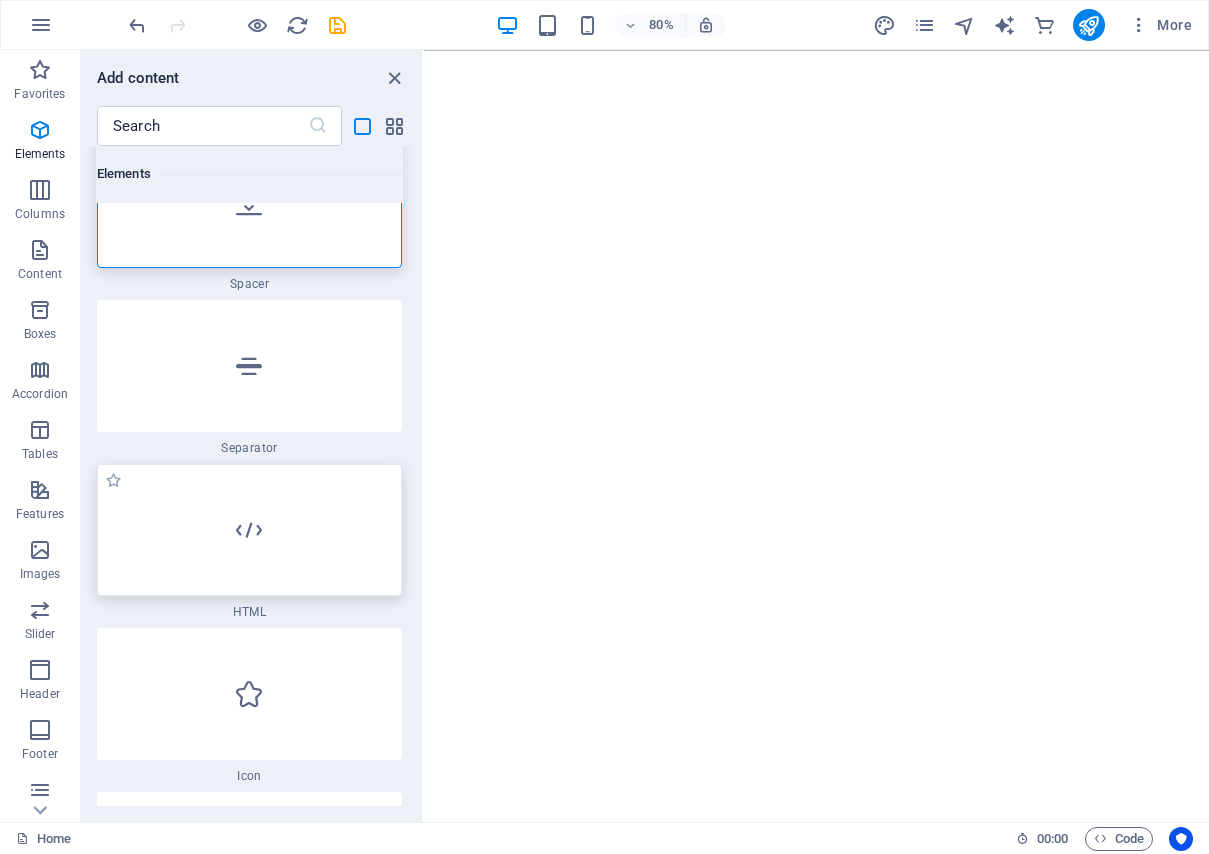 click at bounding box center (249, 530) 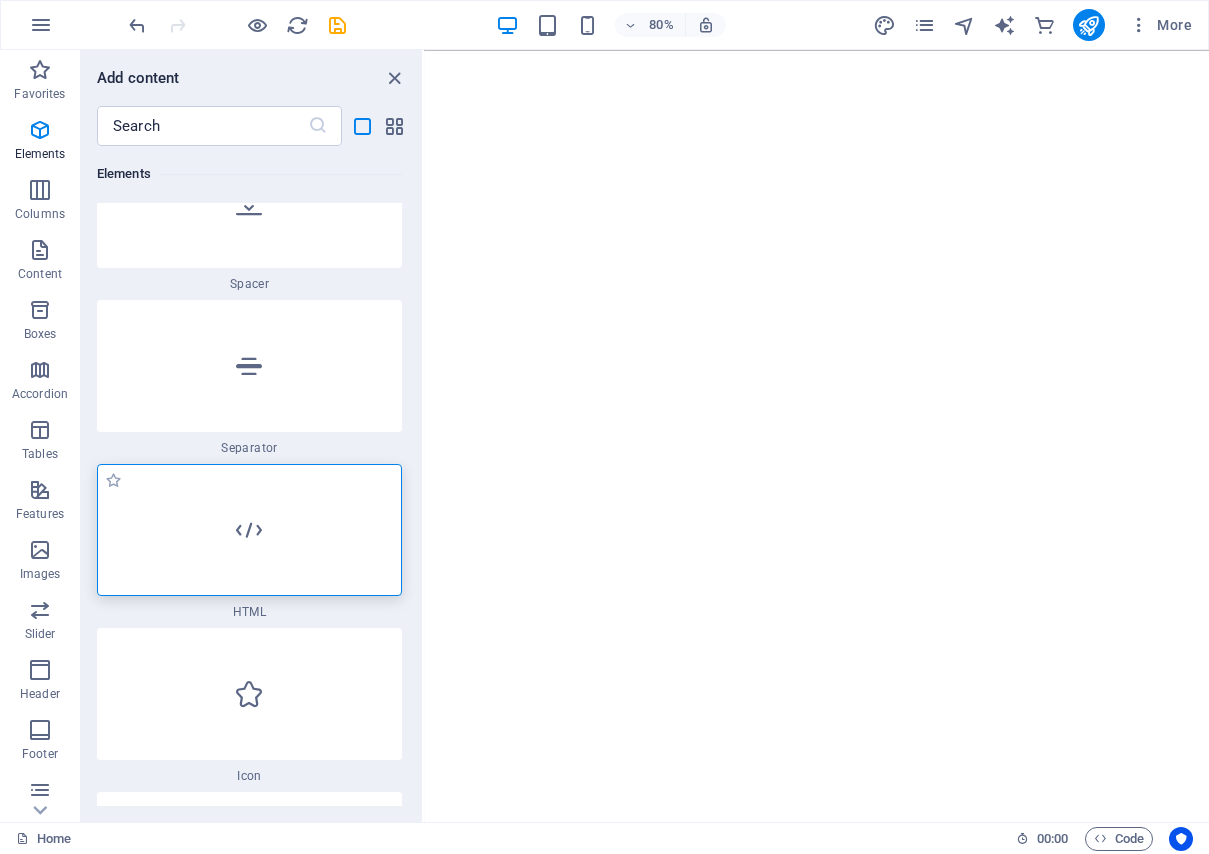 click at bounding box center [249, 530] 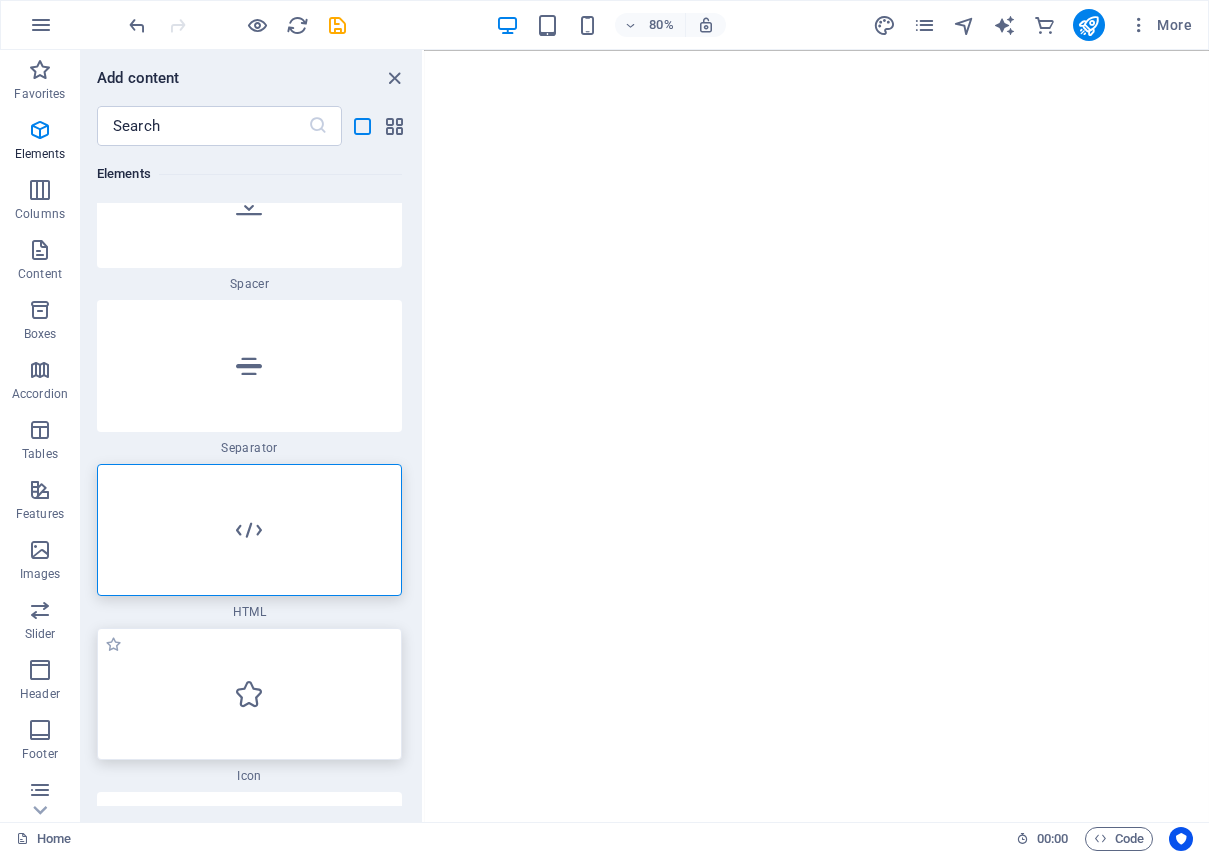 click at bounding box center [249, 694] 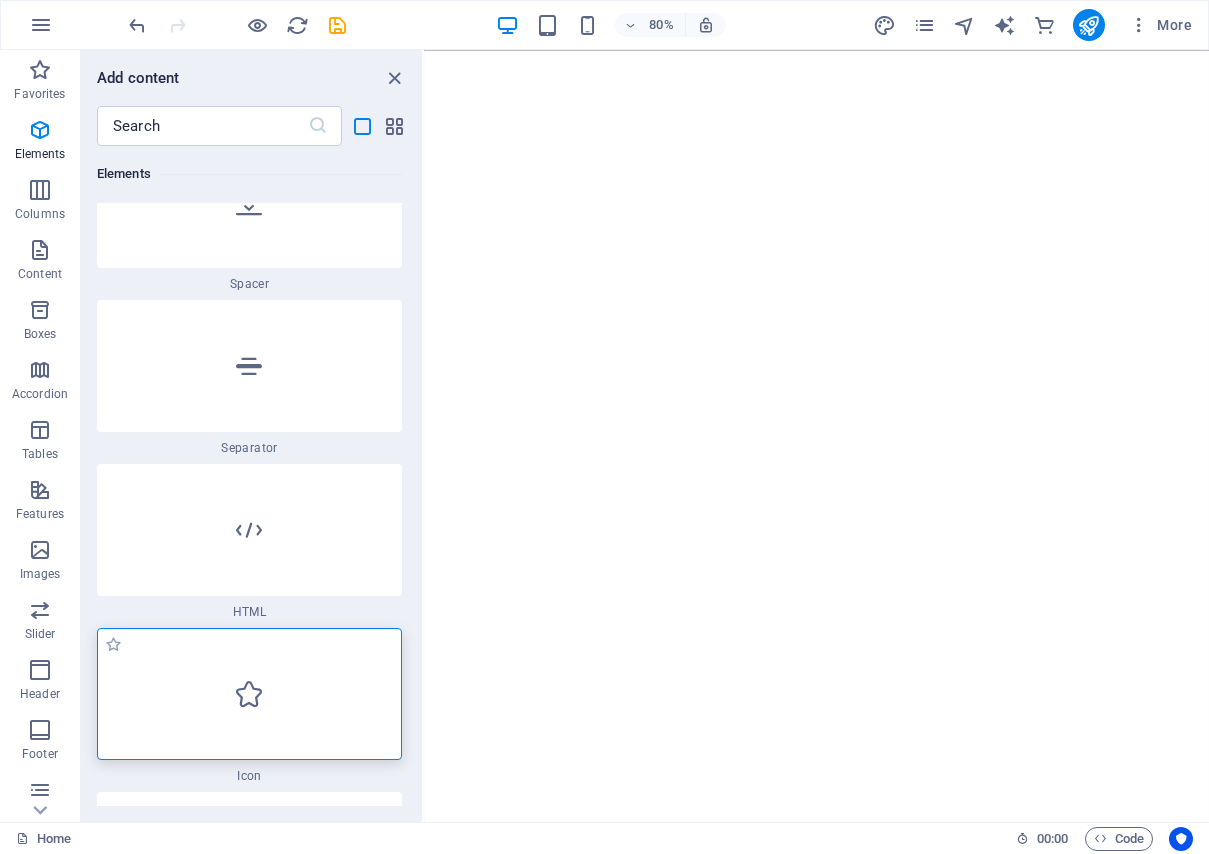 click at bounding box center [249, 694] 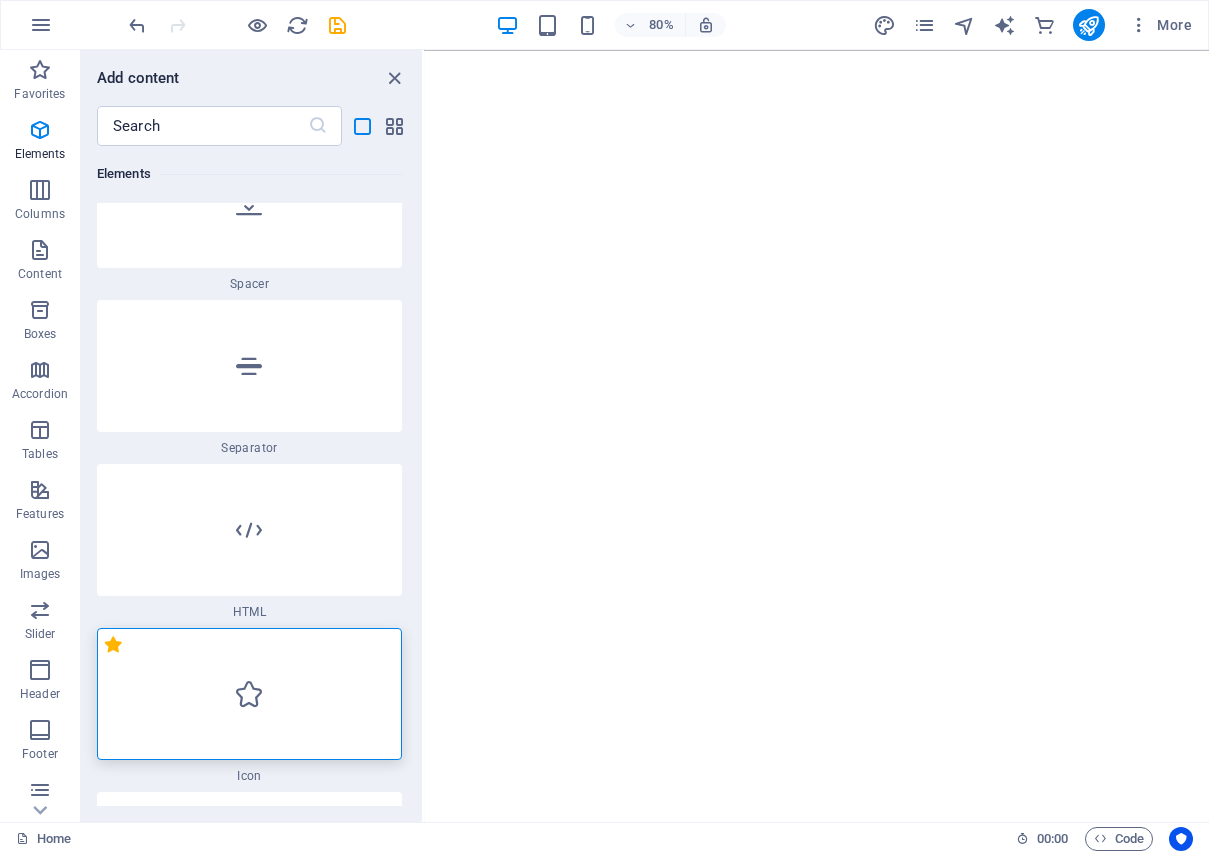 click on "1 Star" at bounding box center [113, 644] 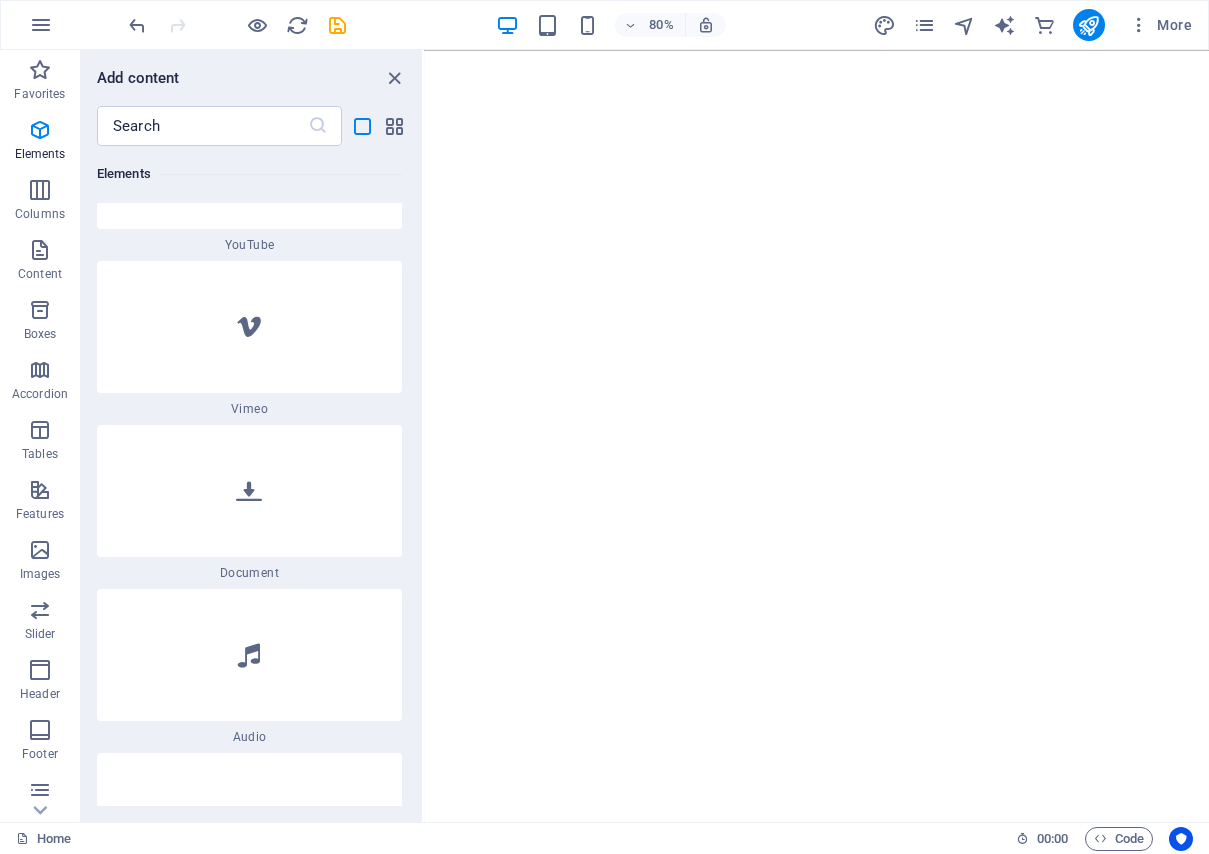 scroll, scrollTop: 3664, scrollLeft: 0, axis: vertical 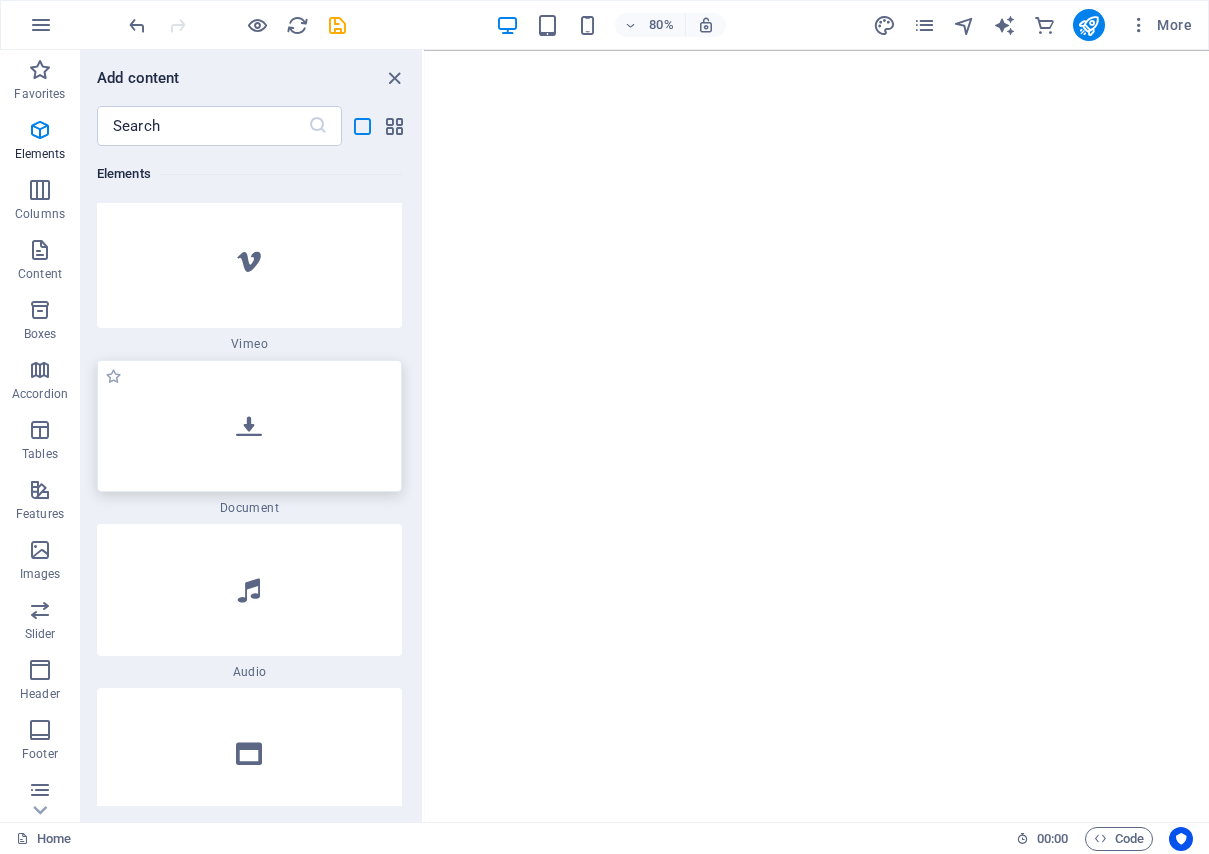 click at bounding box center (249, 426) 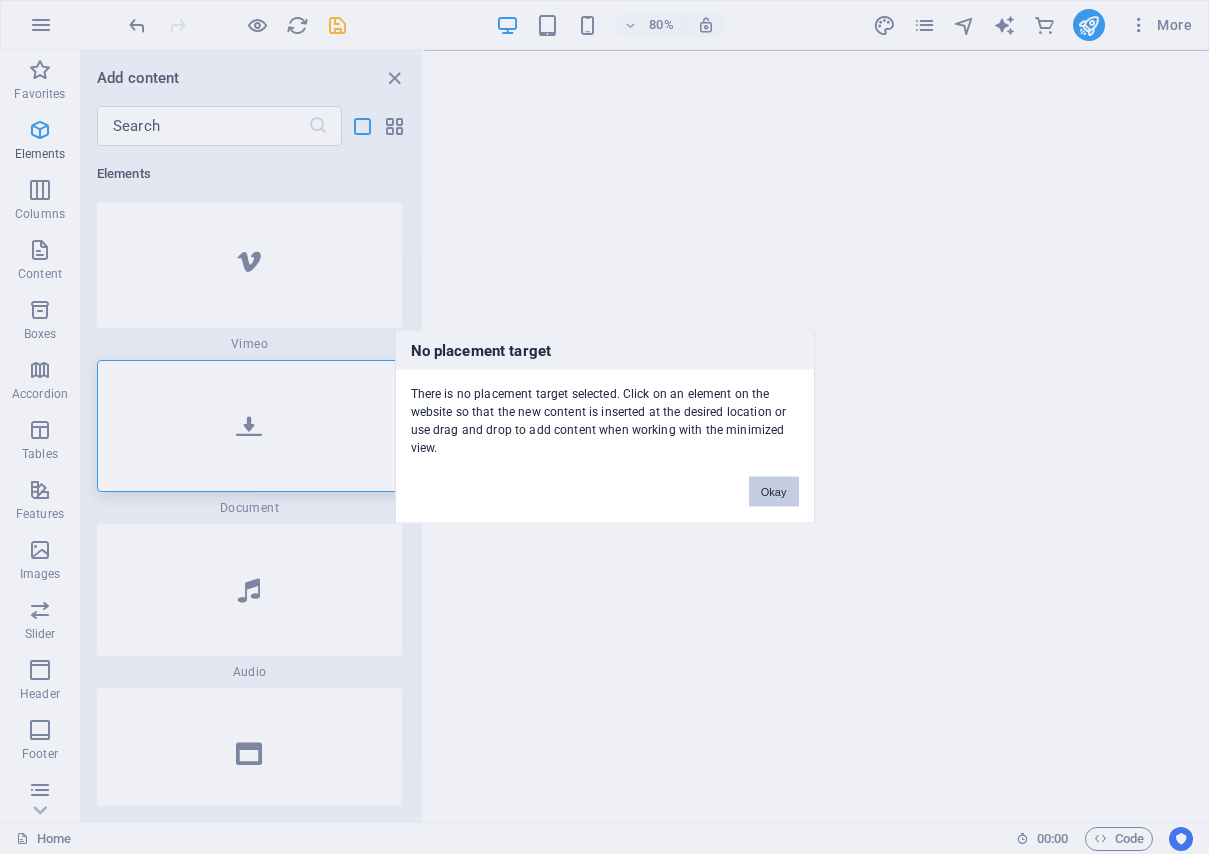 click on "Okay" at bounding box center [774, 492] 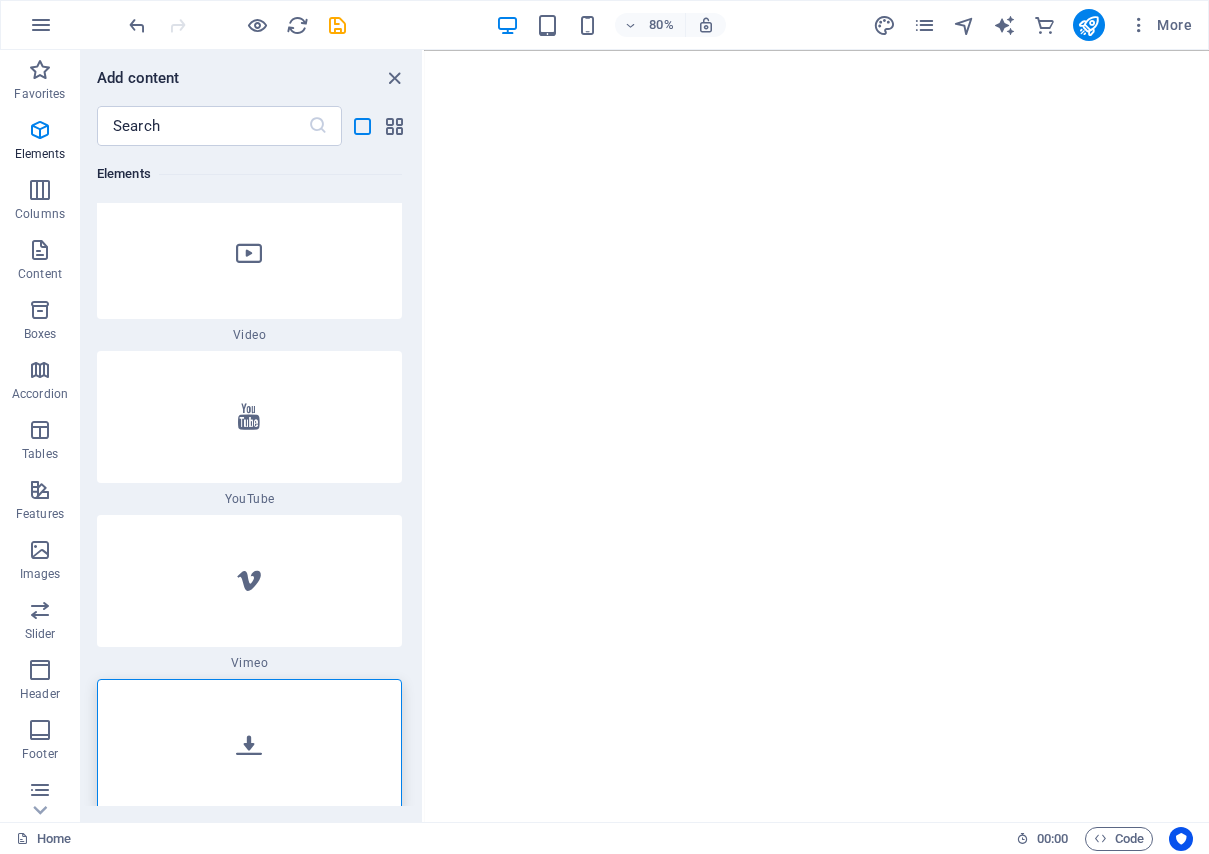 scroll, scrollTop: 3064, scrollLeft: 0, axis: vertical 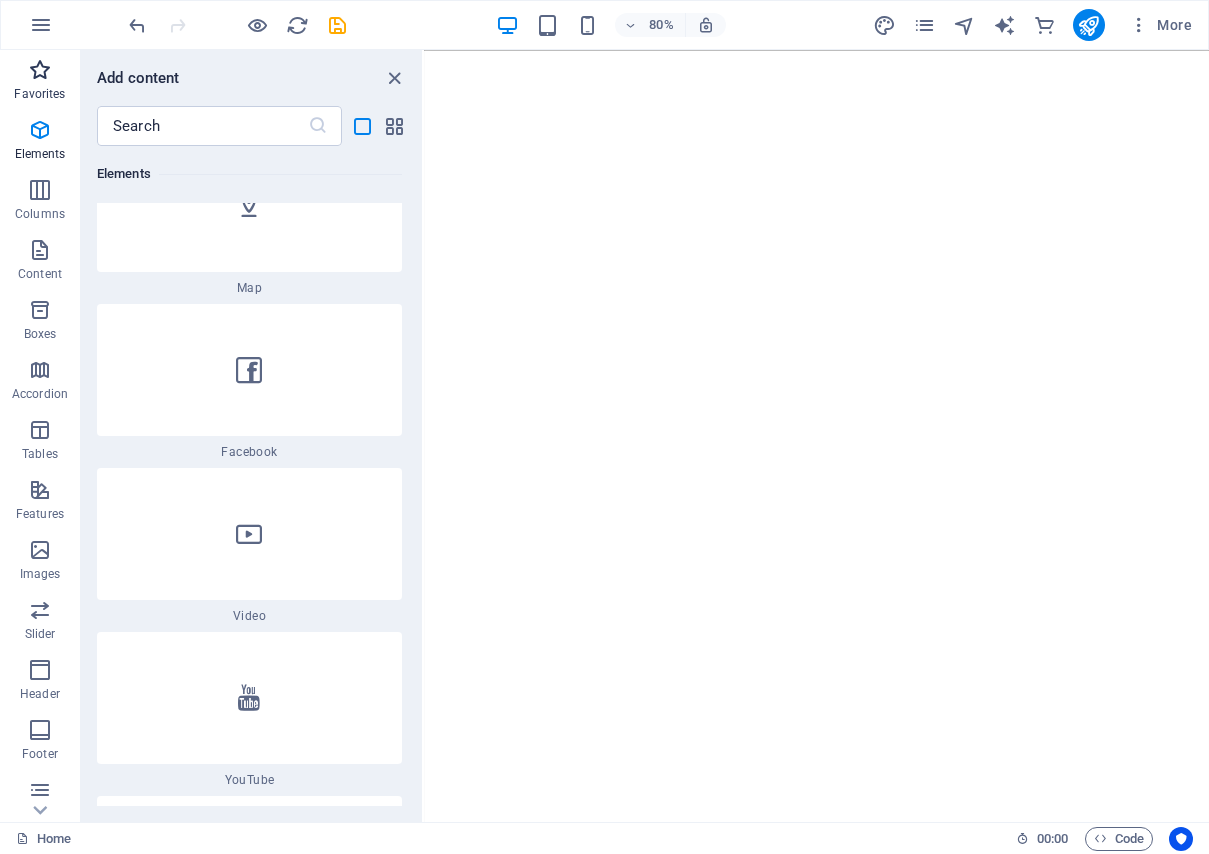 click at bounding box center (40, 70) 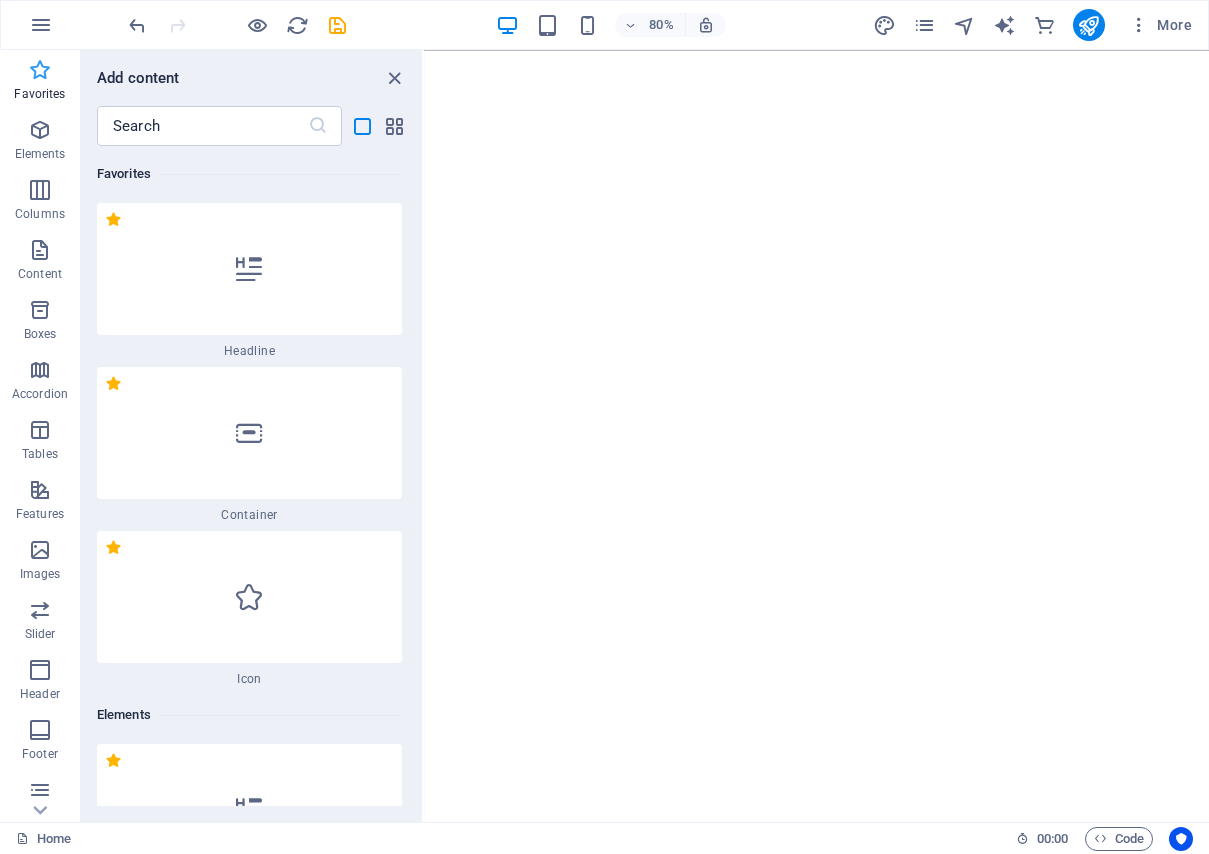 scroll, scrollTop: 0, scrollLeft: 0, axis: both 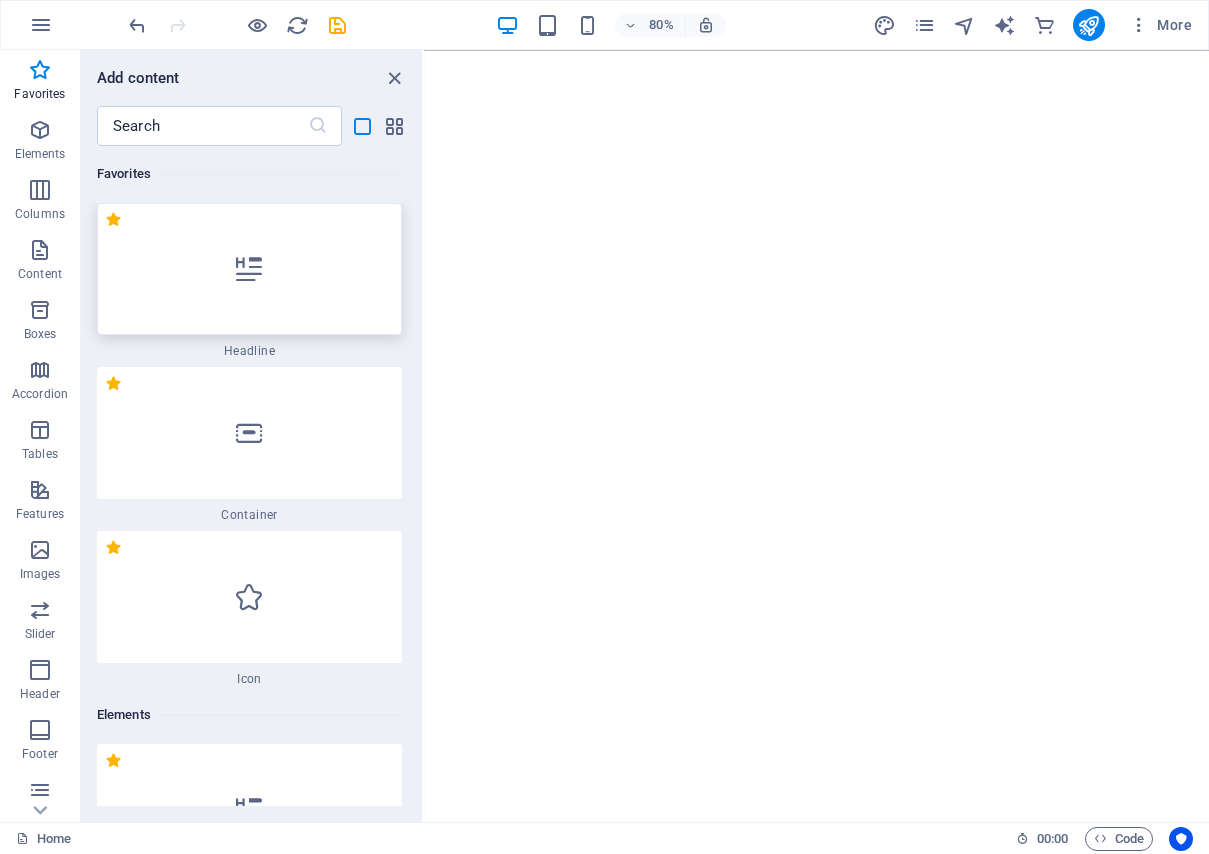click at bounding box center [249, 269] 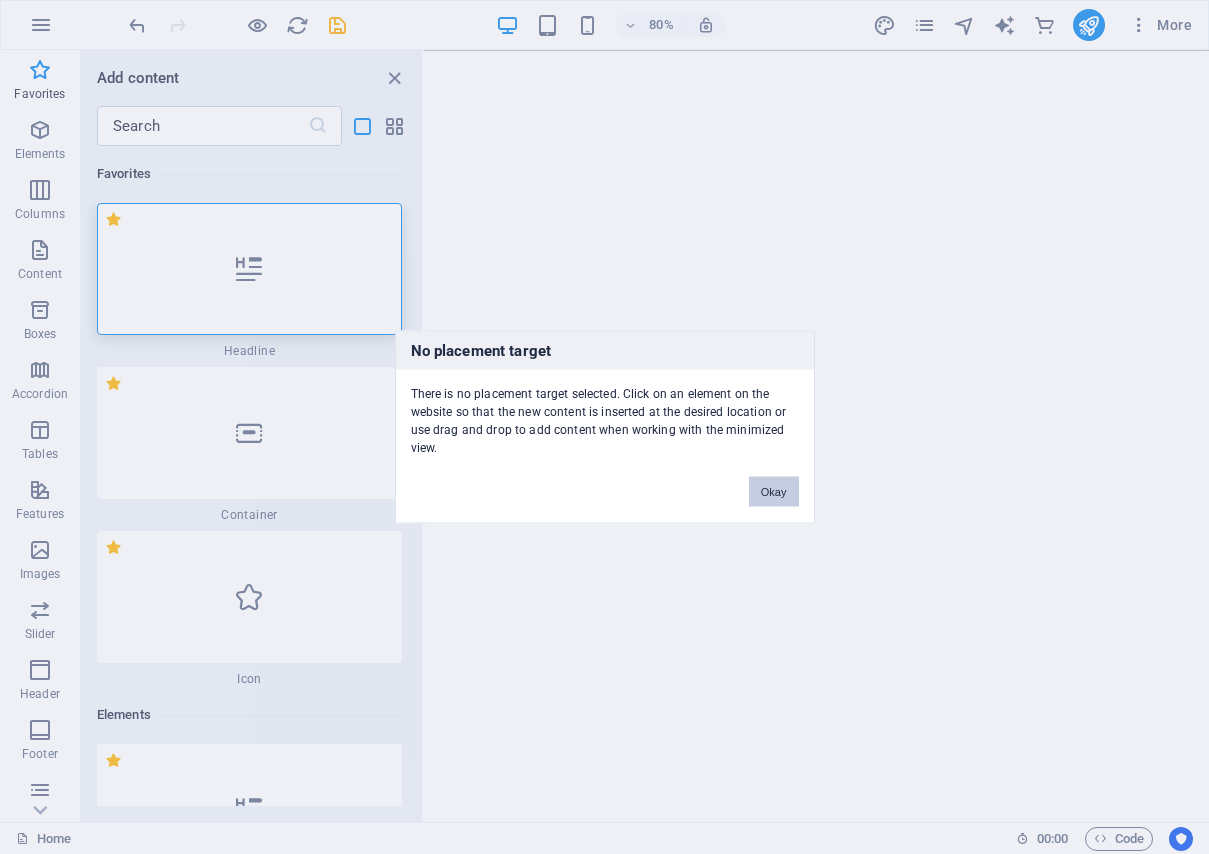 drag, startPoint x: 775, startPoint y: 494, endPoint x: 187, endPoint y: 508, distance: 588.1666 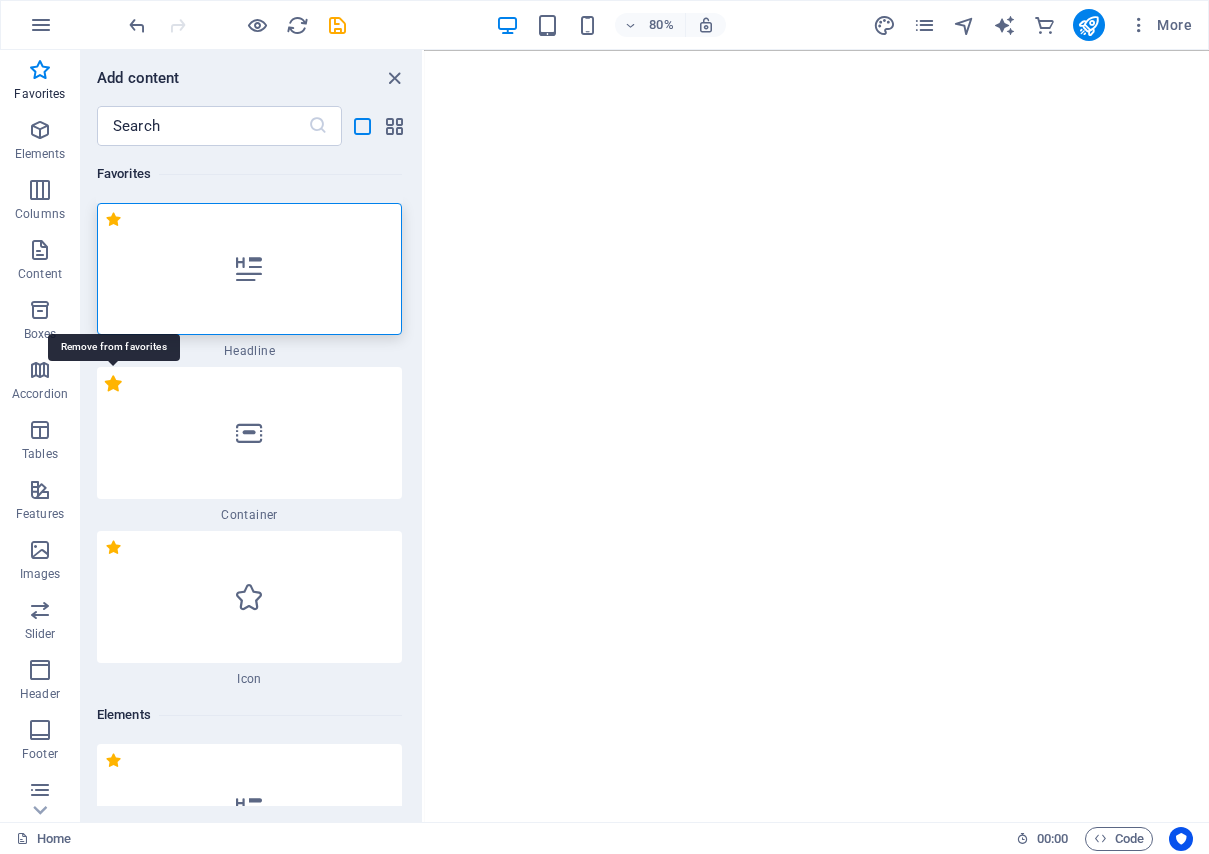 click on "1 Star" at bounding box center [113, 383] 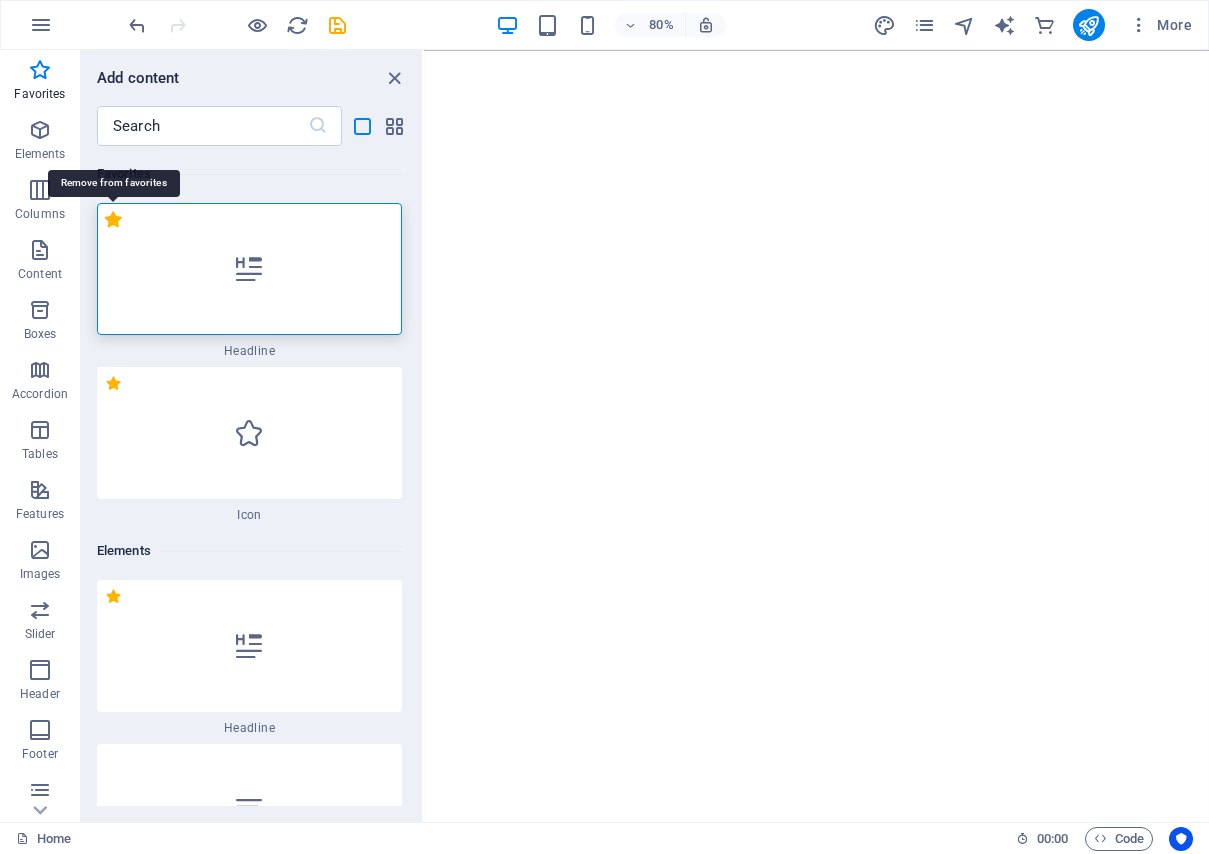 click on "1 Star" at bounding box center (113, 219) 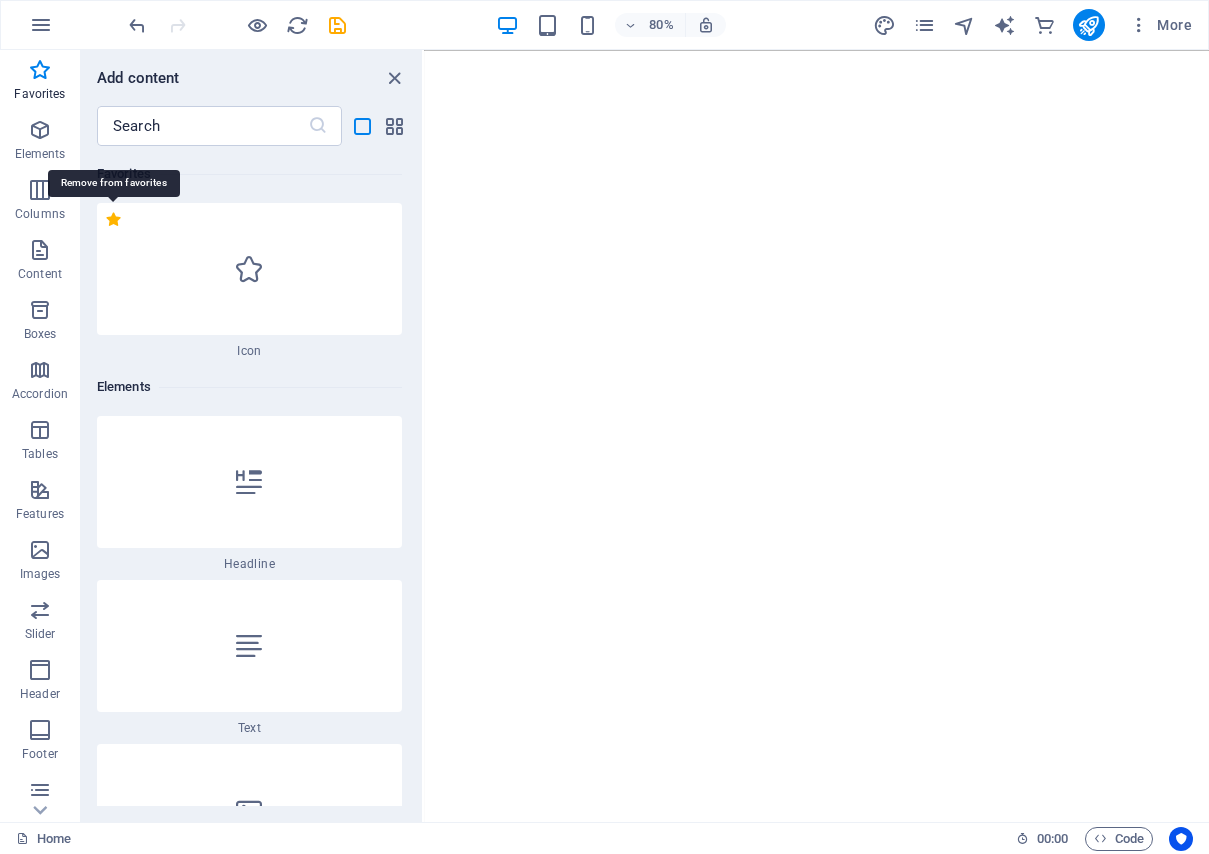 click on "1 Star" at bounding box center (113, 219) 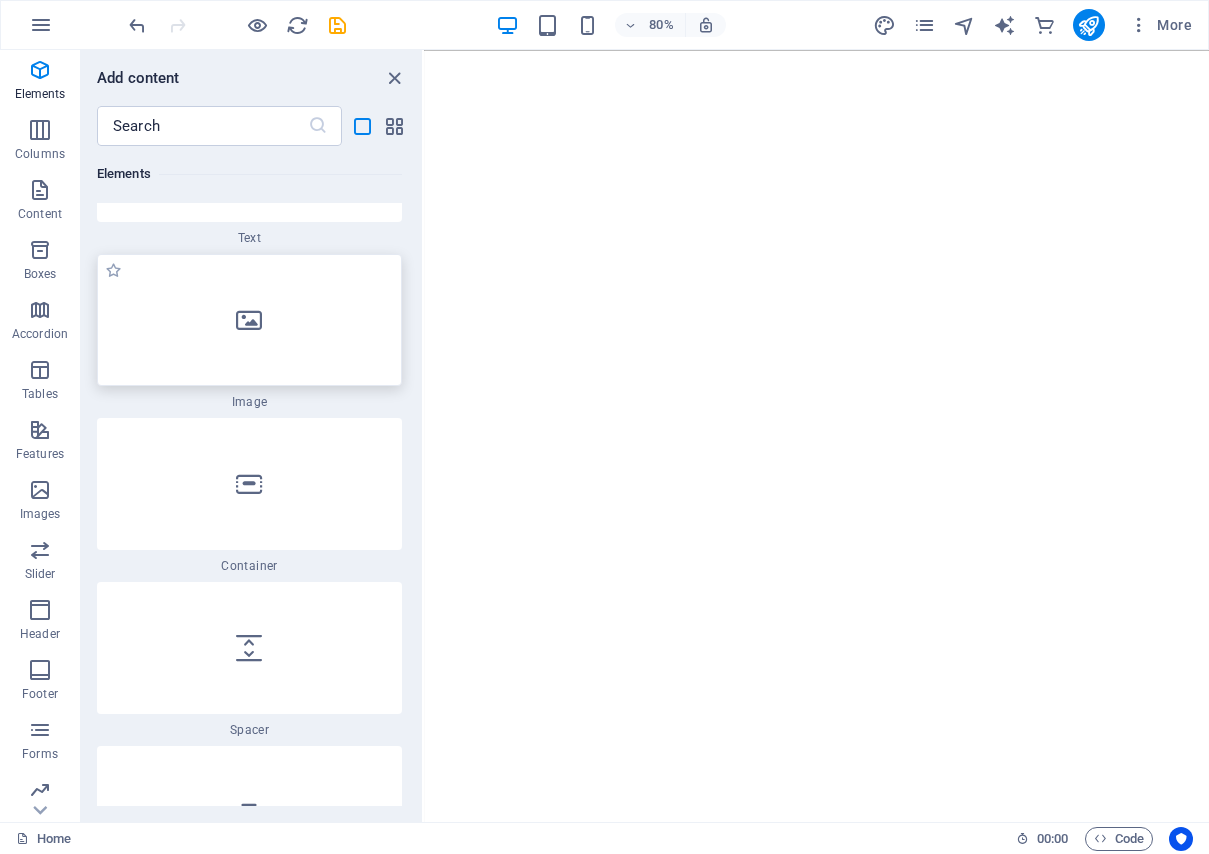 scroll, scrollTop: 300, scrollLeft: 0, axis: vertical 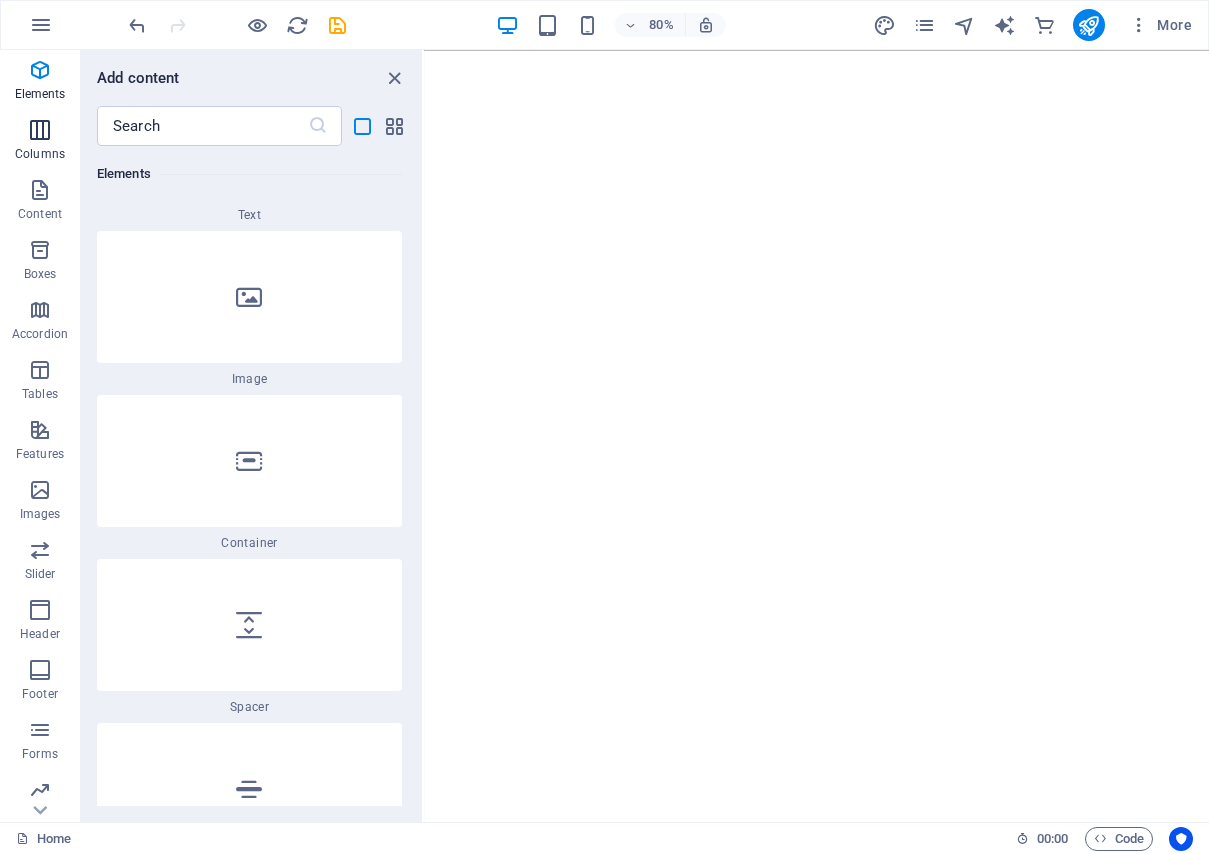click at bounding box center (40, 130) 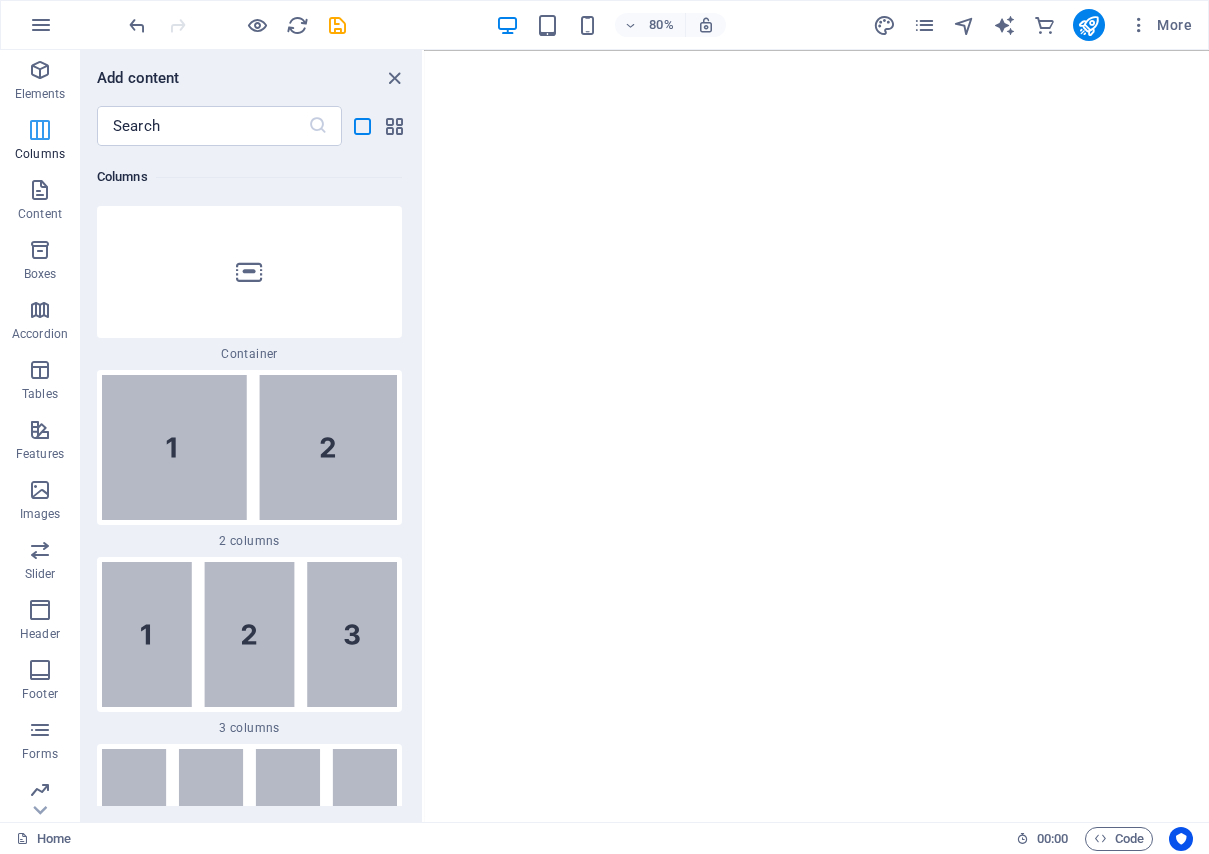 scroll, scrollTop: 4149, scrollLeft: 0, axis: vertical 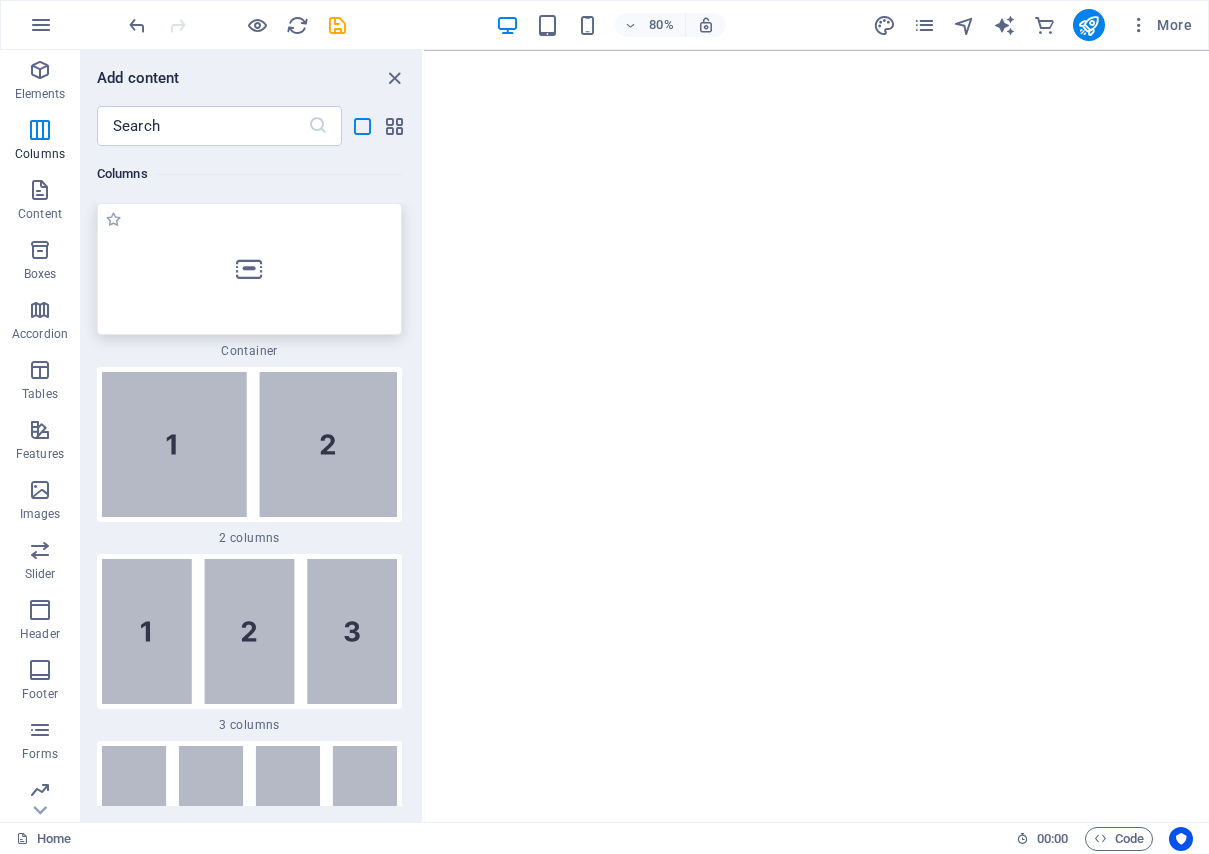 click at bounding box center (249, 269) 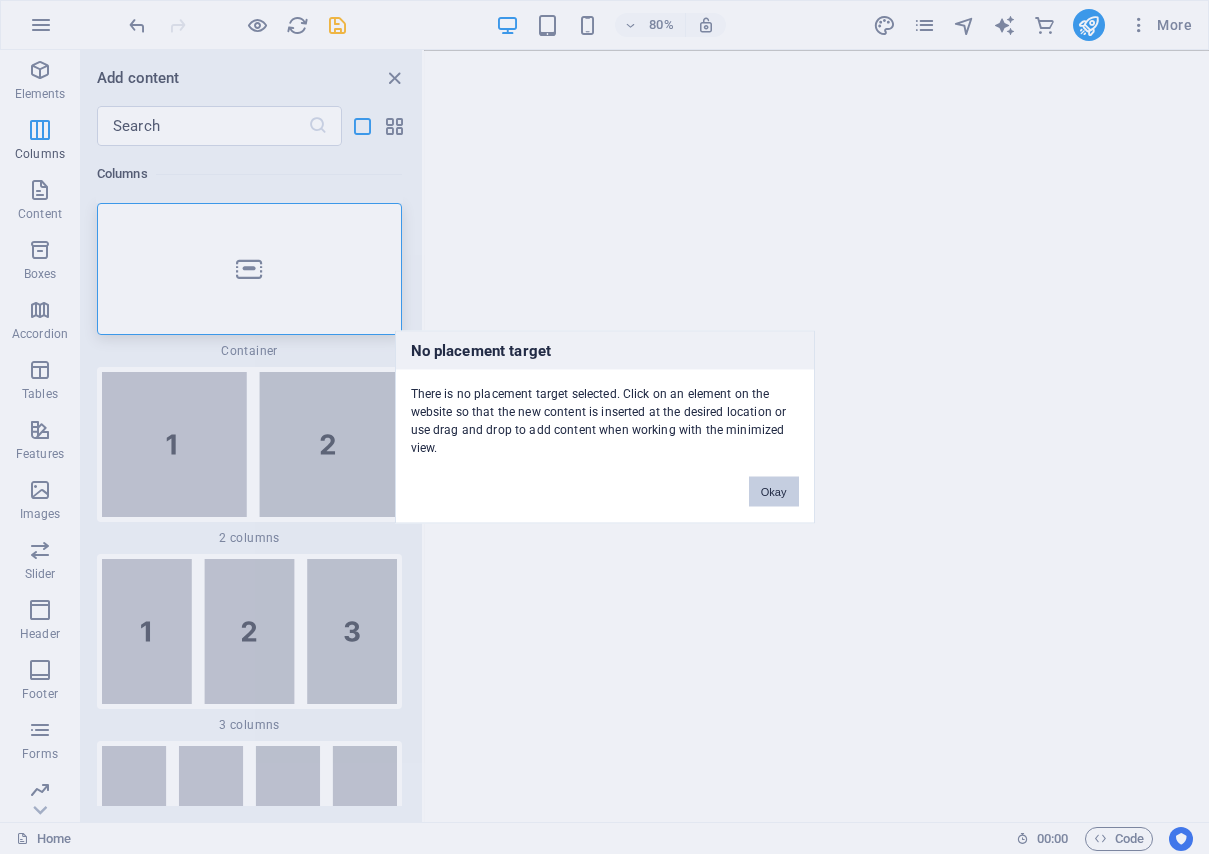 drag, startPoint x: 779, startPoint y: 491, endPoint x: 381, endPoint y: 530, distance: 399.90625 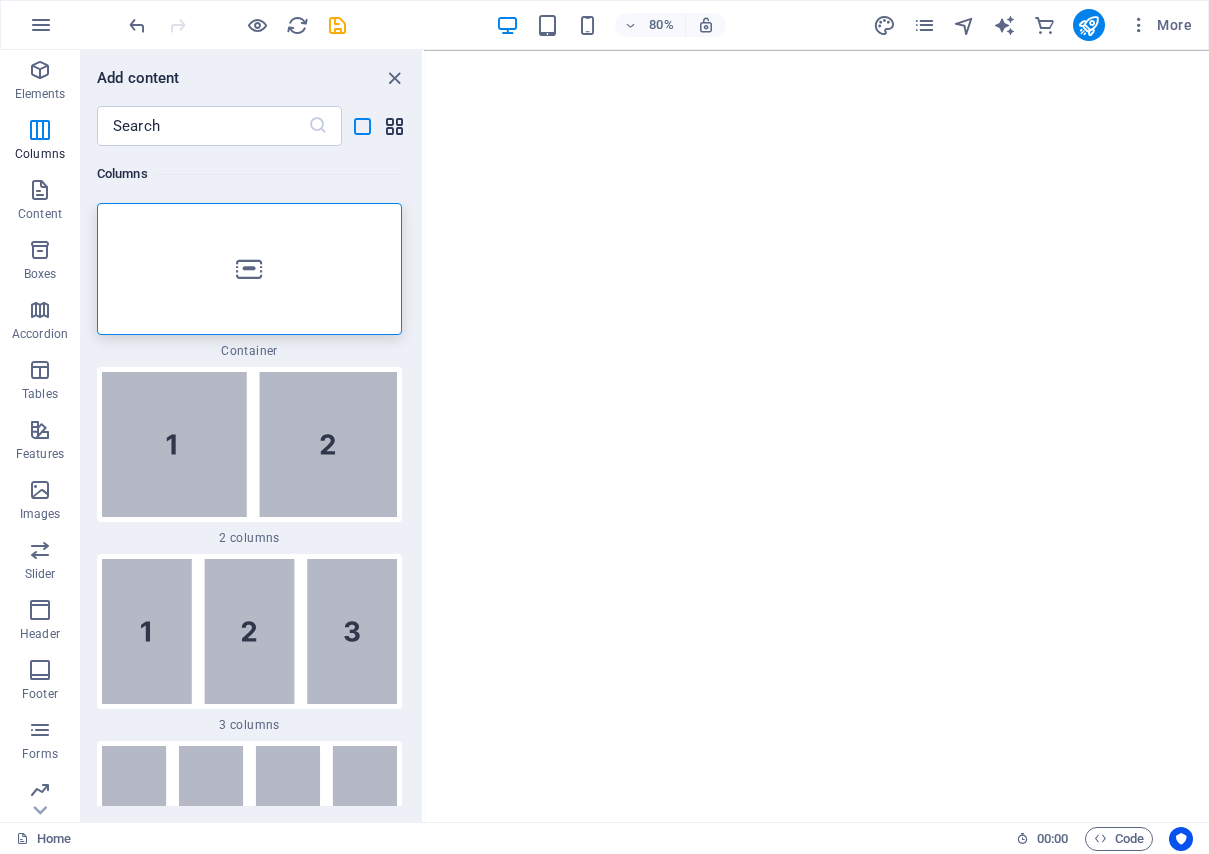 click at bounding box center (394, 126) 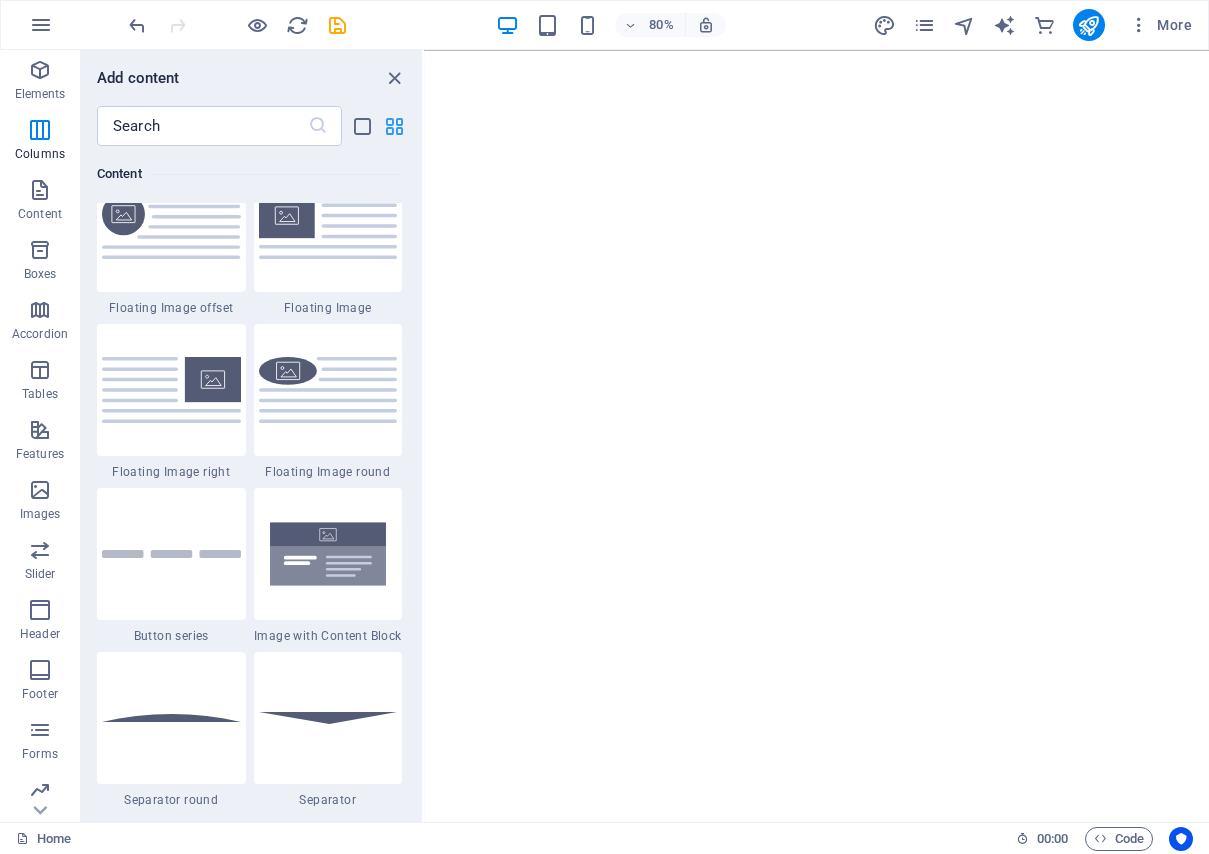 scroll, scrollTop: 777, scrollLeft: 0, axis: vertical 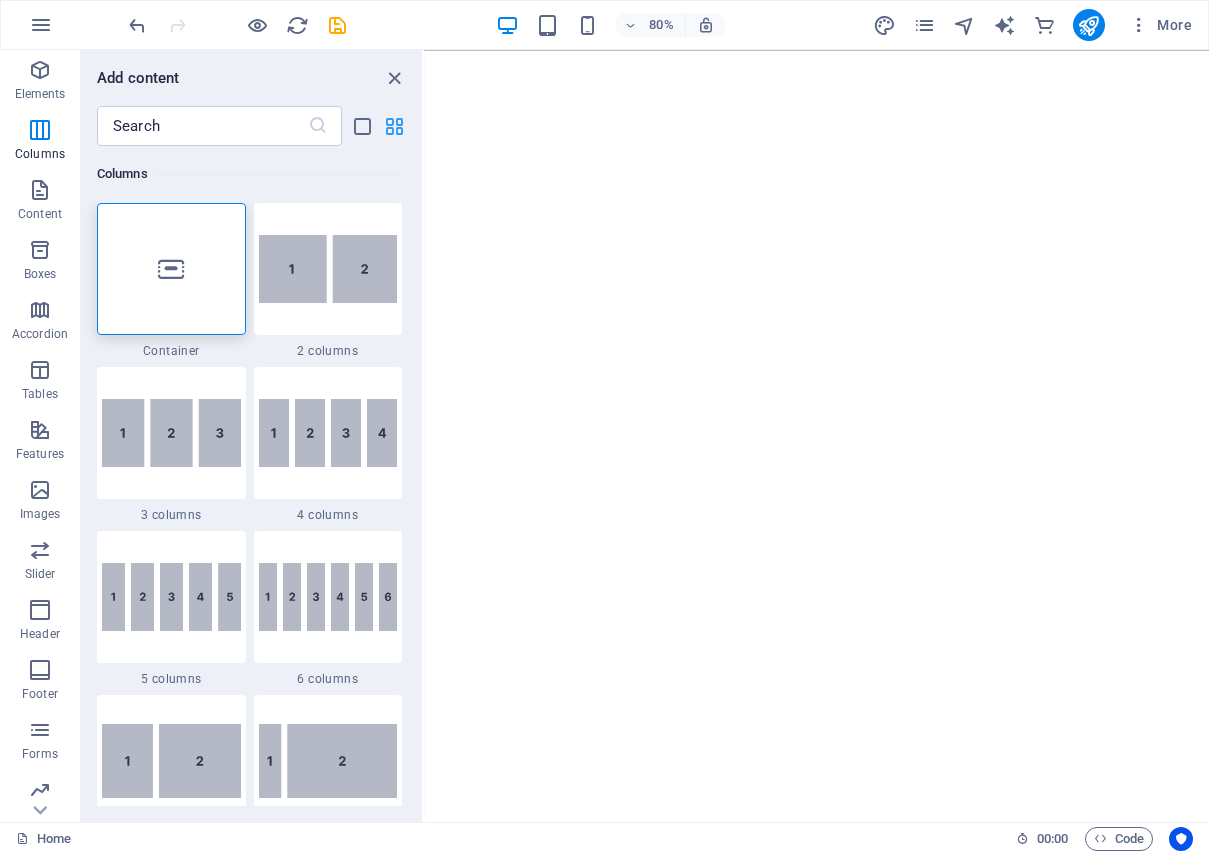 click at bounding box center [394, 126] 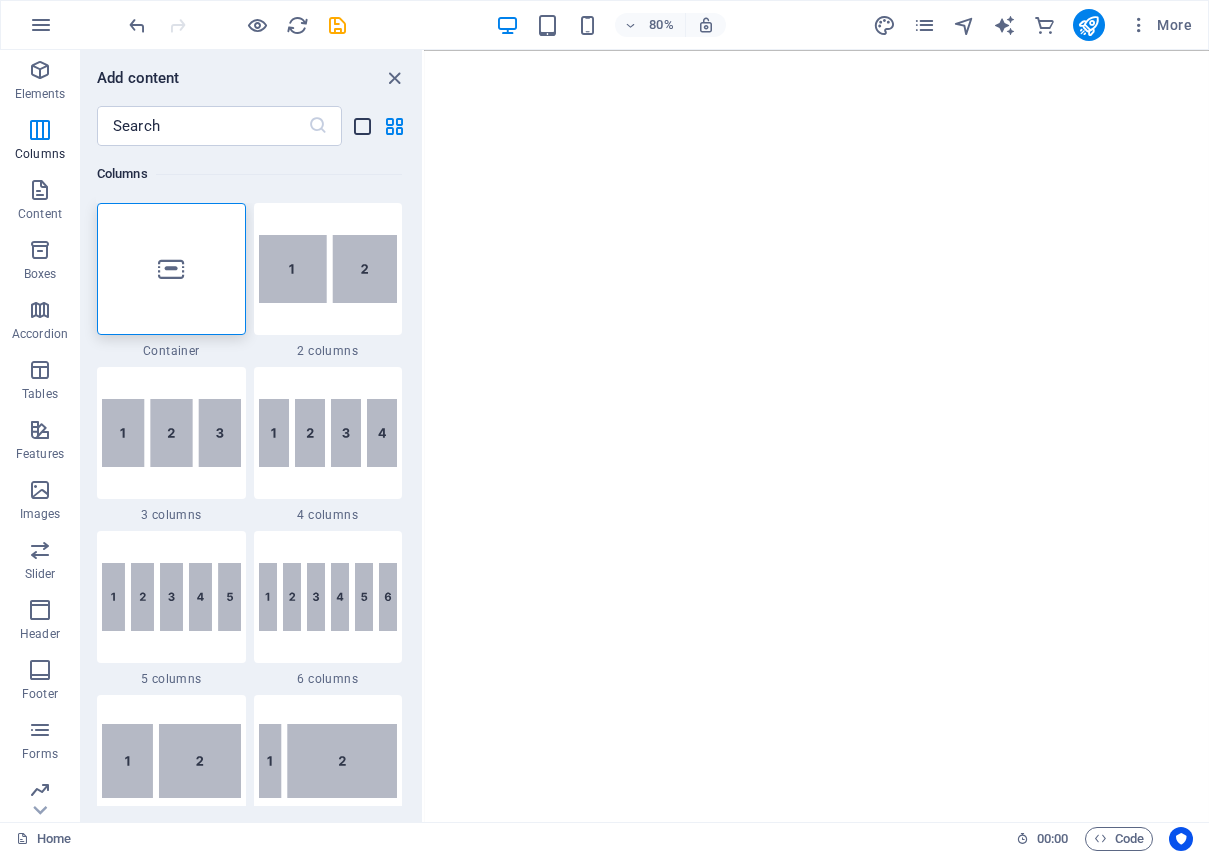 click at bounding box center [362, 126] 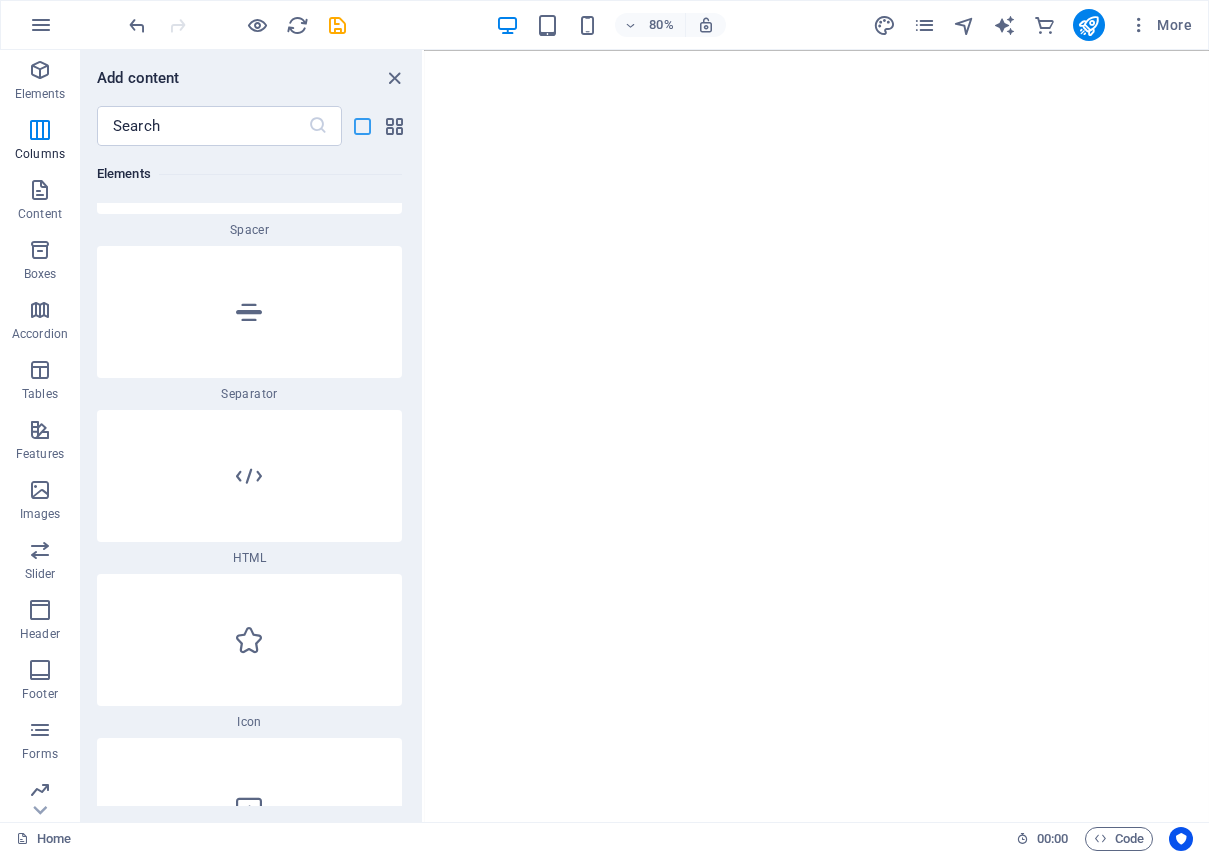 scroll, scrollTop: 4149, scrollLeft: 0, axis: vertical 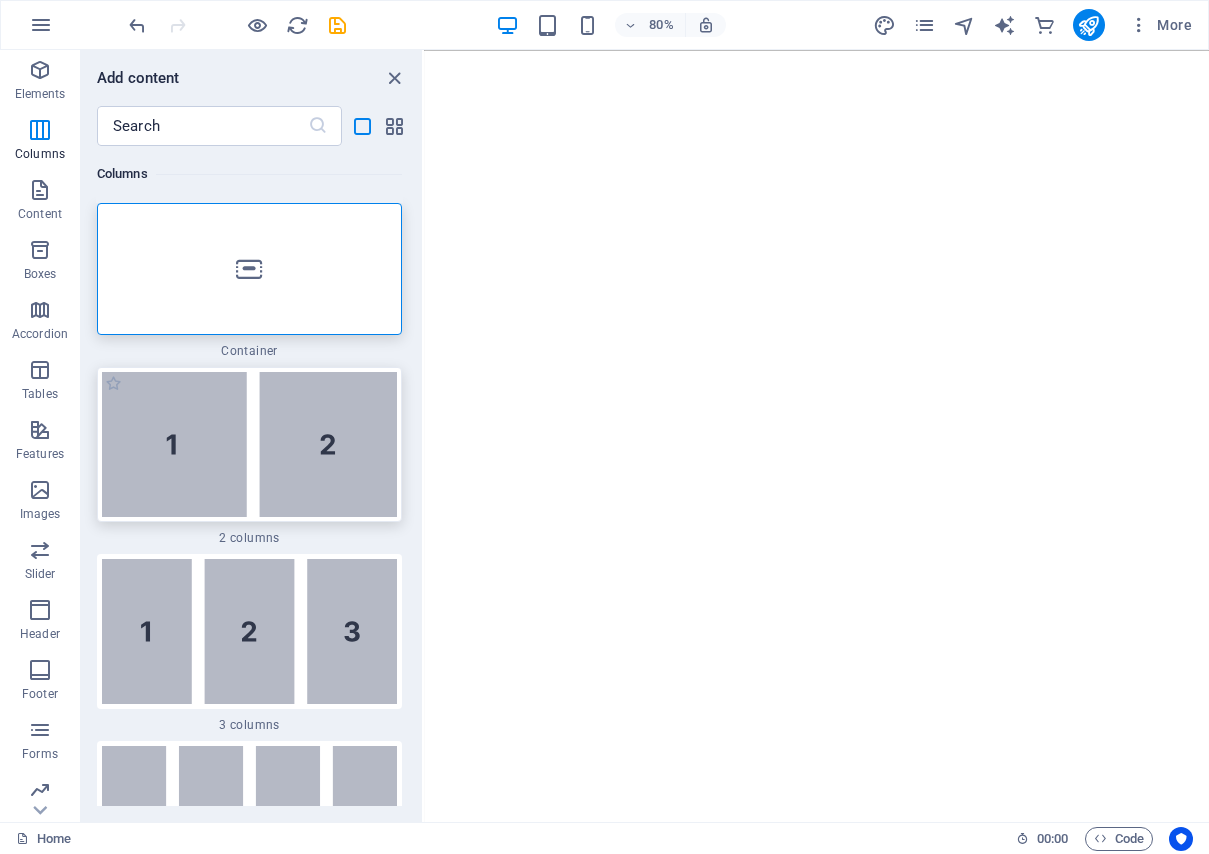 click at bounding box center [249, 444] 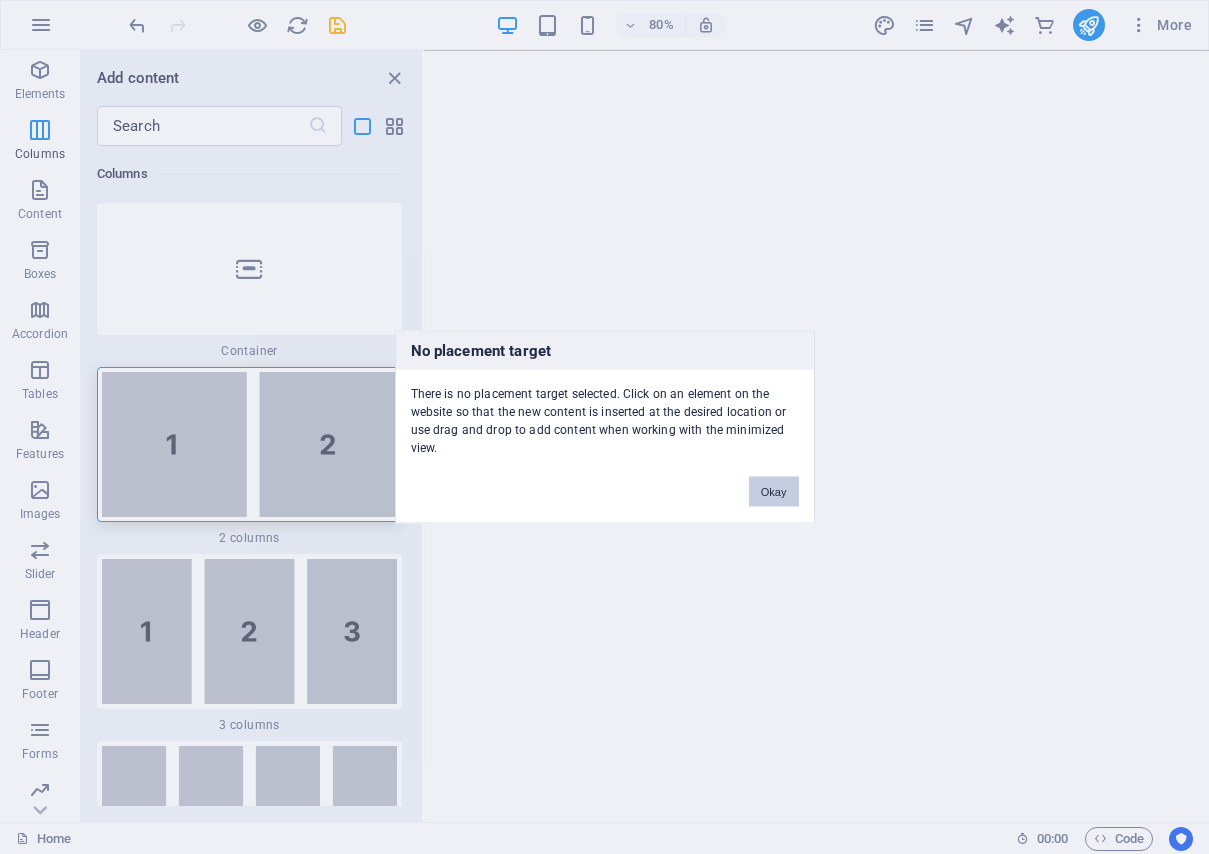 click on "Okay" at bounding box center (774, 492) 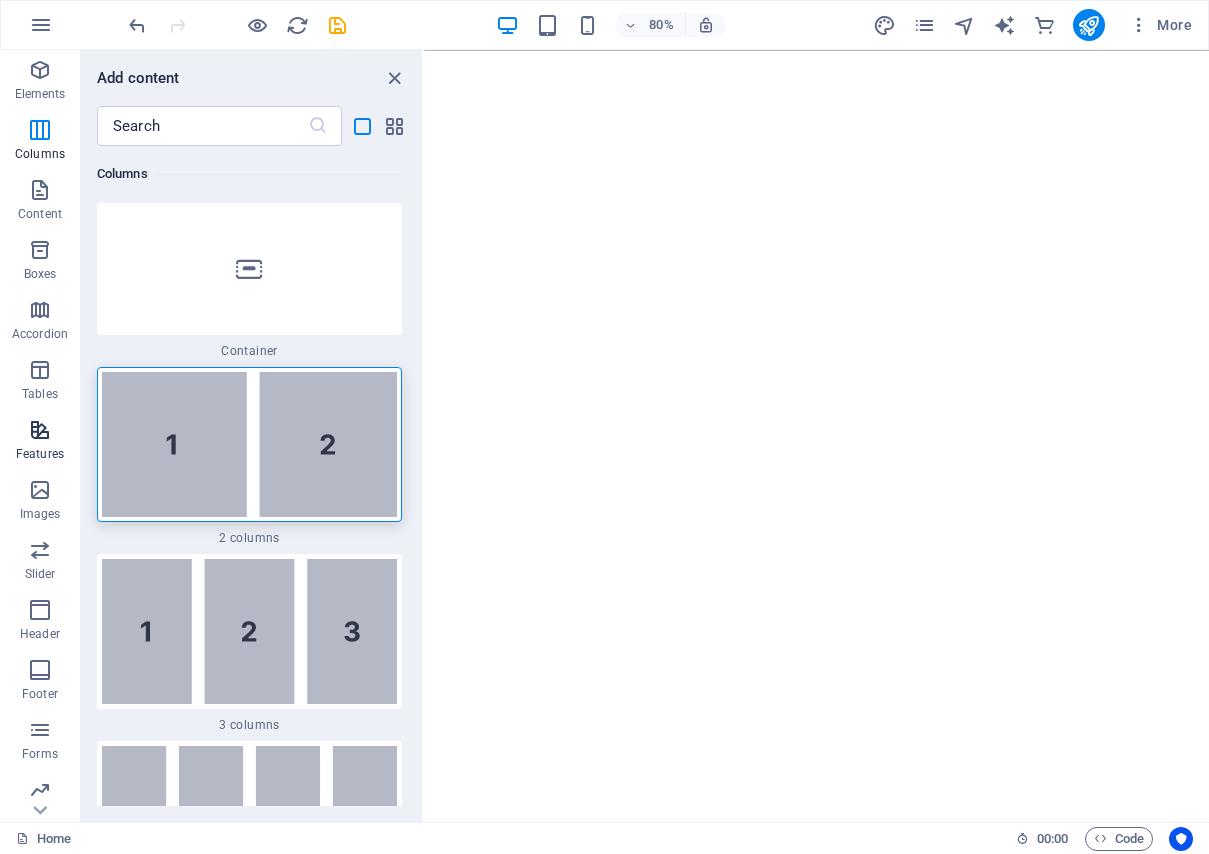 click at bounding box center [40, 430] 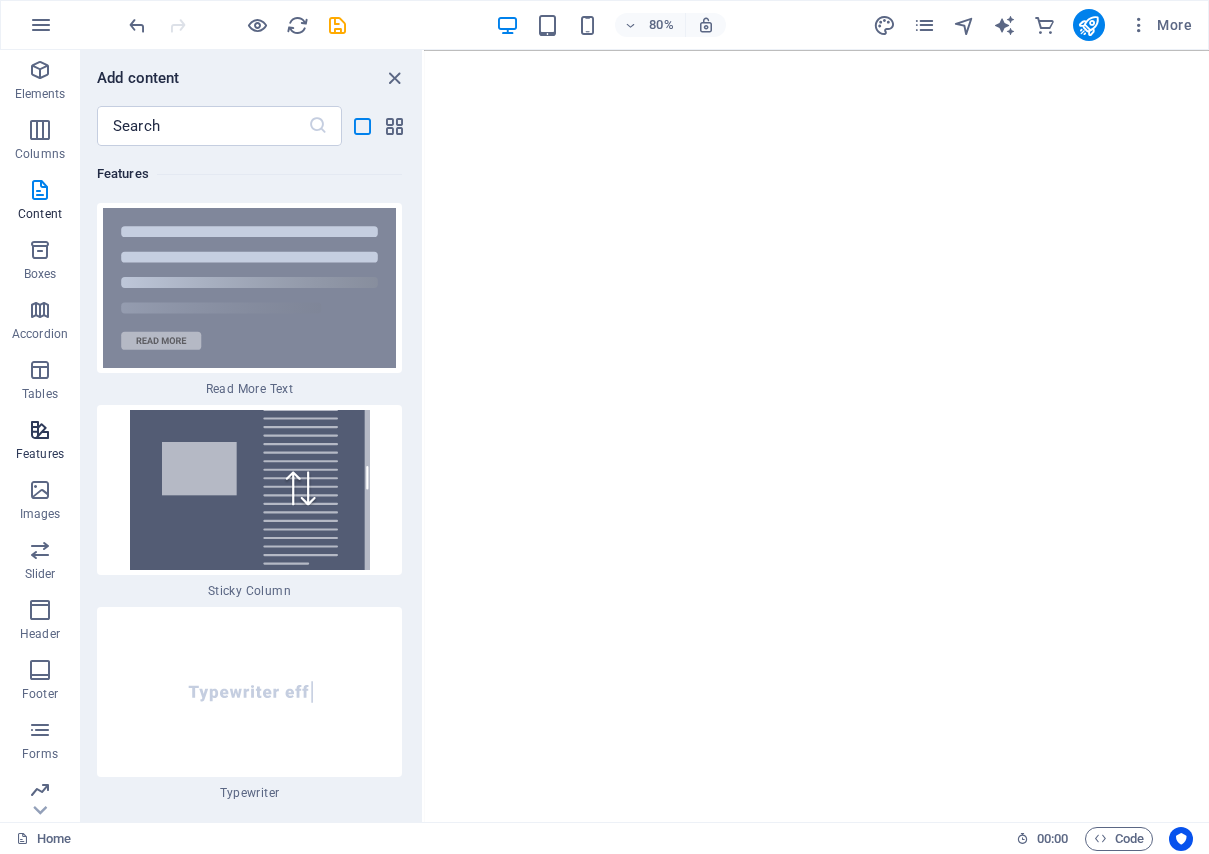 scroll, scrollTop: 18823, scrollLeft: 0, axis: vertical 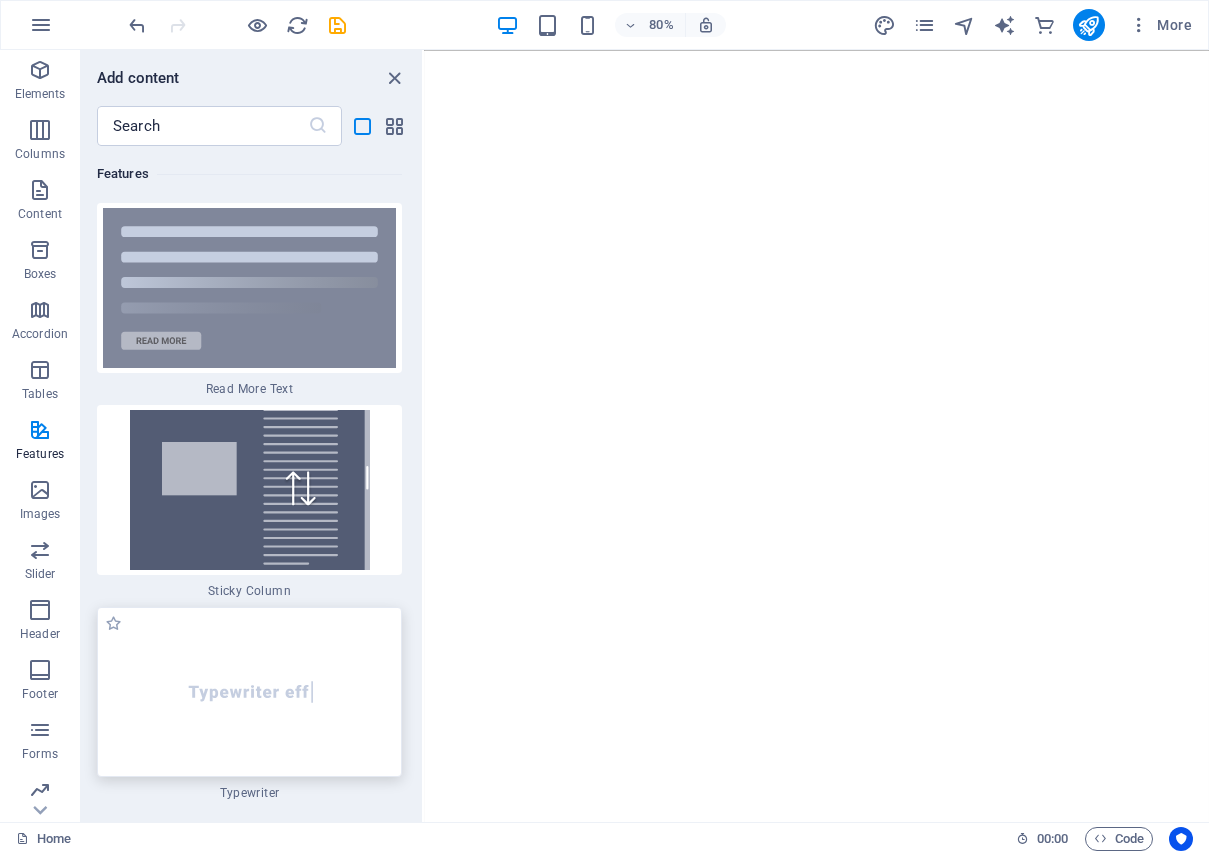 click at bounding box center (249, 692) 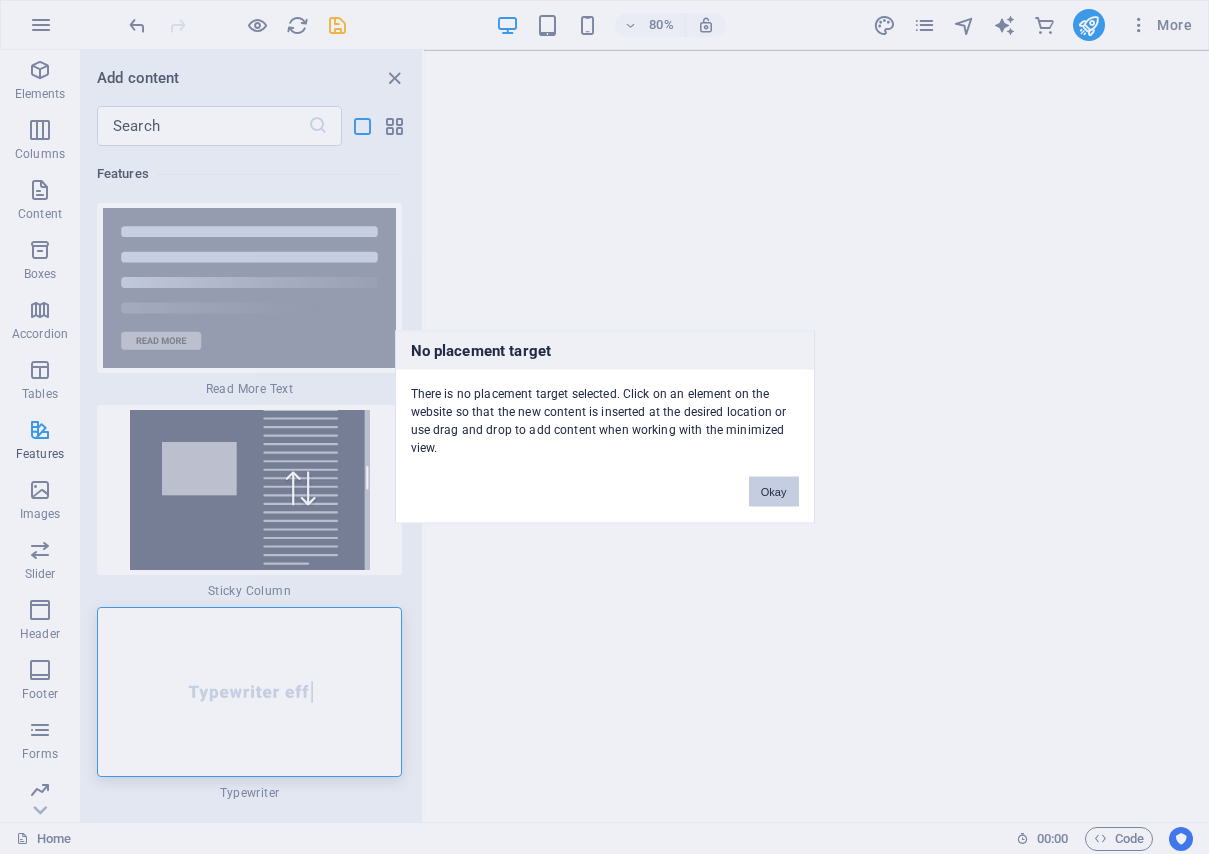 drag, startPoint x: 771, startPoint y: 490, endPoint x: 426, endPoint y: 548, distance: 349.8414 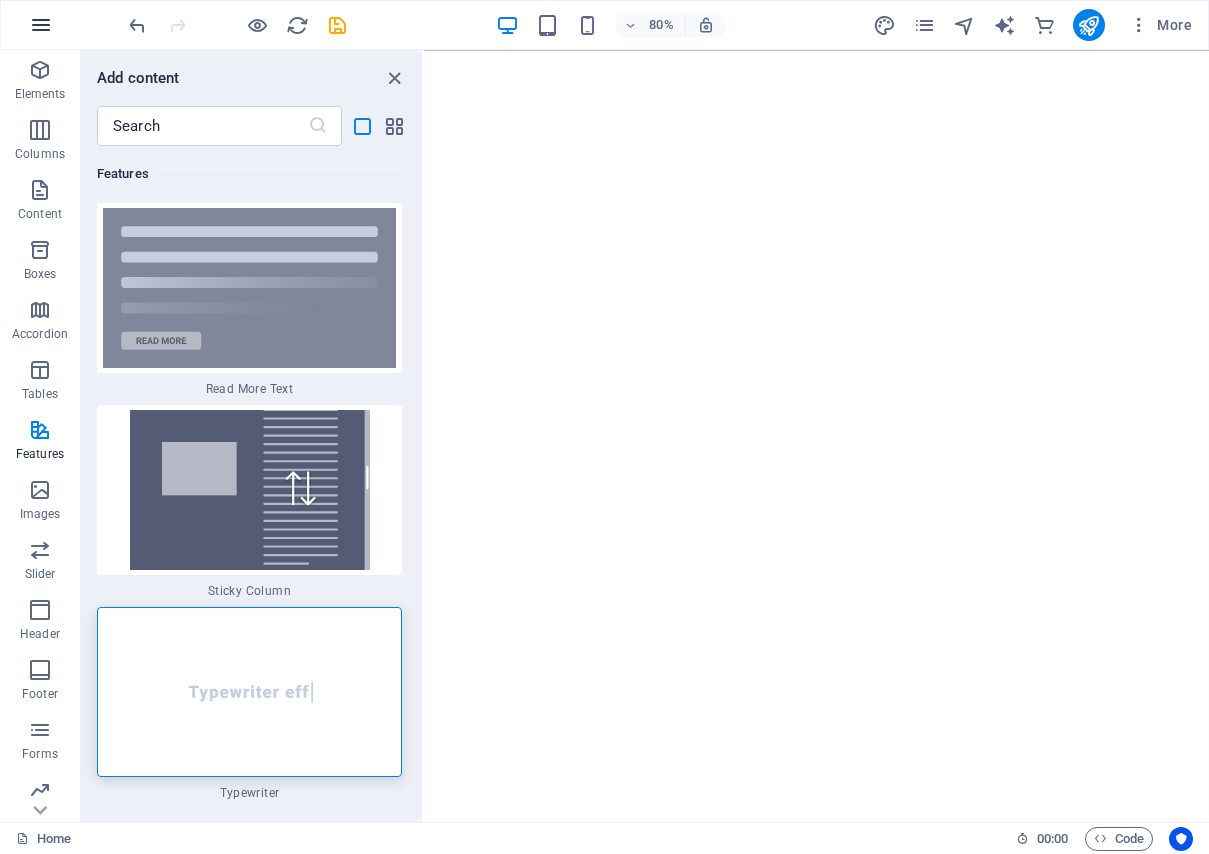 click at bounding box center [41, 25] 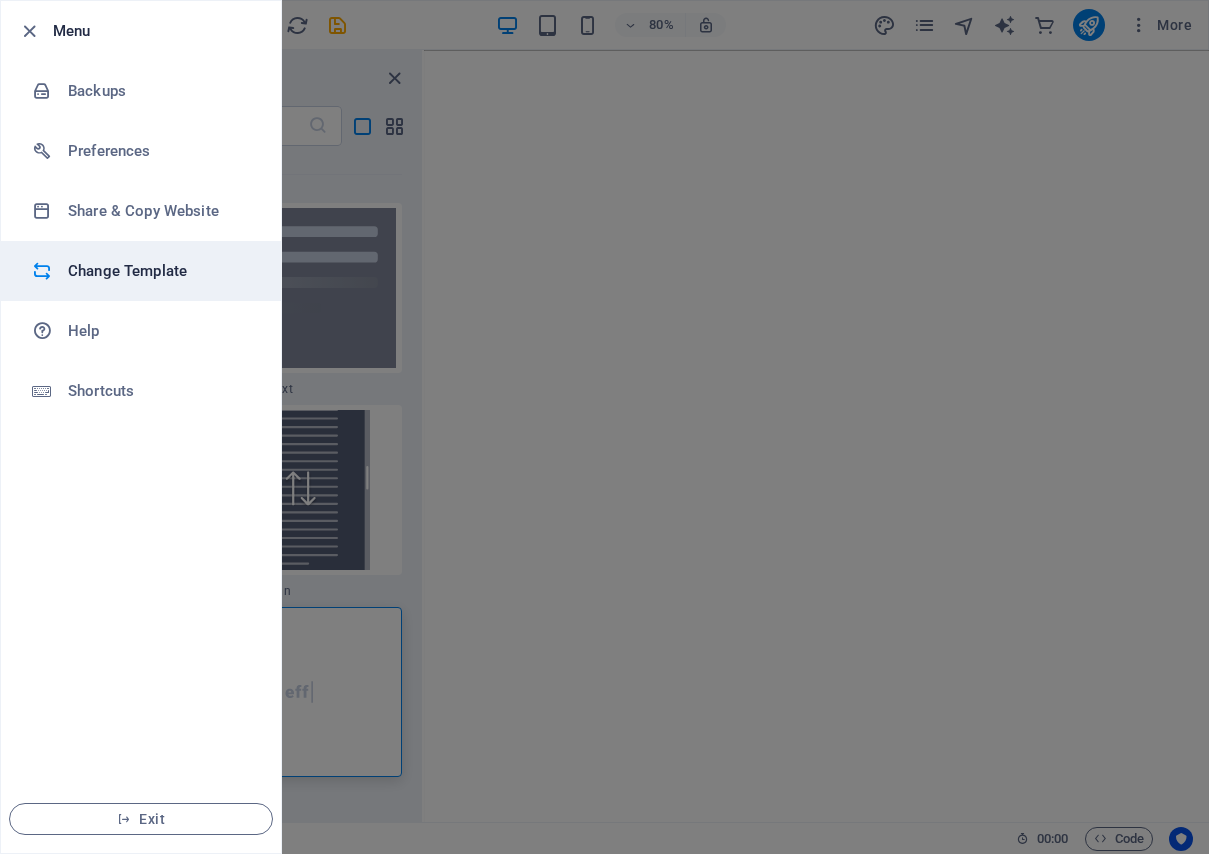 click on "Change Template" at bounding box center [160, 271] 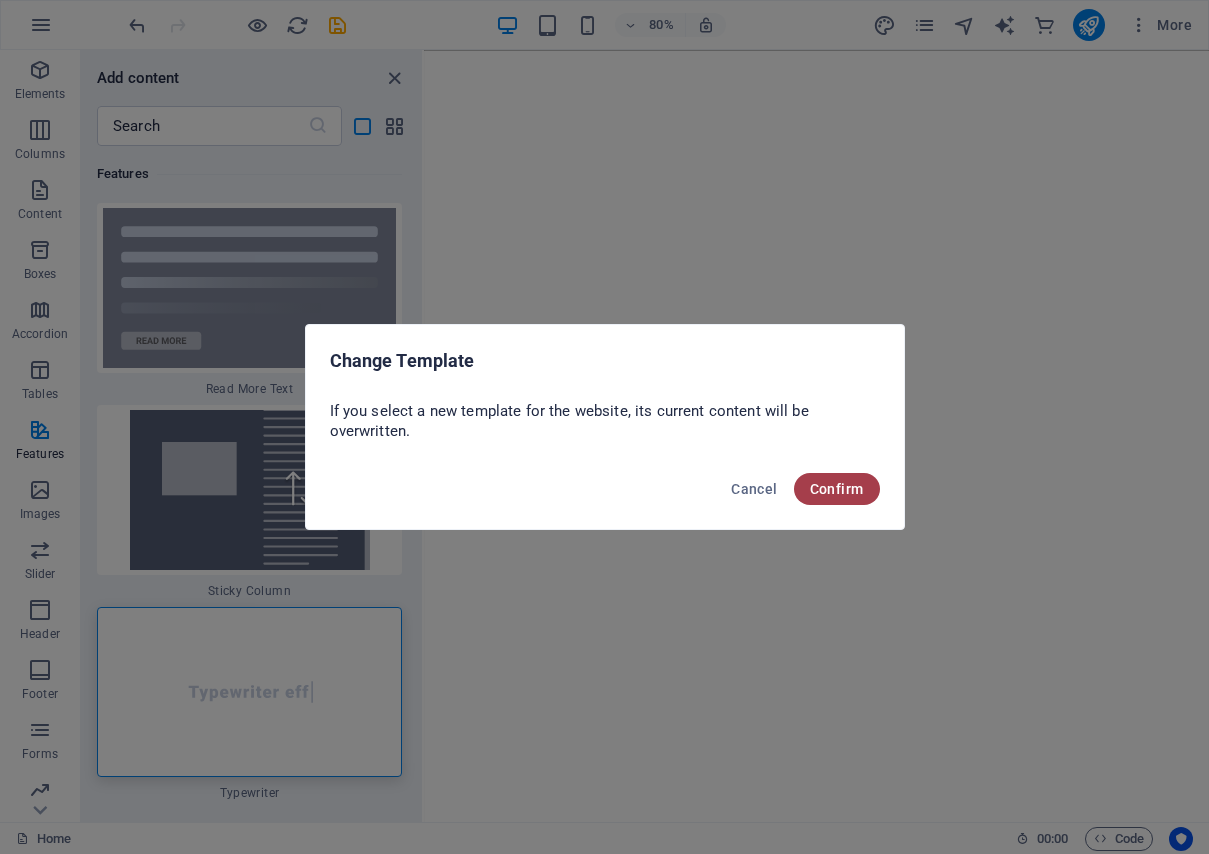 click on "Confirm" at bounding box center (837, 489) 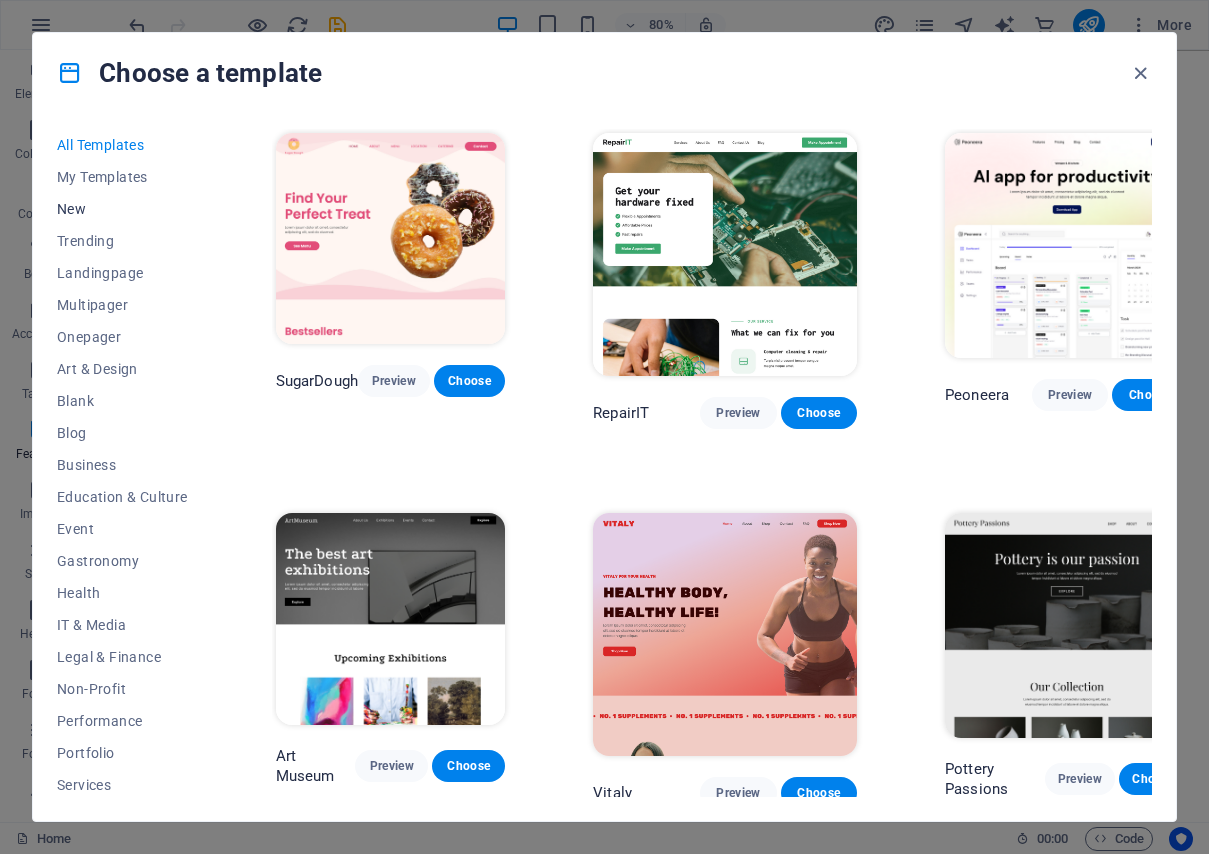 click on "New" at bounding box center [122, 209] 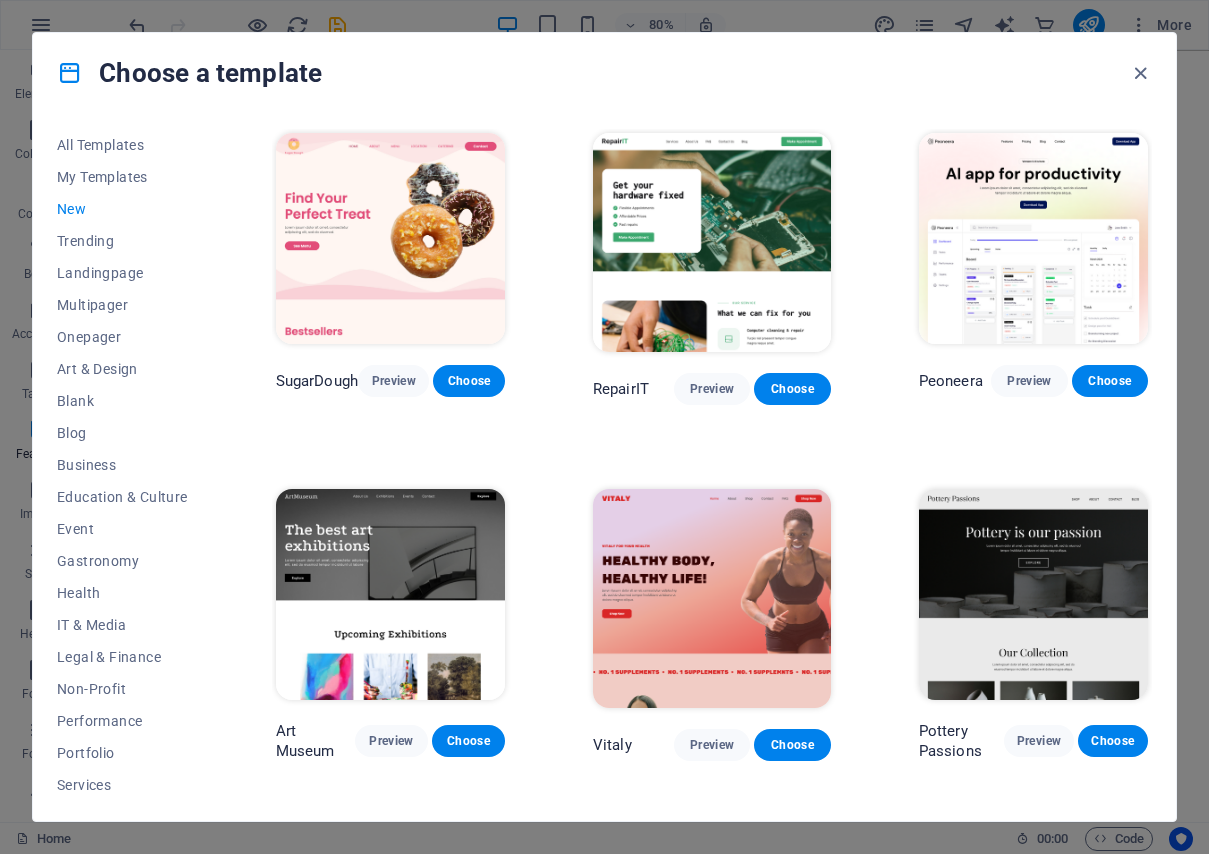 click on "New" at bounding box center (122, 209) 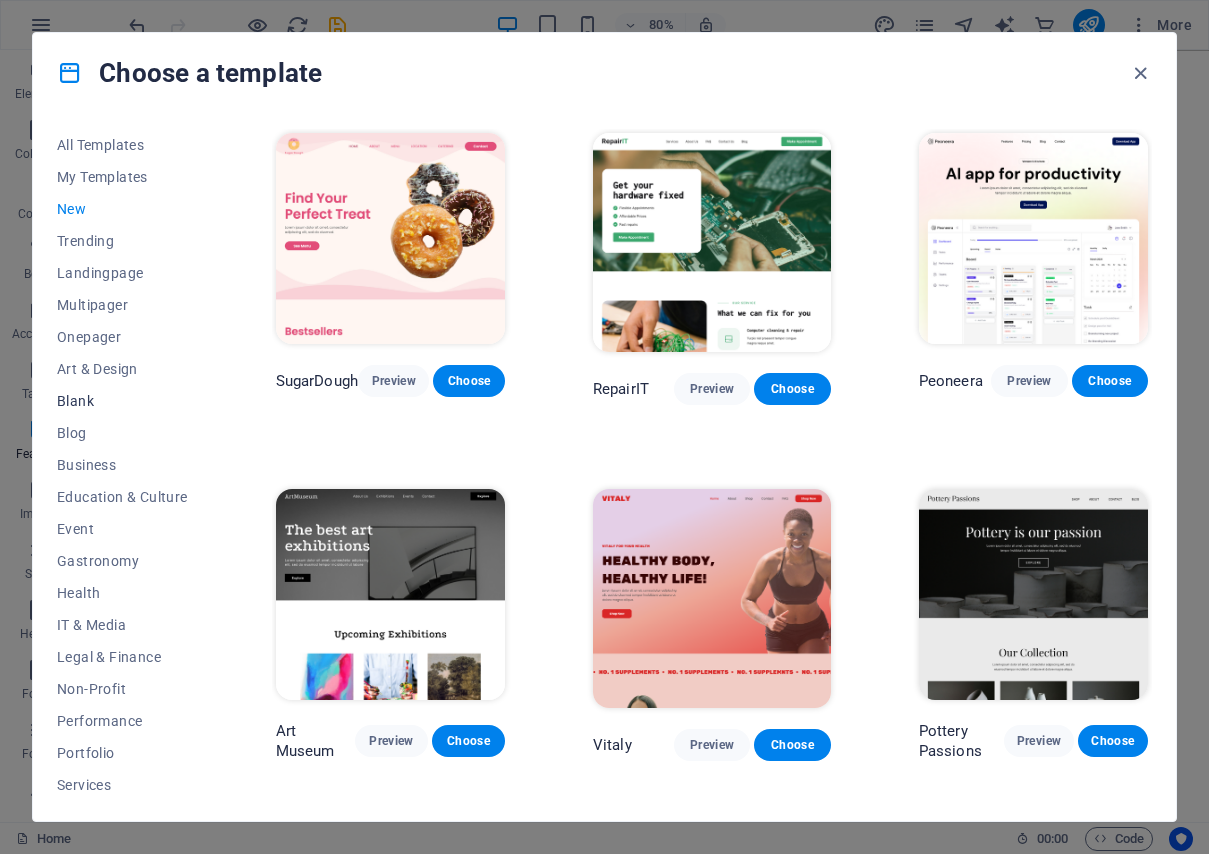 click on "Blank" at bounding box center (122, 401) 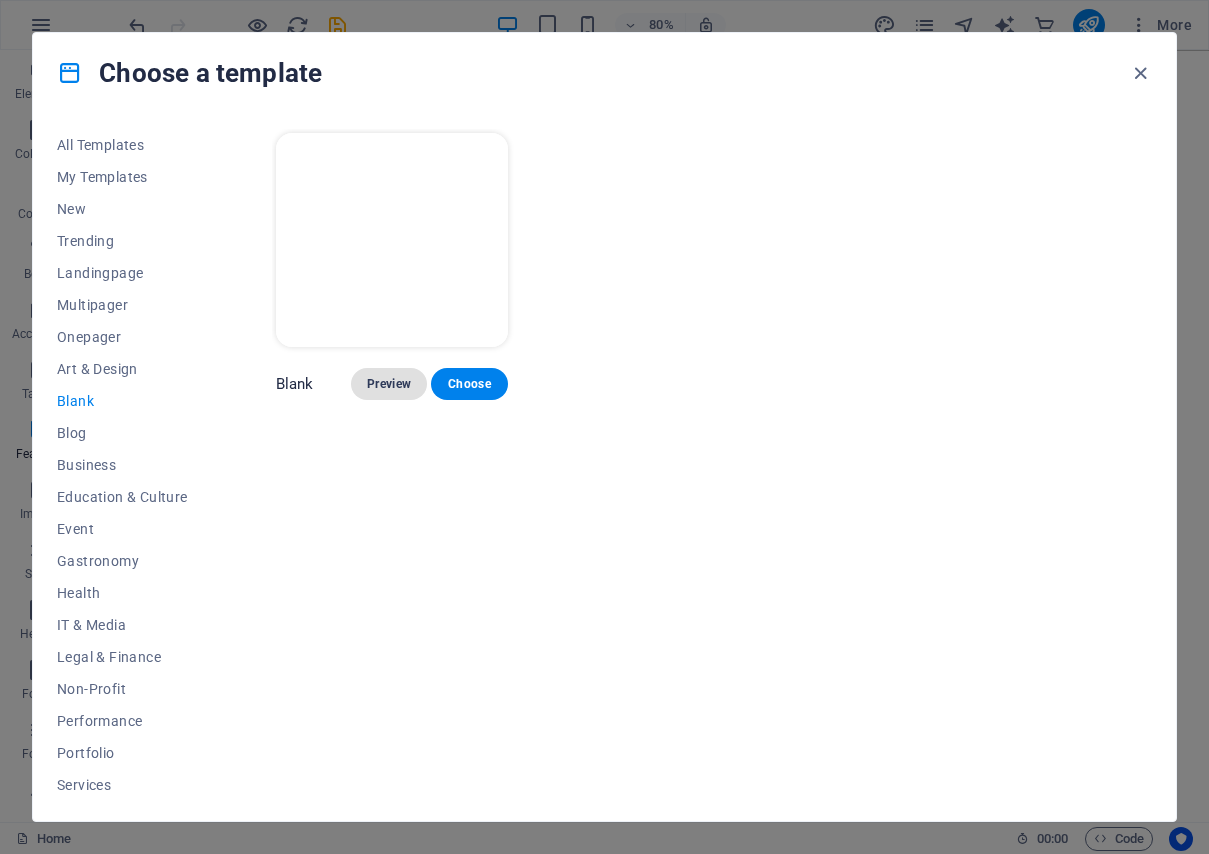 click on "Preview" at bounding box center (389, 384) 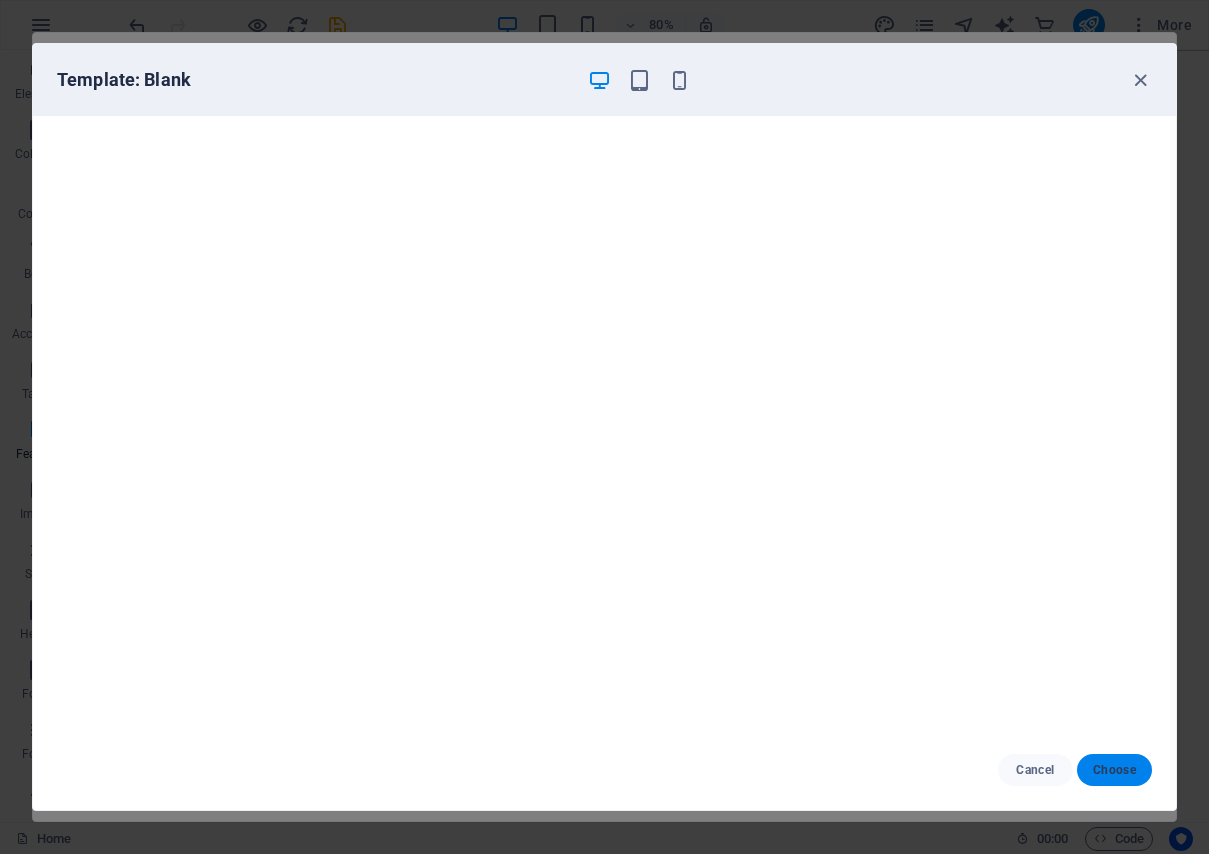 click on "Choose" at bounding box center (1114, 770) 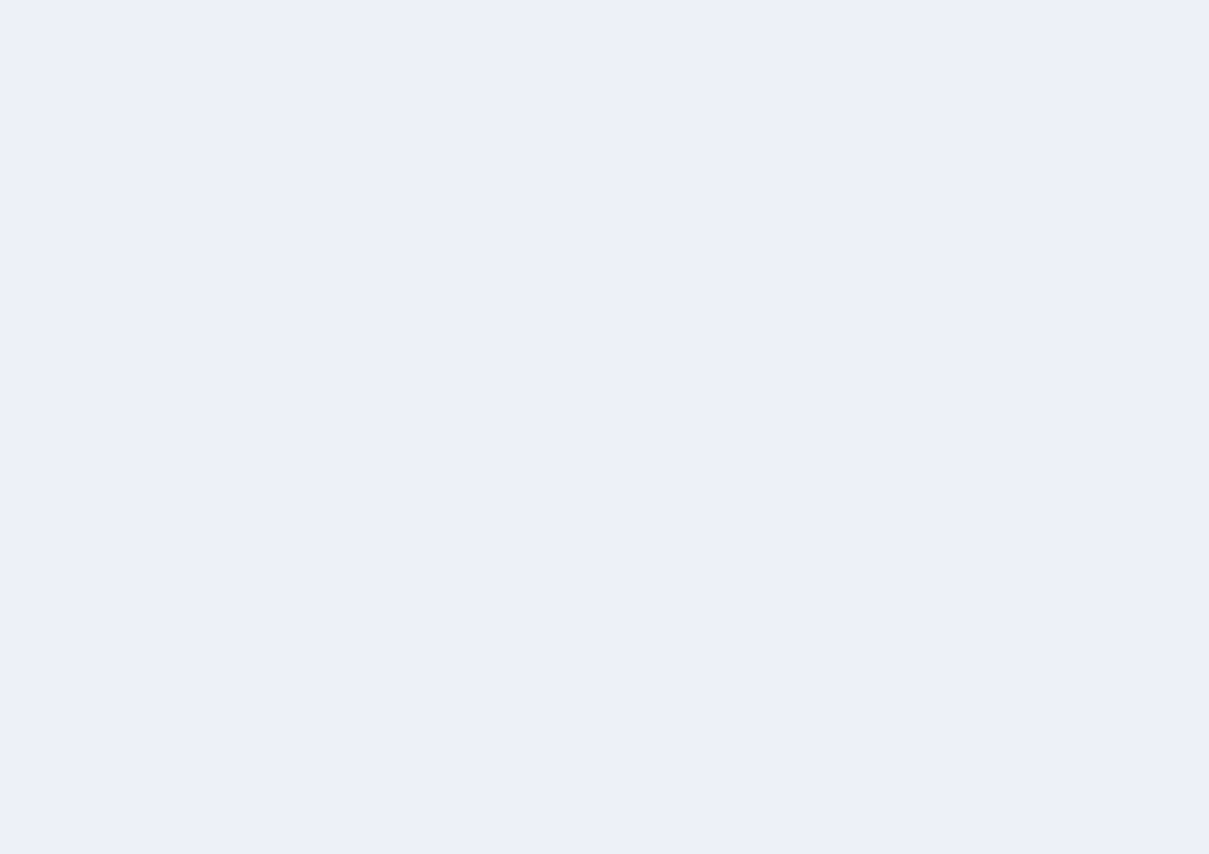 scroll, scrollTop: 0, scrollLeft: 0, axis: both 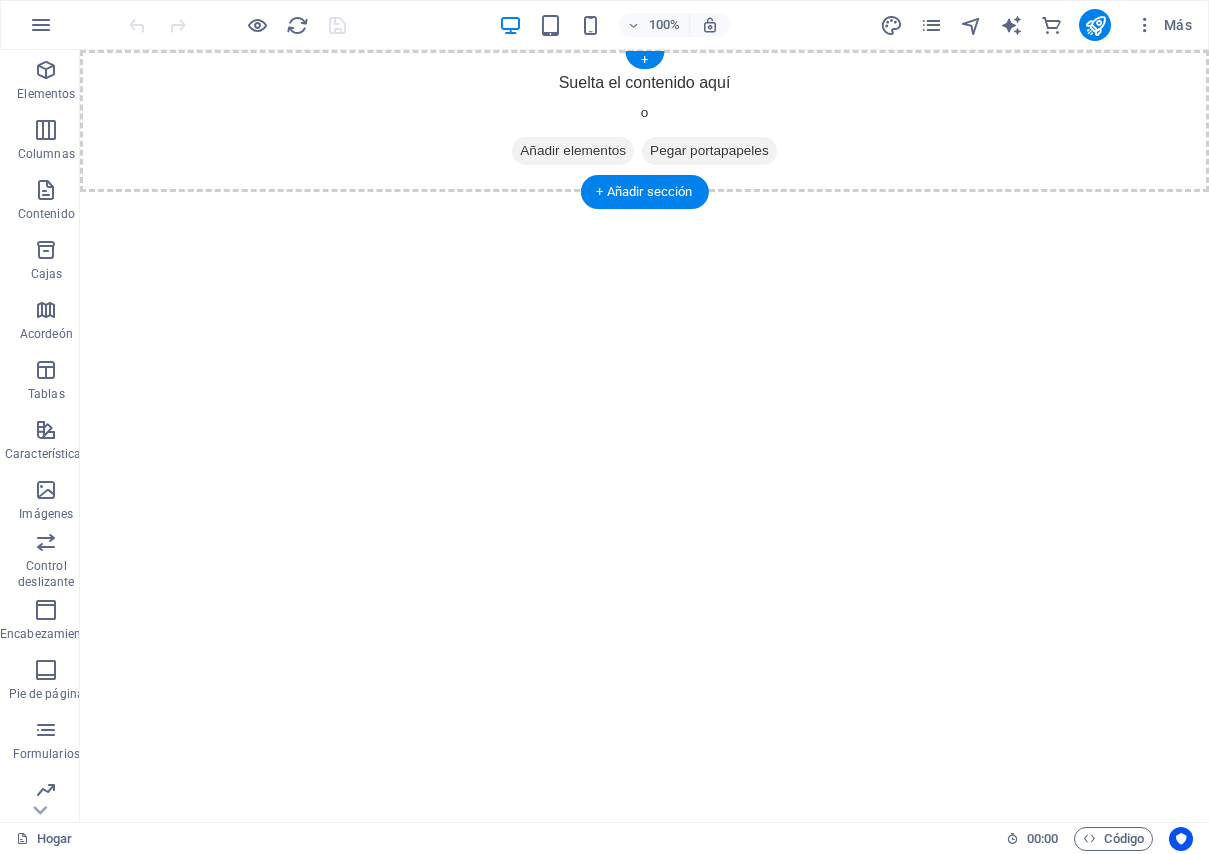 click on "Añadir elementos" at bounding box center [573, 150] 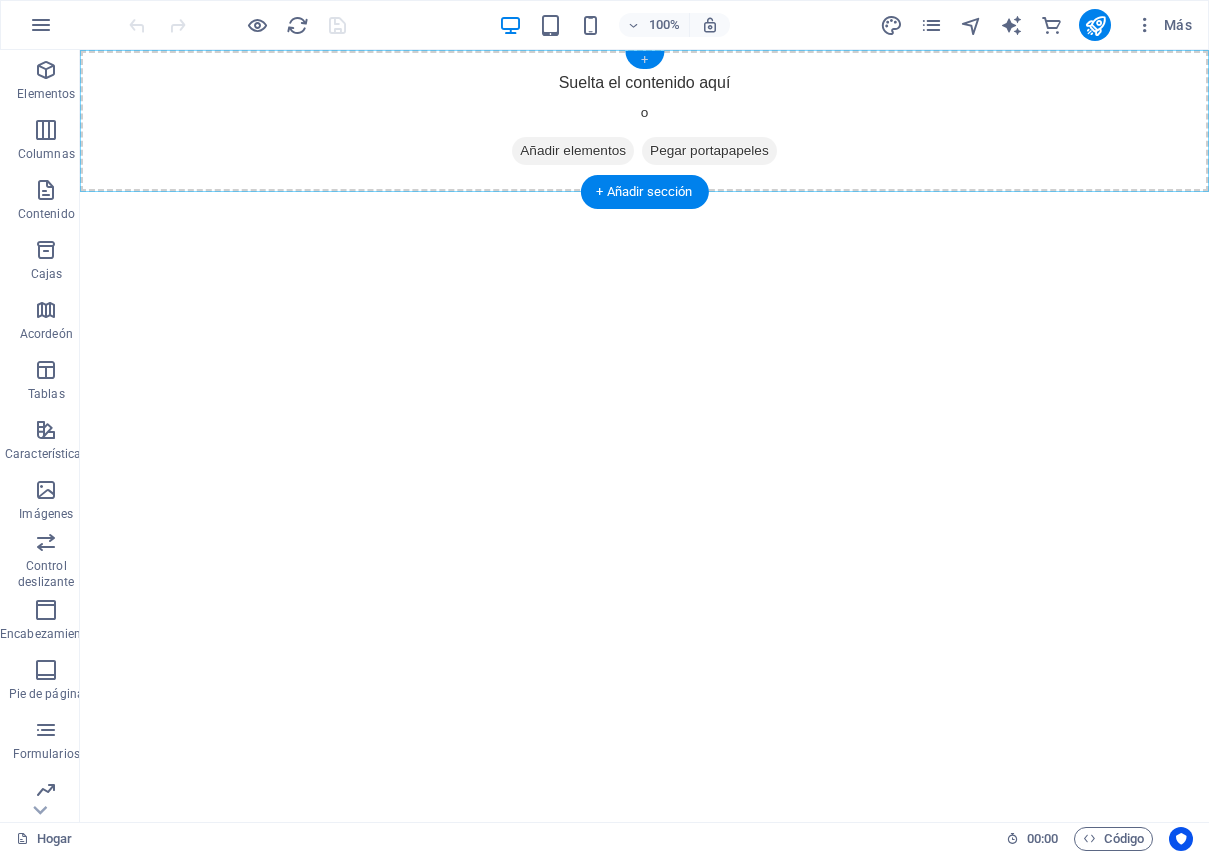 drag, startPoint x: 648, startPoint y: 60, endPoint x: 278, endPoint y: 12, distance: 373.10052 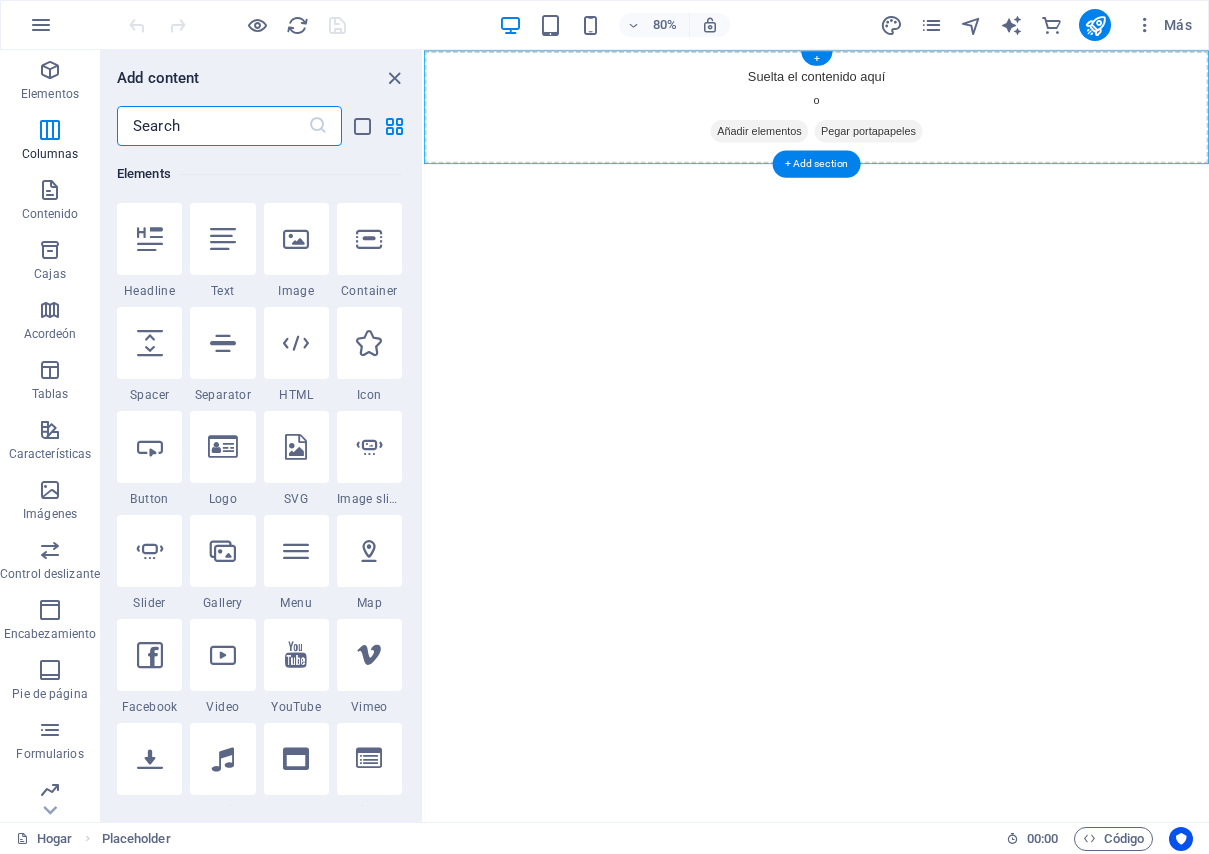 scroll, scrollTop: 5787, scrollLeft: 0, axis: vertical 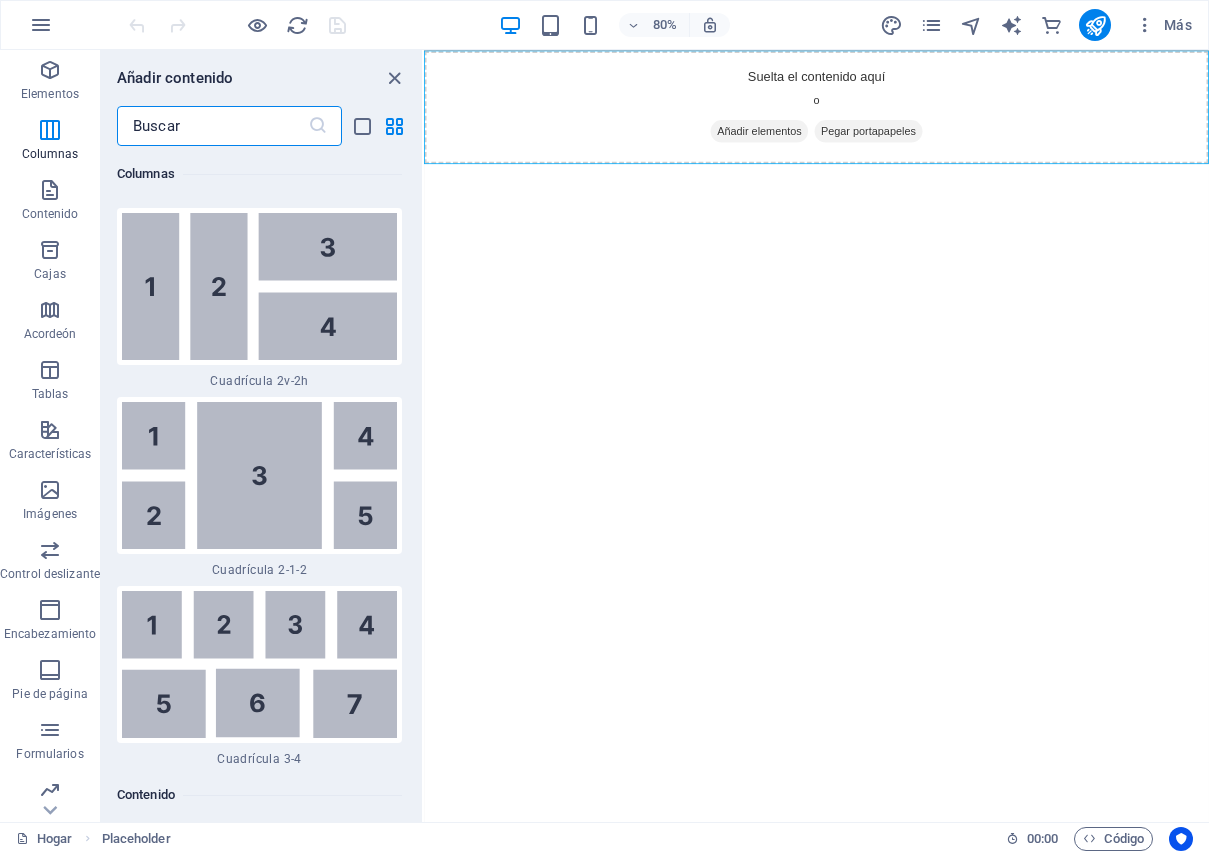 click at bounding box center (212, 126) 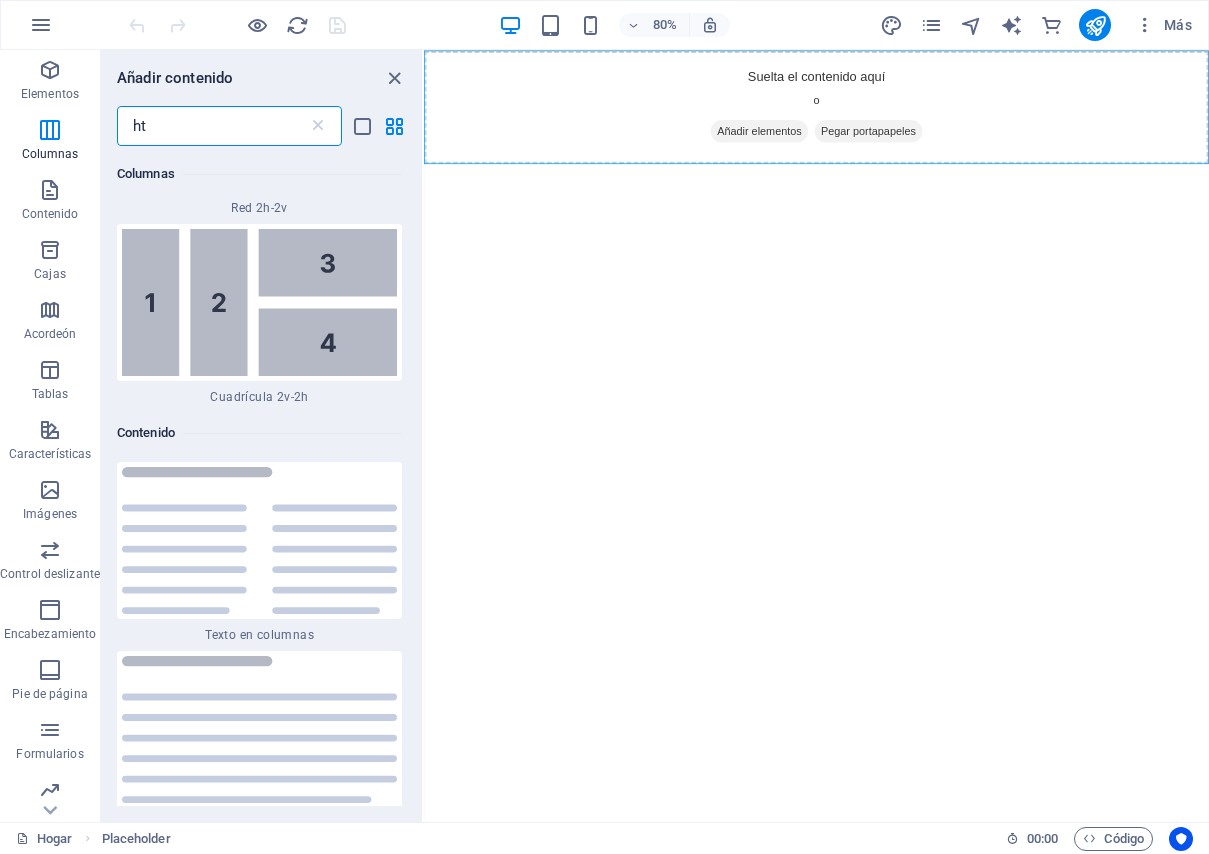 scroll, scrollTop: 0, scrollLeft: 0, axis: both 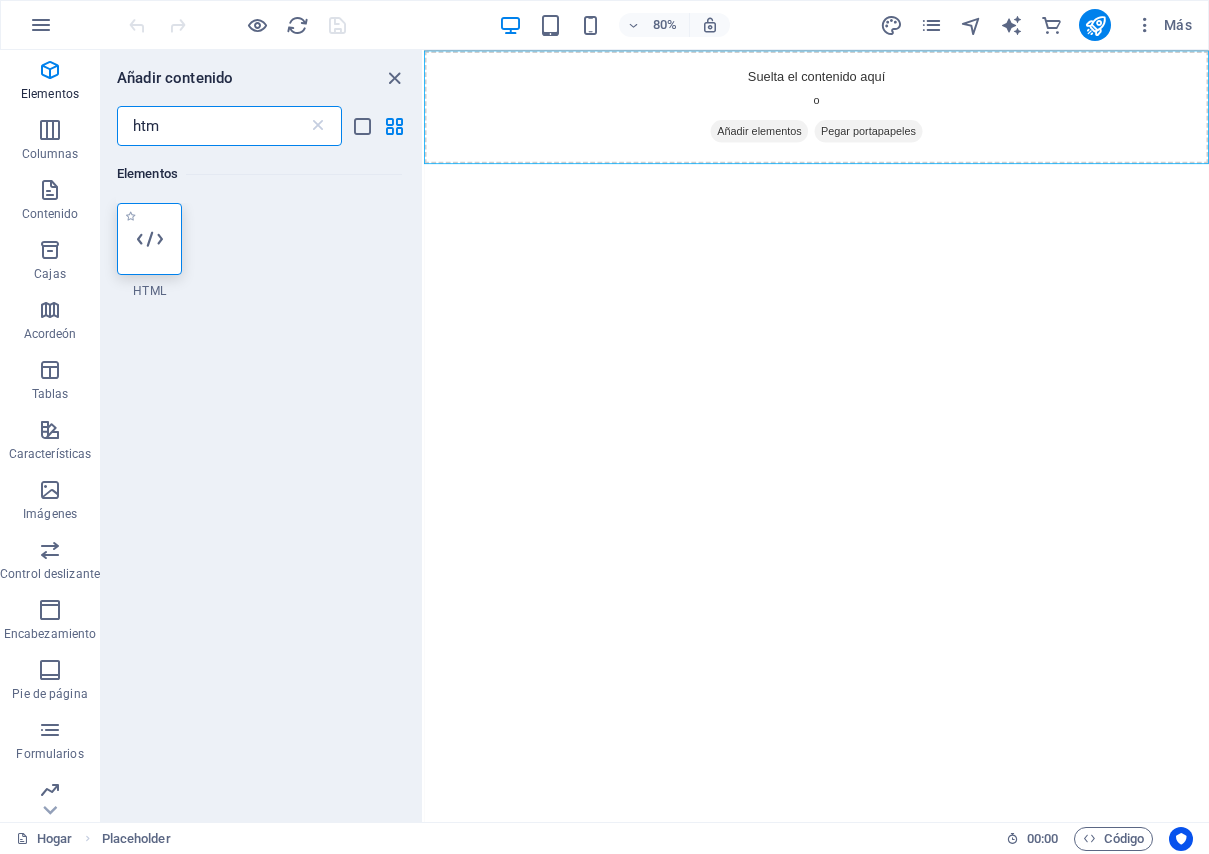 type on "htm" 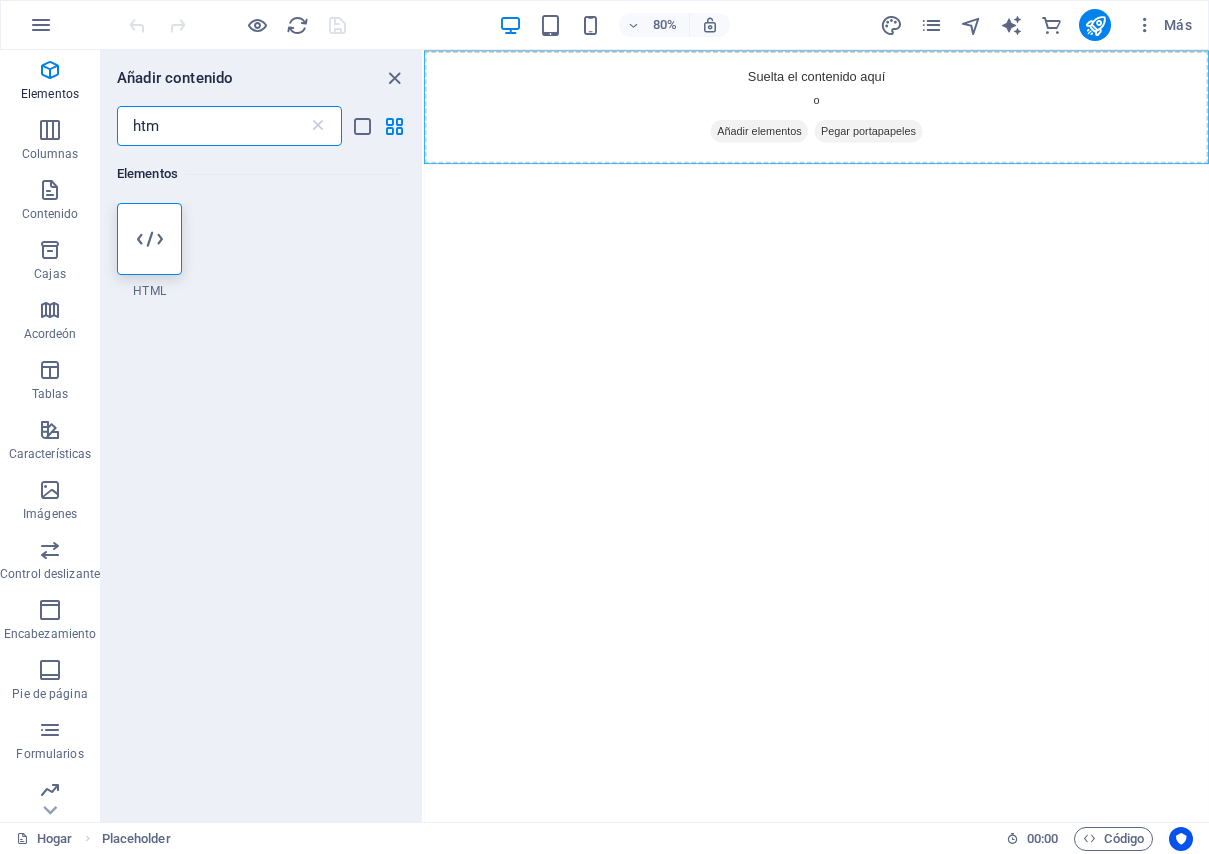 click at bounding box center (149, 239) 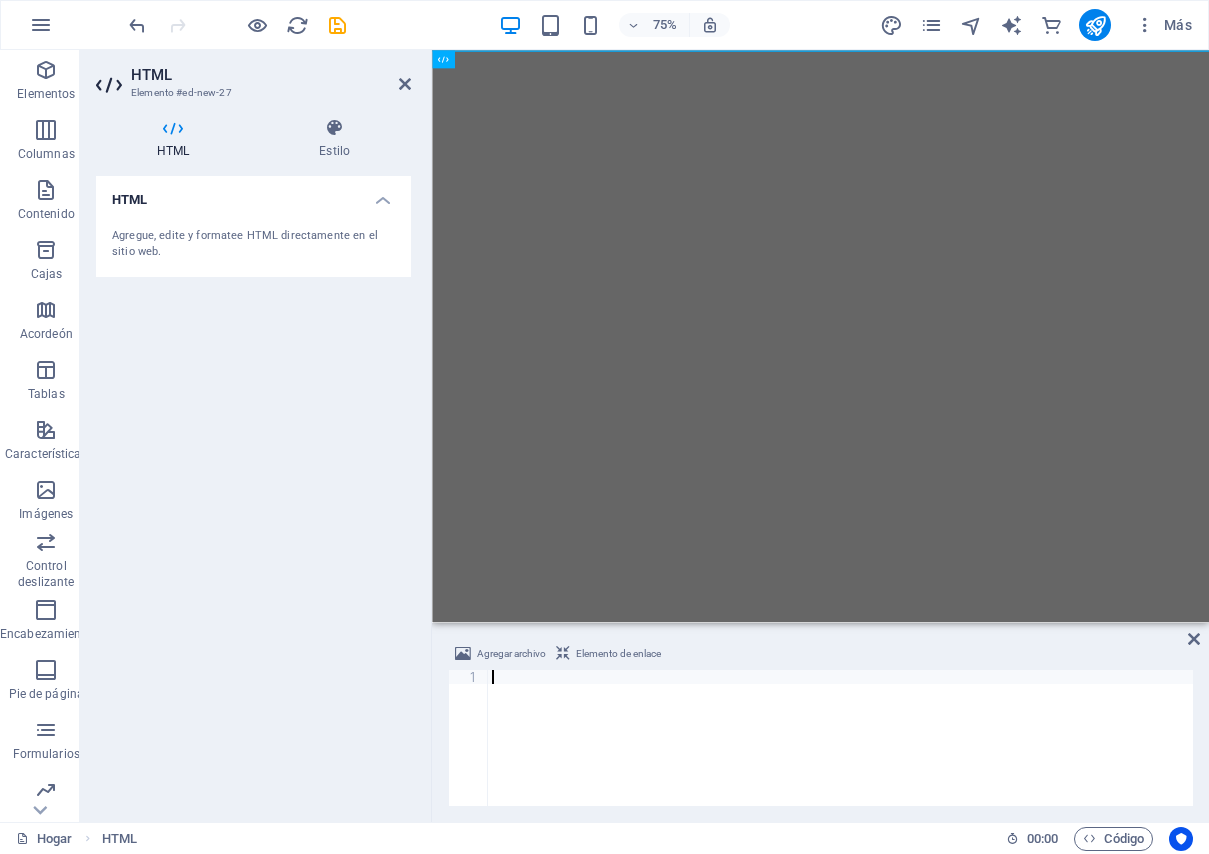 type on "<iframe src="https://docs.google.com/spreadsheets/d/e/2PACX-1vQ2J2YfqclO8TFgbH-g5zrR8v3qyGfKLNvR0cZ0bGQEw1s1cKv0vPIR9rtJBdKAU_pxhJzbhlzAxdjO/pubhtml?widget=true&amp;headers=false"></iframe>" 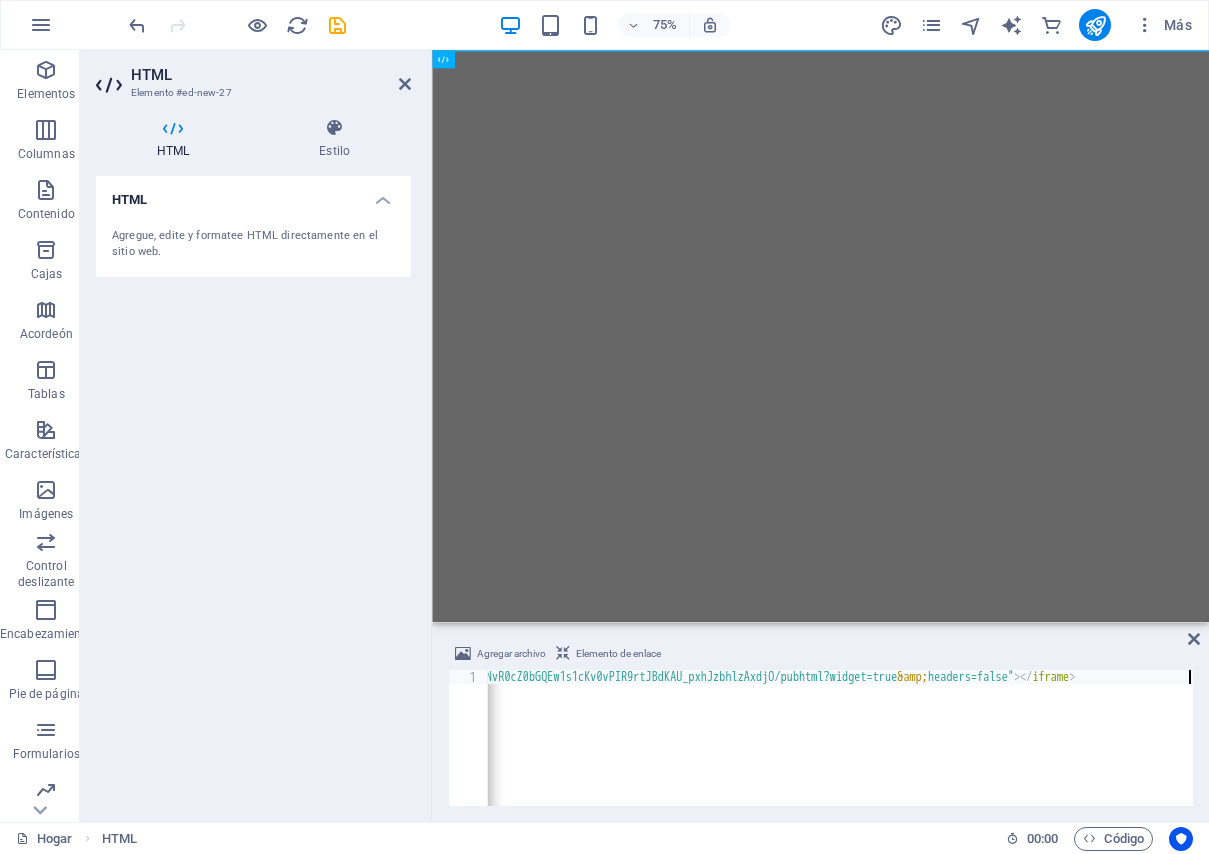 scroll, scrollTop: 0, scrollLeft: 577, axis: horizontal 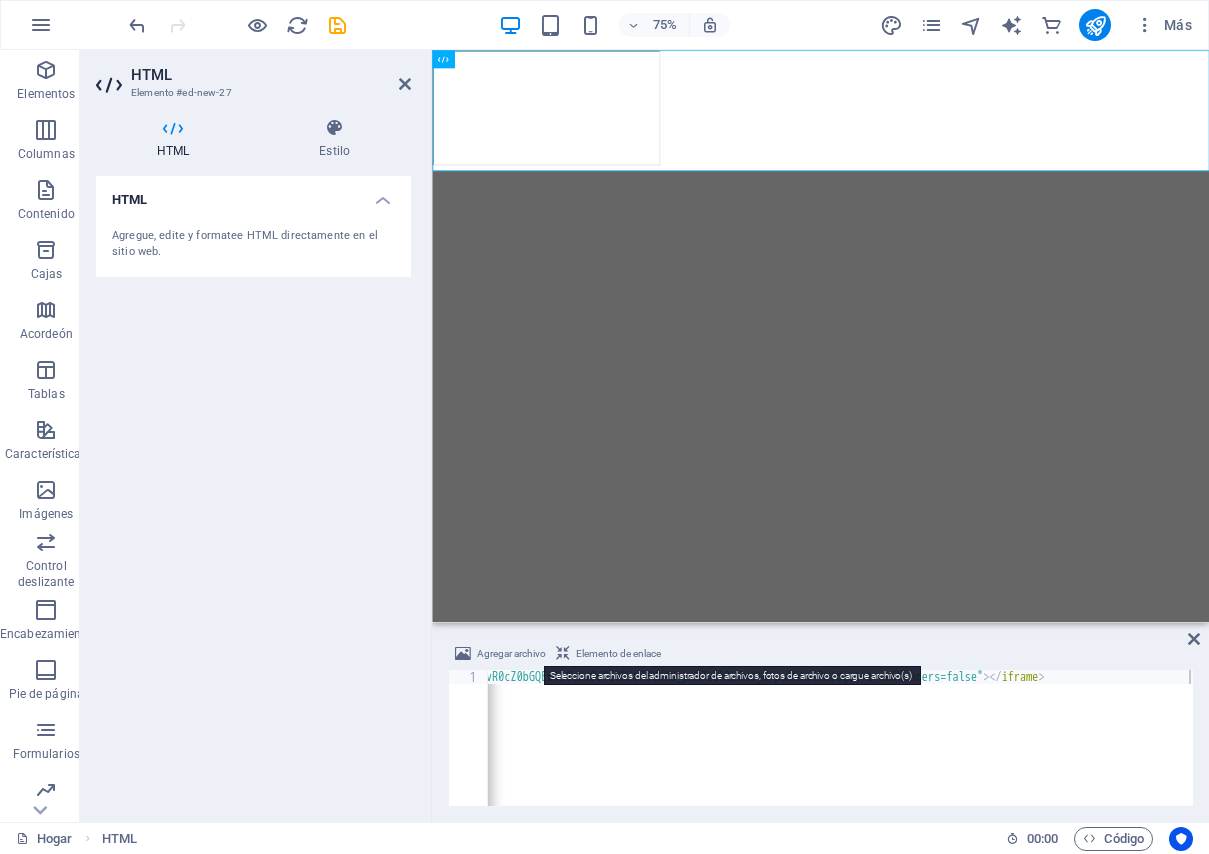 click on "Agregar archivo" at bounding box center (511, 653) 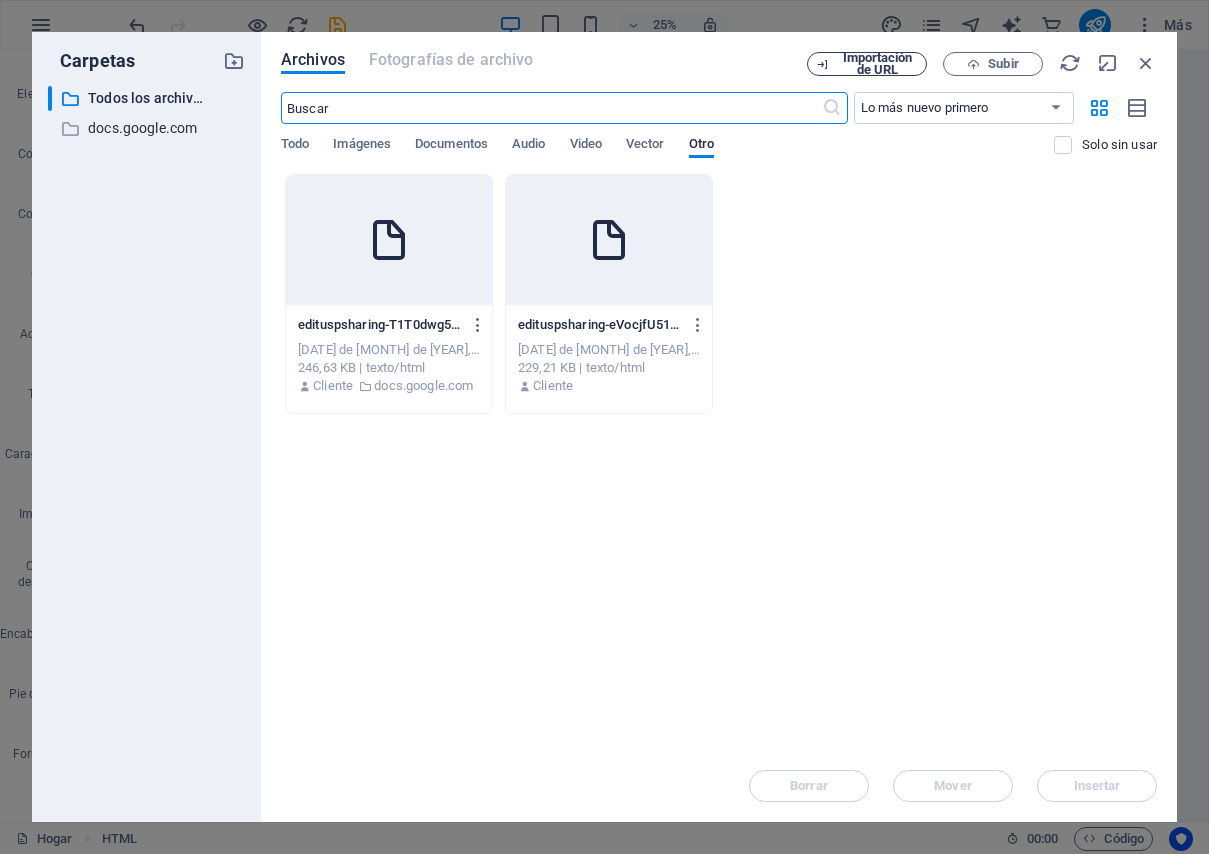 click on "Importación de URL" at bounding box center (878, 63) 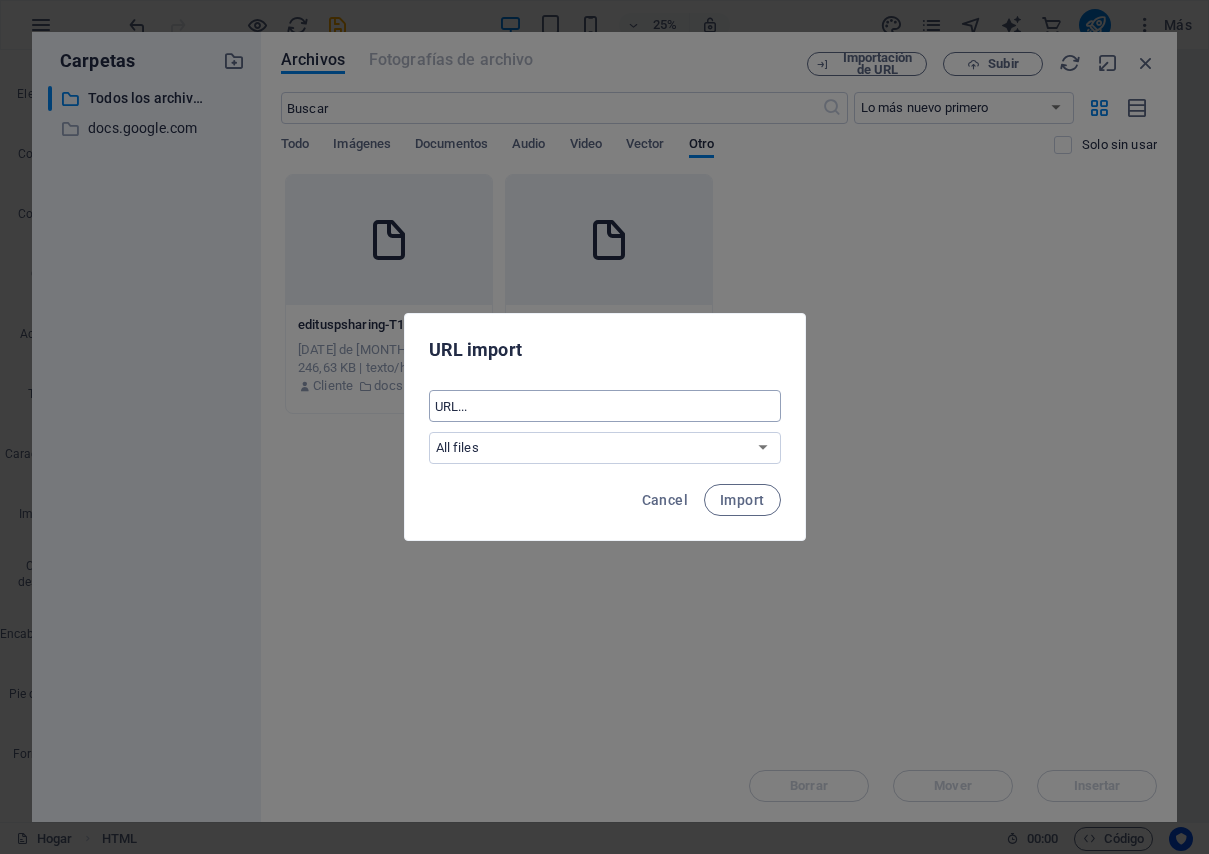 click at bounding box center [605, 406] 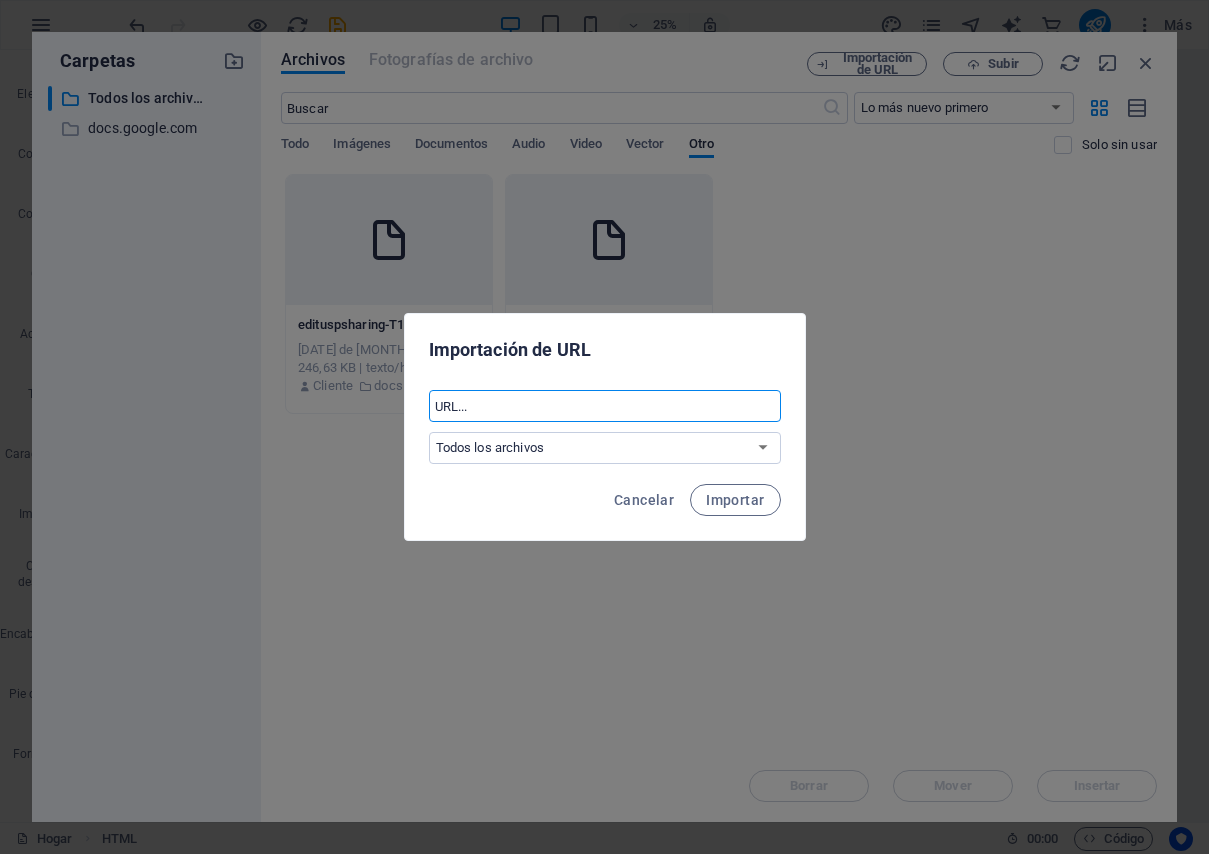 paste on "https://docs.google.com/spreadsheets/d/e/2PACX-1vQ2J2YfqclO8TFgbH-g5zrR8v3qyGfKLNvR0cZ0bGQEw1s1cKv0vPIR9rtJBdKAU_pxhJzbhlzAxdjO/pubhtml" 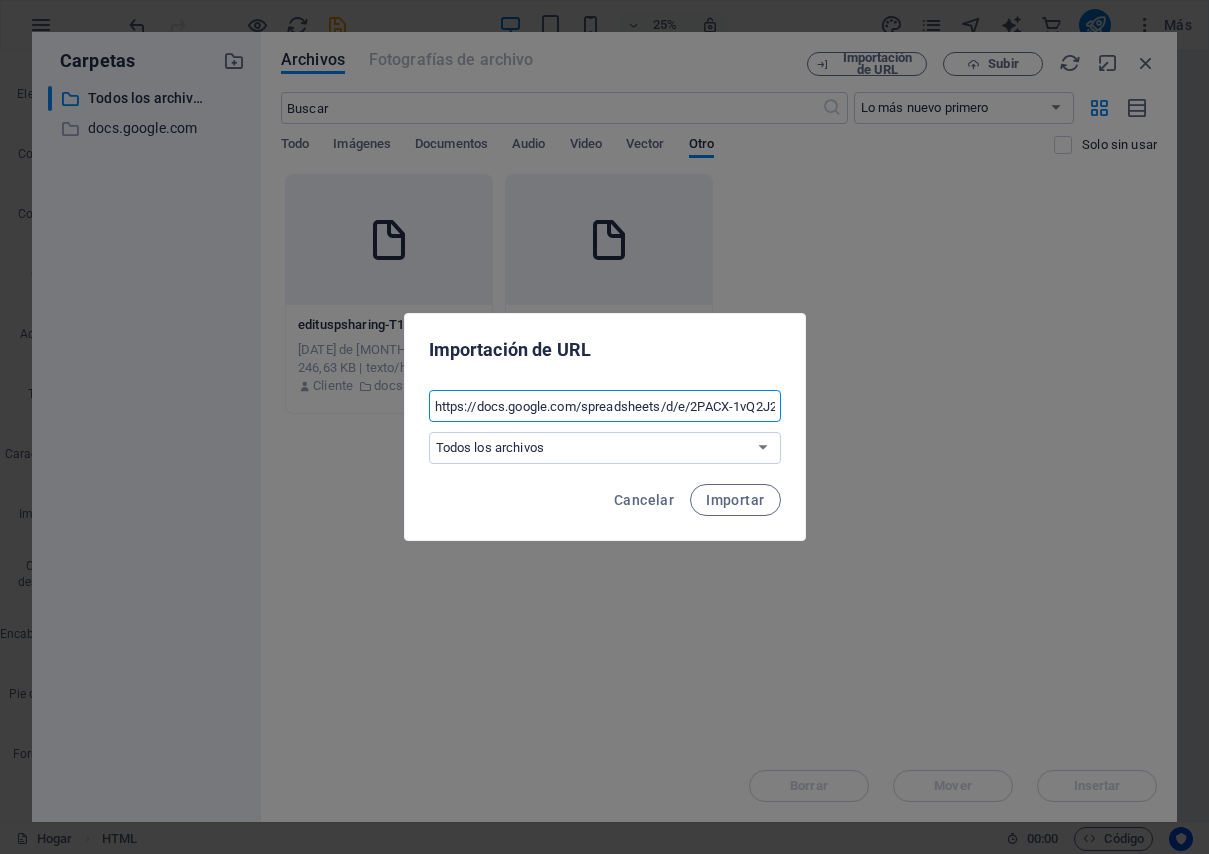 scroll, scrollTop: 0, scrollLeft: 593, axis: horizontal 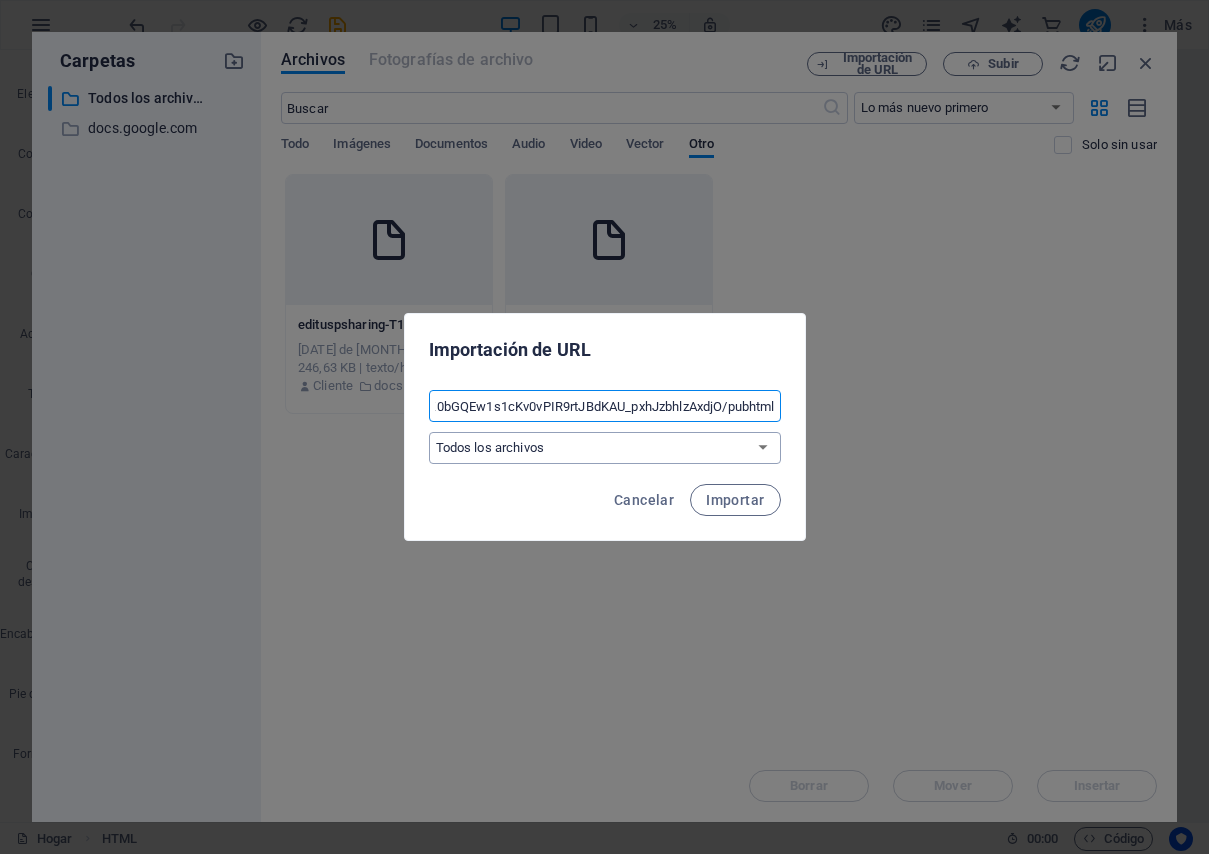type on "https://docs.google.com/spreadsheets/d/e/2PACX-1vQ2J2YfqclO8TFgbH-g5zrR8v3qyGfKLNvR0cZ0bGQEw1s1cKv0vPIR9rtJBdKAU_pxhJzbhlzAxdjO/pubhtml" 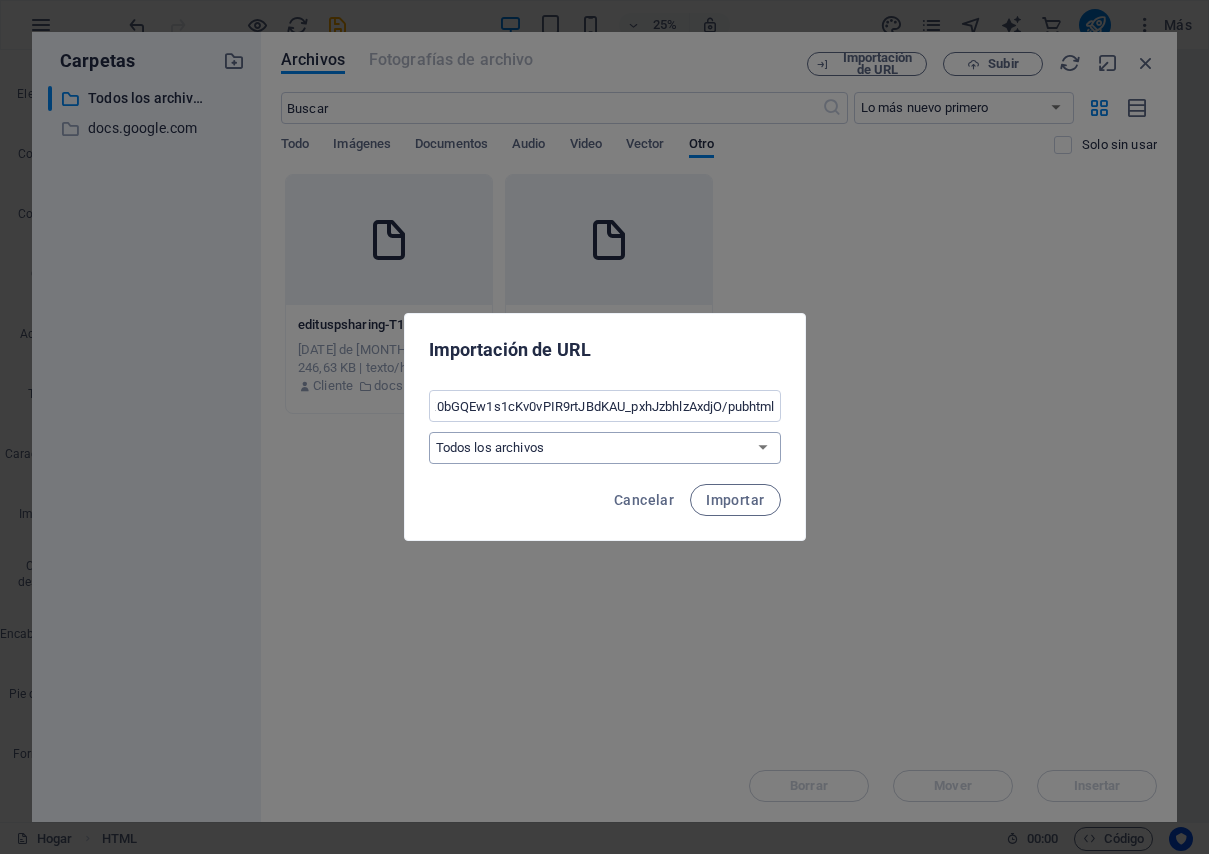 scroll, scrollTop: 0, scrollLeft: 0, axis: both 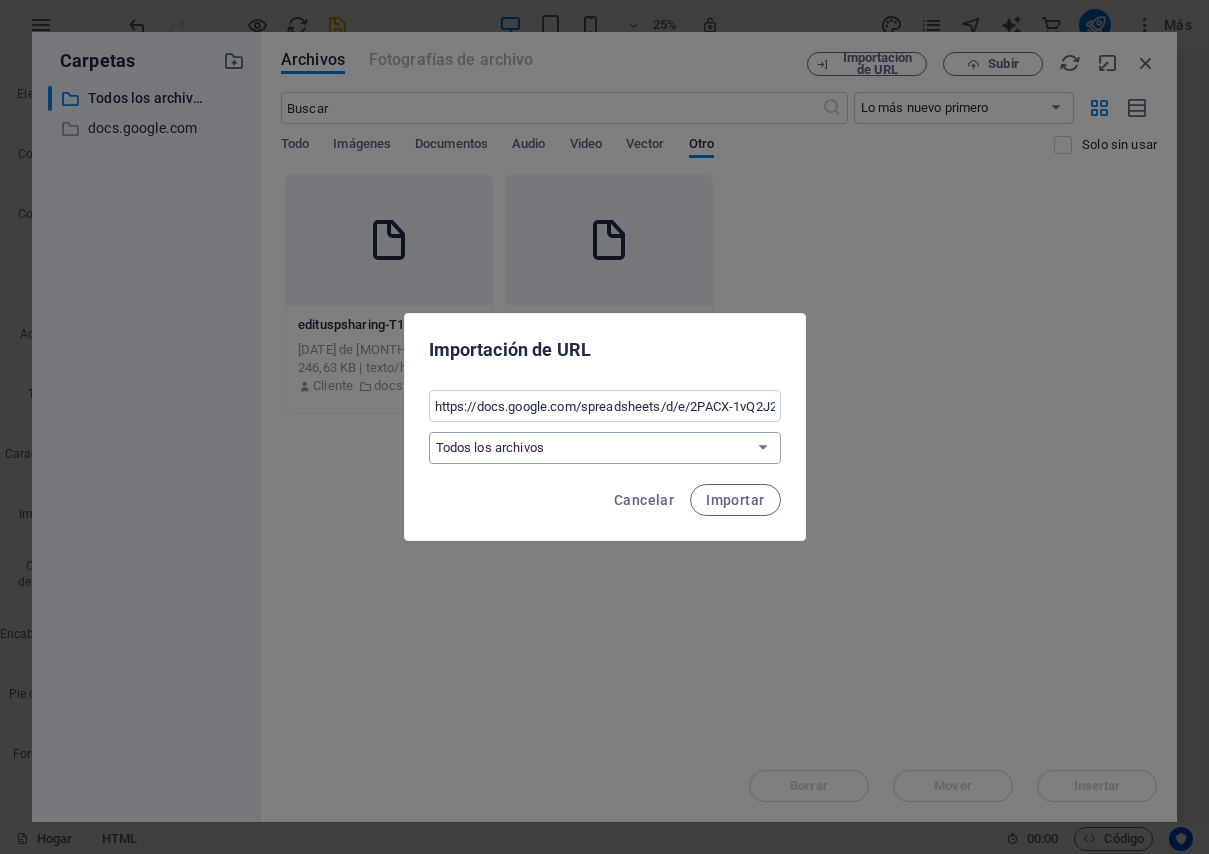 click on "Todos los archivos docs.google.com" at bounding box center (605, 448) 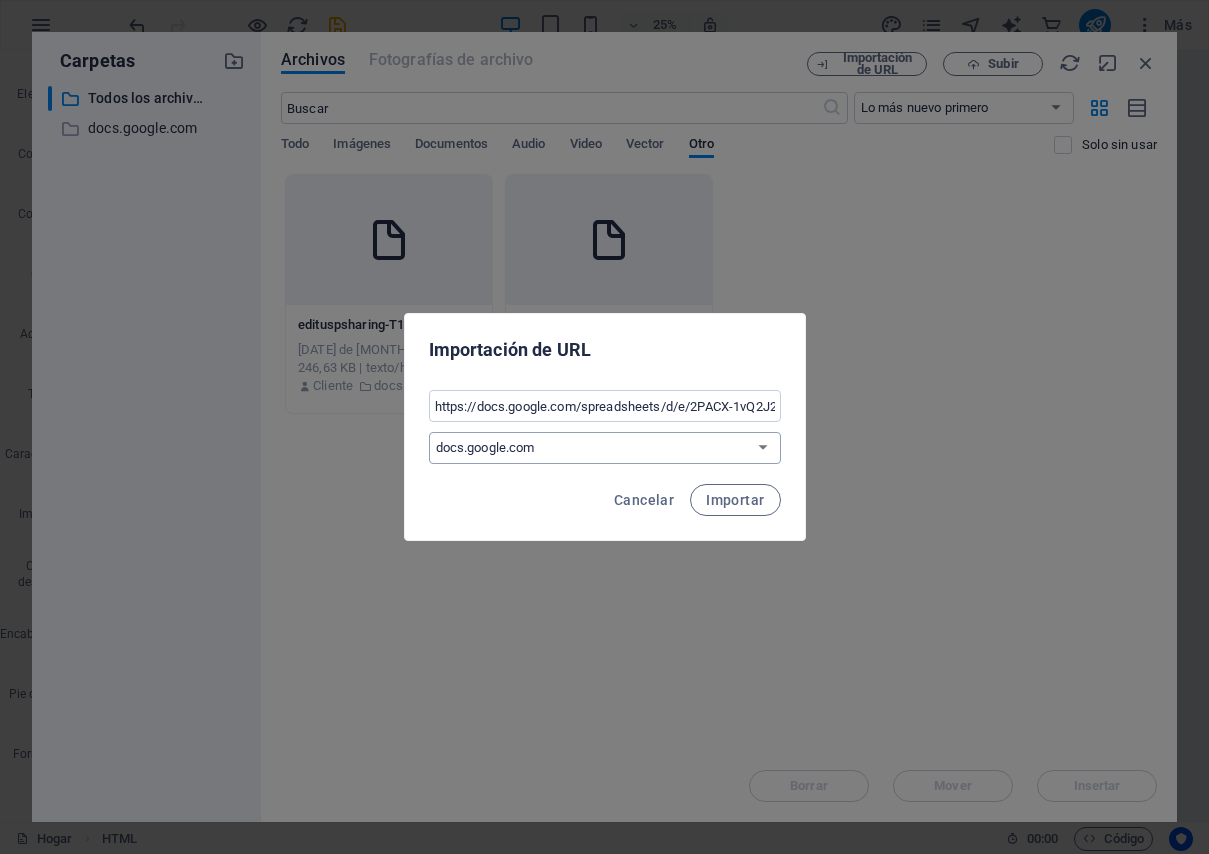 click on "Todos los archivos docs.google.com" at bounding box center (605, 448) 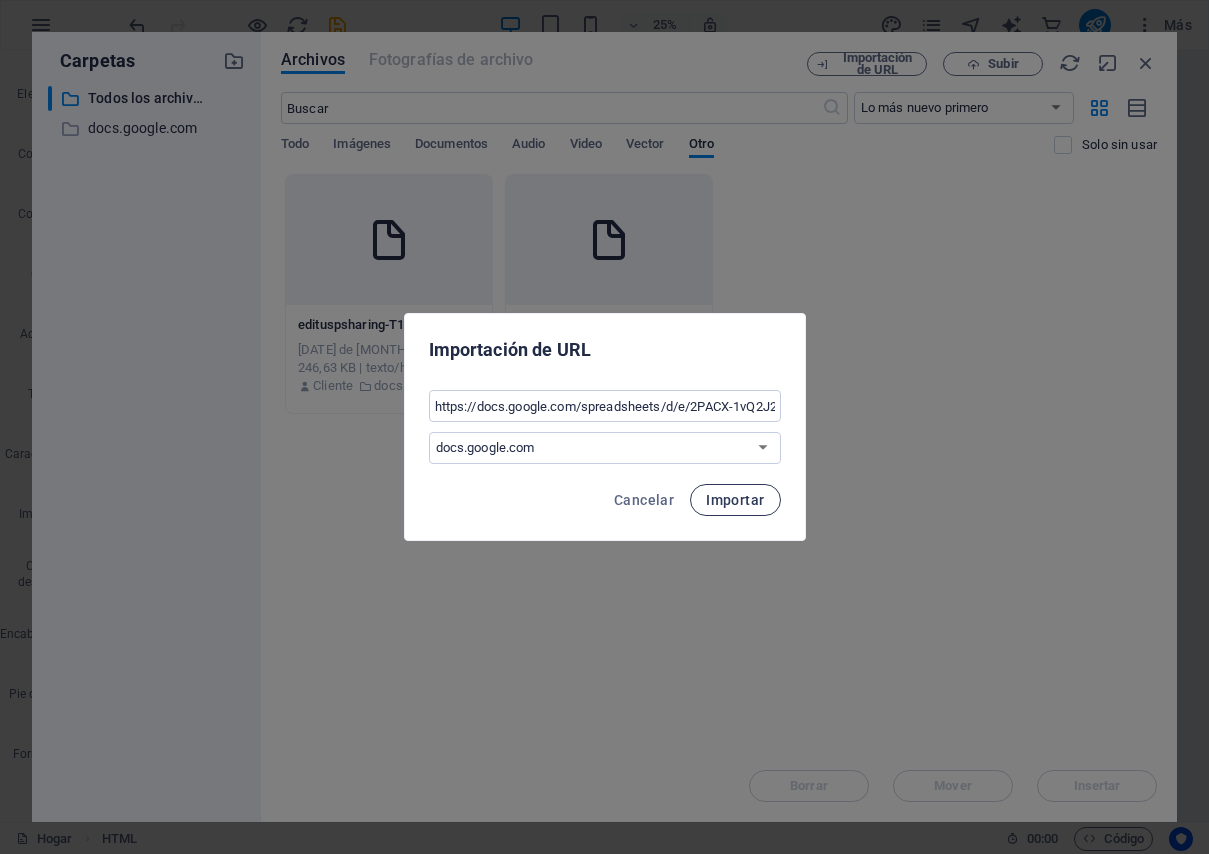 click on "Importar" at bounding box center (735, 500) 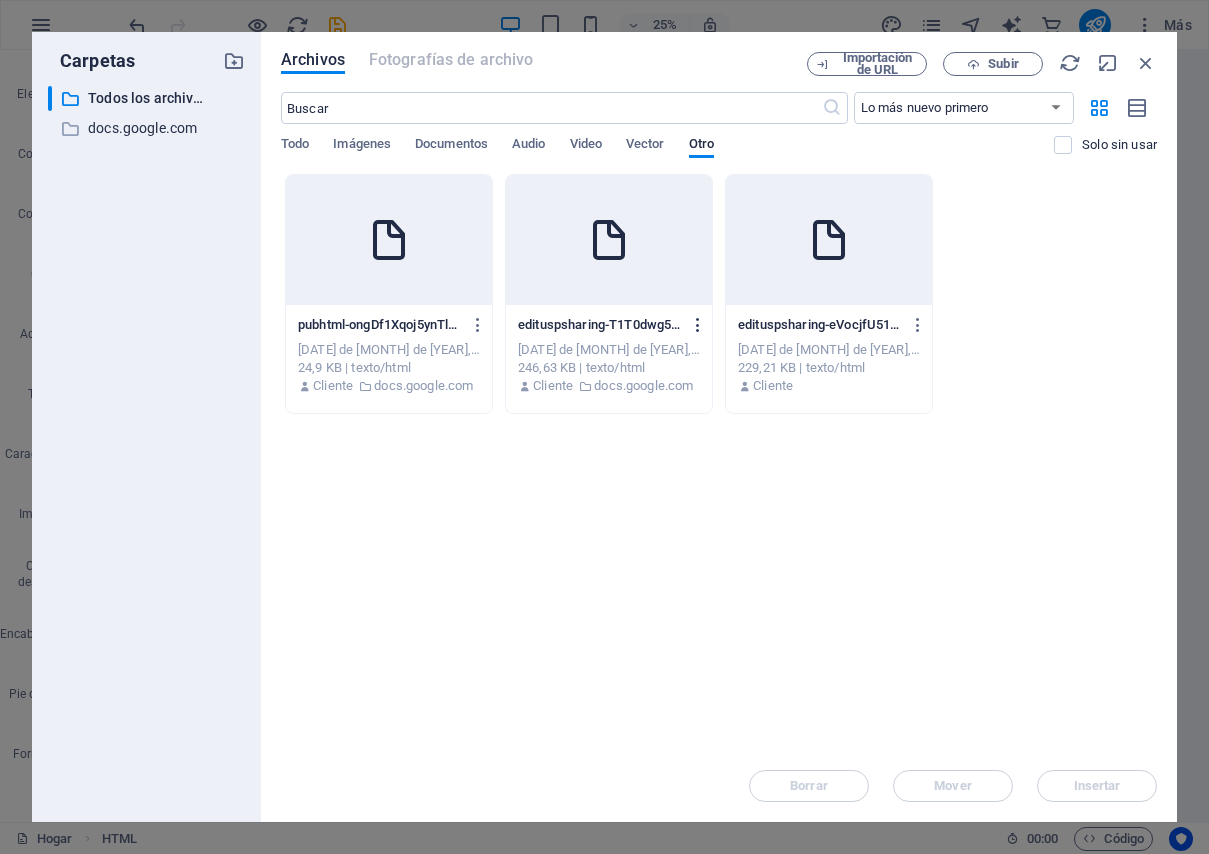 click at bounding box center (698, 325) 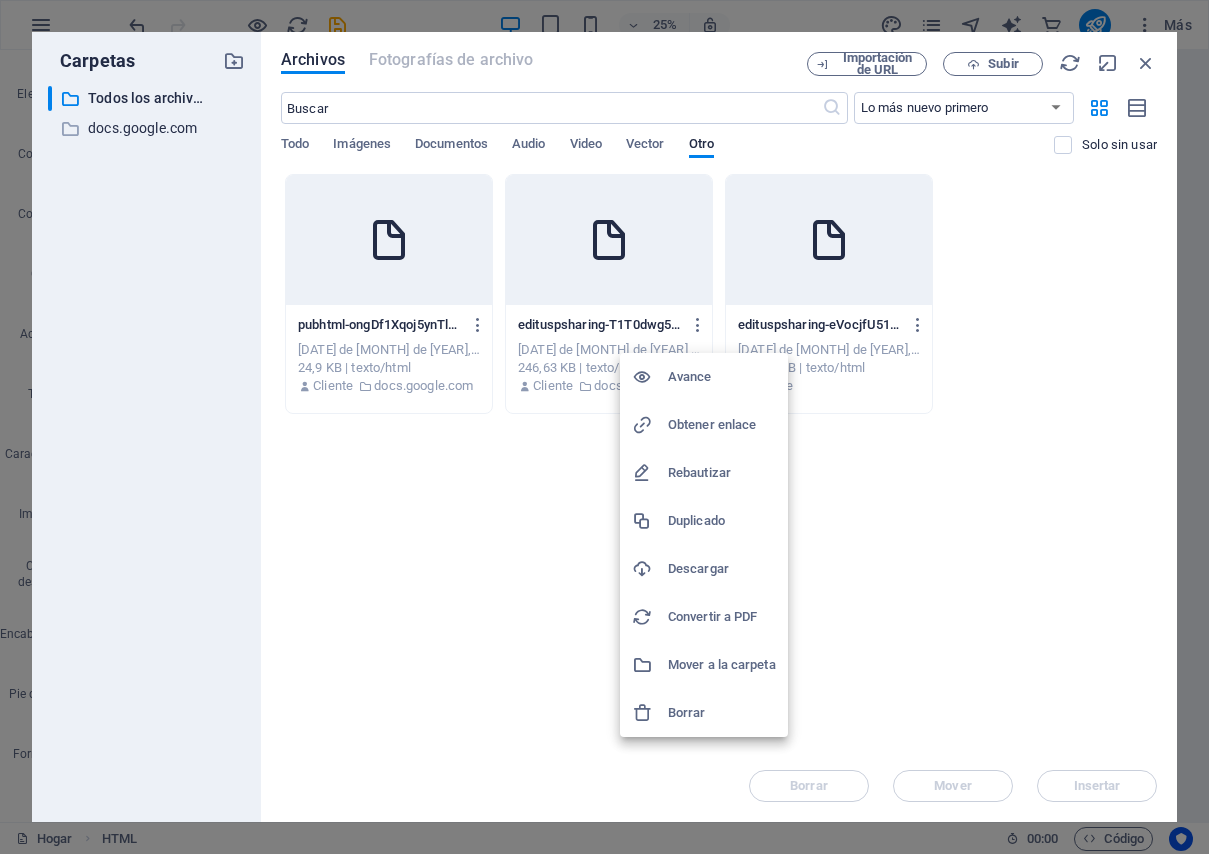 click on "Borrar" at bounding box center (687, 712) 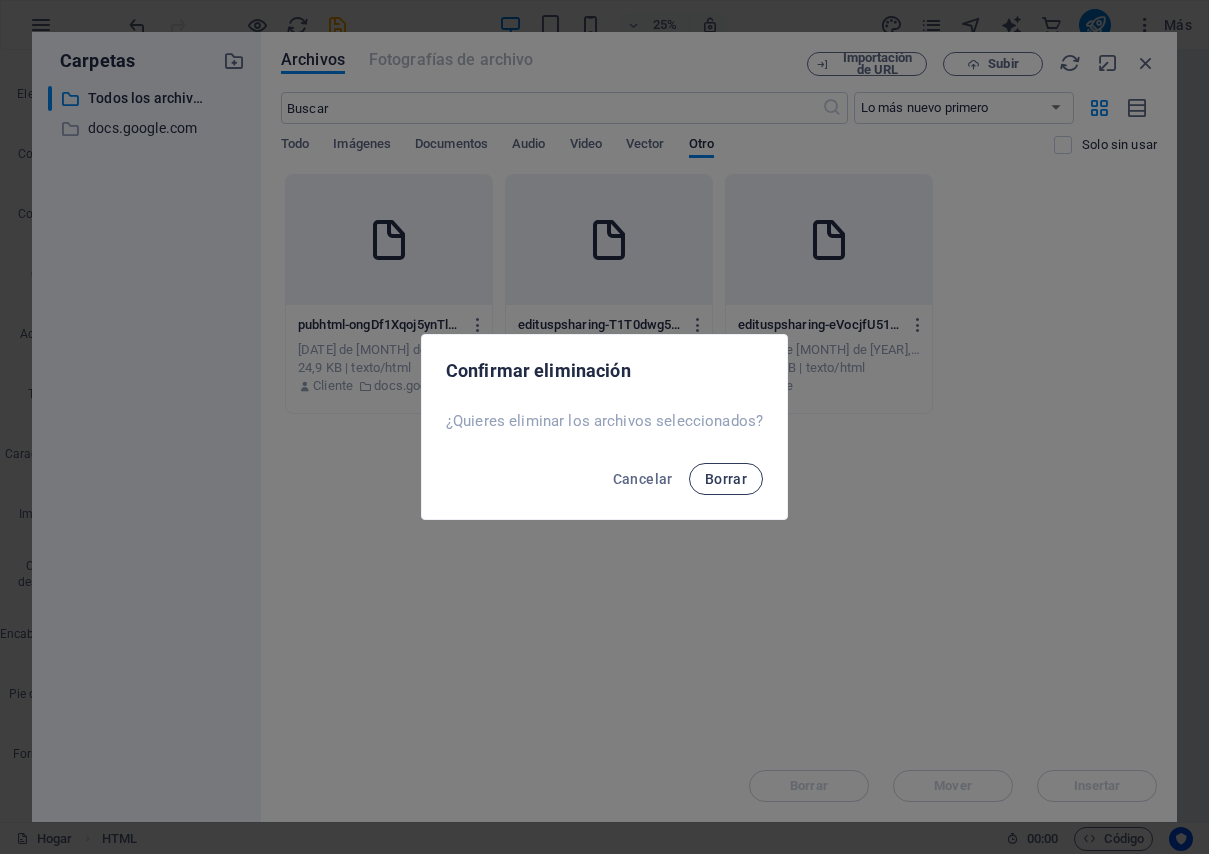 click on "Borrar" at bounding box center [726, 479] 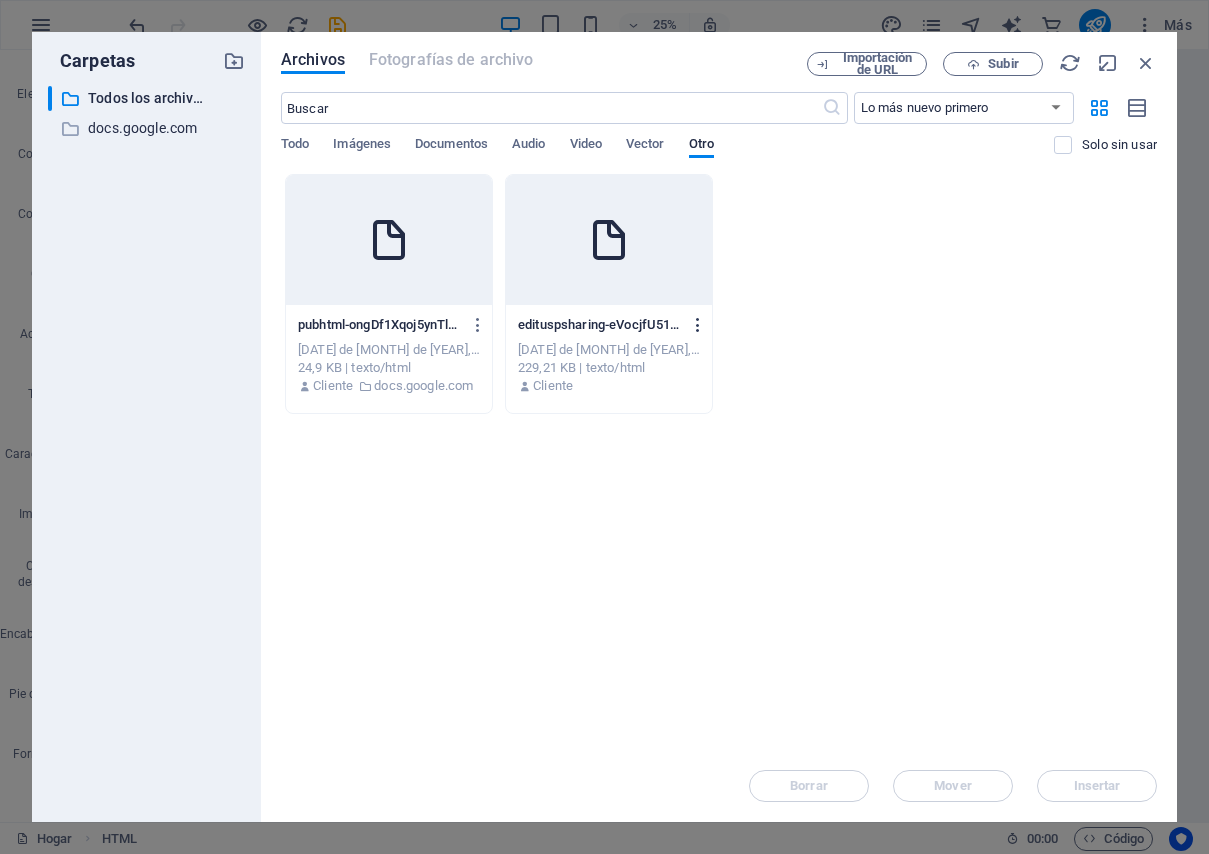 click at bounding box center (698, 325) 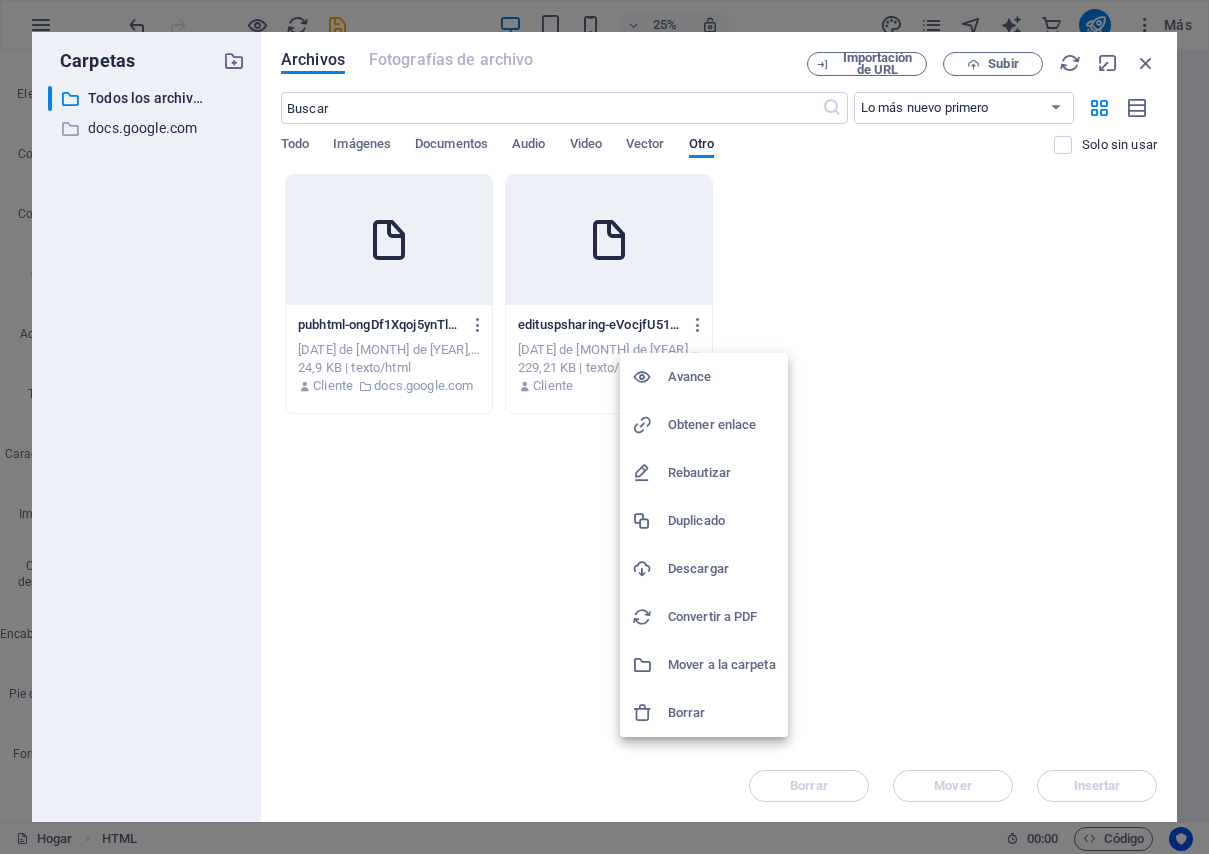 click on "Borrar" at bounding box center (722, 713) 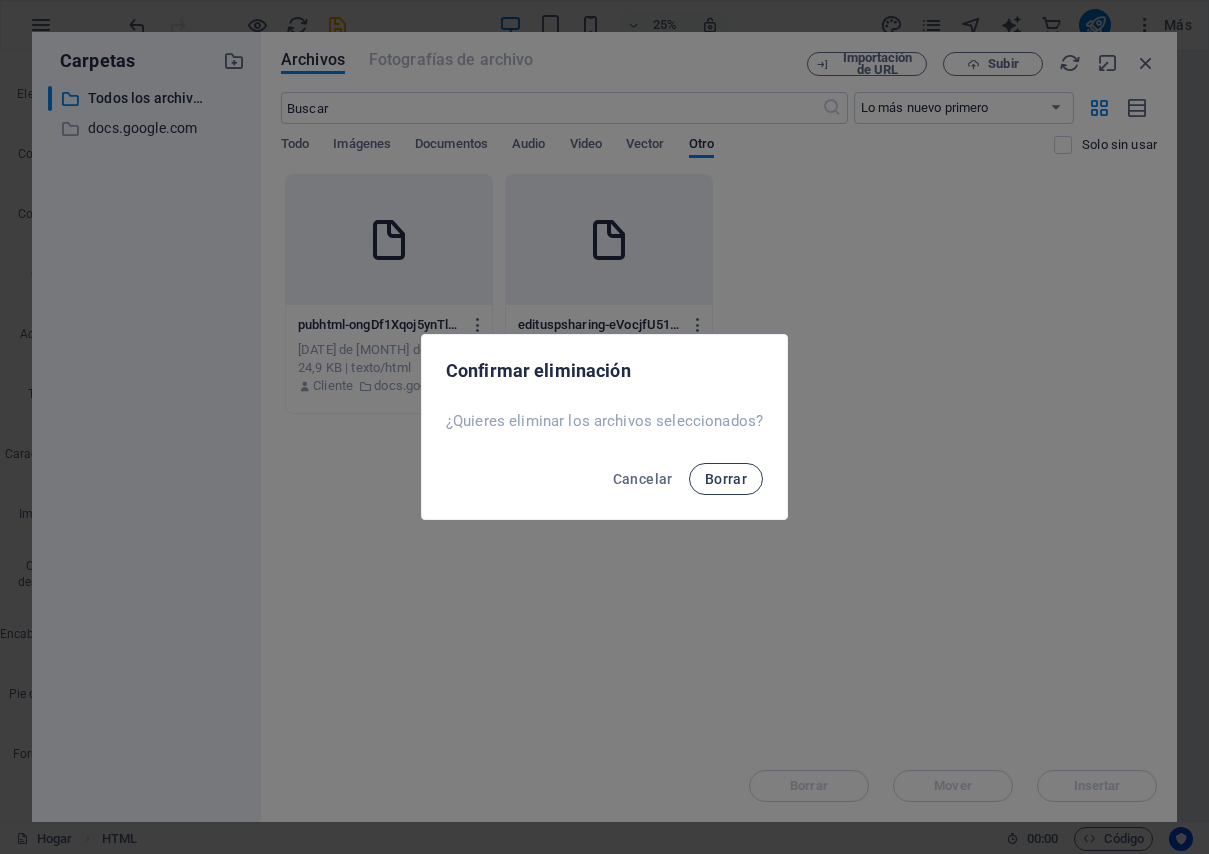 click on "Borrar" at bounding box center (726, 479) 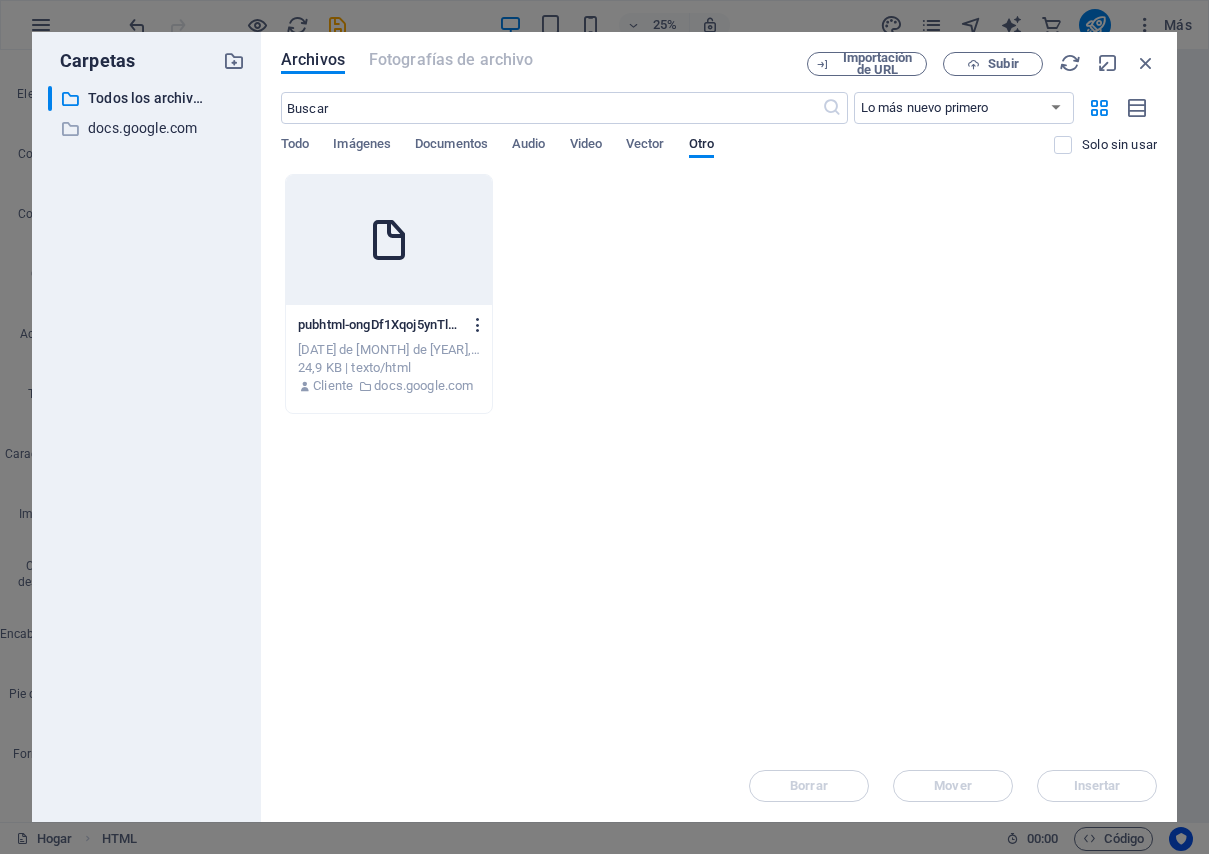 click at bounding box center (478, 325) 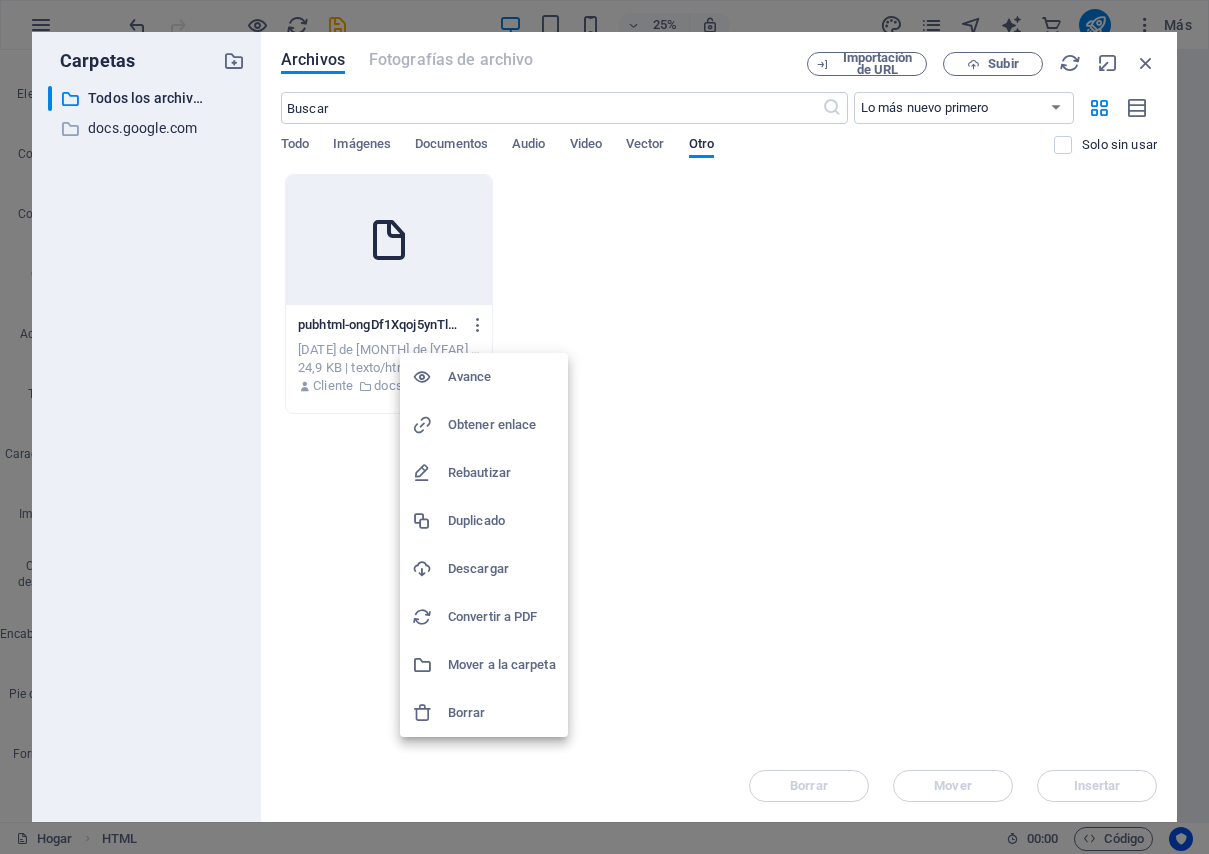 click on "Borrar" at bounding box center (502, 713) 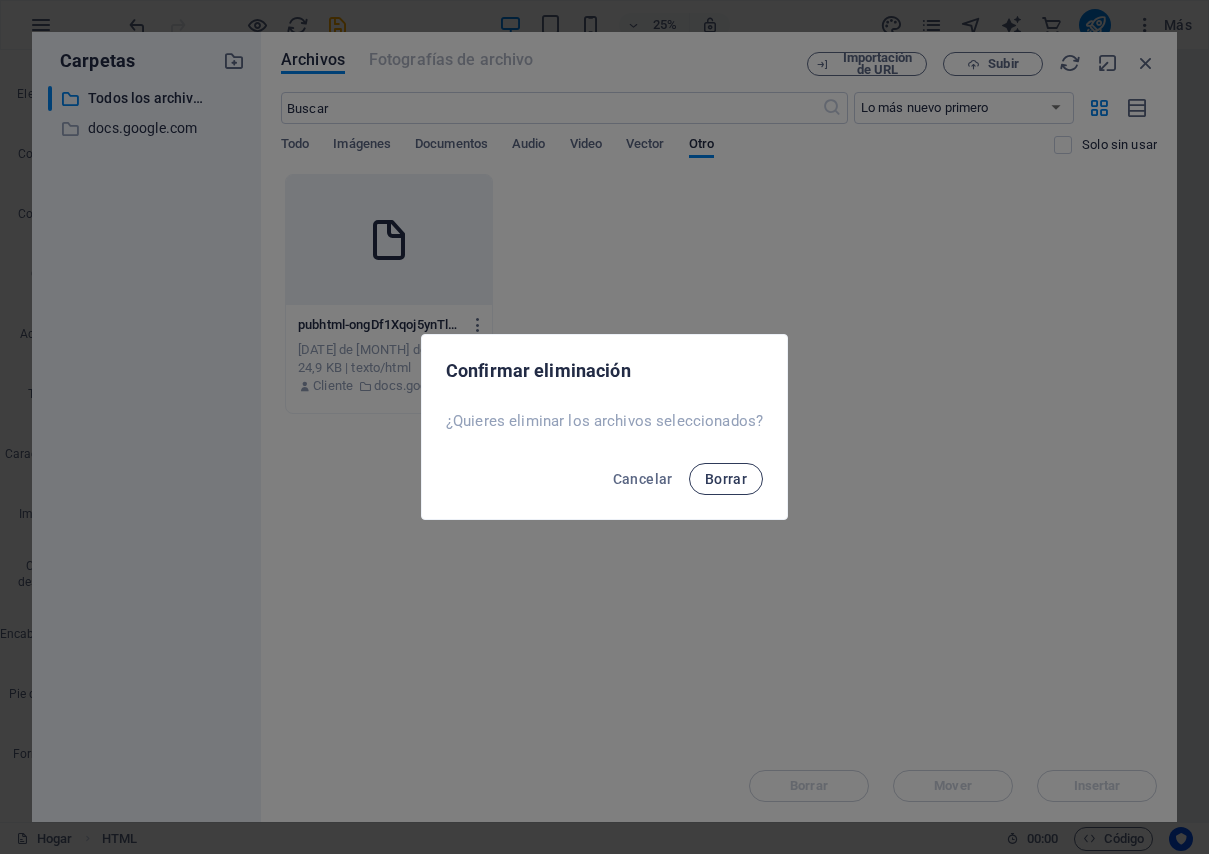 click on "Borrar" at bounding box center [726, 479] 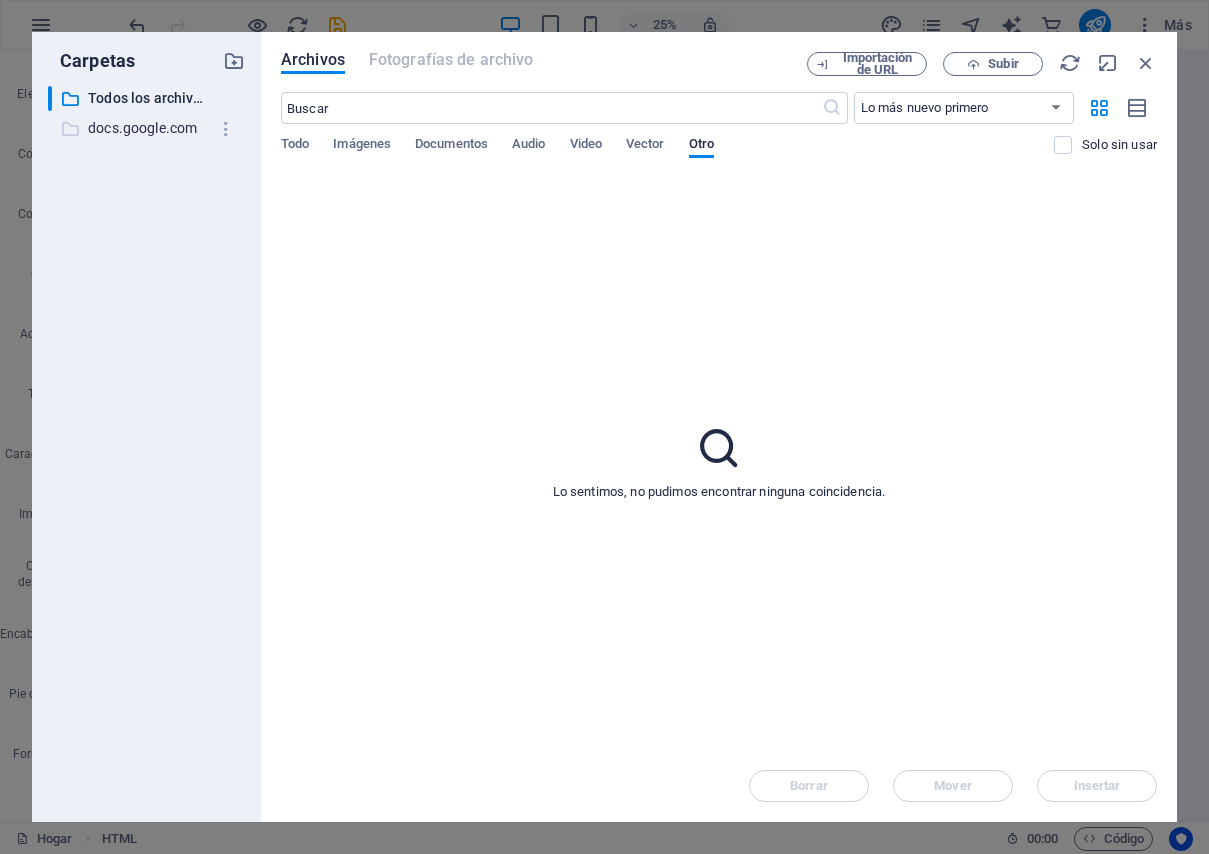 click on "docs.google.com" at bounding box center (142, 128) 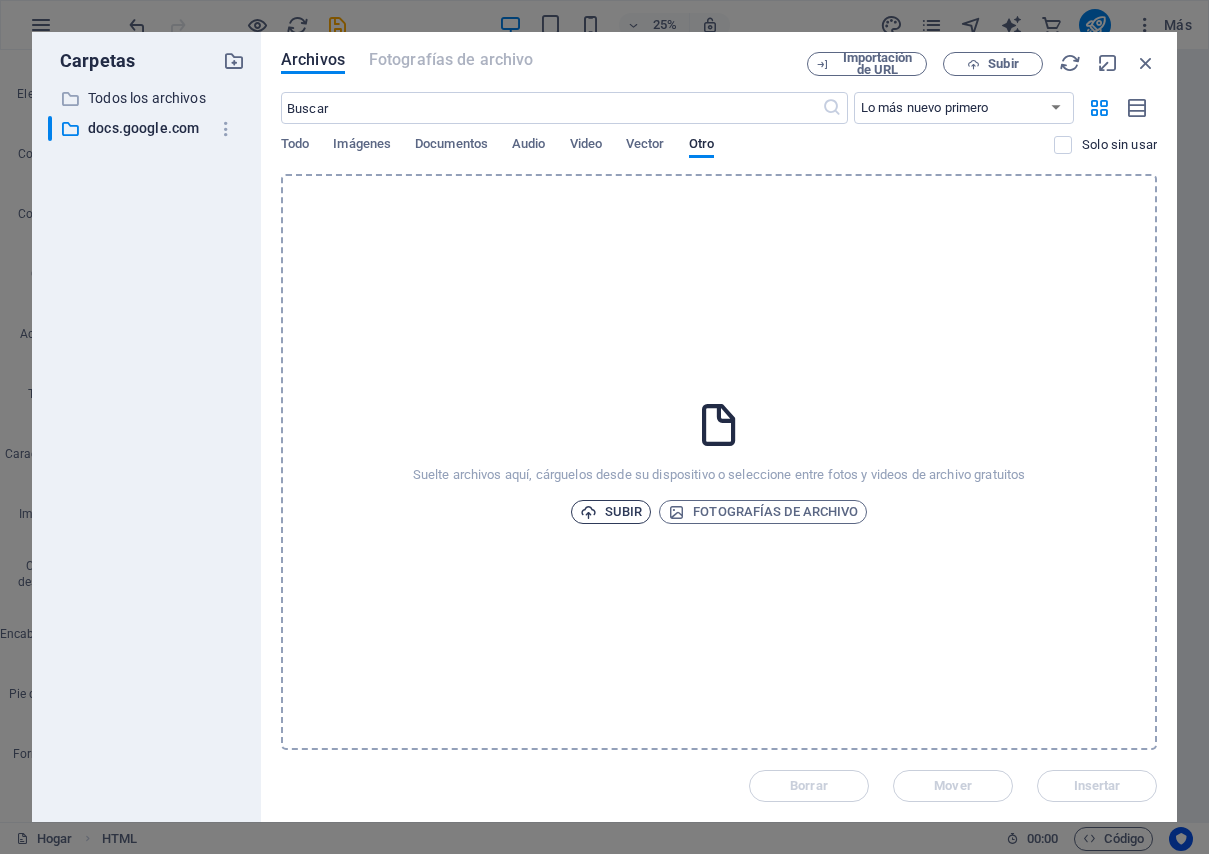 click on "Subir" at bounding box center (623, 511) 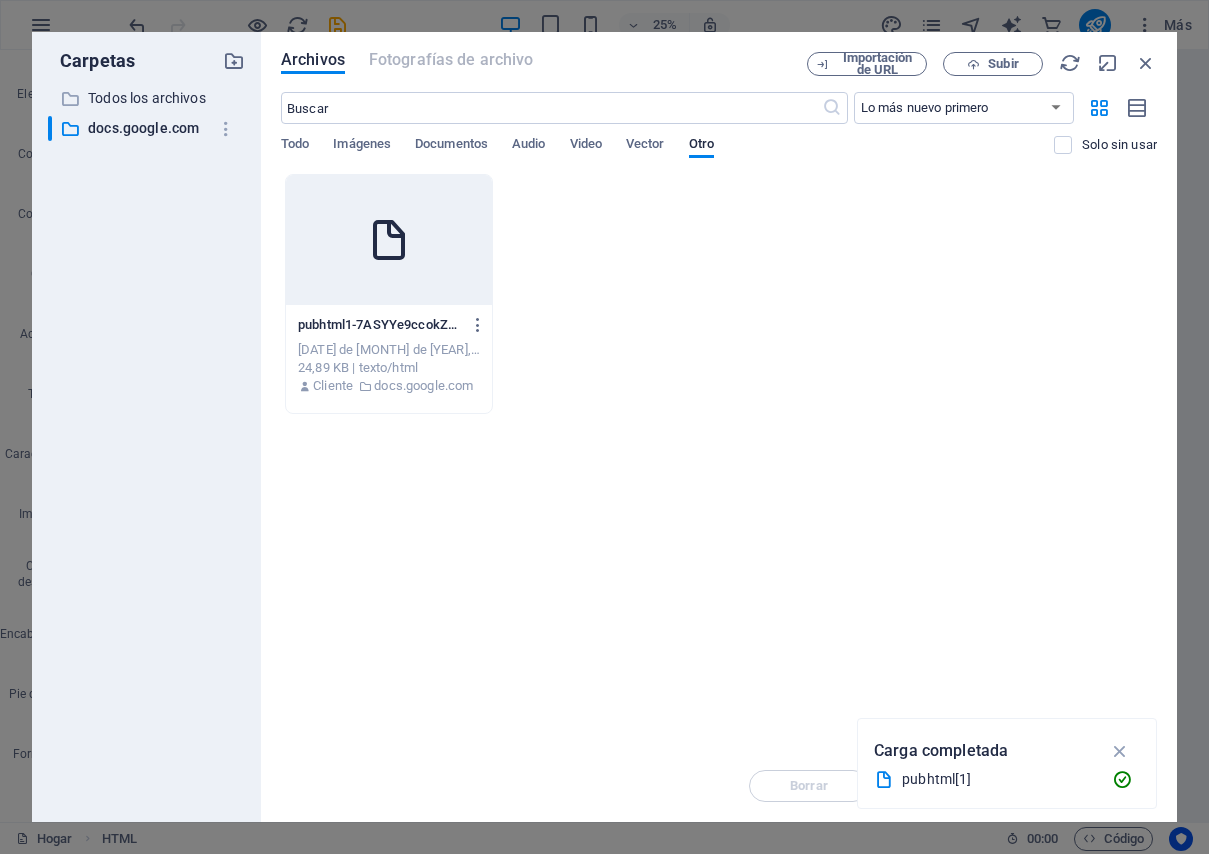 click on "Carpetas ​ All files Todos los archivos ​ docs.google.com docs.google.com" at bounding box center (146, 427) 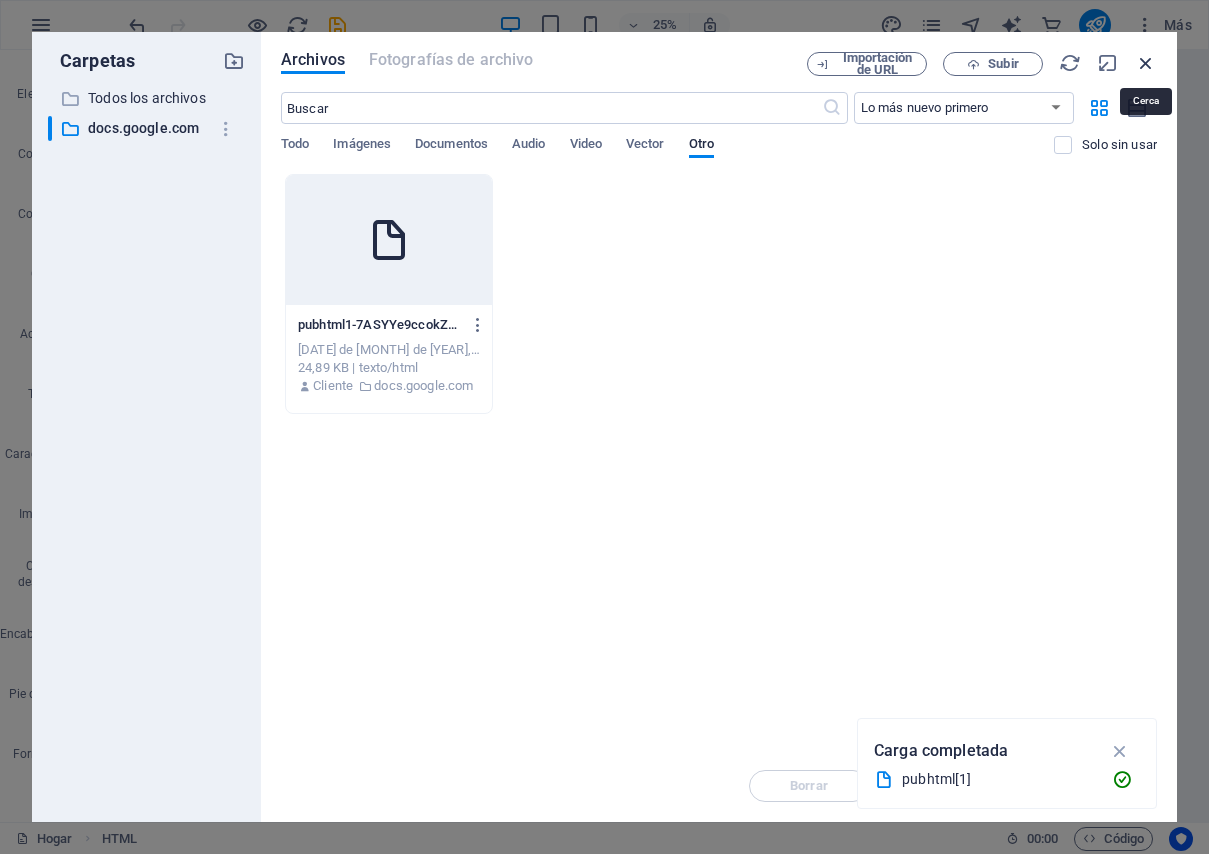 click at bounding box center (1146, 63) 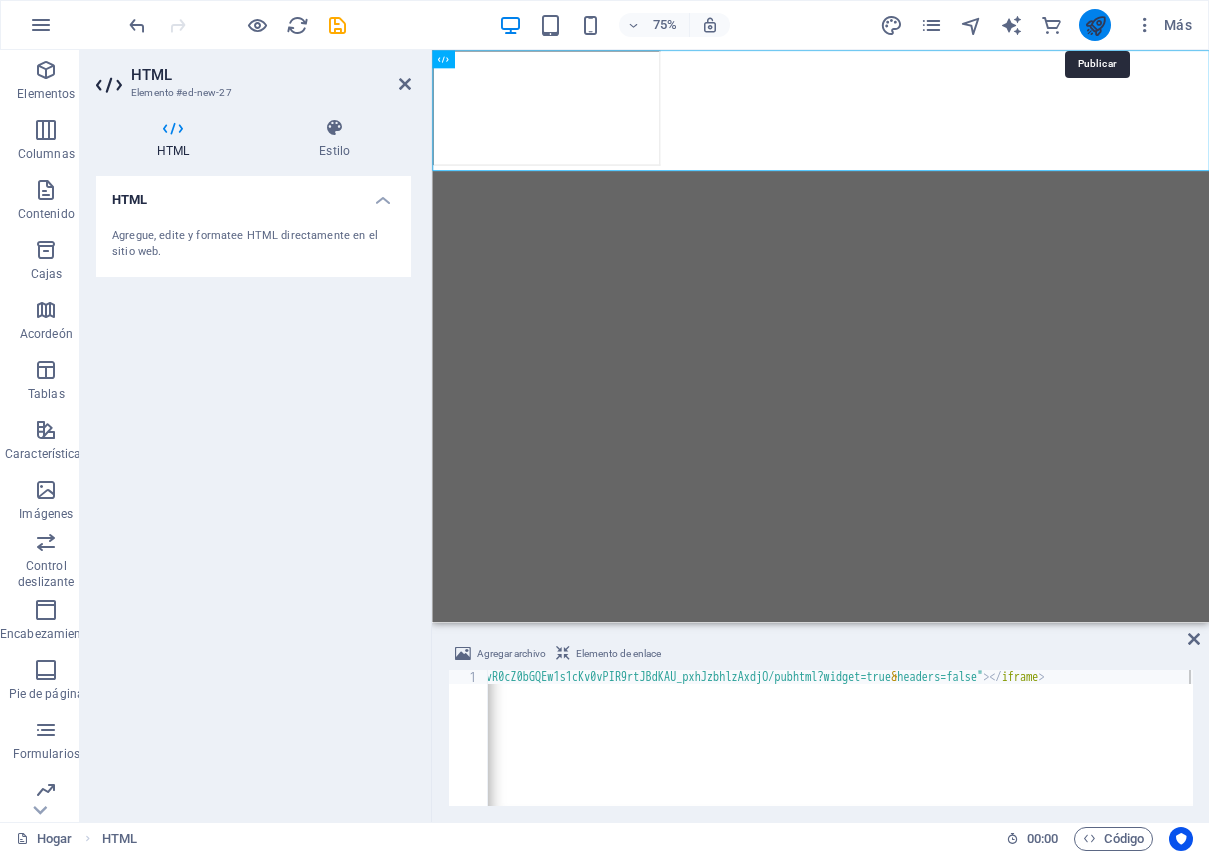 click at bounding box center (1095, 25) 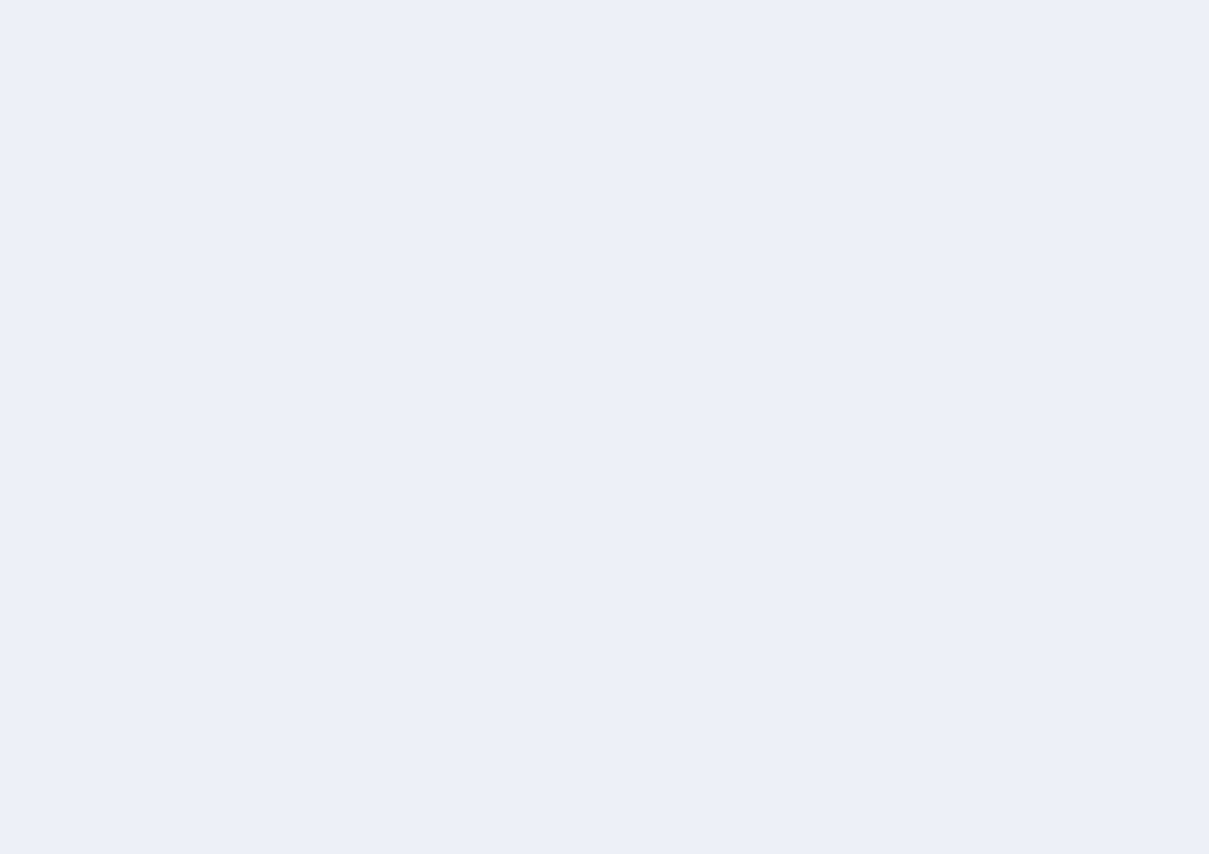 scroll, scrollTop: 0, scrollLeft: 0, axis: both 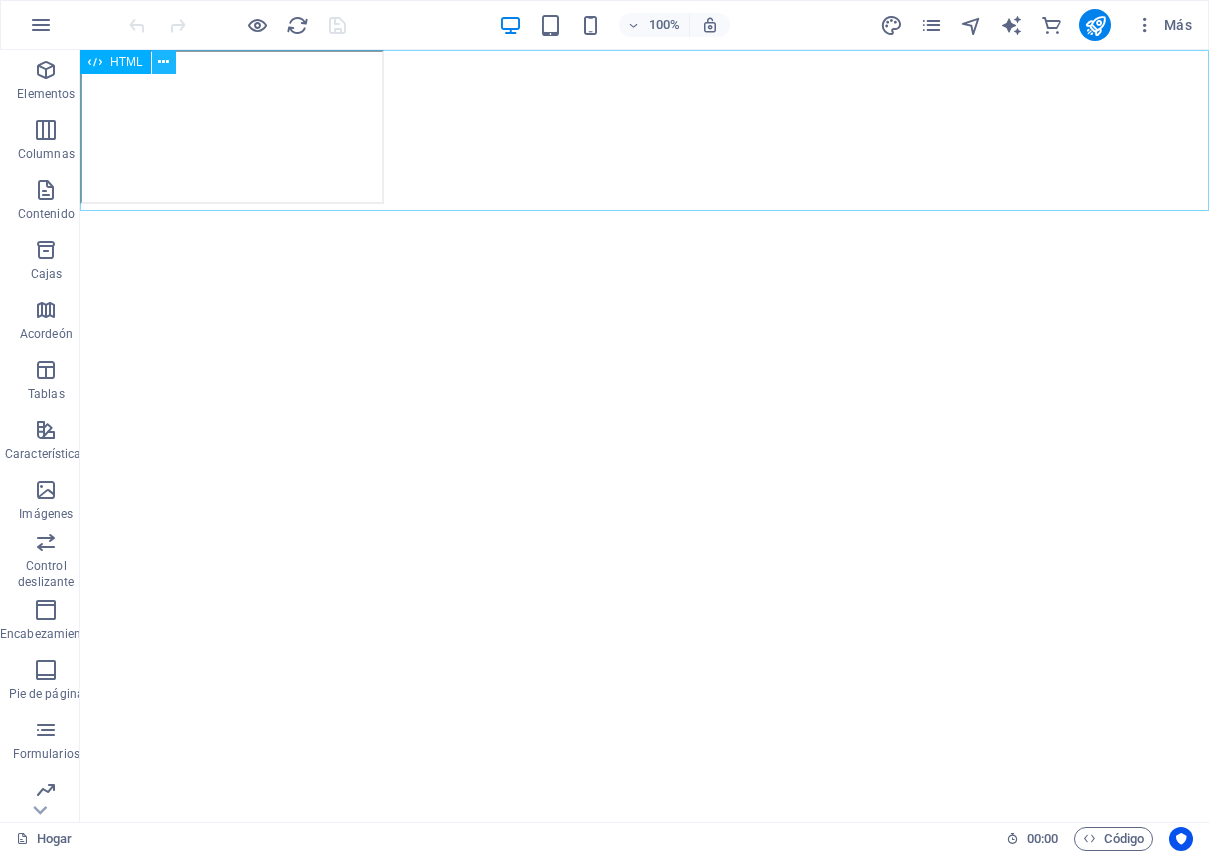 click at bounding box center [163, 62] 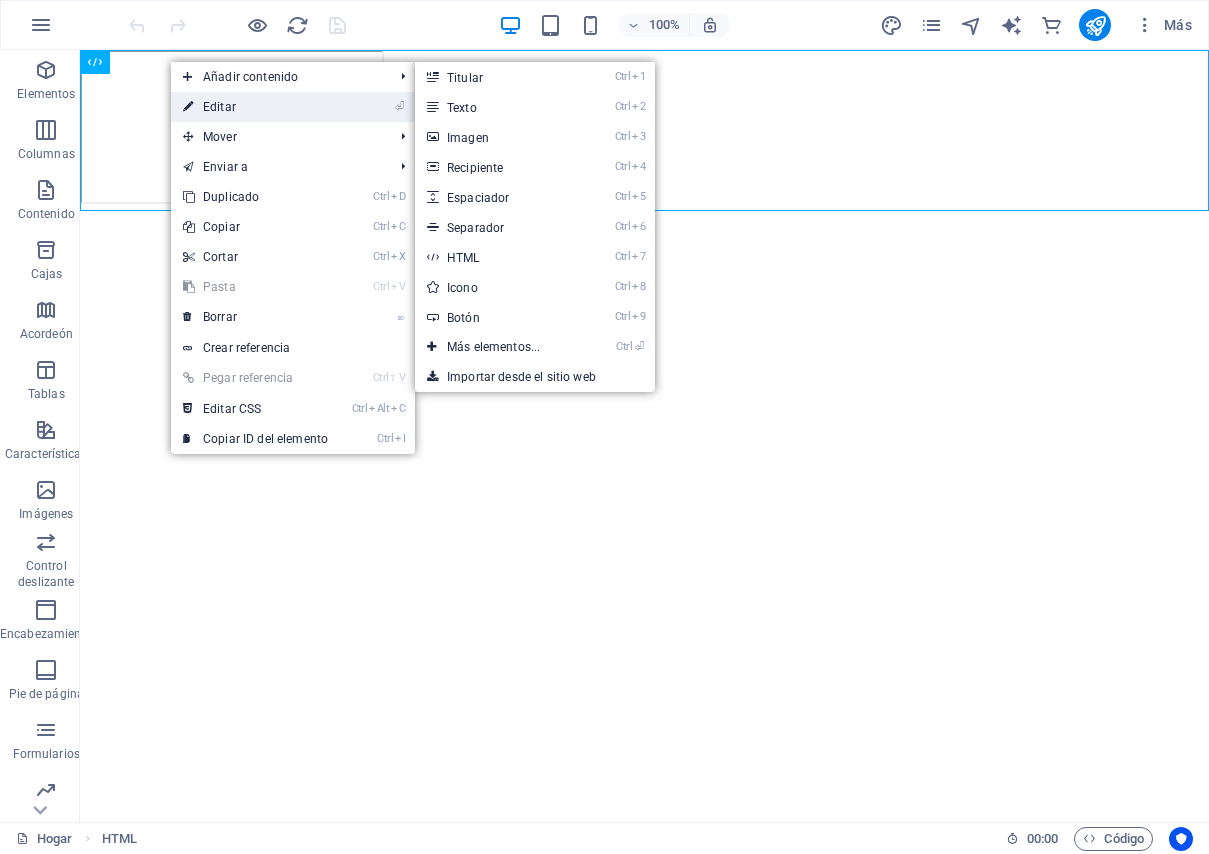 click on "Editar" at bounding box center [219, 107] 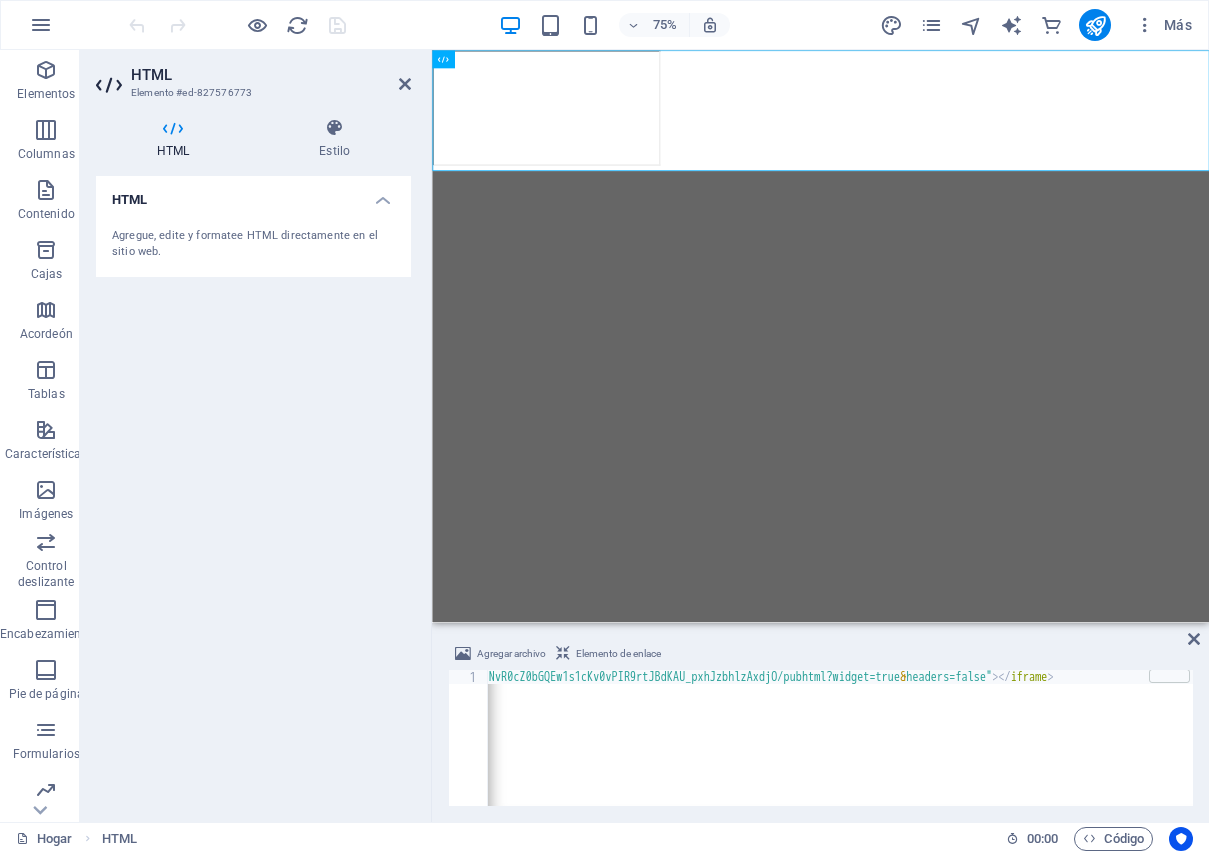 scroll, scrollTop: 0, scrollLeft: 577, axis: horizontal 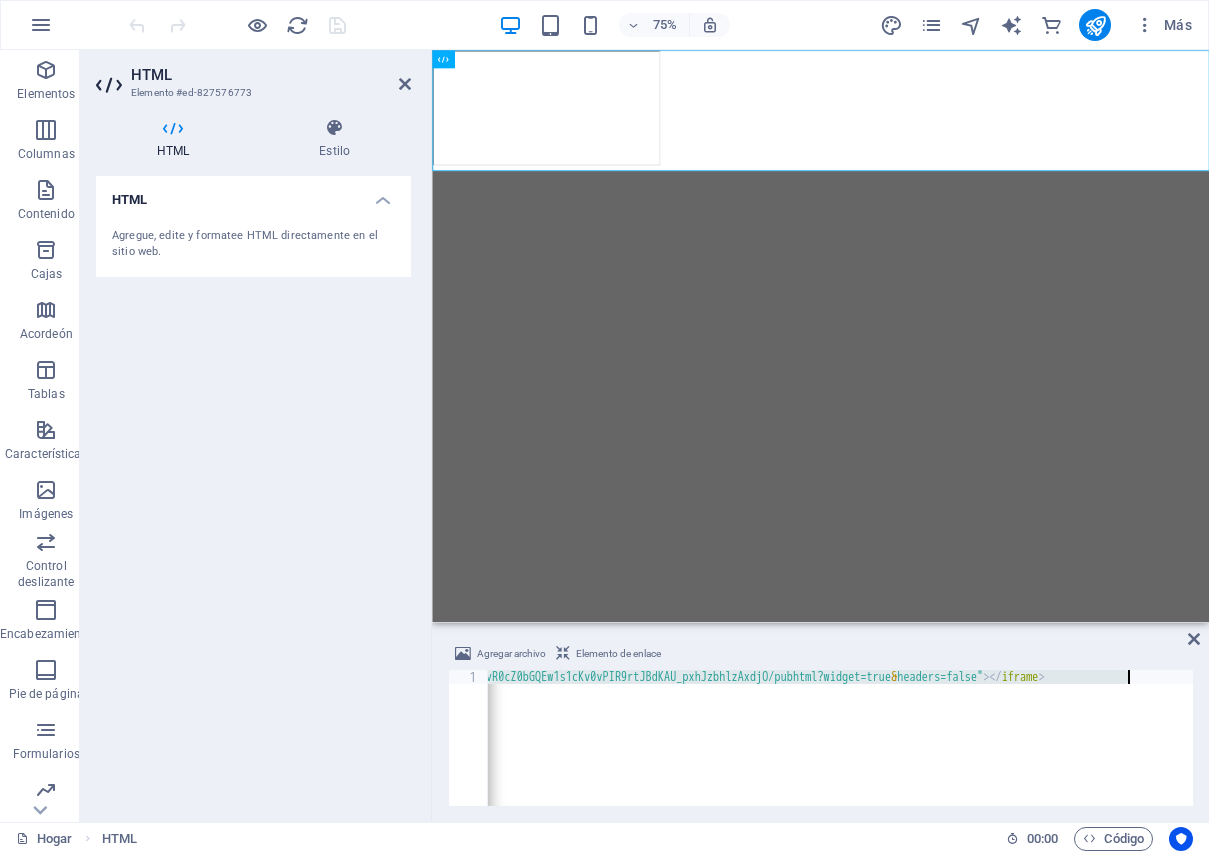 drag, startPoint x: 590, startPoint y: 677, endPoint x: 1127, endPoint y: 676, distance: 537.0009 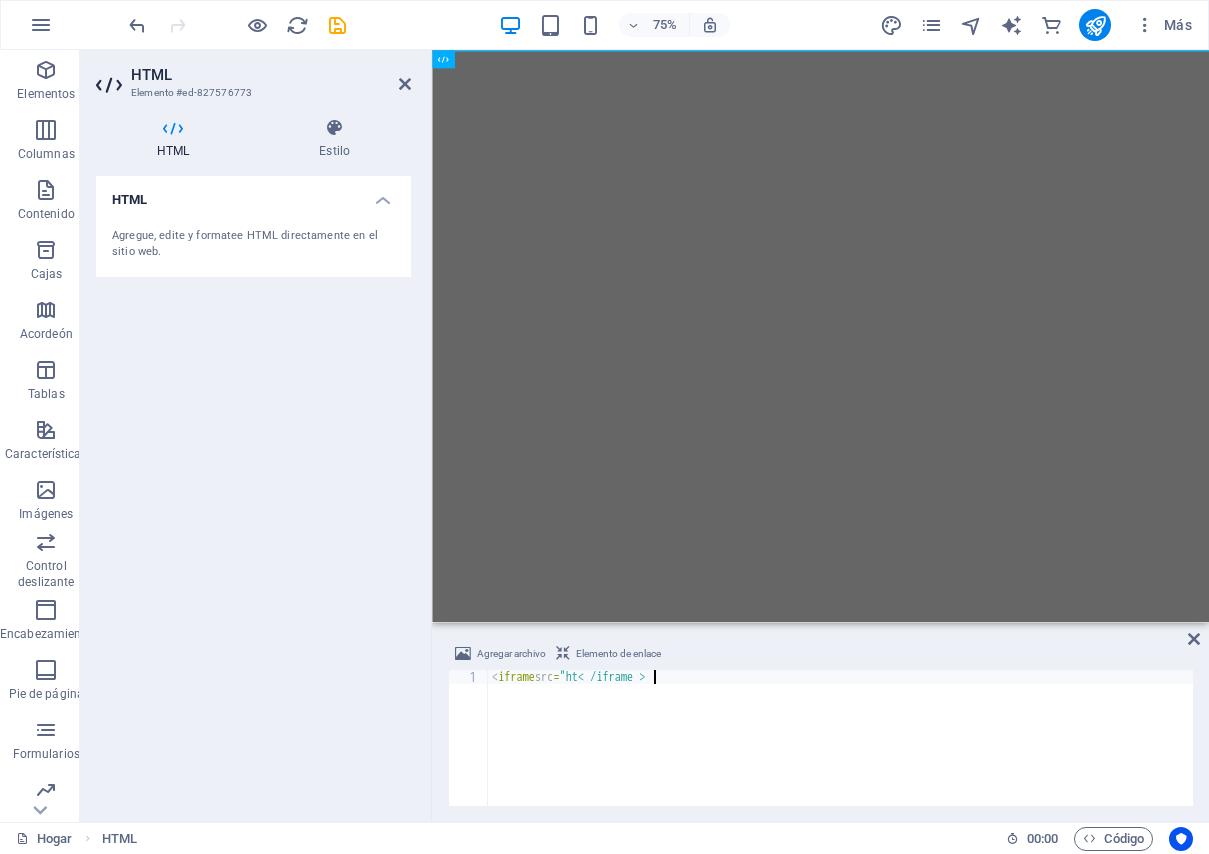 drag, startPoint x: 690, startPoint y: 684, endPoint x: 625, endPoint y: 713, distance: 71.17584 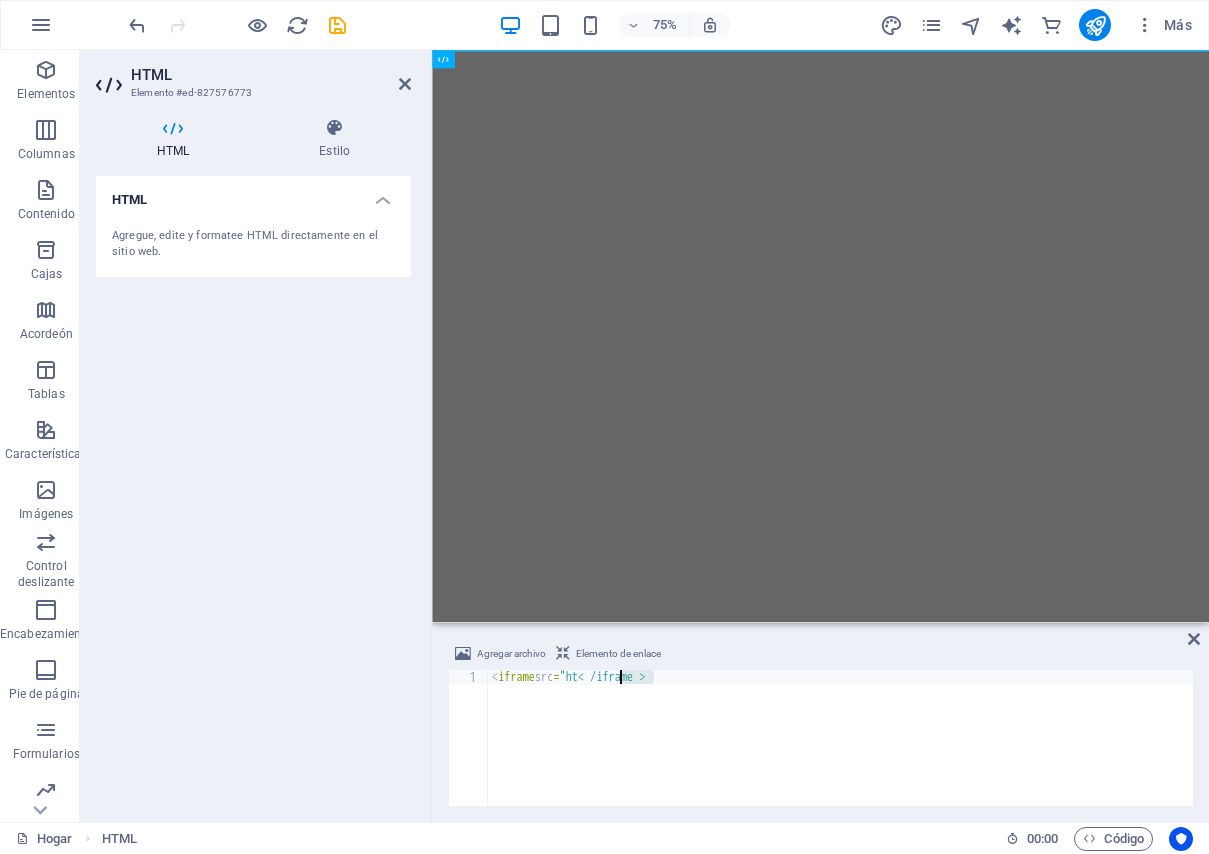drag, startPoint x: 681, startPoint y: 675, endPoint x: 572, endPoint y: 668, distance: 109.22454 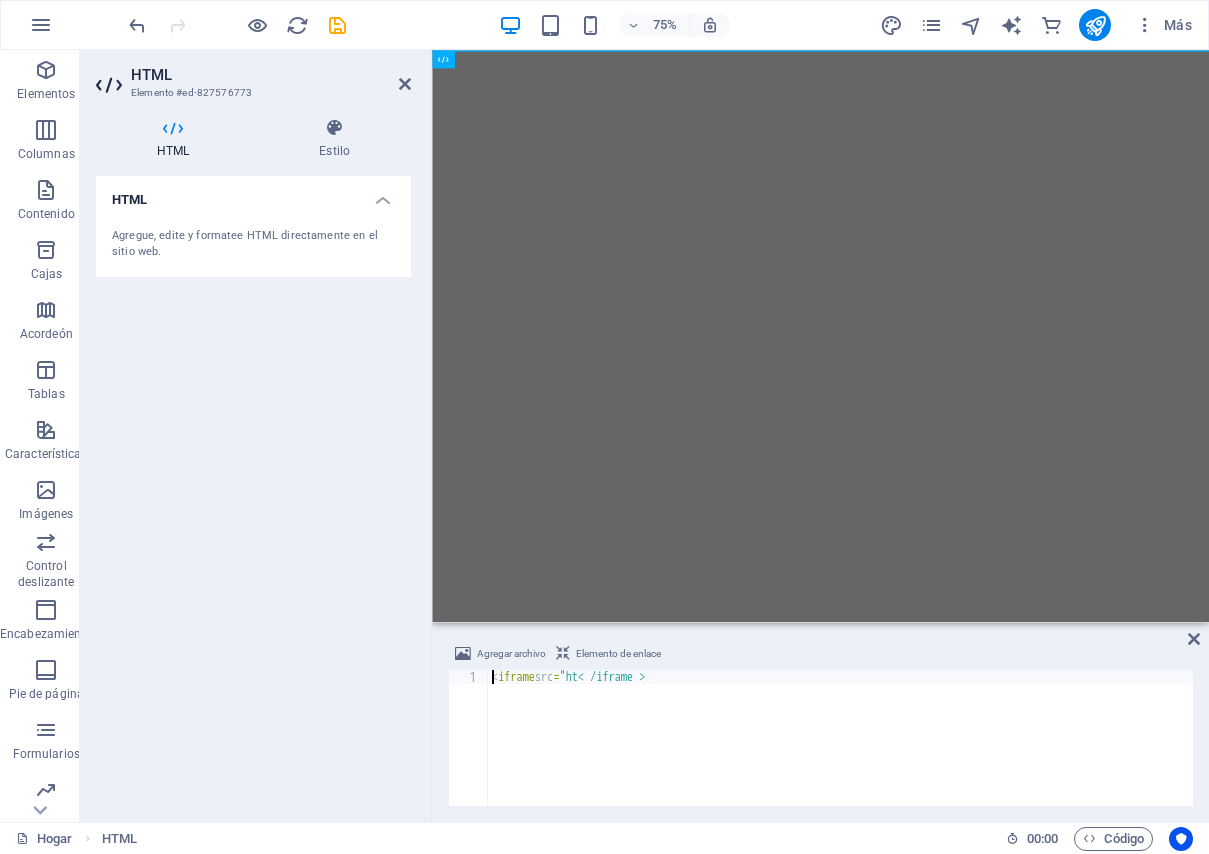 click on "<  iframe  src  =  "ht< /iframe >" at bounding box center [840, 750] 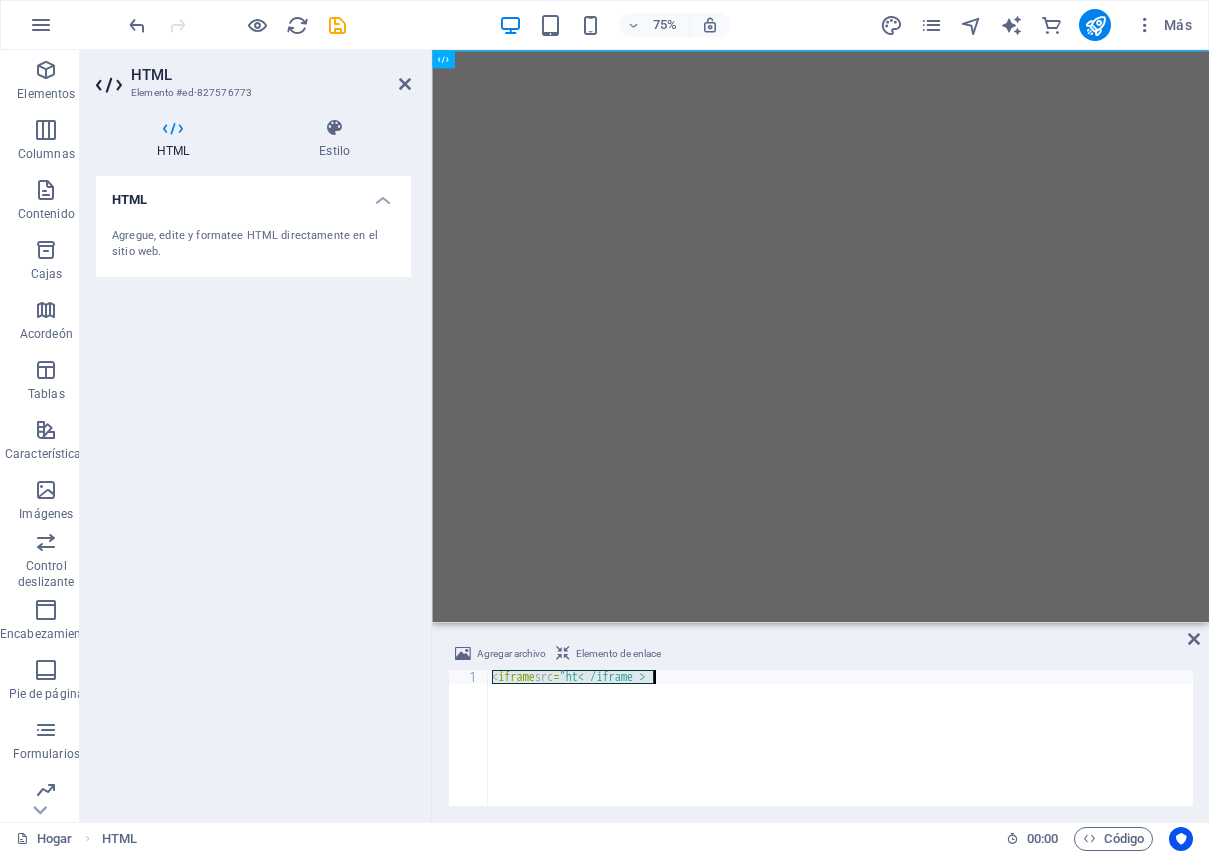 drag, startPoint x: 490, startPoint y: 675, endPoint x: 746, endPoint y: 680, distance: 256.04883 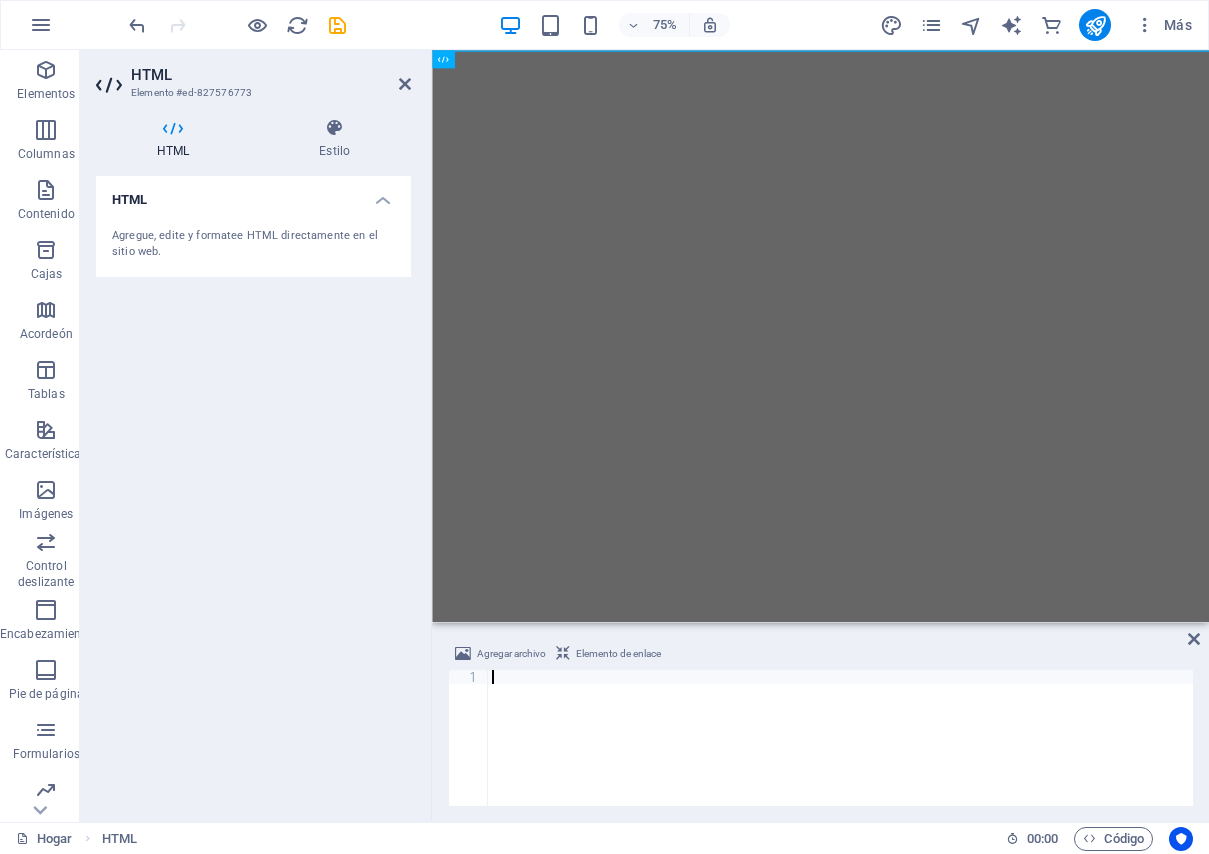 paste on "<iframe src="TU_[URL]" width="100%" height="700px" frameborder="0" style="border:none;"></iframe>" 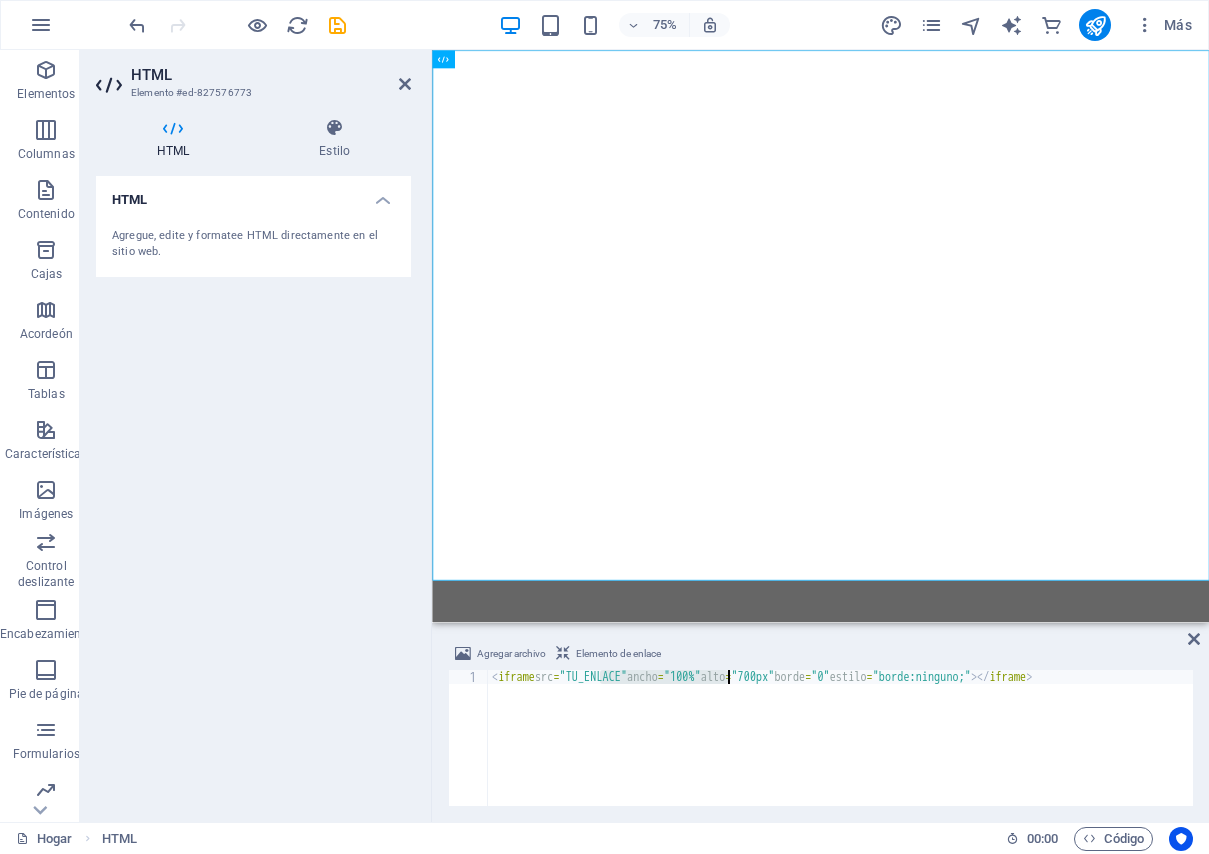 drag, startPoint x: 599, startPoint y: 672, endPoint x: 729, endPoint y: 677, distance: 130.09612 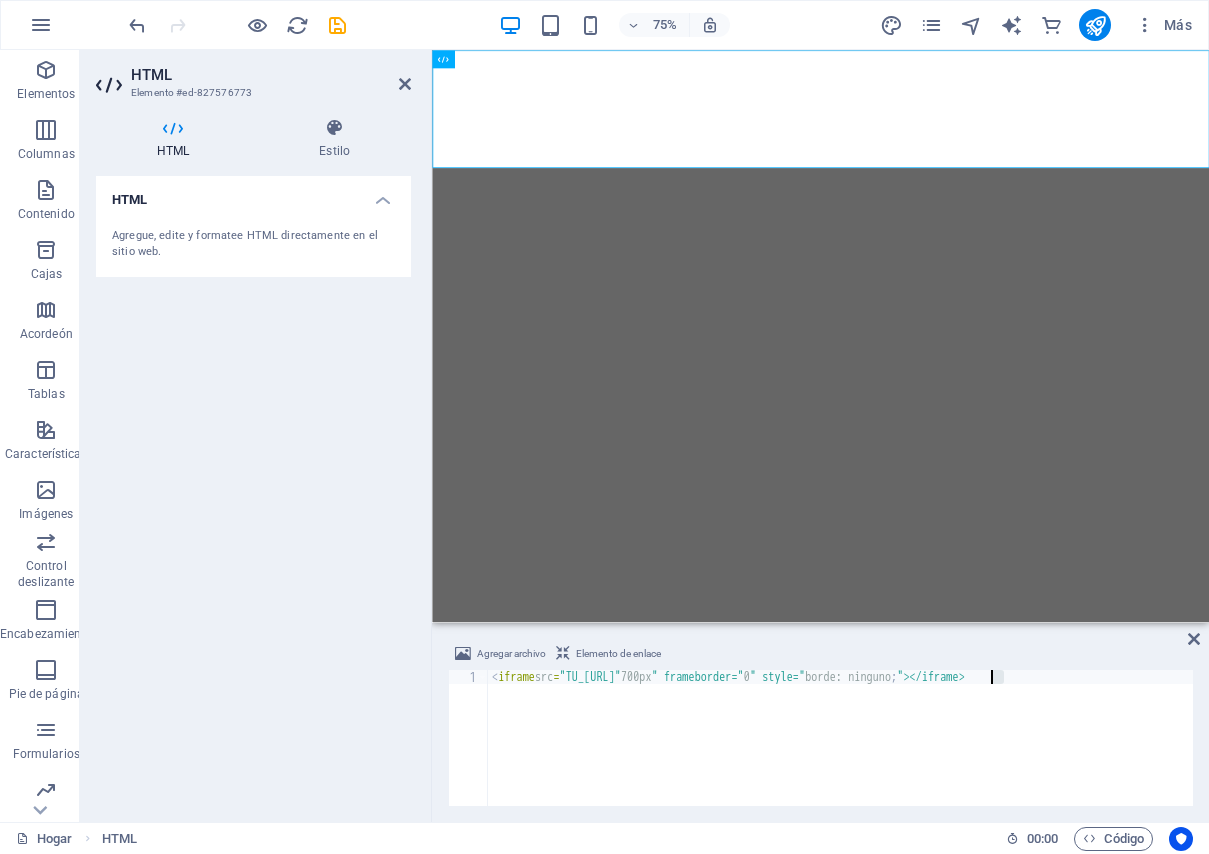 drag, startPoint x: 1103, startPoint y: 681, endPoint x: 913, endPoint y: 669, distance: 190.37857 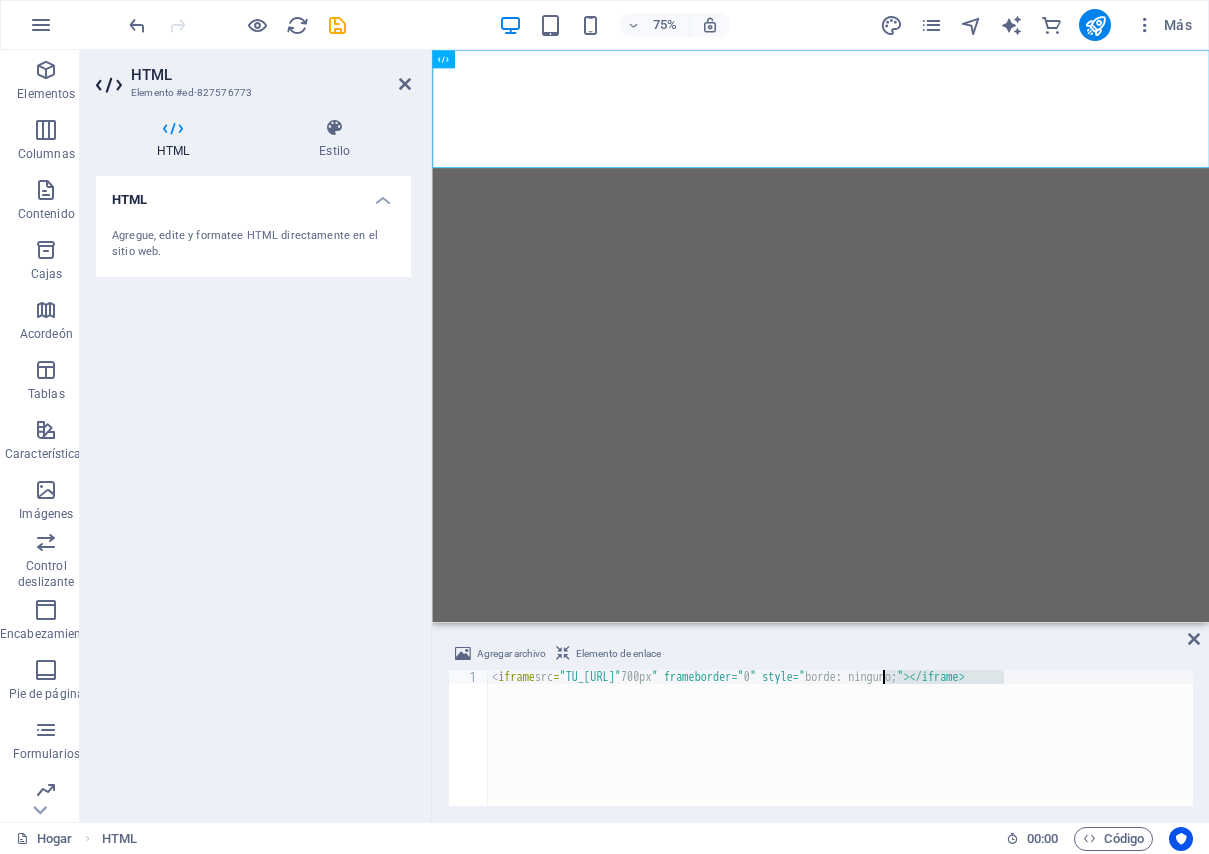 click on "<  iframe  src  =  "TU_[URL]"  700px  " frameborder="  0  " style="  borde: ninguno  ;  " > < /iframe >" at bounding box center [840, 738] 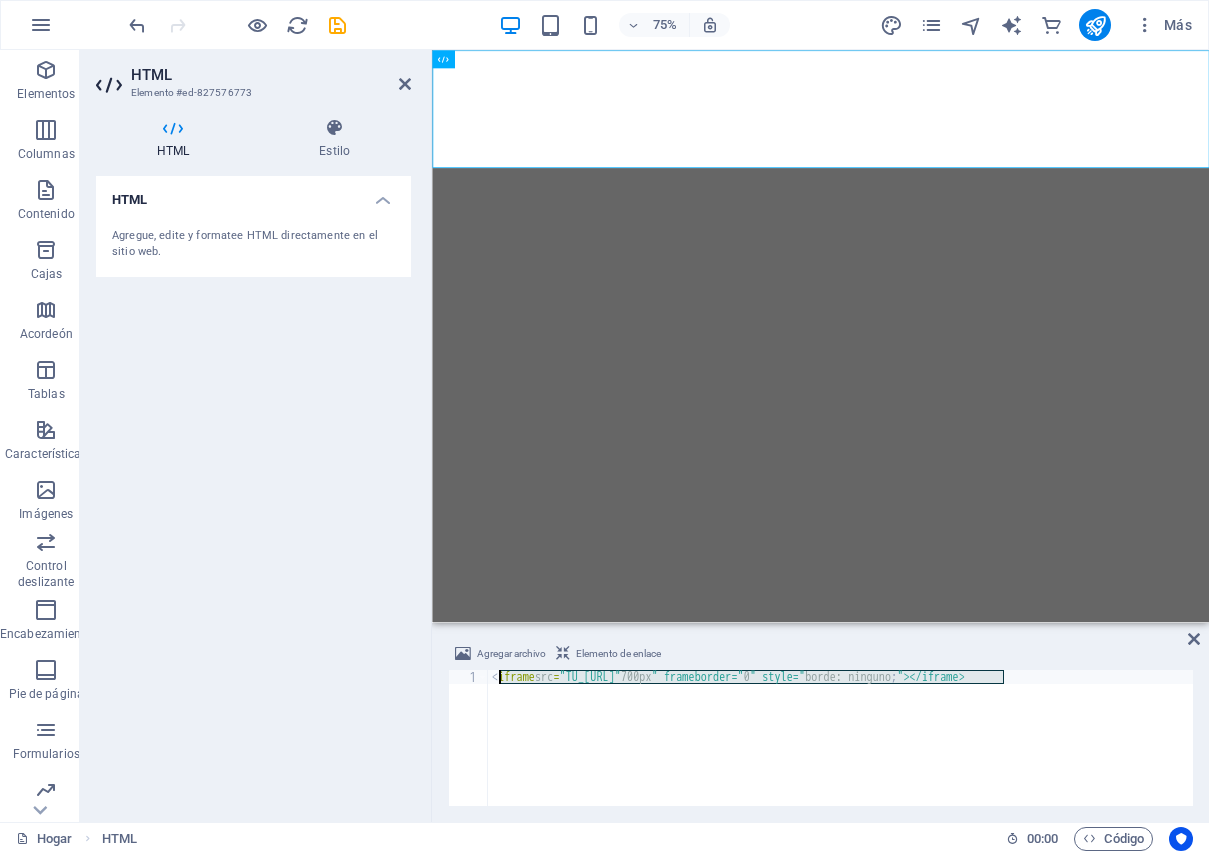 drag, startPoint x: 1109, startPoint y: 679, endPoint x: 498, endPoint y: 675, distance: 611.0131 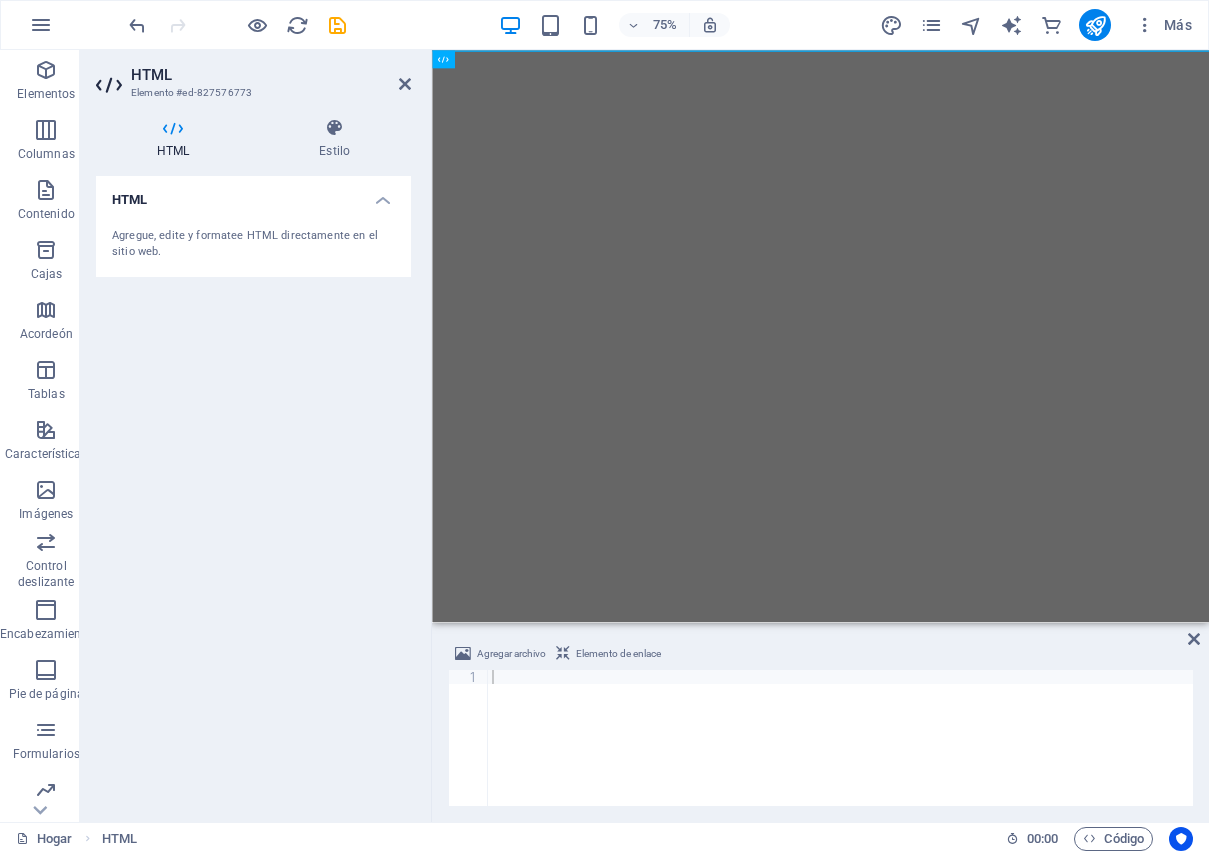 click at bounding box center [840, 752] 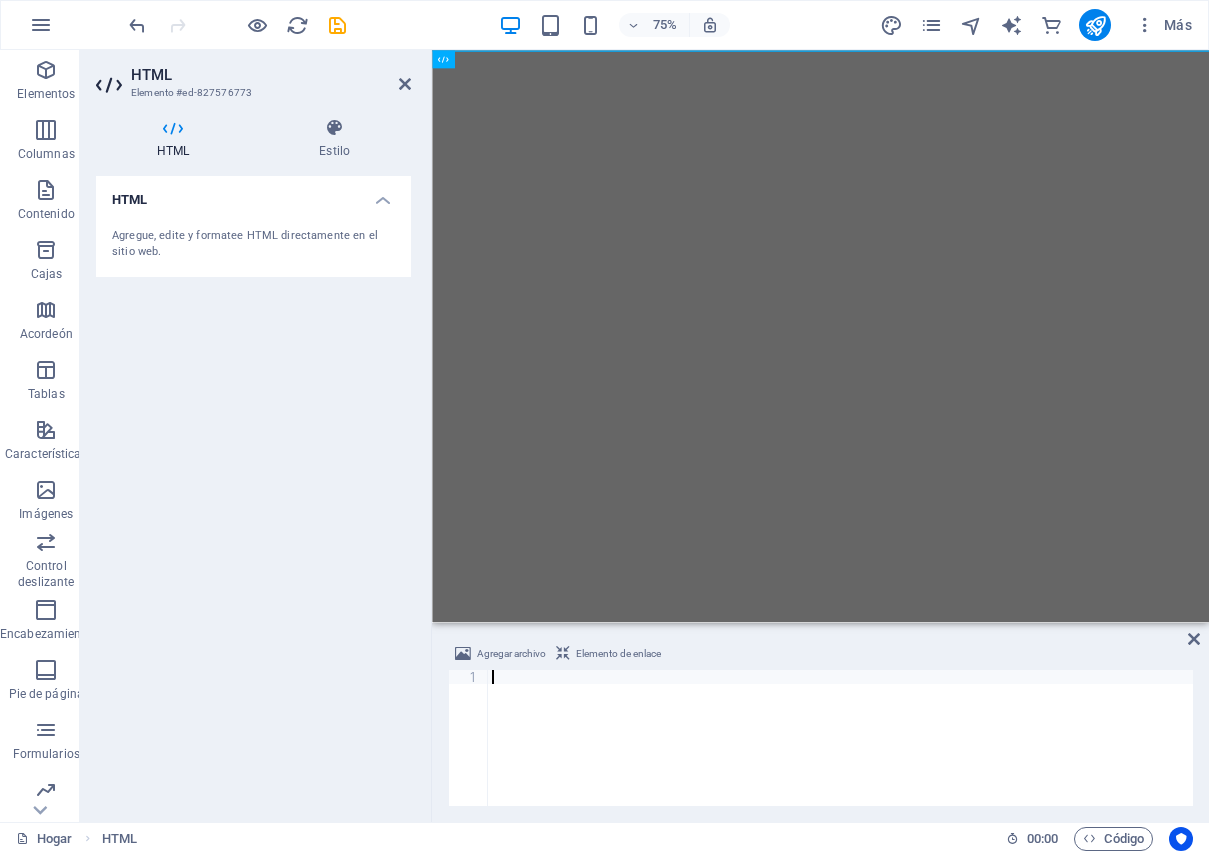 paste on "<iframe src="TU_[URL]" width="100%" height="700px" frameborder="0" style="border:none;"></iframe>" 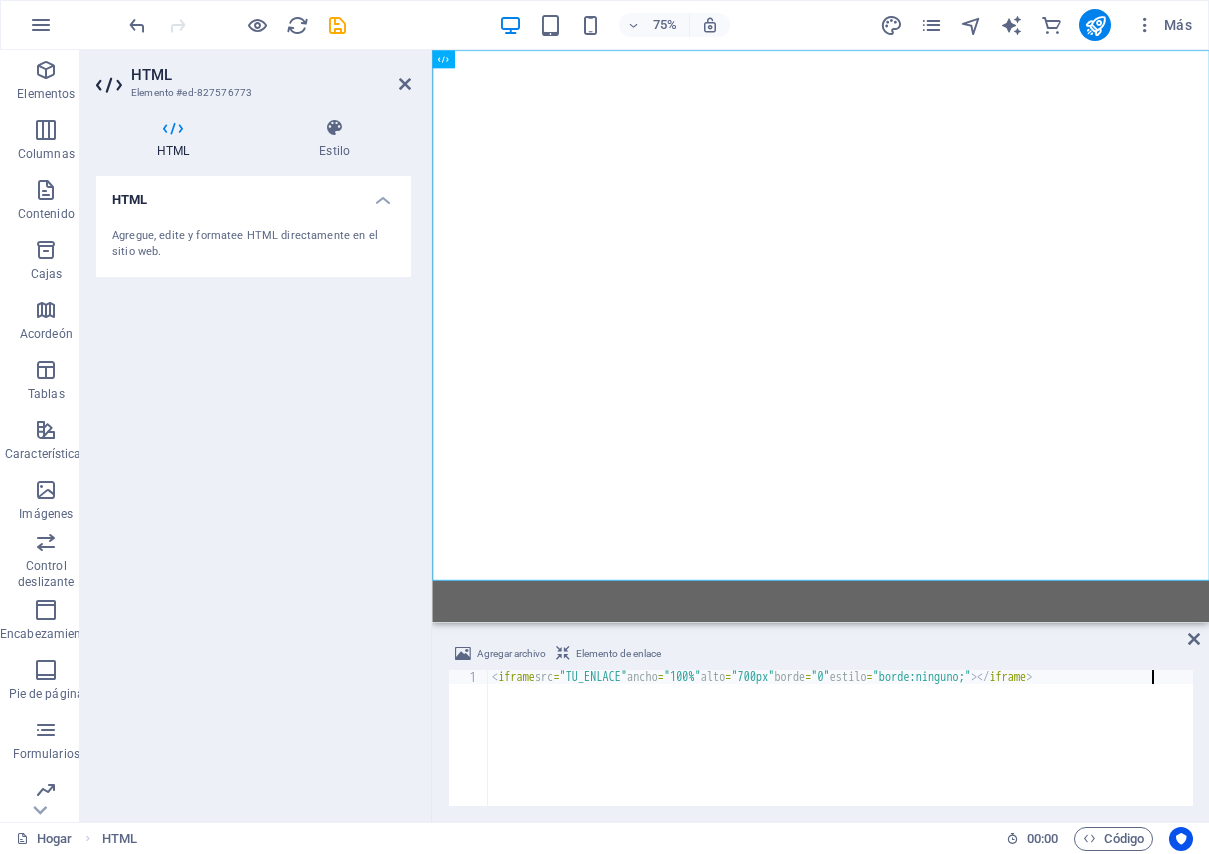 click on "<  iframe  src  =  "TU_[URL]"  ancho  =  "100%"  alto  =  "700px"  borde  =  "0"  estilo  =  "borde:ninguno;"  >  < /  iframe  >" at bounding box center [840, 752] 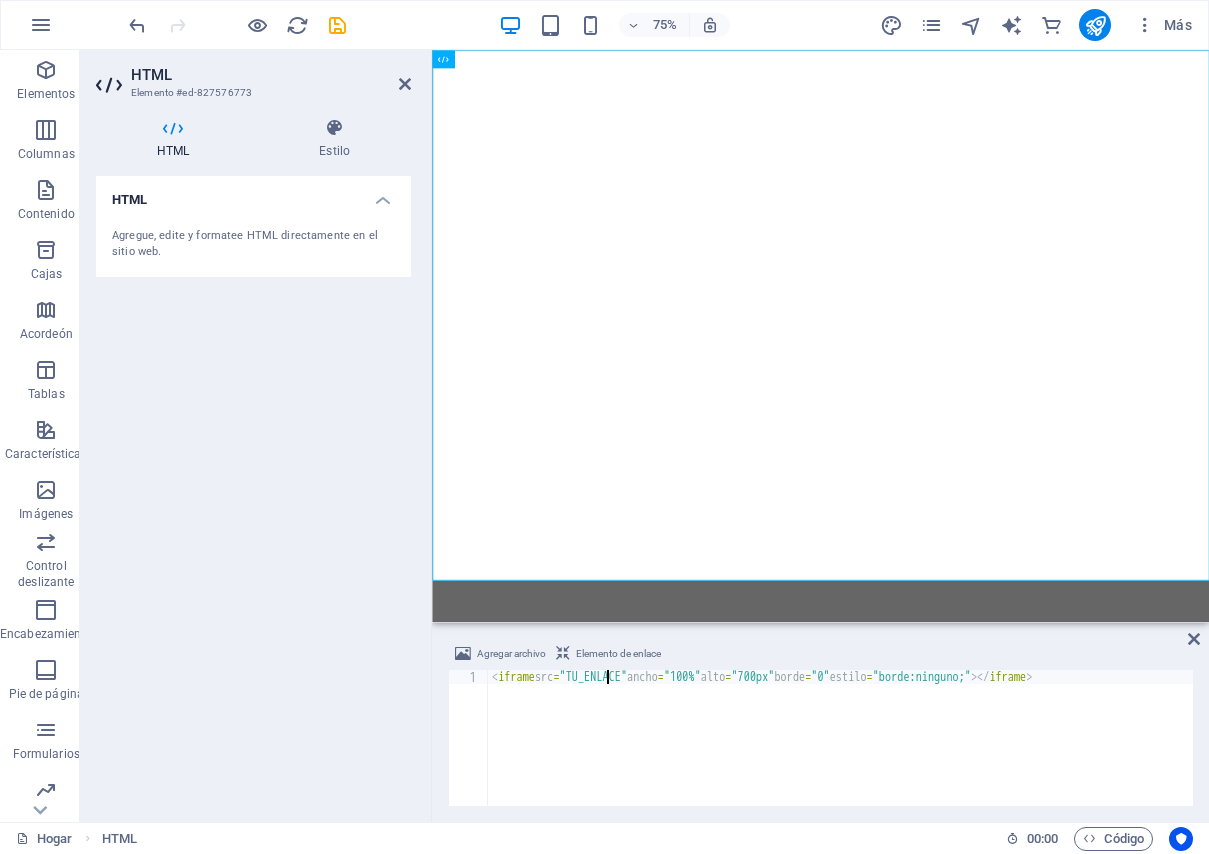 click on "<  iframe  src  =  "TU_[URL]"  ancho  =  "100%"  alto  =  "700px"  borde  =  "0"  estilo  =  "borde:ninguno;"  >  < /  iframe  >" at bounding box center (840, 752) 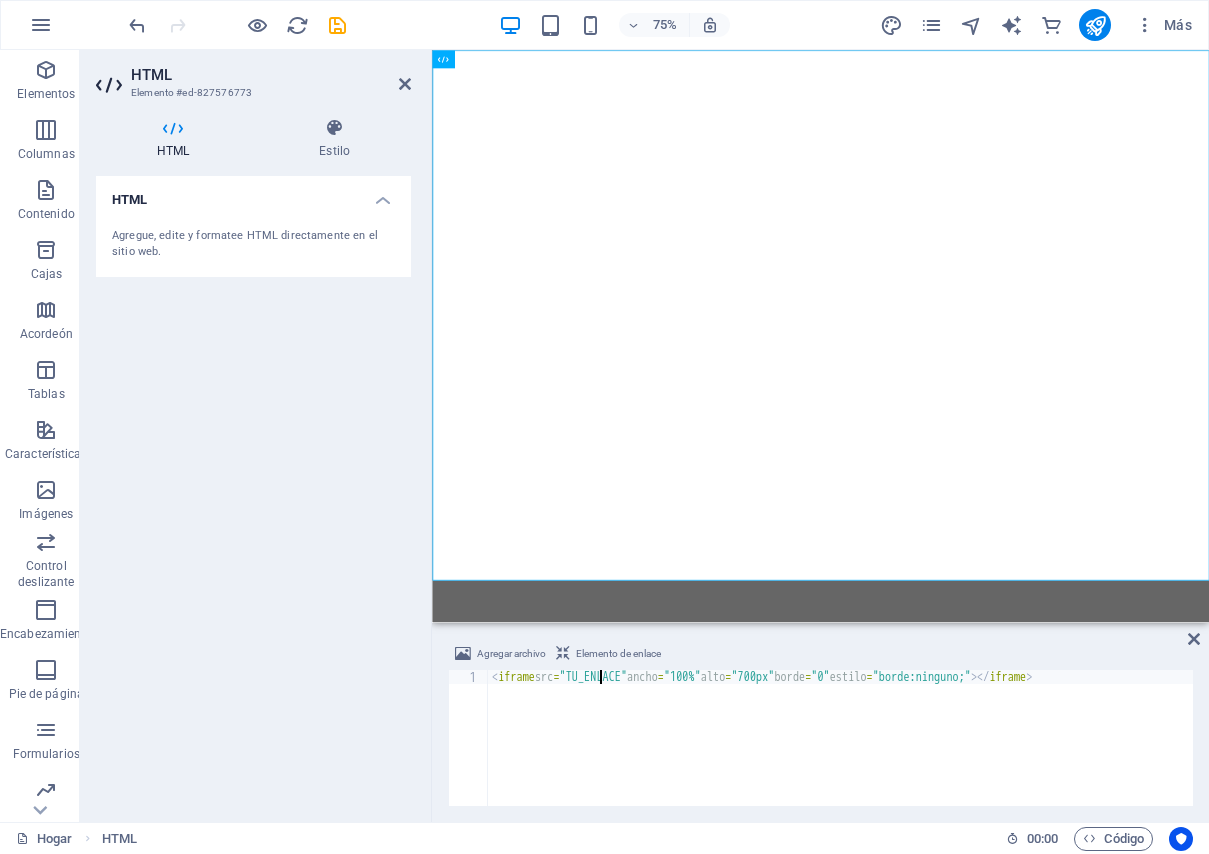 paste on "[URL]" 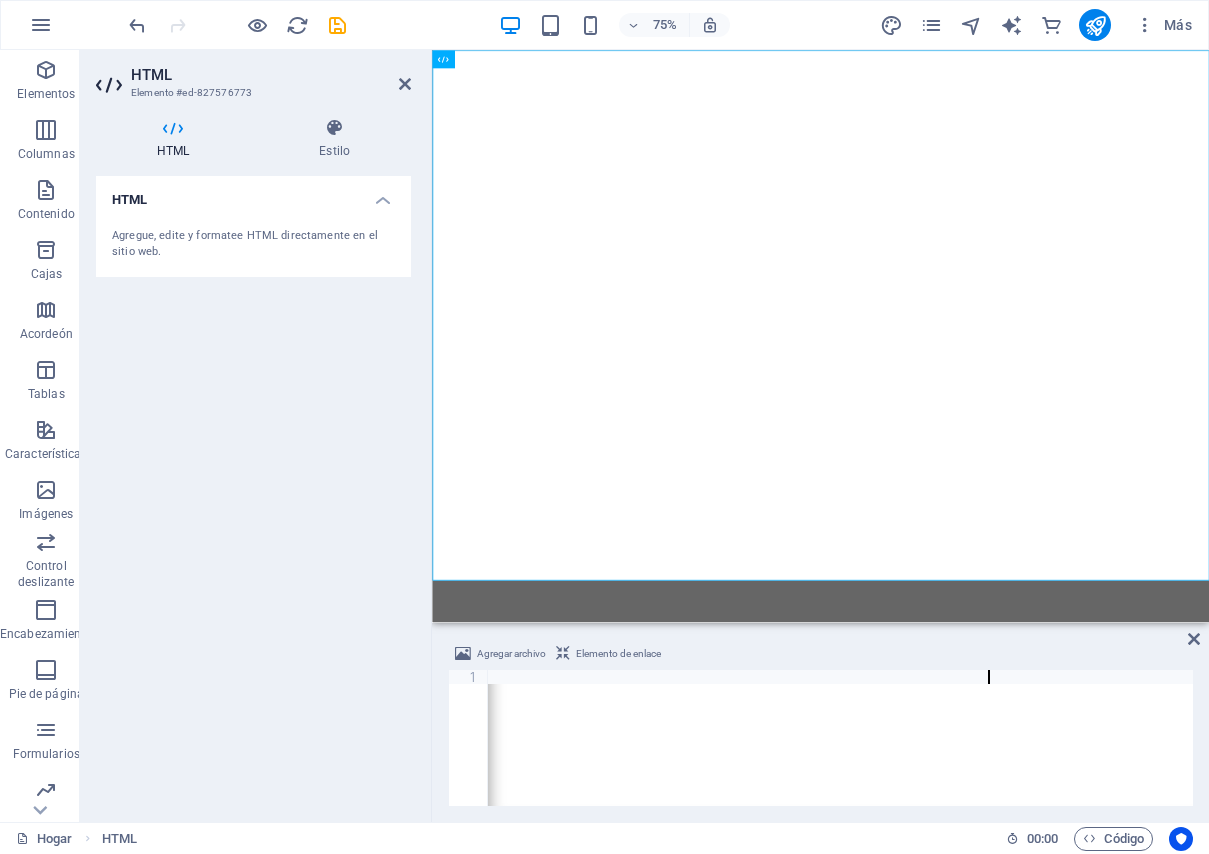 scroll, scrollTop: 0, scrollLeft: 724, axis: horizontal 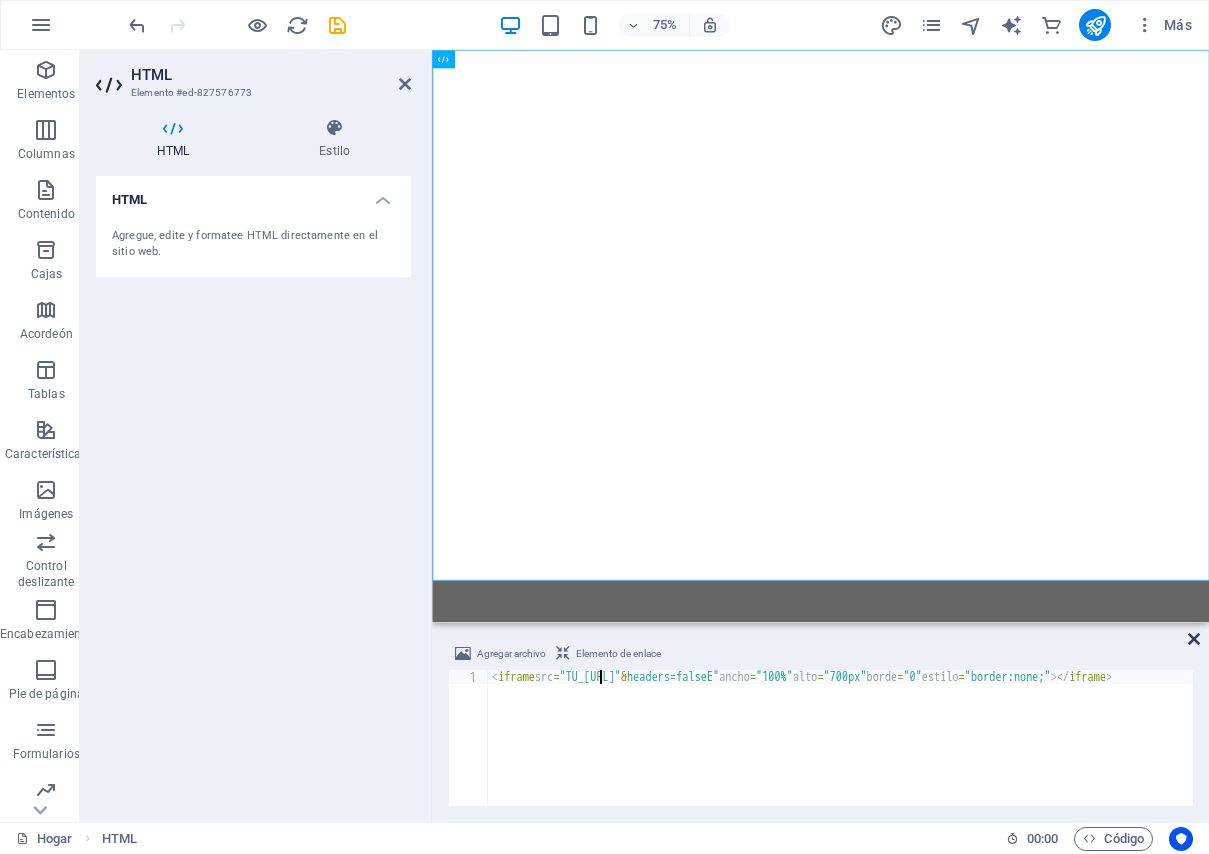 type on "<iframe src="TU_[URL]"width="100%" height="700px" frameborder="0" style="border:none;"></iframe>" 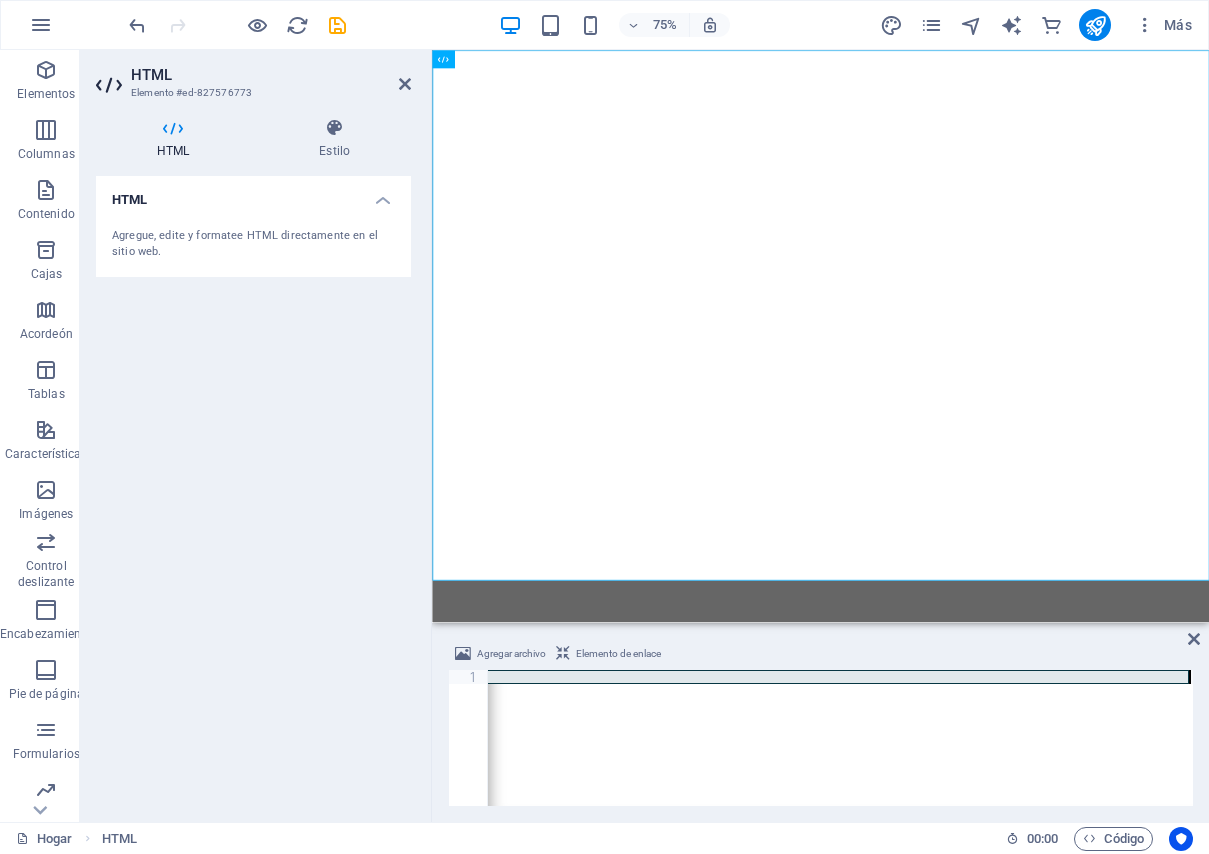 scroll, scrollTop: 0, scrollLeft: 974, axis: horizontal 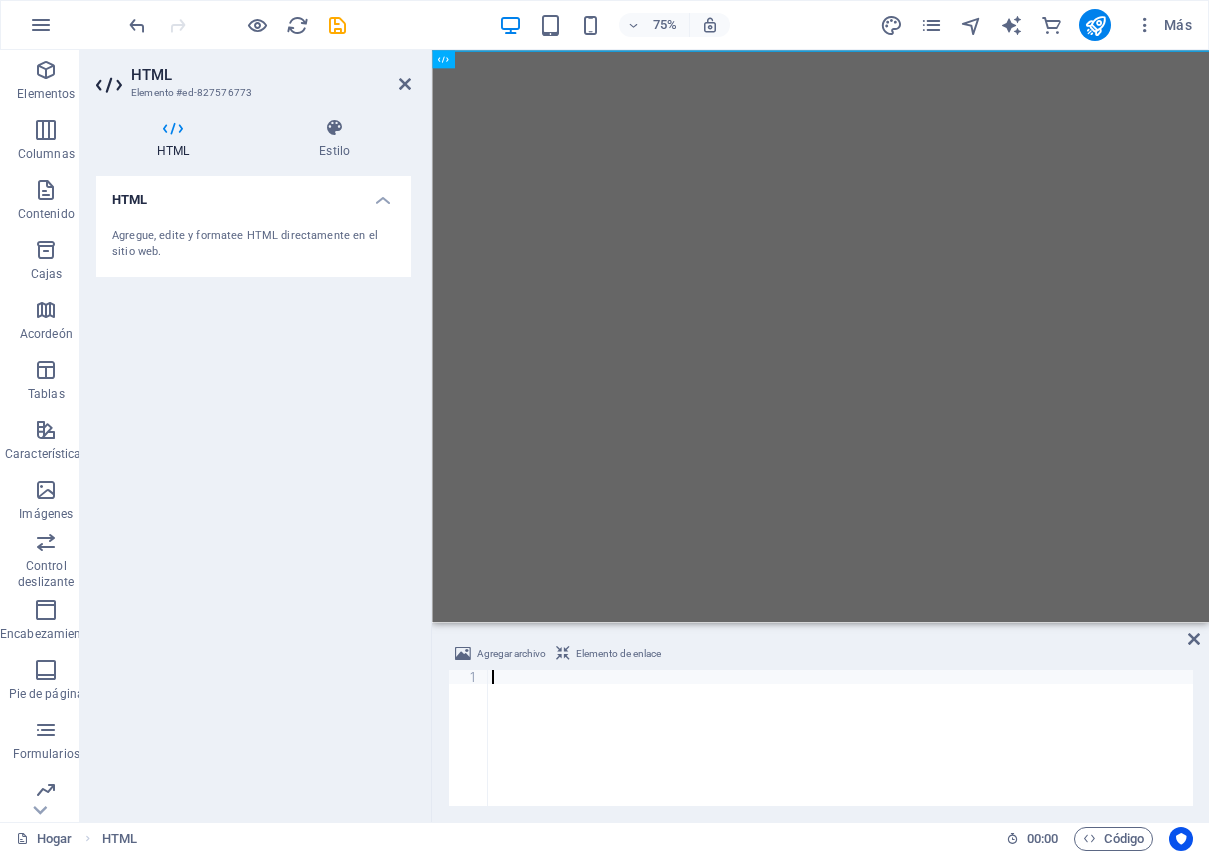 paste on "<iframe src="[URL]" width="100%" height="700px" frameborder="0" style="border:none;"></iframe>" 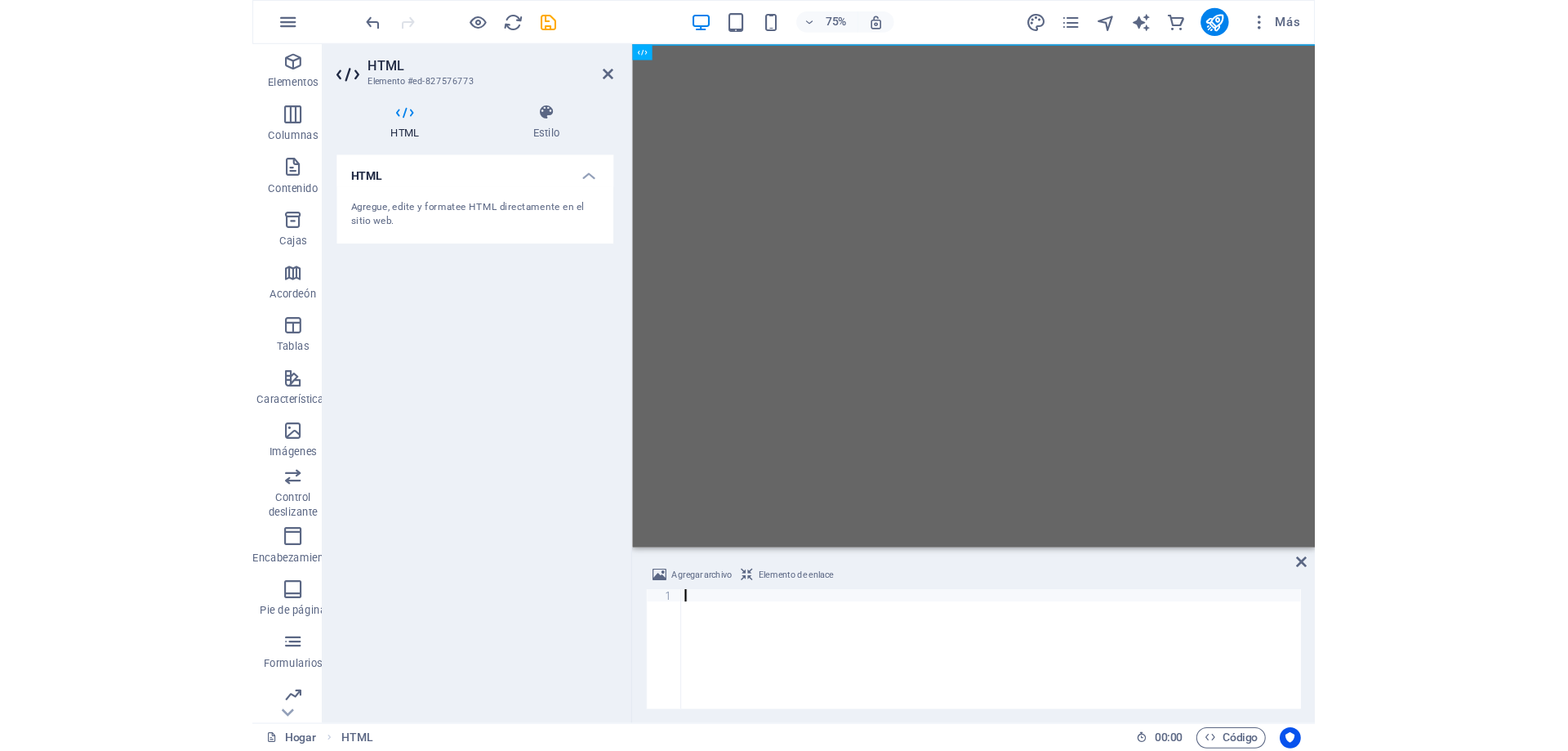 scroll, scrollTop: 0, scrollLeft: 663, axis: horizontal 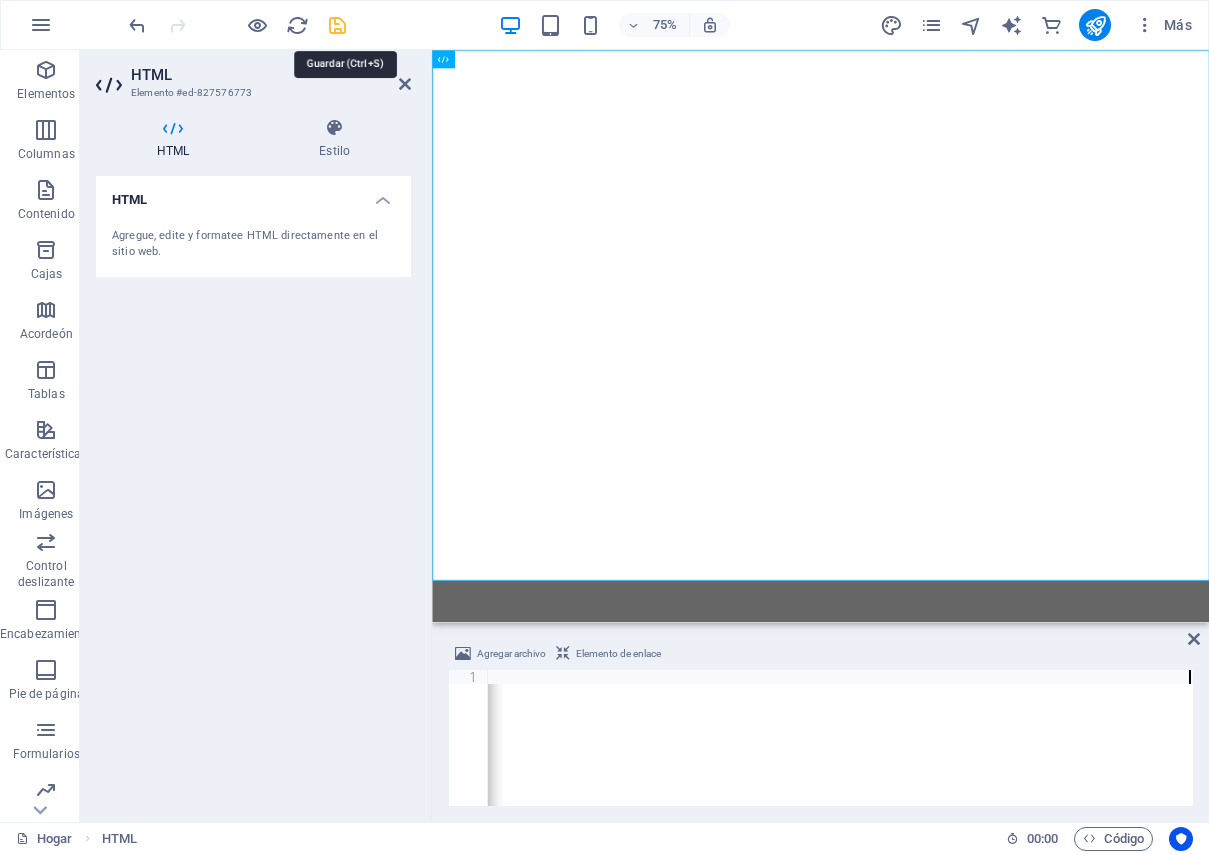 click at bounding box center [337, 25] 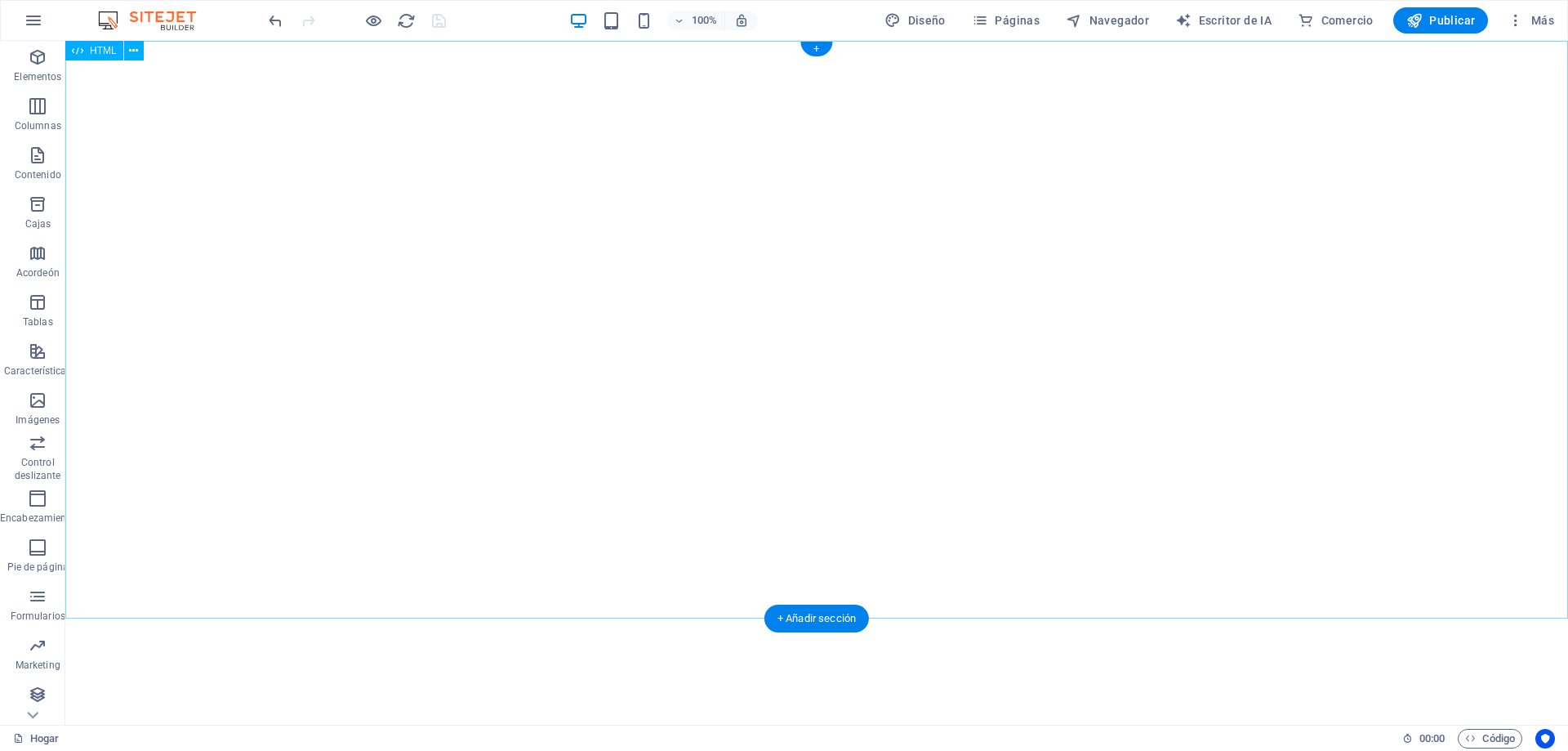 click at bounding box center [817, 329] 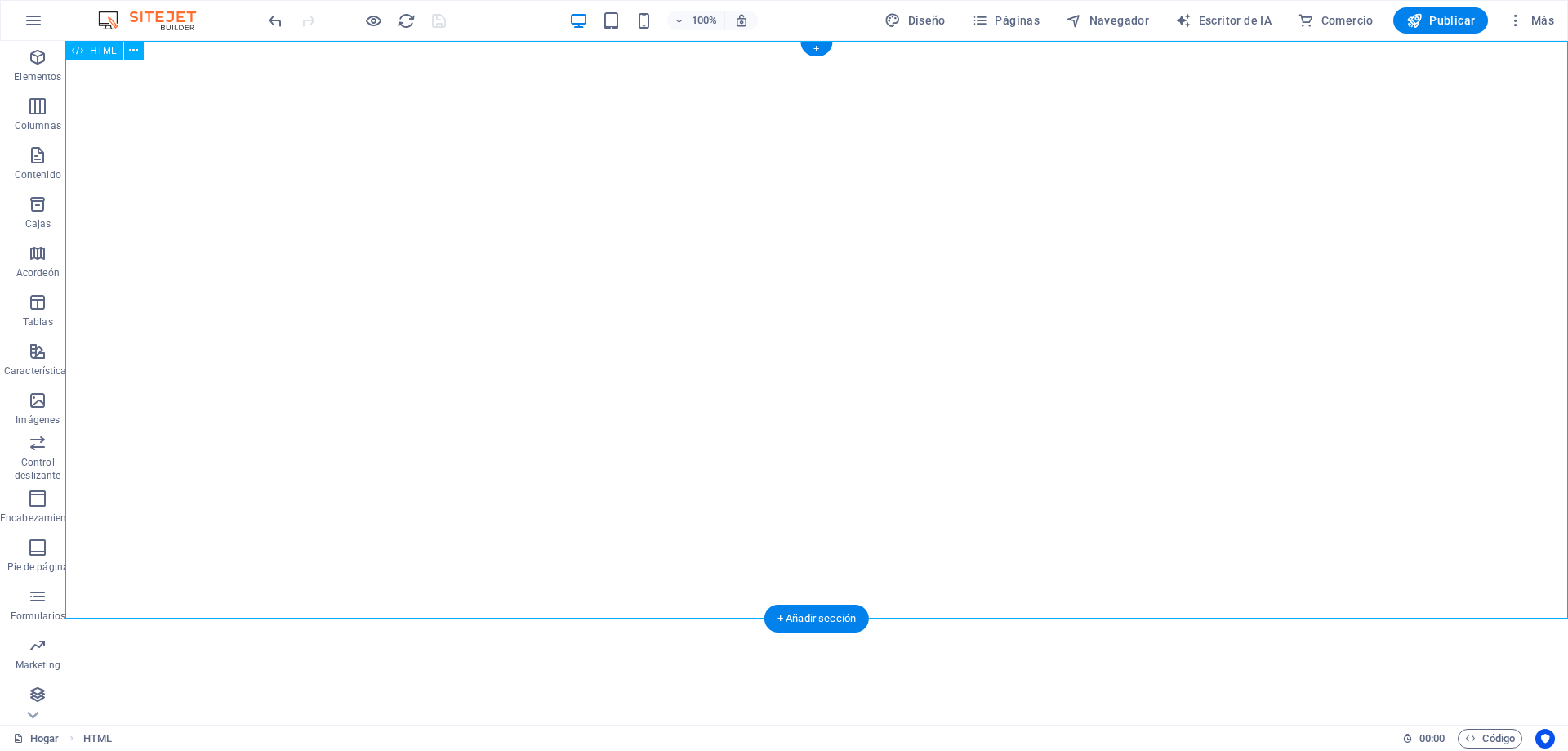 click at bounding box center [817, 329] 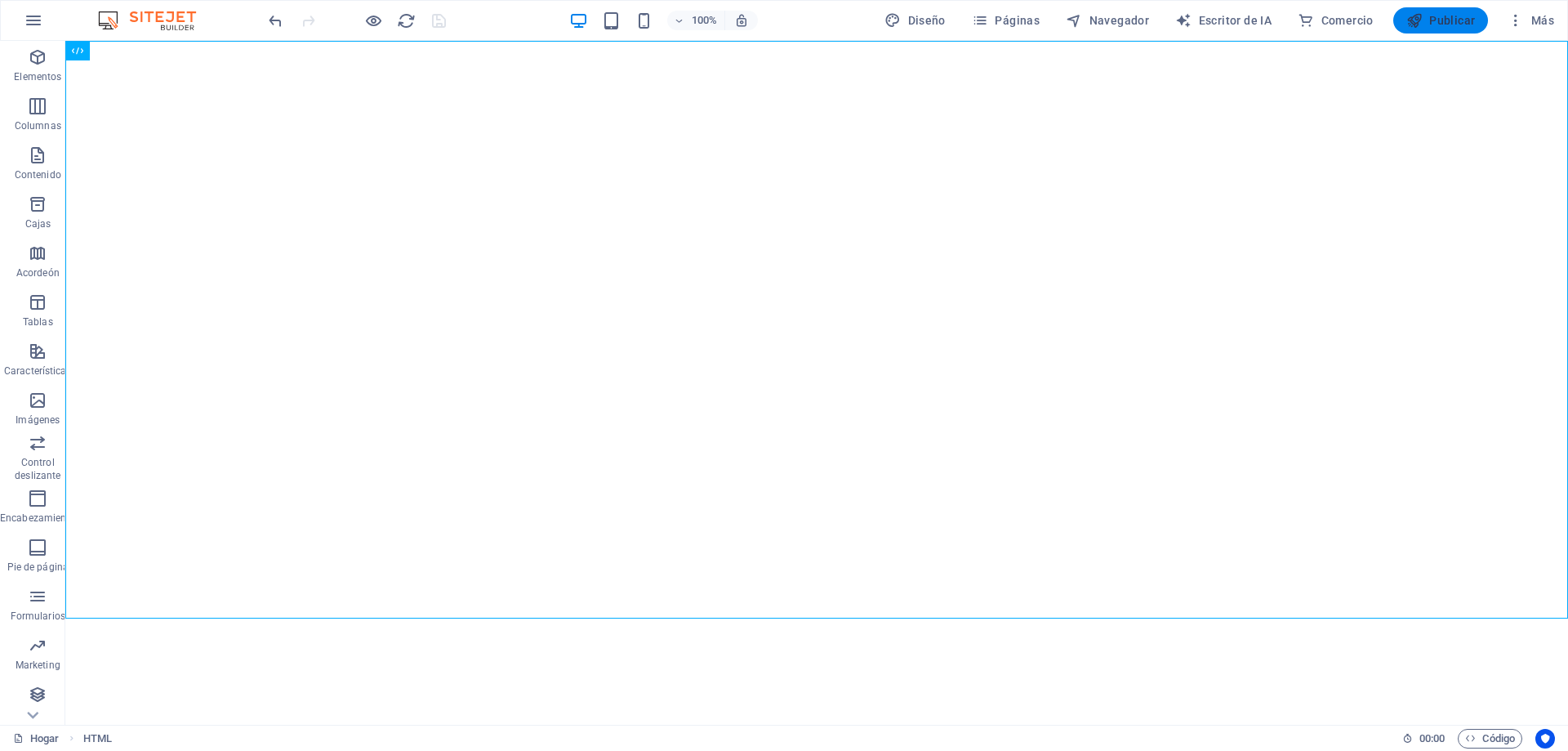 click on "Publicar" at bounding box center [1452, 20] 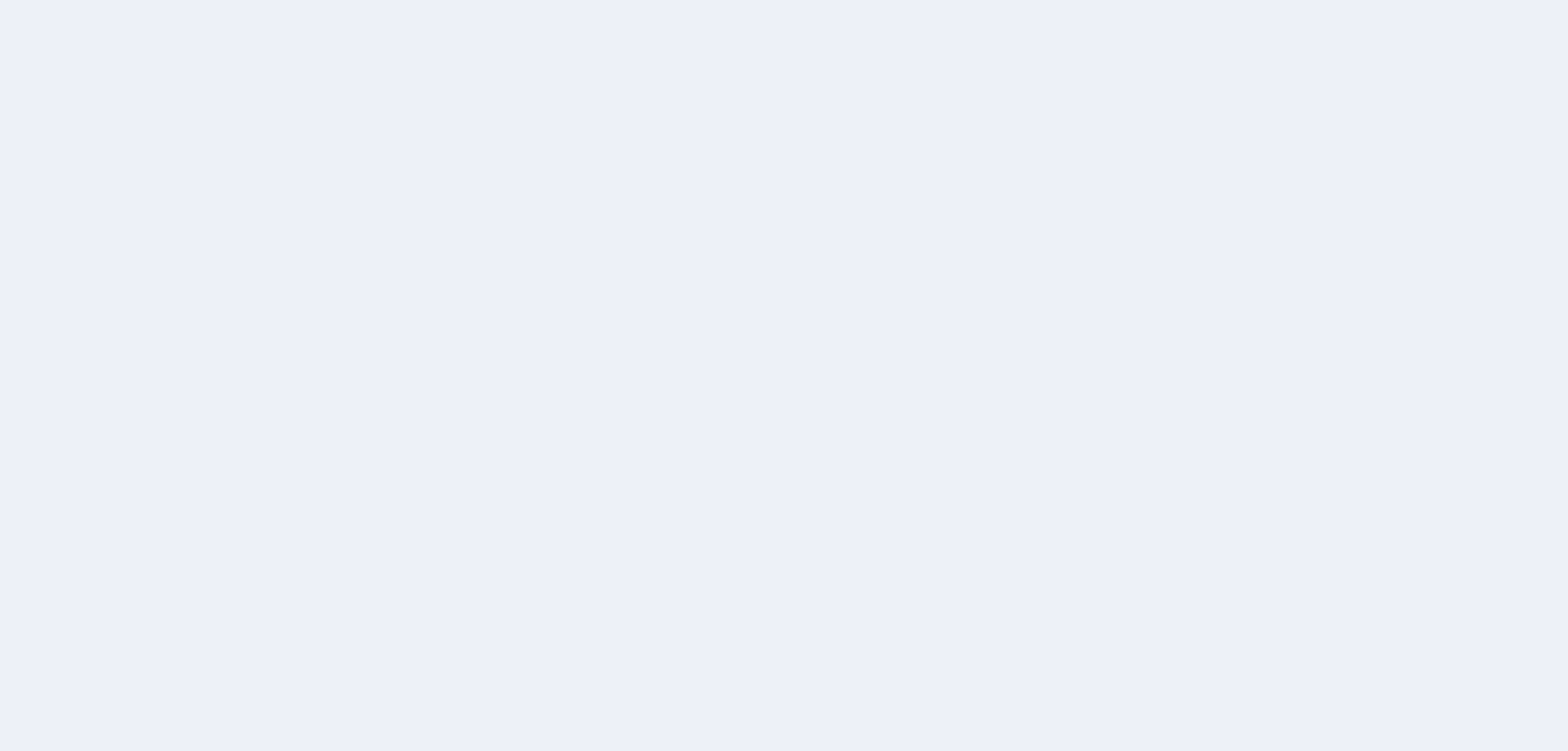 scroll, scrollTop: 0, scrollLeft: 0, axis: both 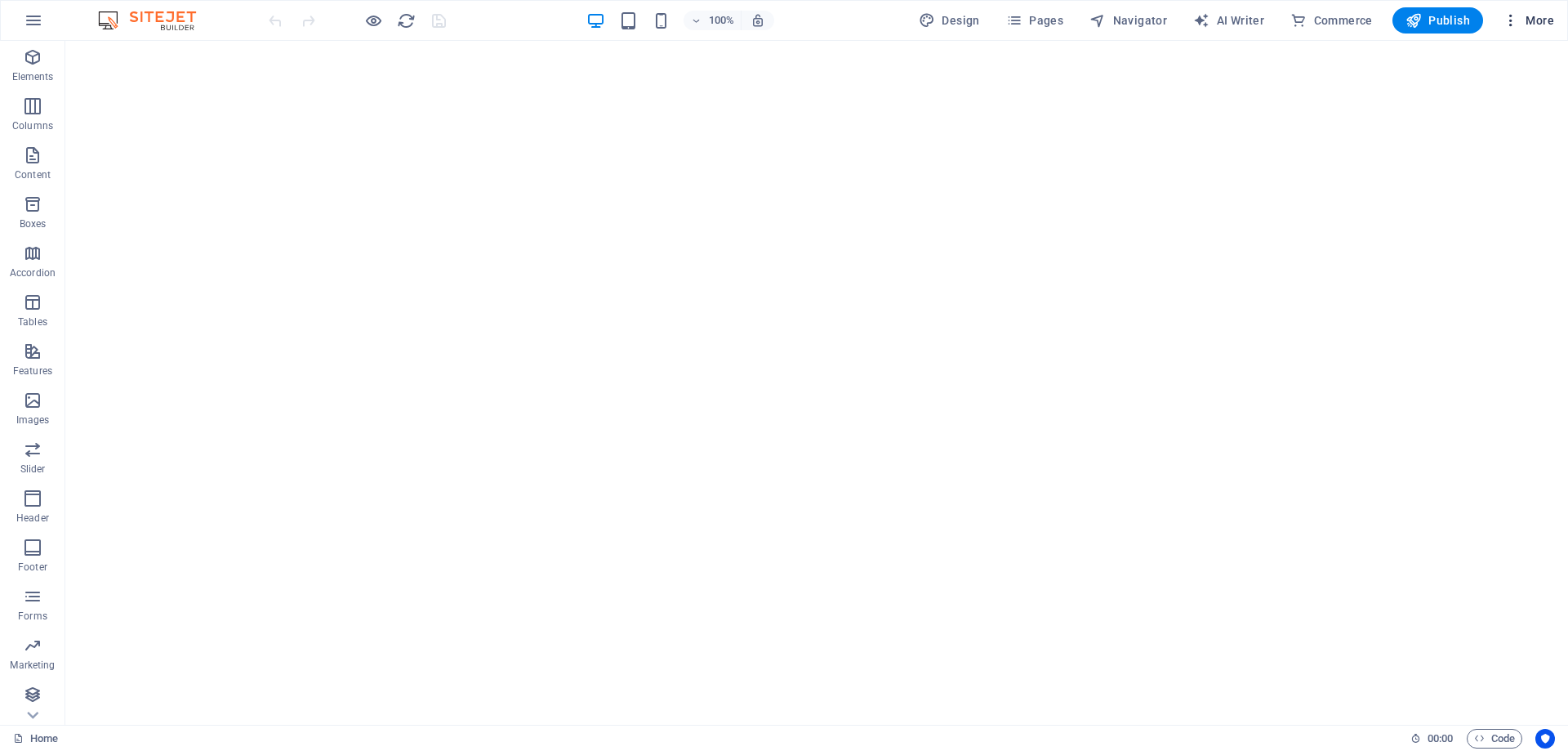 click at bounding box center (1511, 20) 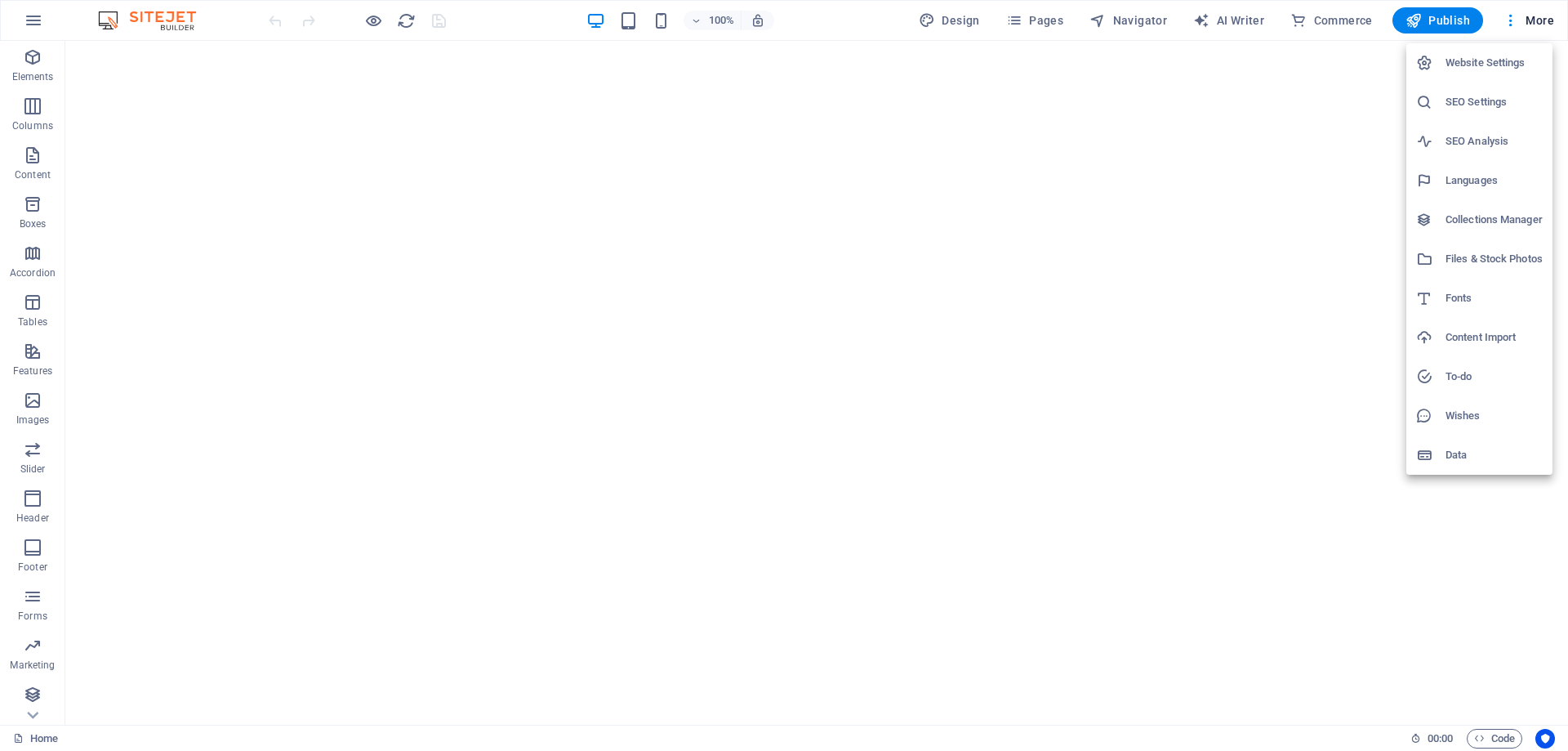 click on "Website Settings" at bounding box center [1494, 63] 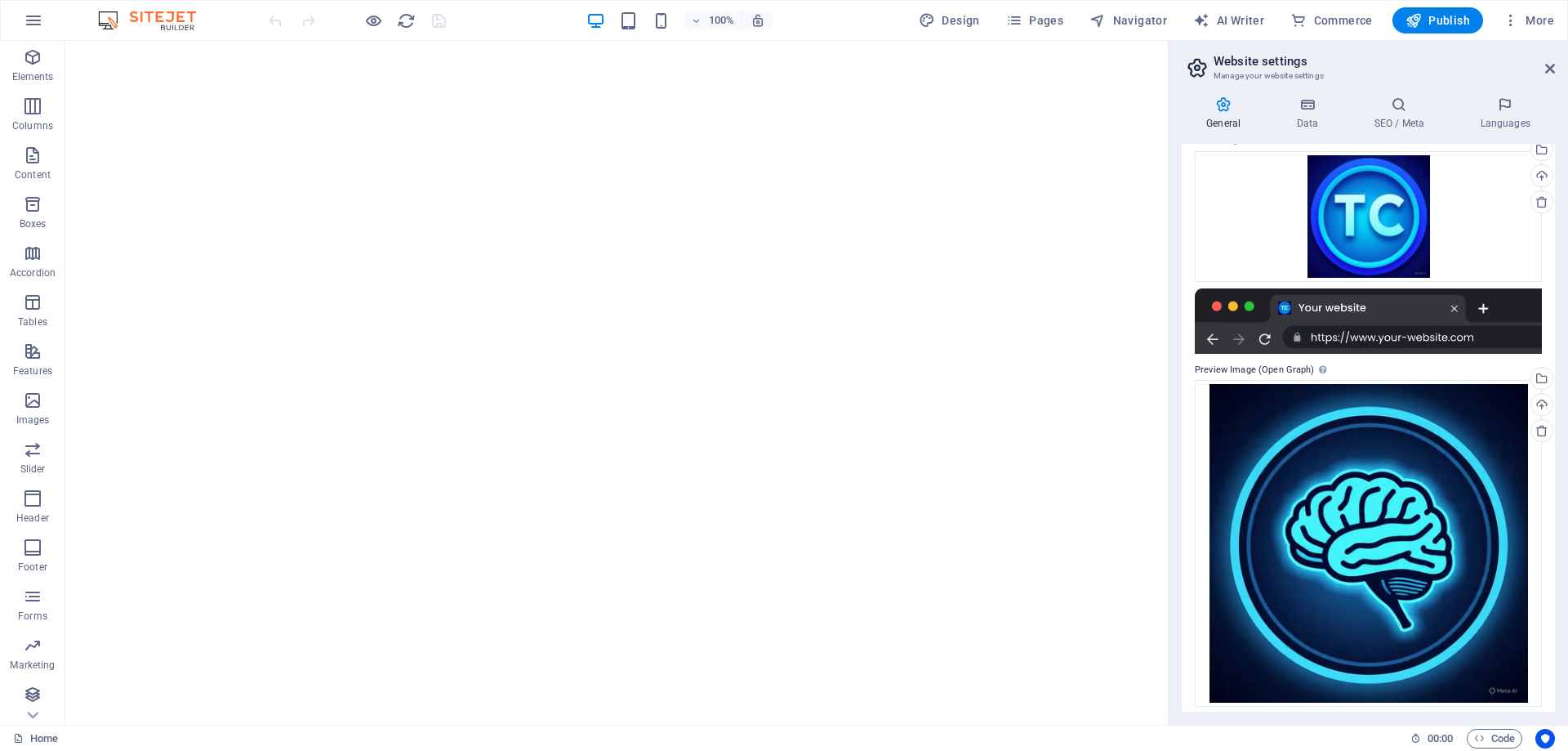 scroll, scrollTop: 236, scrollLeft: 0, axis: vertical 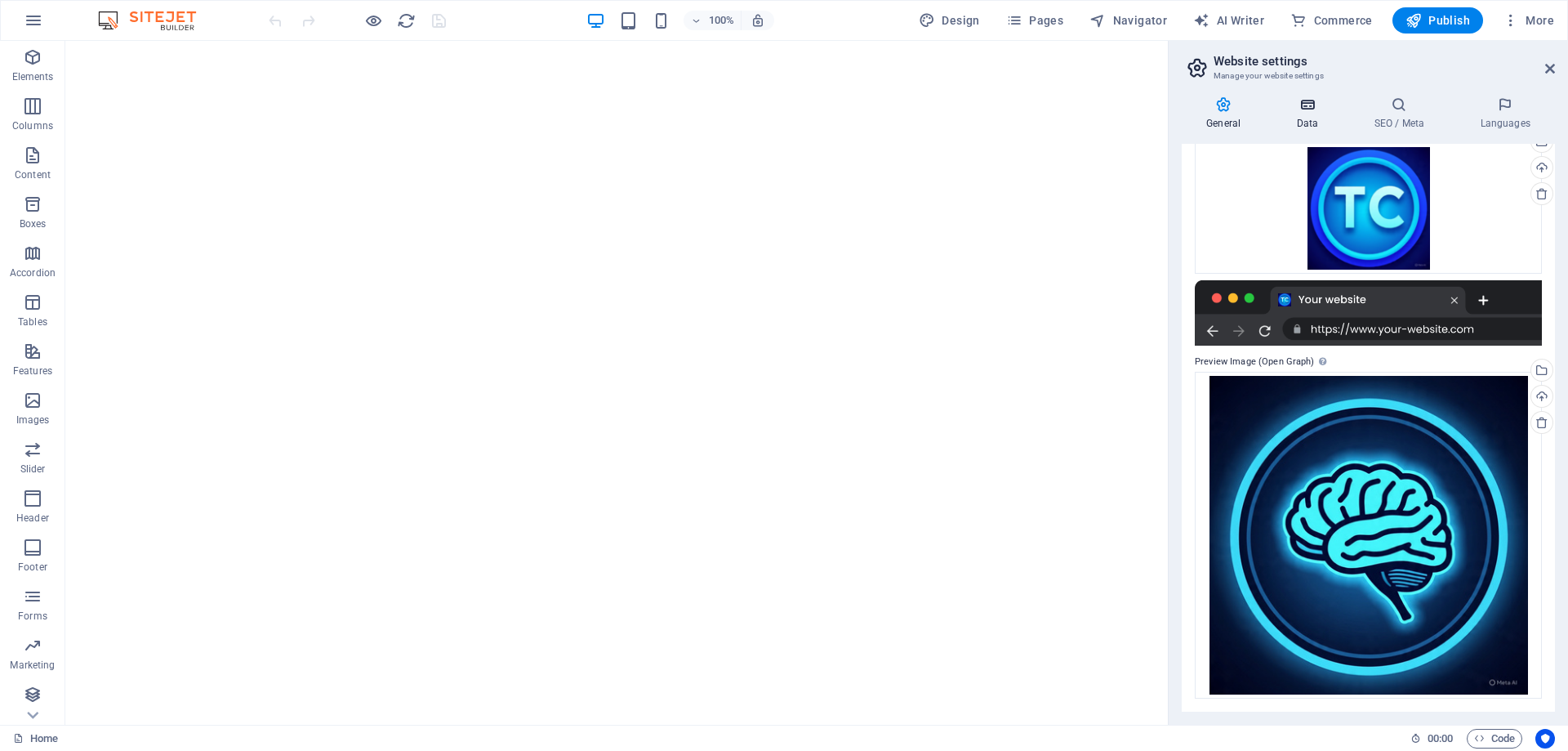 click on "Data" at bounding box center [1310, 114] 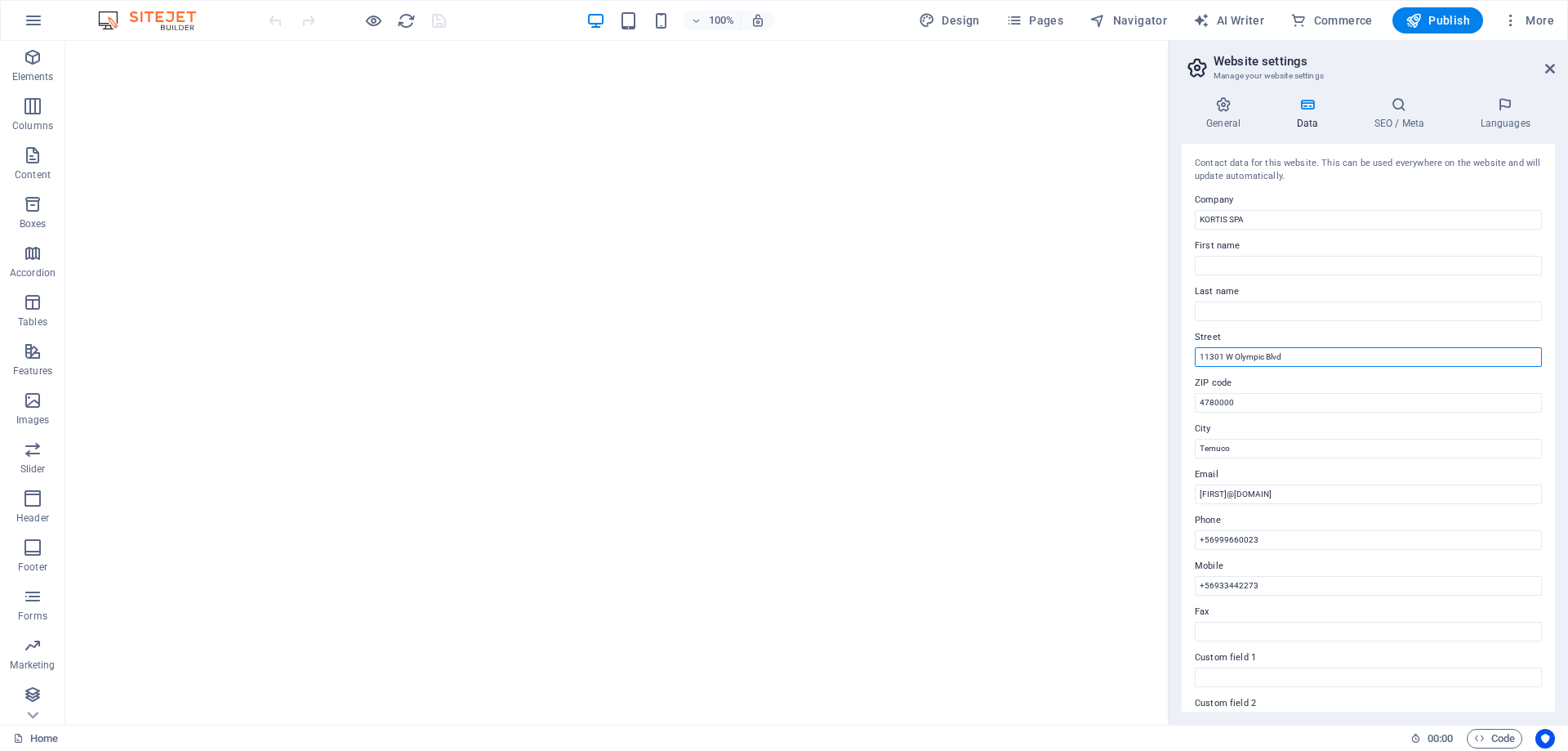drag, startPoint x: 1298, startPoint y: 351, endPoint x: 1187, endPoint y: 354, distance: 111.0405 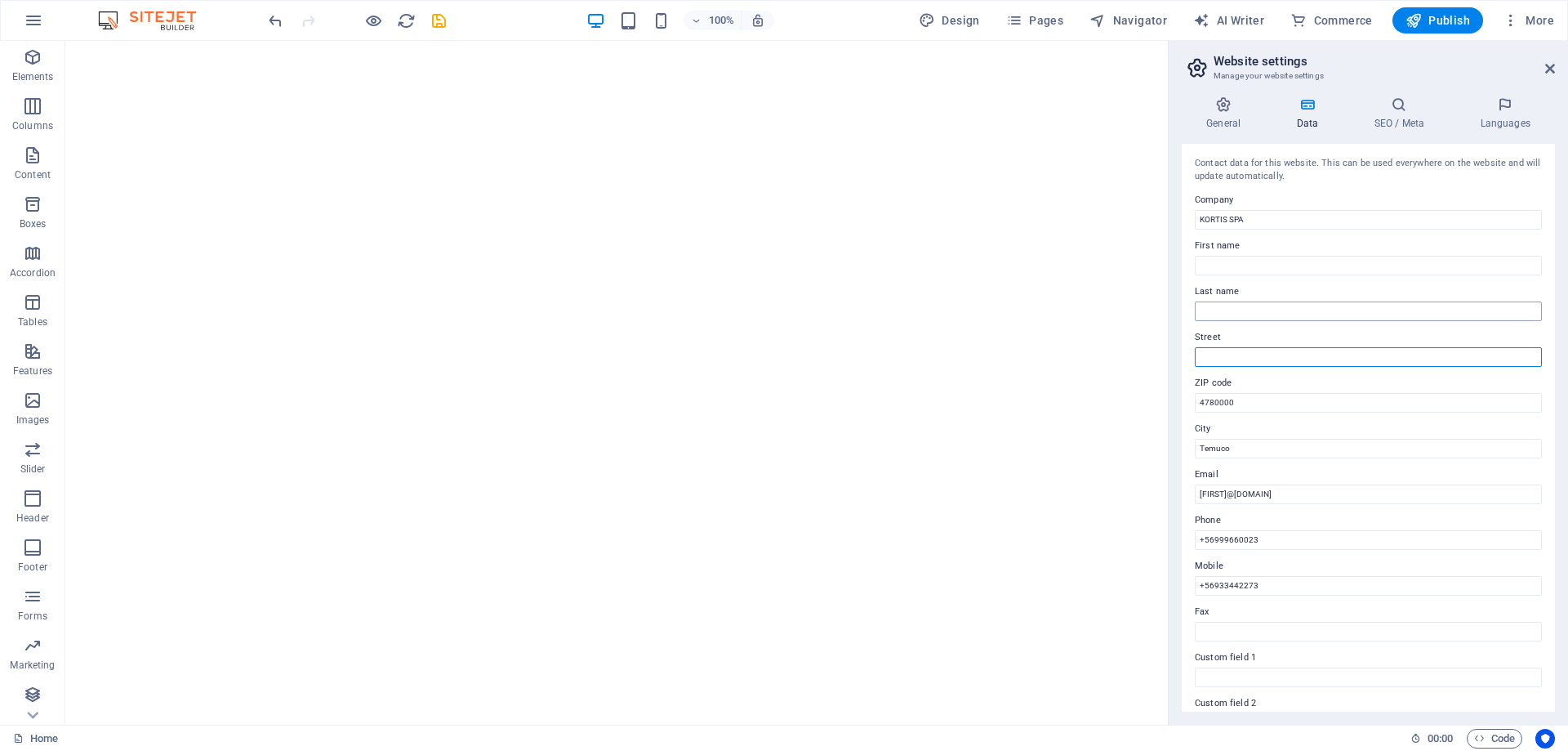 type 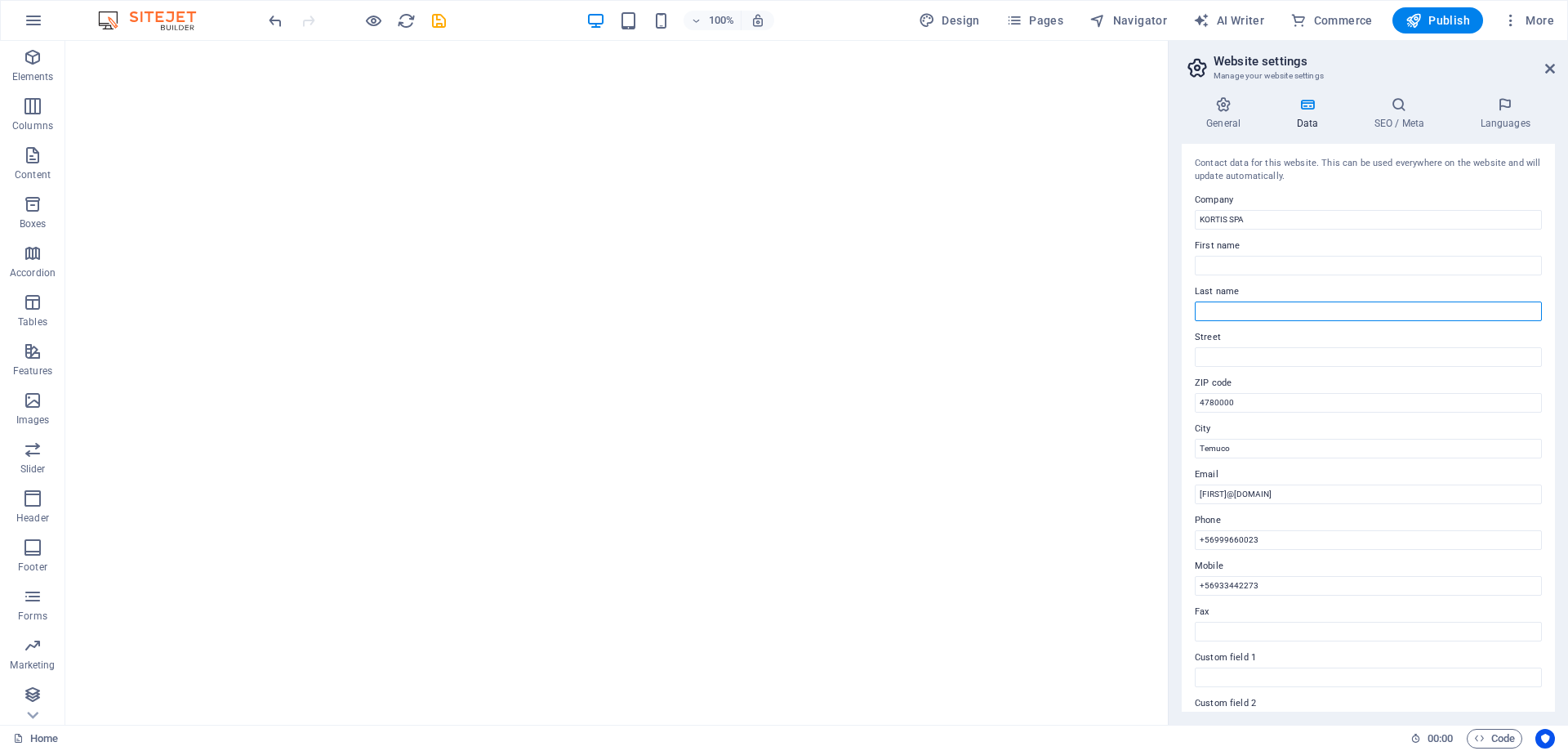 click on "Last name" at bounding box center (1368, 311) 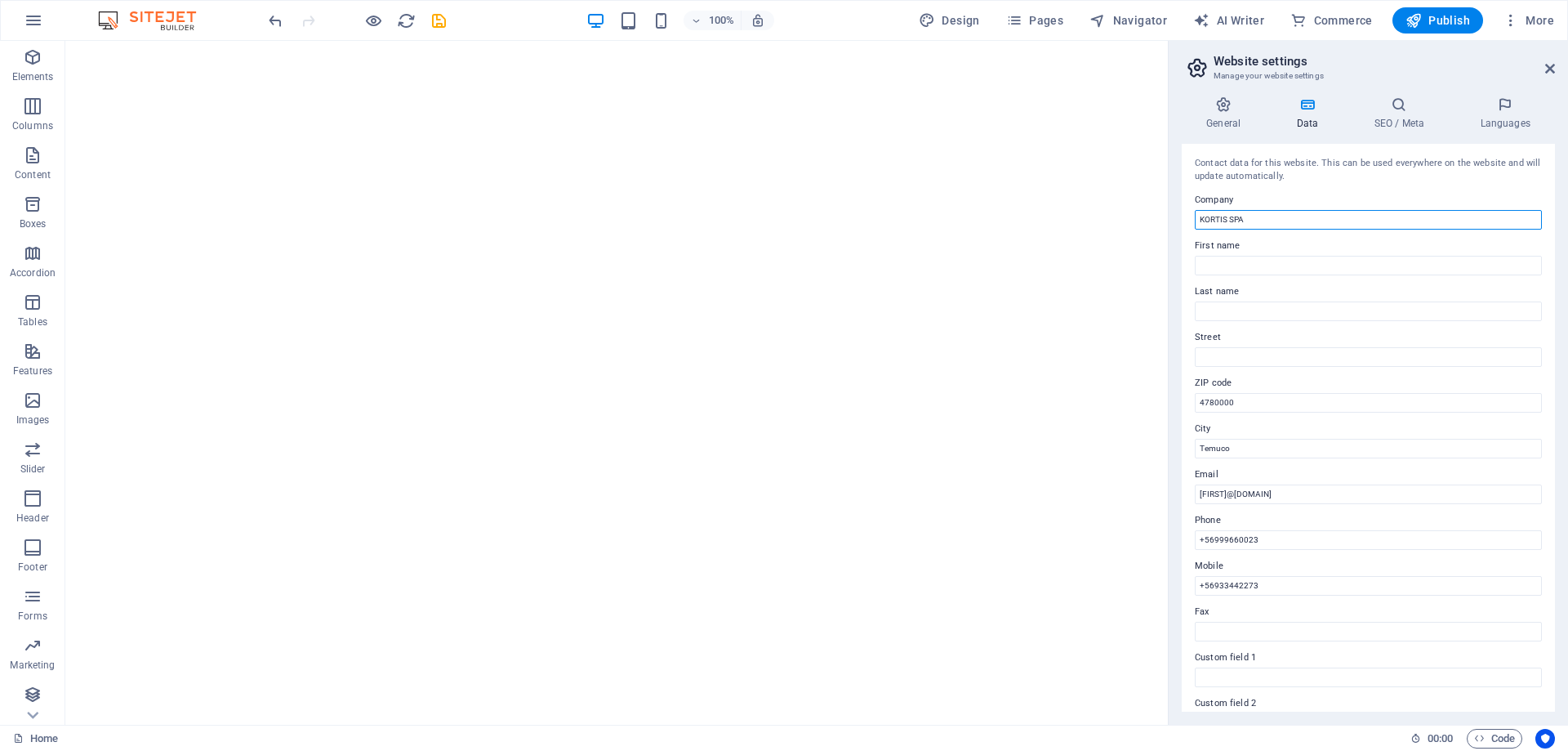 click on "KORTIS SPA" at bounding box center [1368, 220] 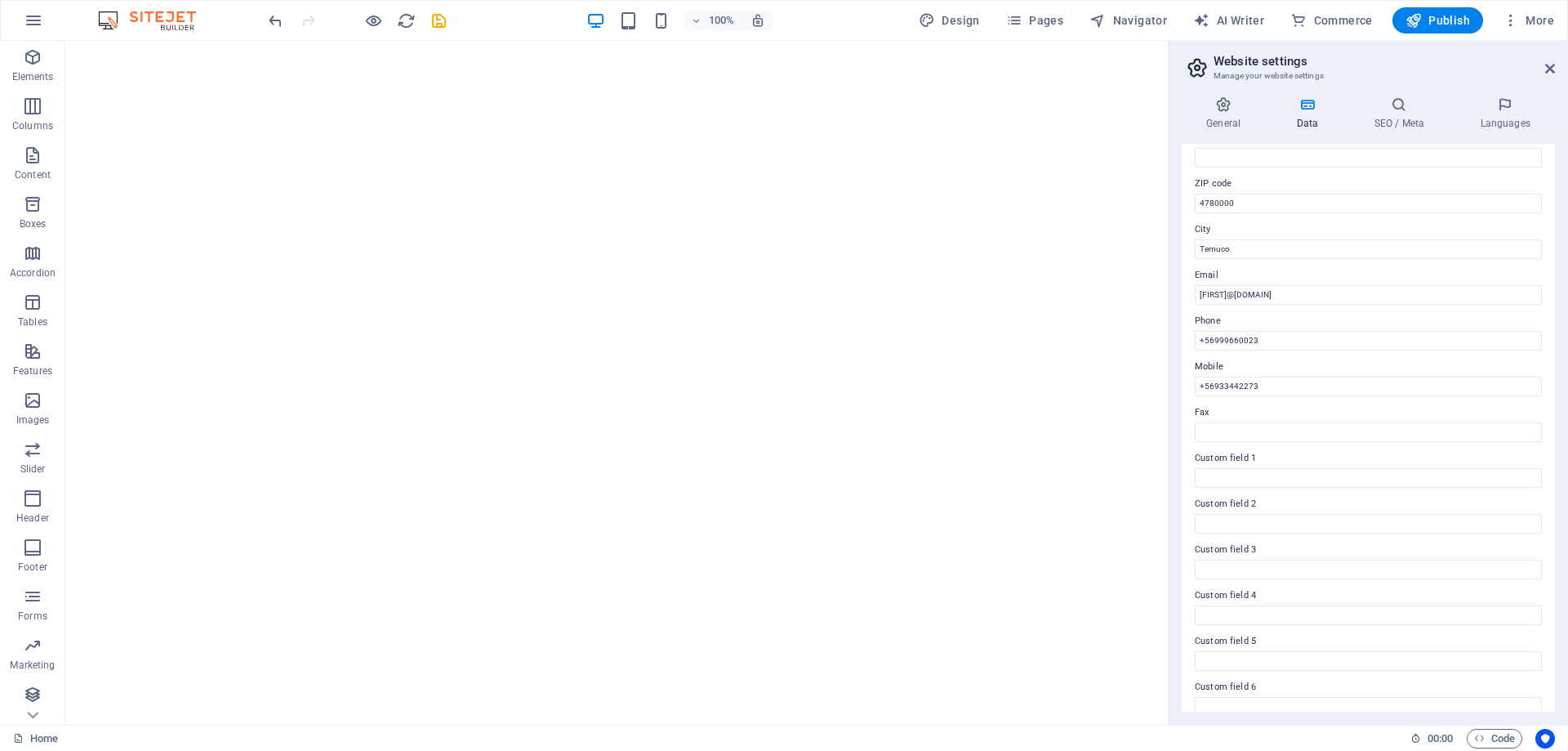 scroll, scrollTop: 217, scrollLeft: 0, axis: vertical 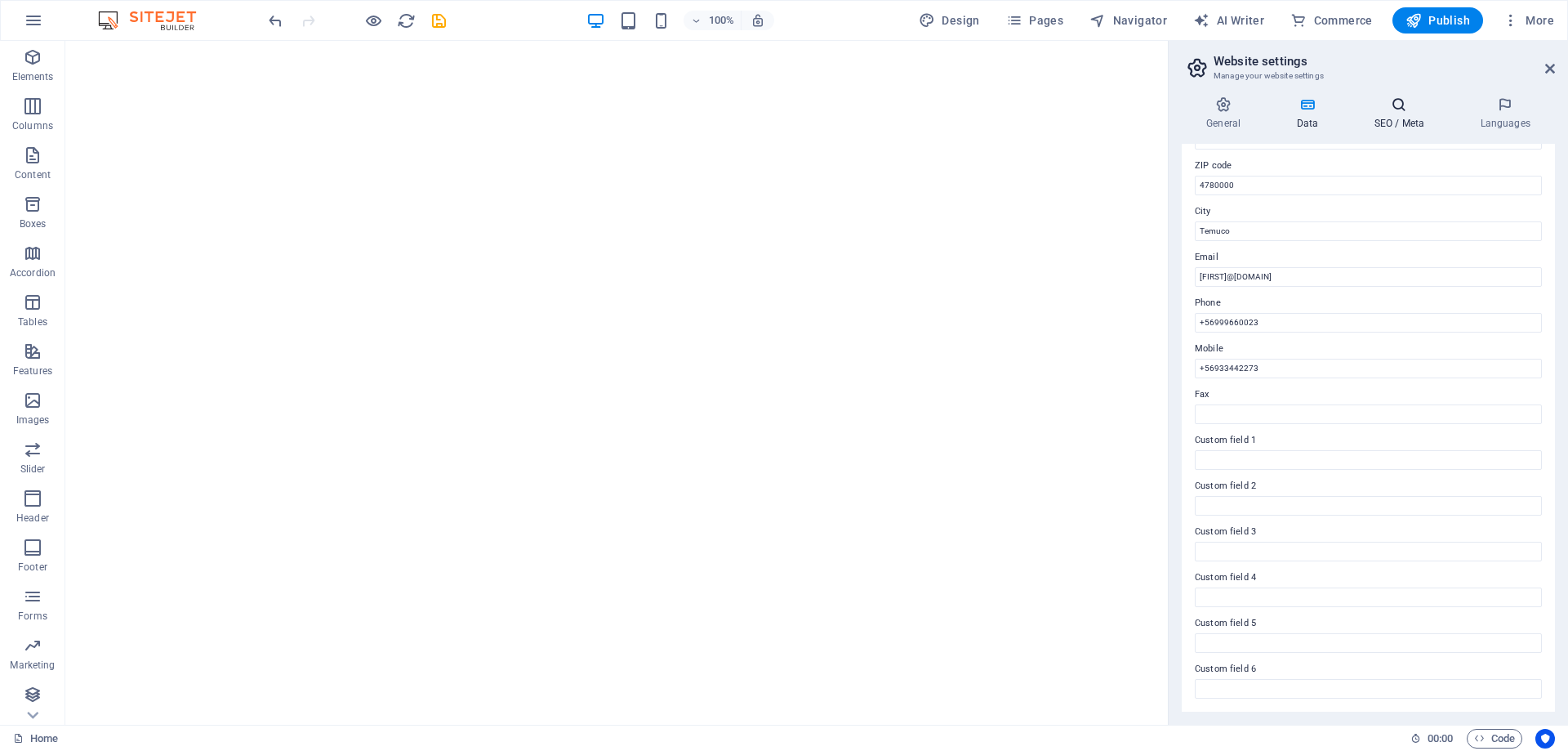type on "KORTIS" 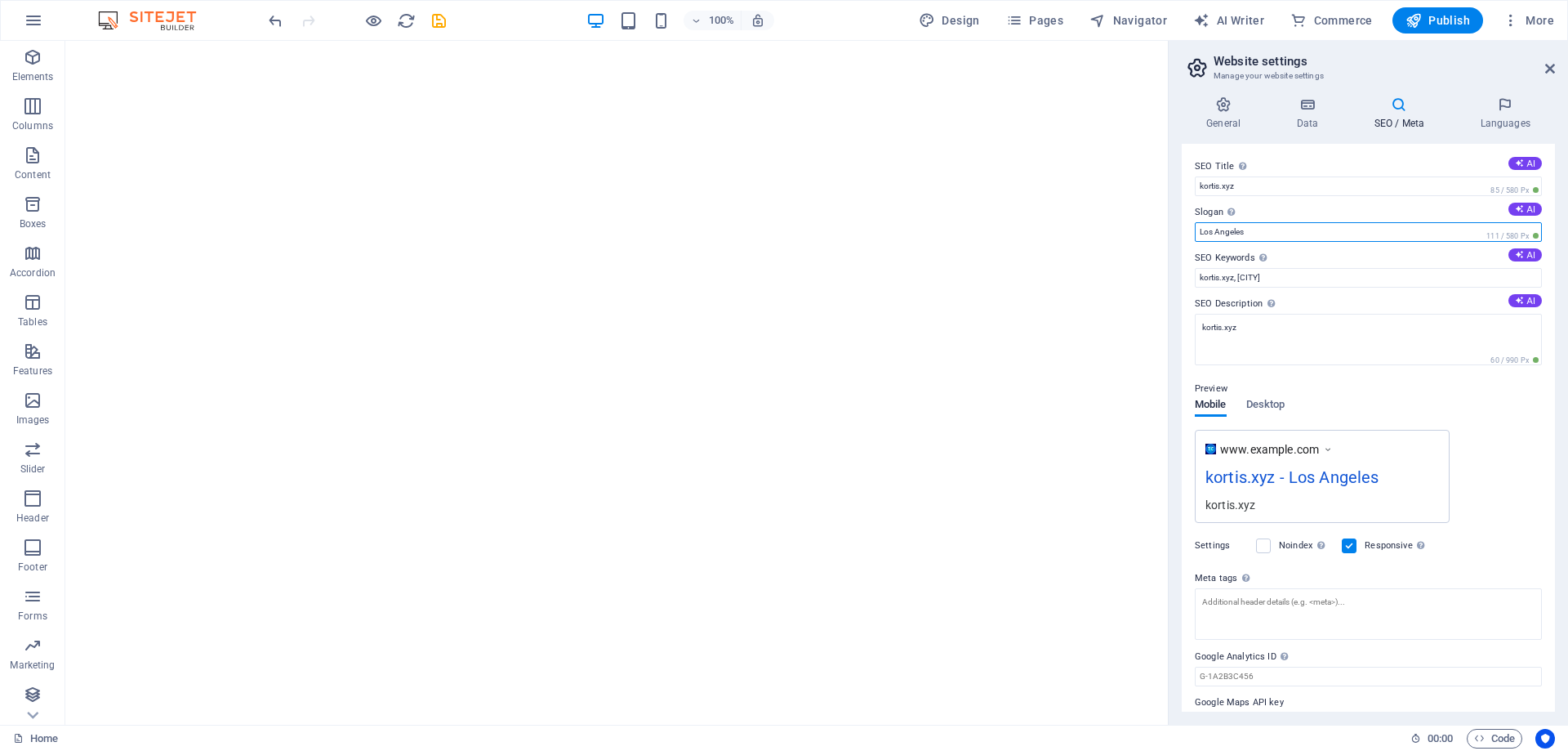 drag, startPoint x: 1272, startPoint y: 236, endPoint x: 1175, endPoint y: 234, distance: 97.02062 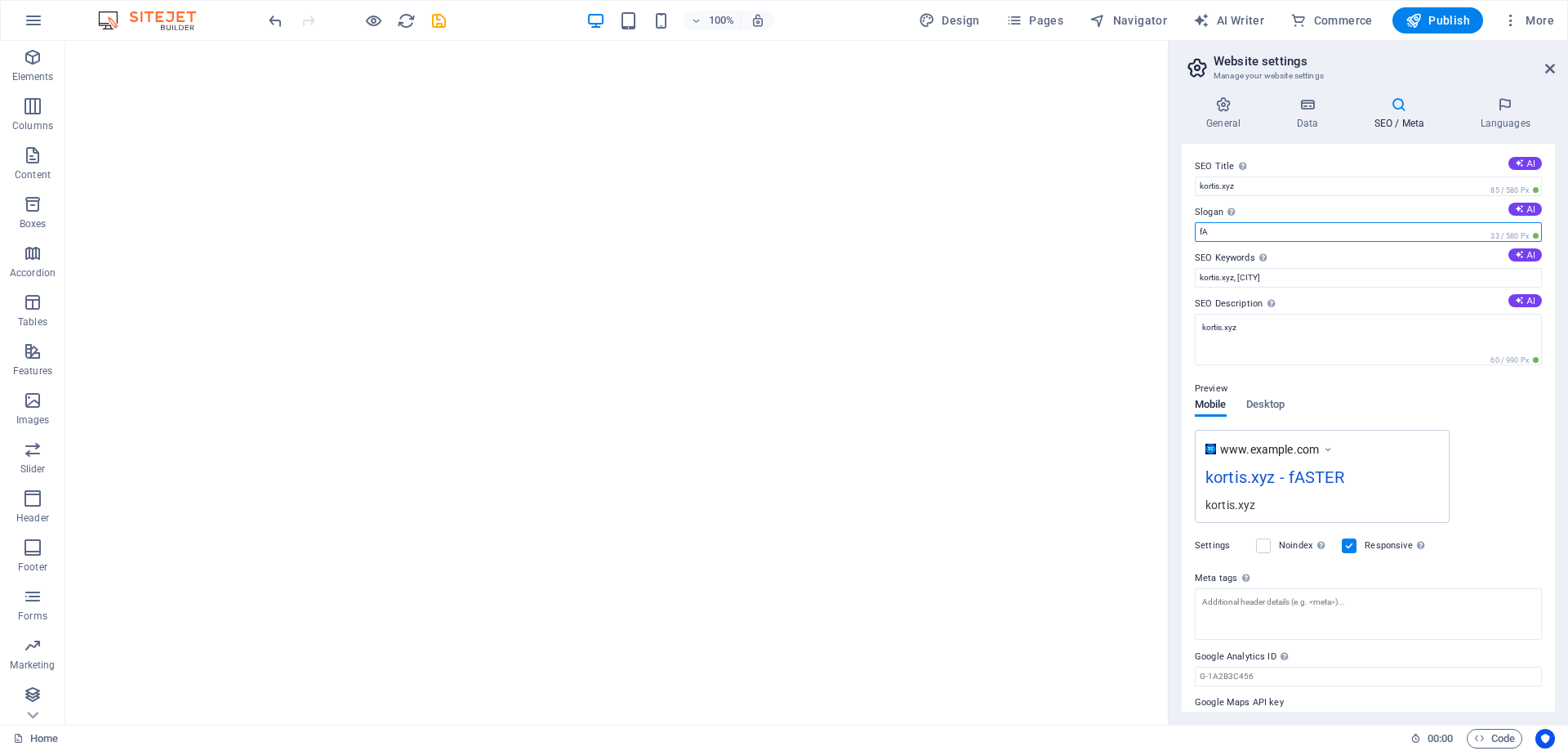 type on "f" 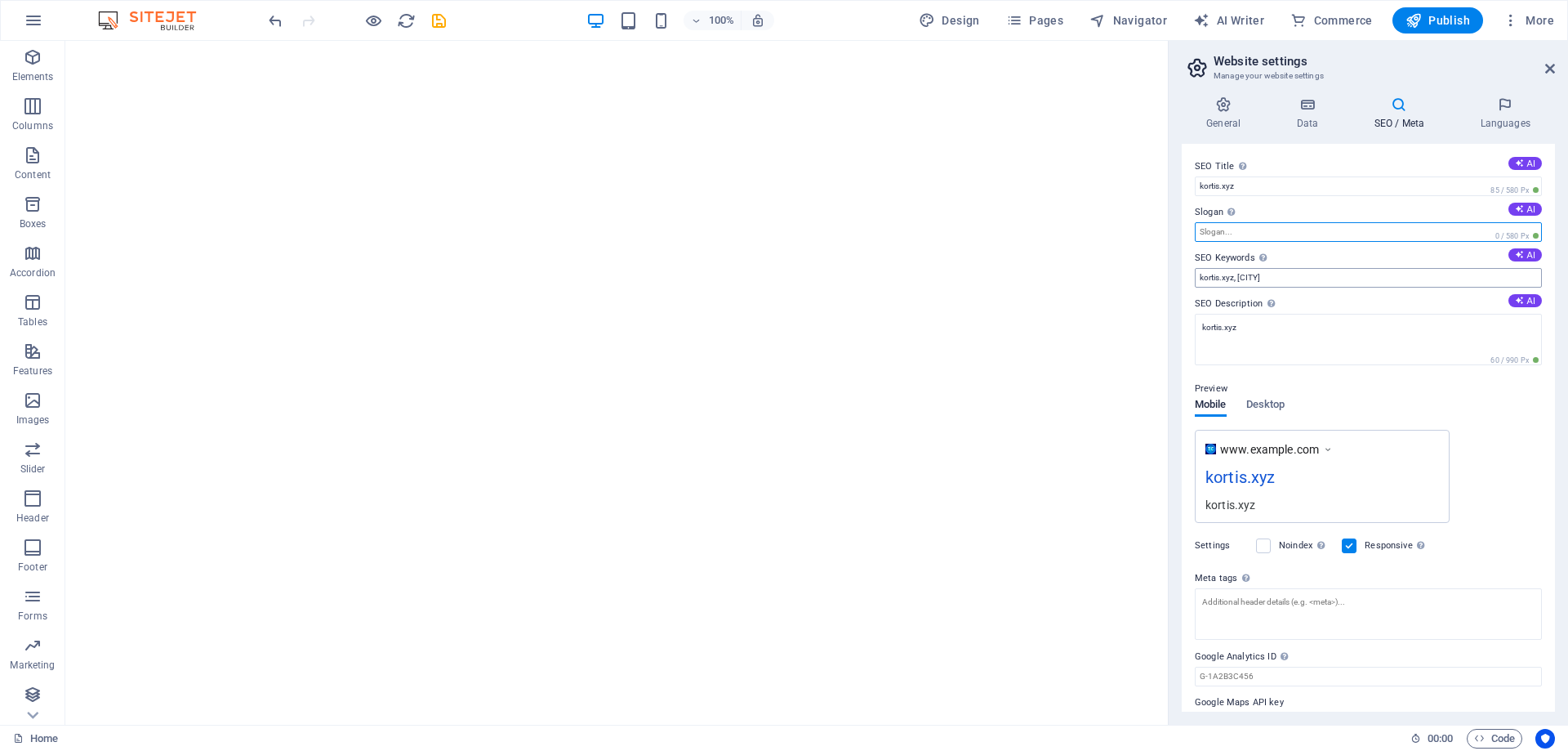 type 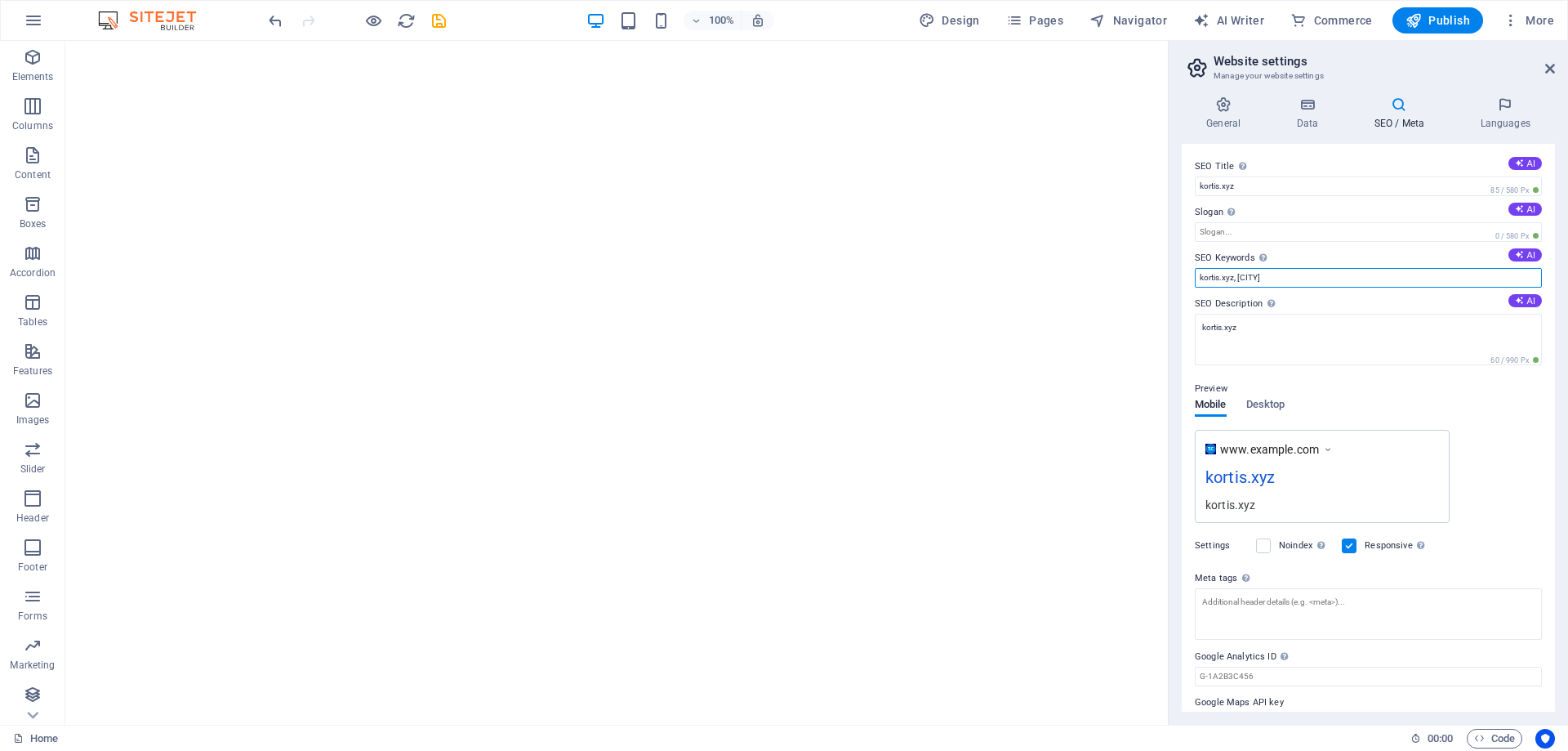 drag, startPoint x: 1236, startPoint y: 279, endPoint x: 1333, endPoint y: 279, distance: 97 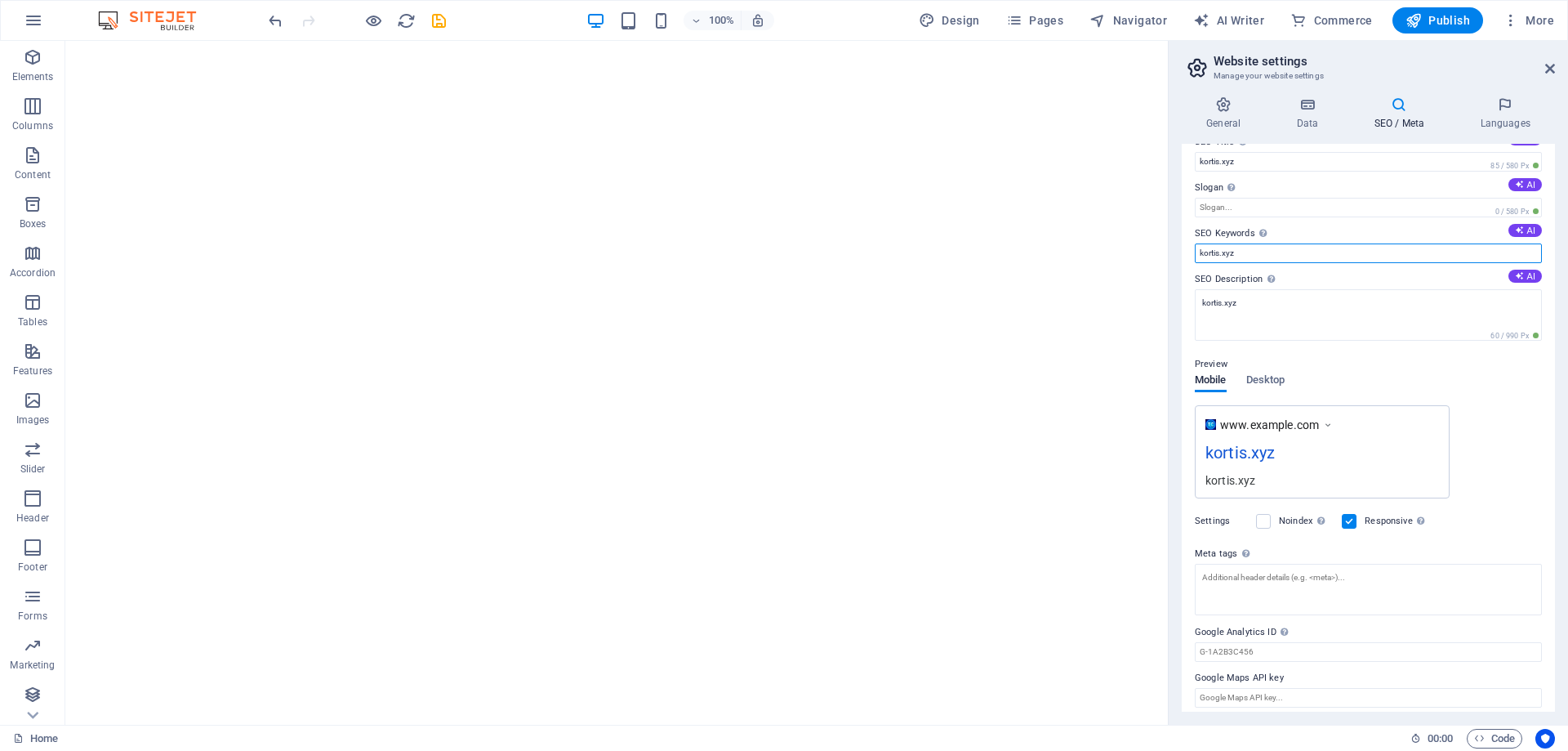 scroll, scrollTop: 34, scrollLeft: 0, axis: vertical 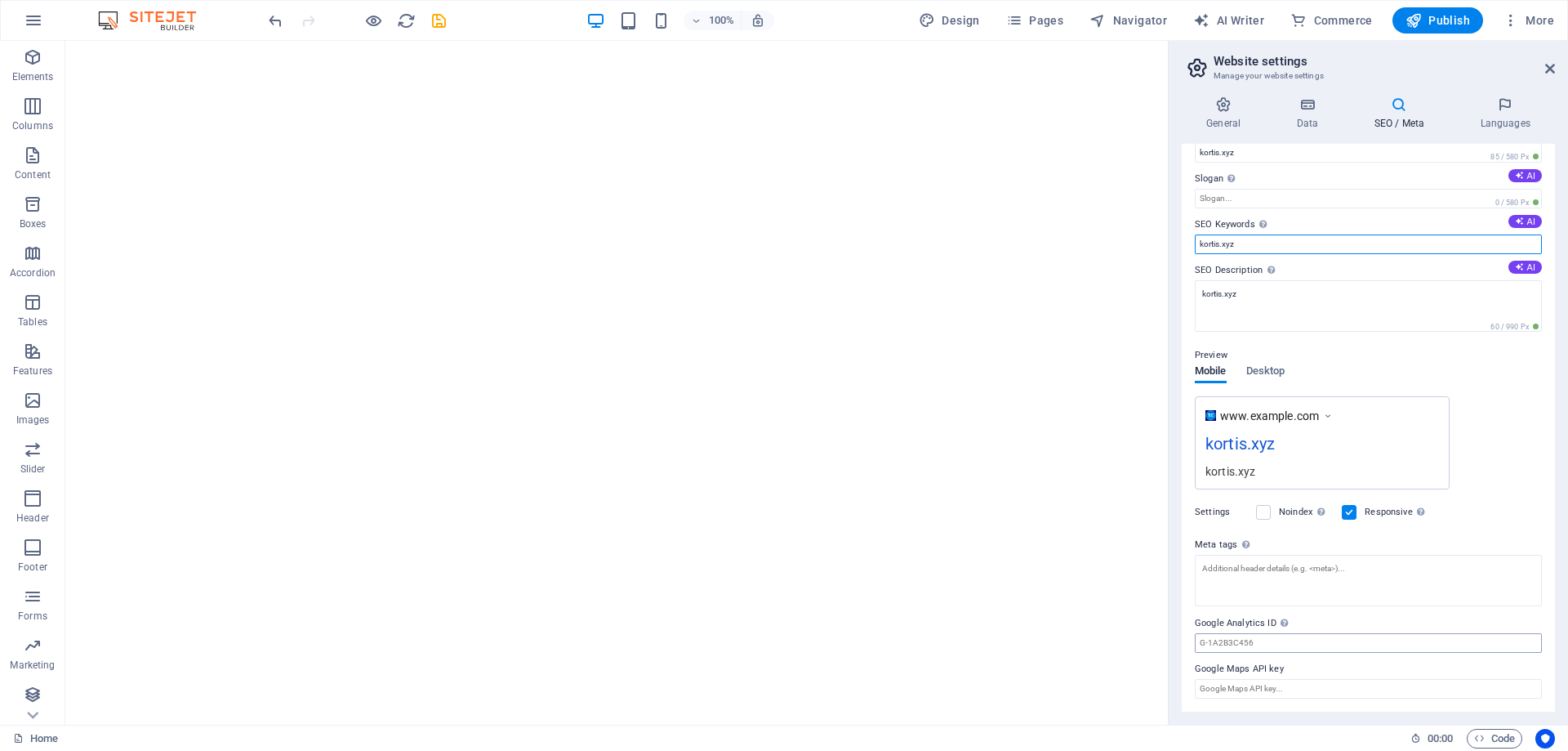 type on "kortis.xyz" 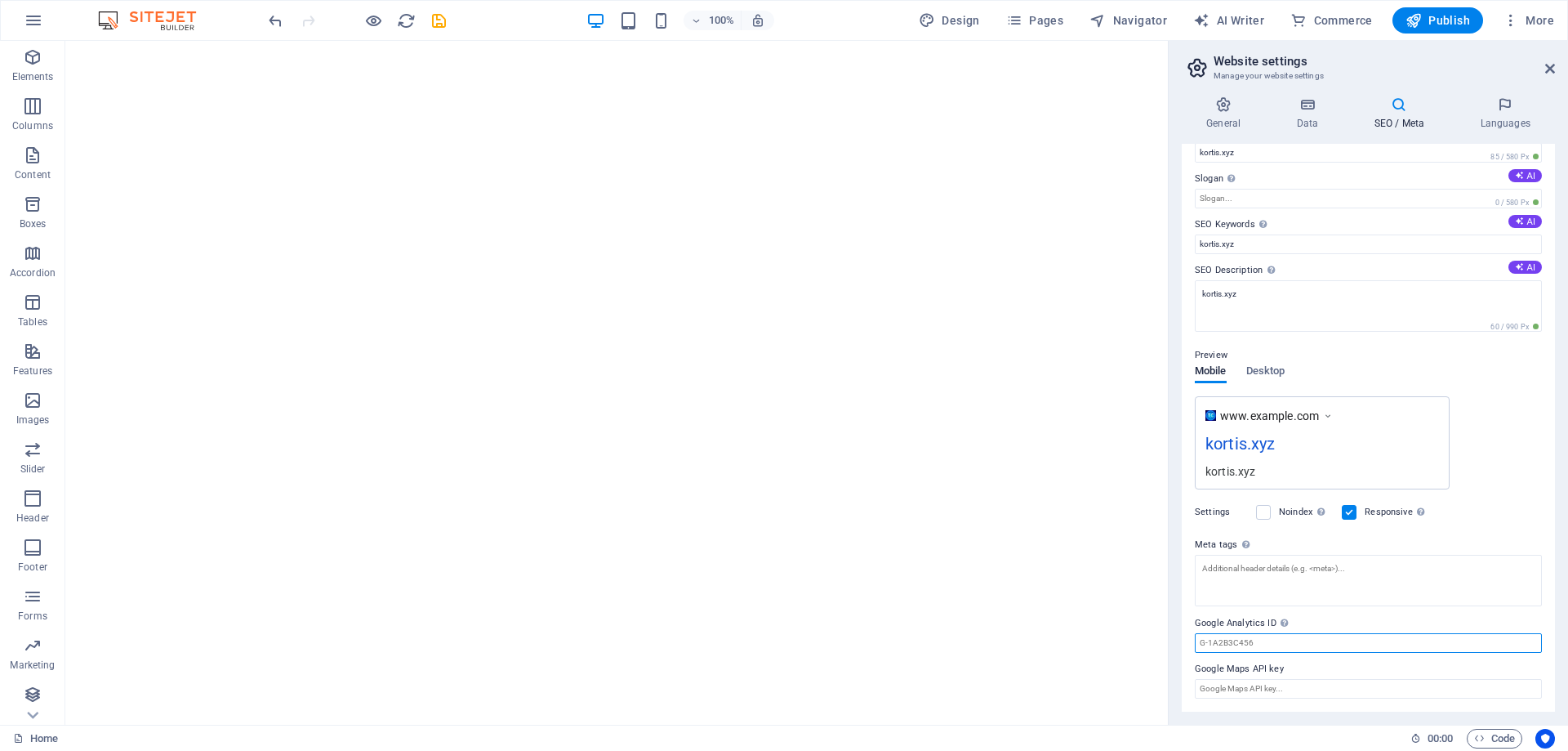 click on "Google Analytics ID Please only add the Google Analytics ID. We automatically include the ID in the tracking snippet. The Analytics ID looks similar to e.g. G-1A2B3C456" at bounding box center (1368, 643) 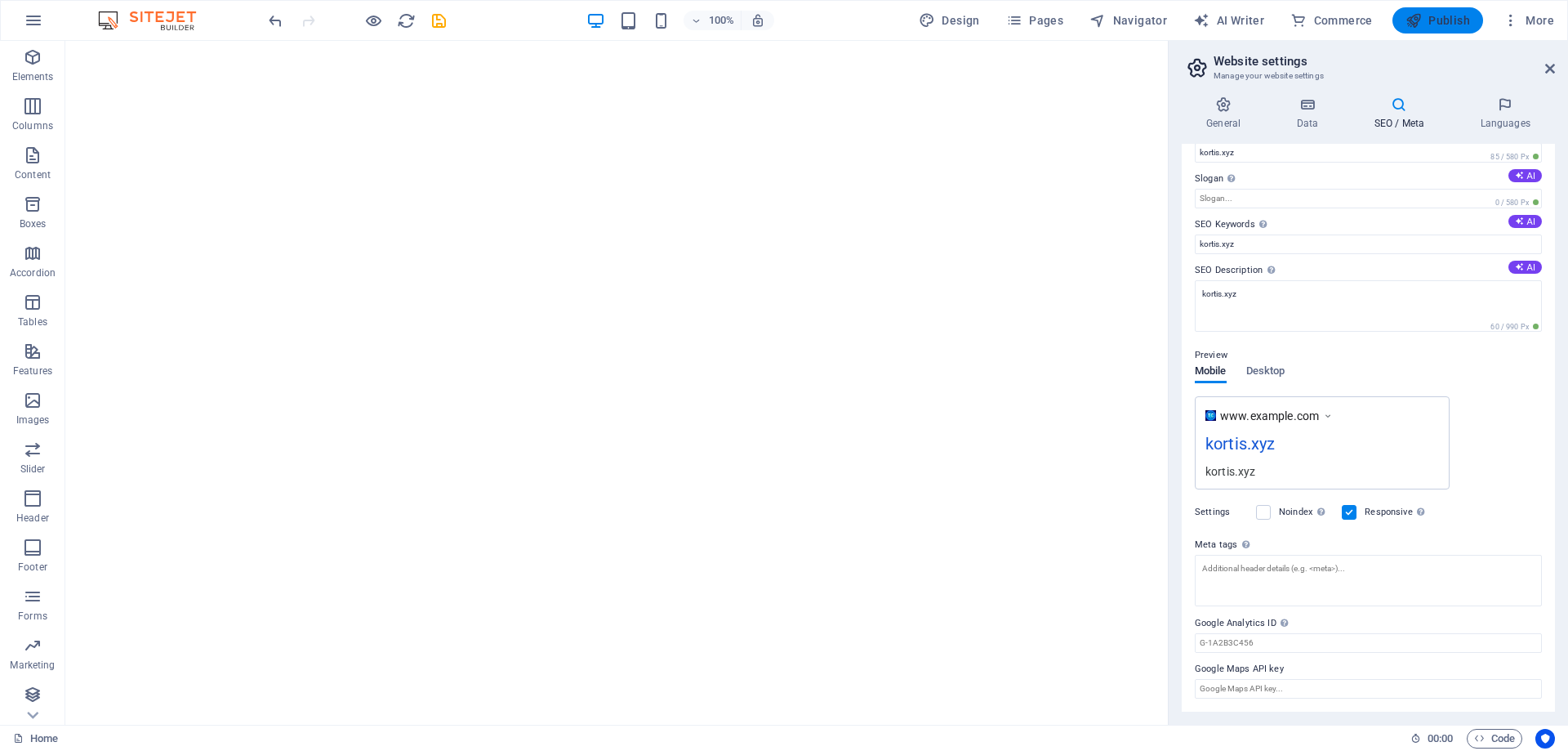 click on "Publish" at bounding box center (1437, 20) 